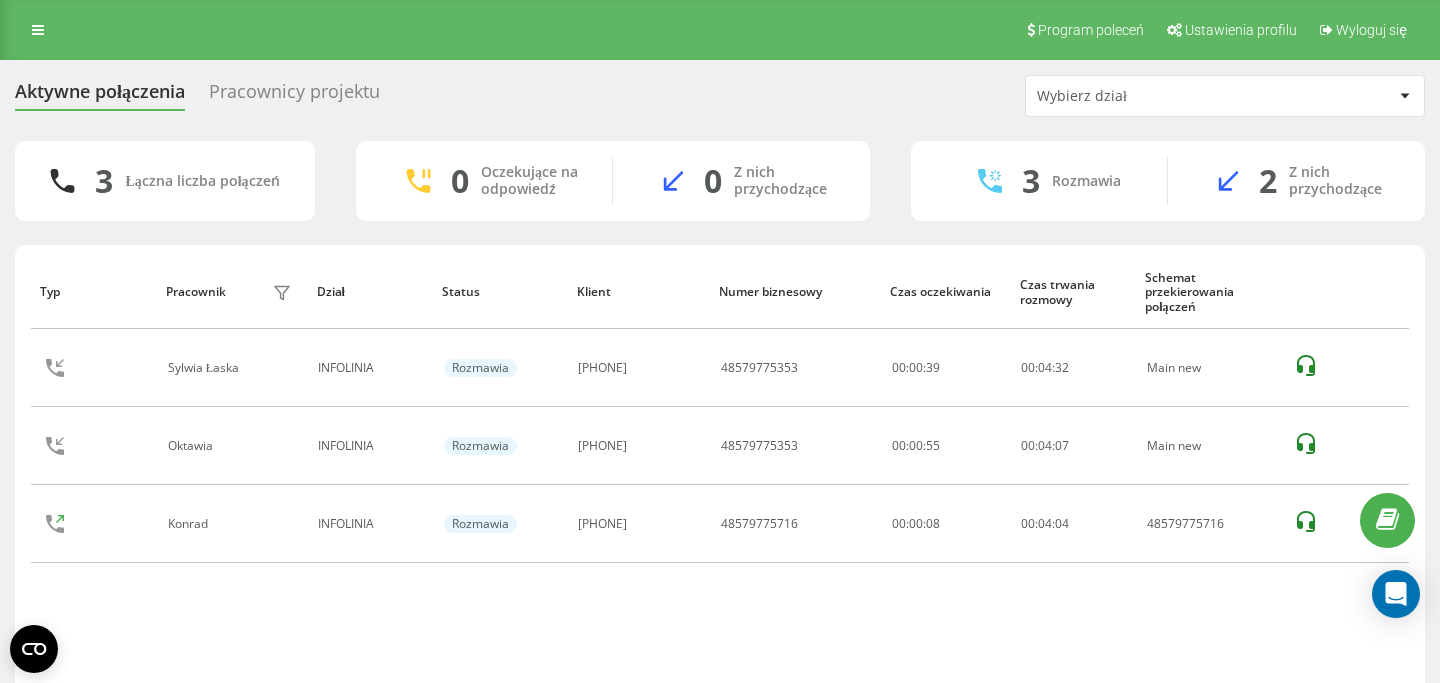 scroll, scrollTop: 0, scrollLeft: 0, axis: both 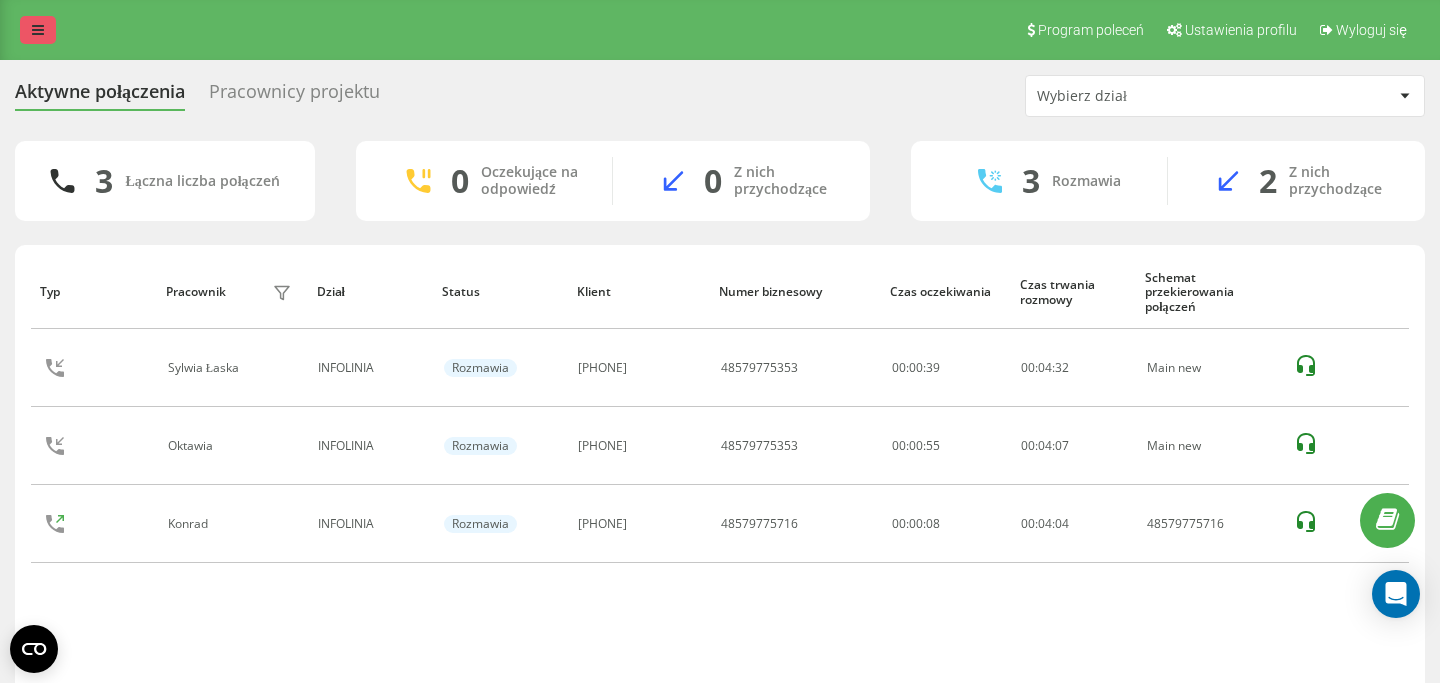 click at bounding box center [38, 30] 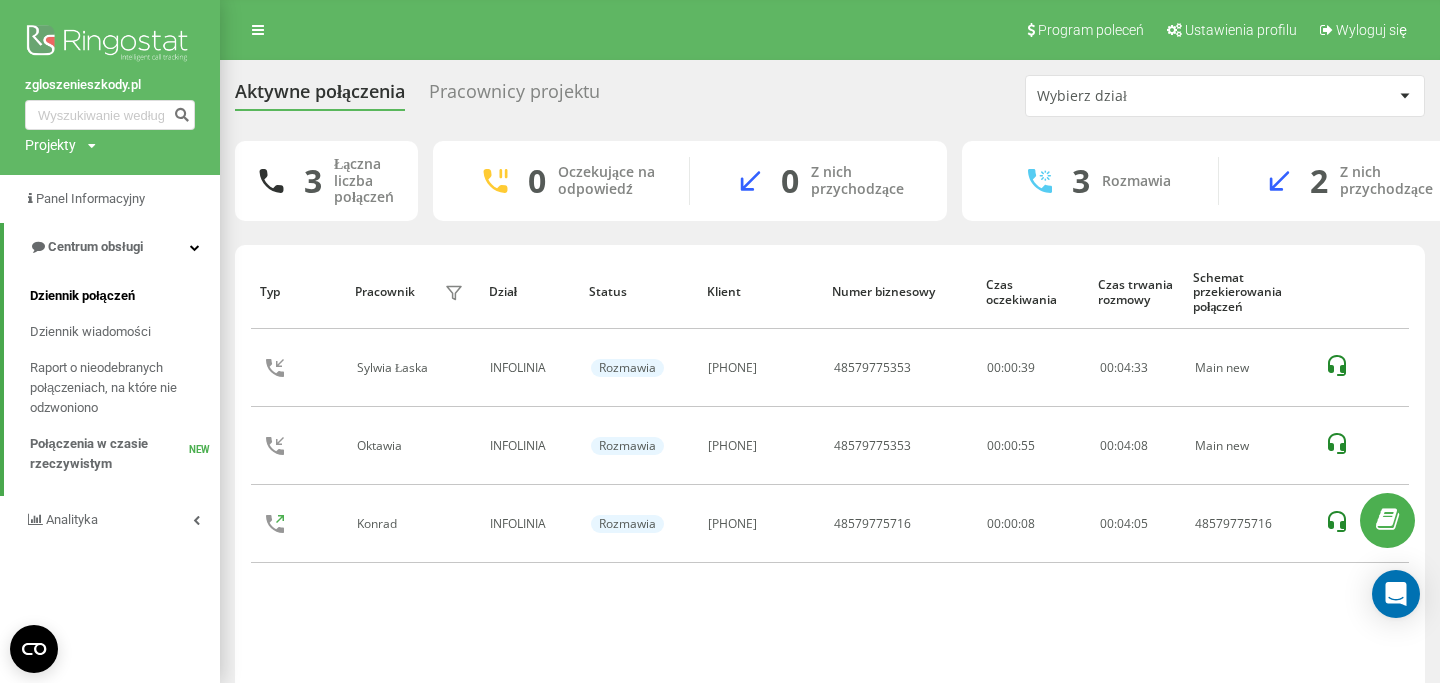 click on "Dziennik połączeń" at bounding box center [82, 296] 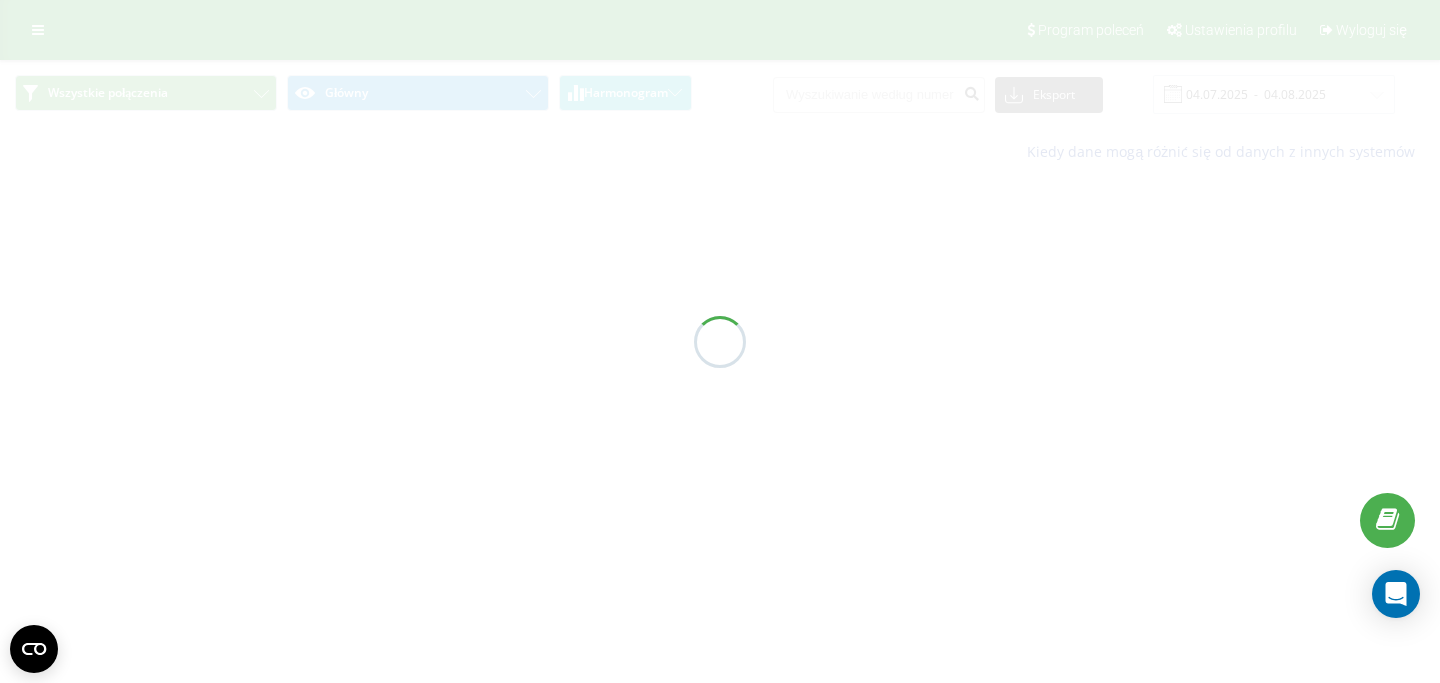 scroll, scrollTop: 0, scrollLeft: 0, axis: both 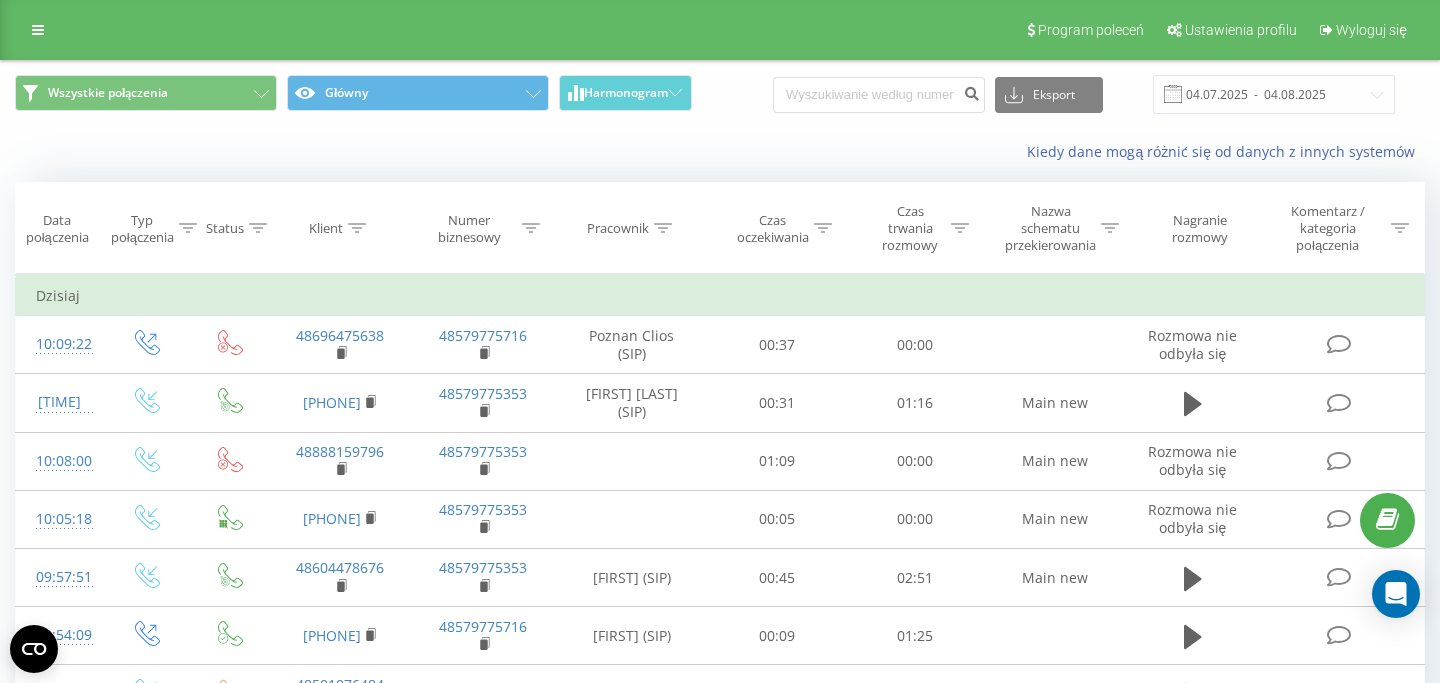 click on "Eksport .csv .xls .xlsx [DATE]  -  [DATE]" at bounding box center (1084, 94) 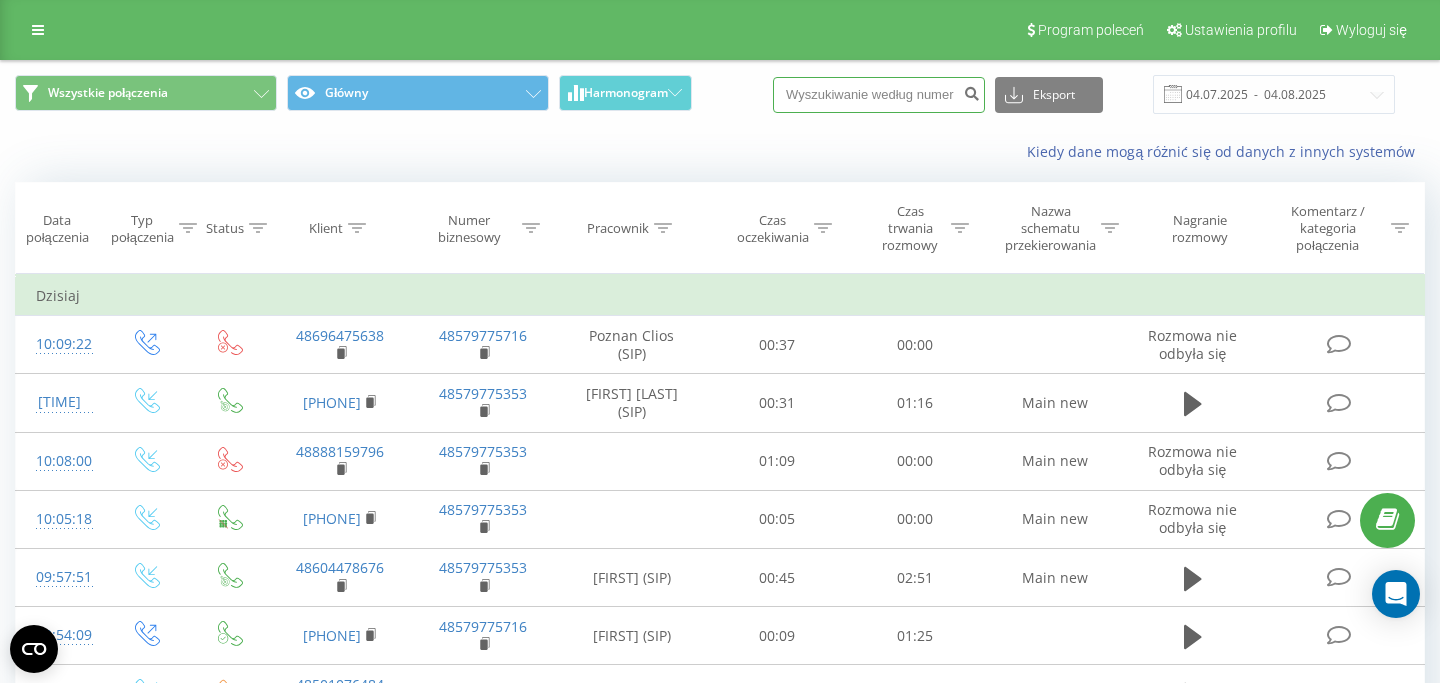 click at bounding box center (879, 95) 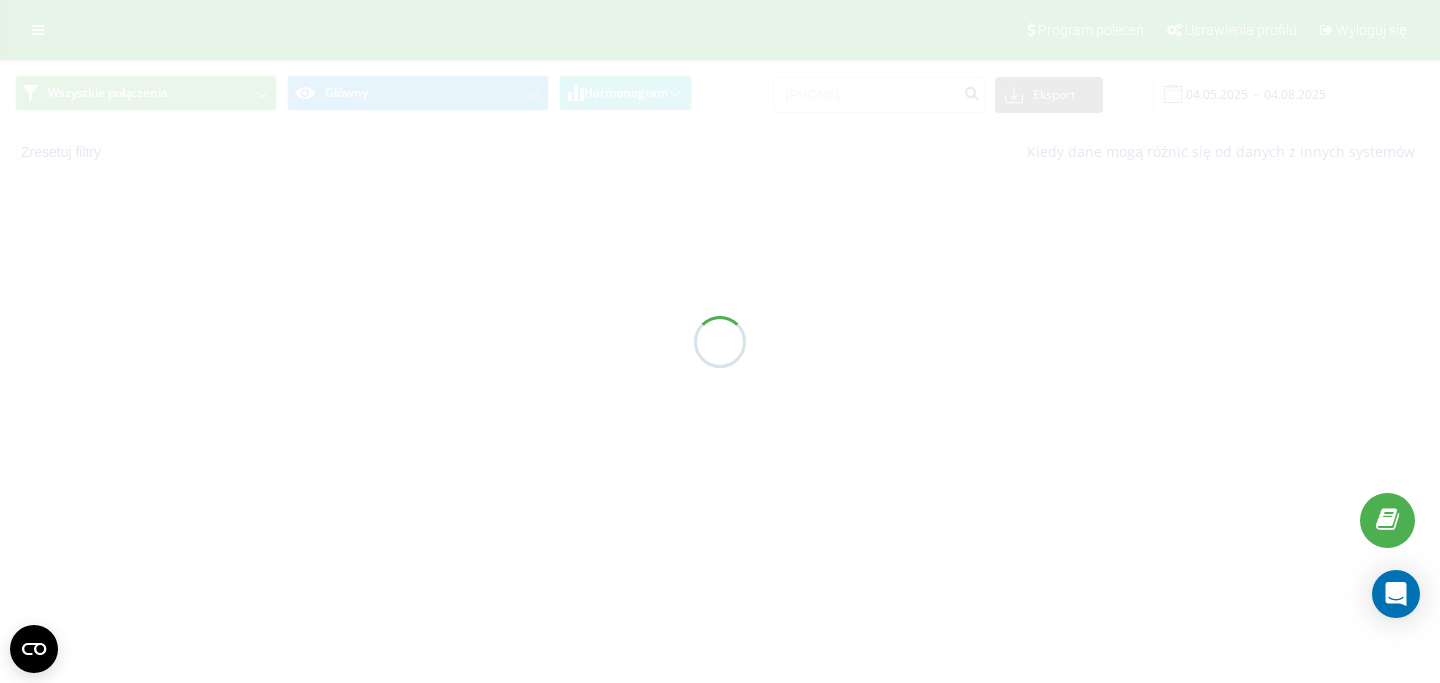 scroll, scrollTop: 0, scrollLeft: 0, axis: both 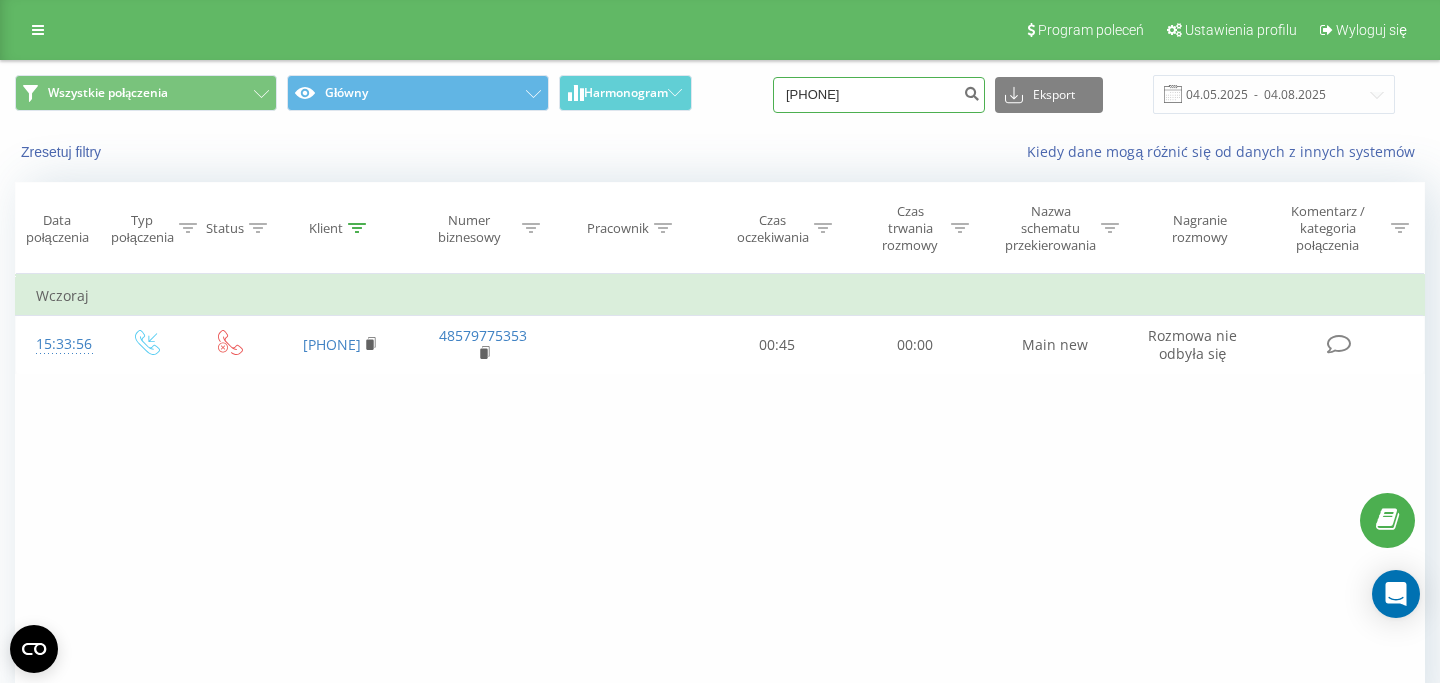 drag, startPoint x: 891, startPoint y: 104, endPoint x: 747, endPoint y: 104, distance: 144 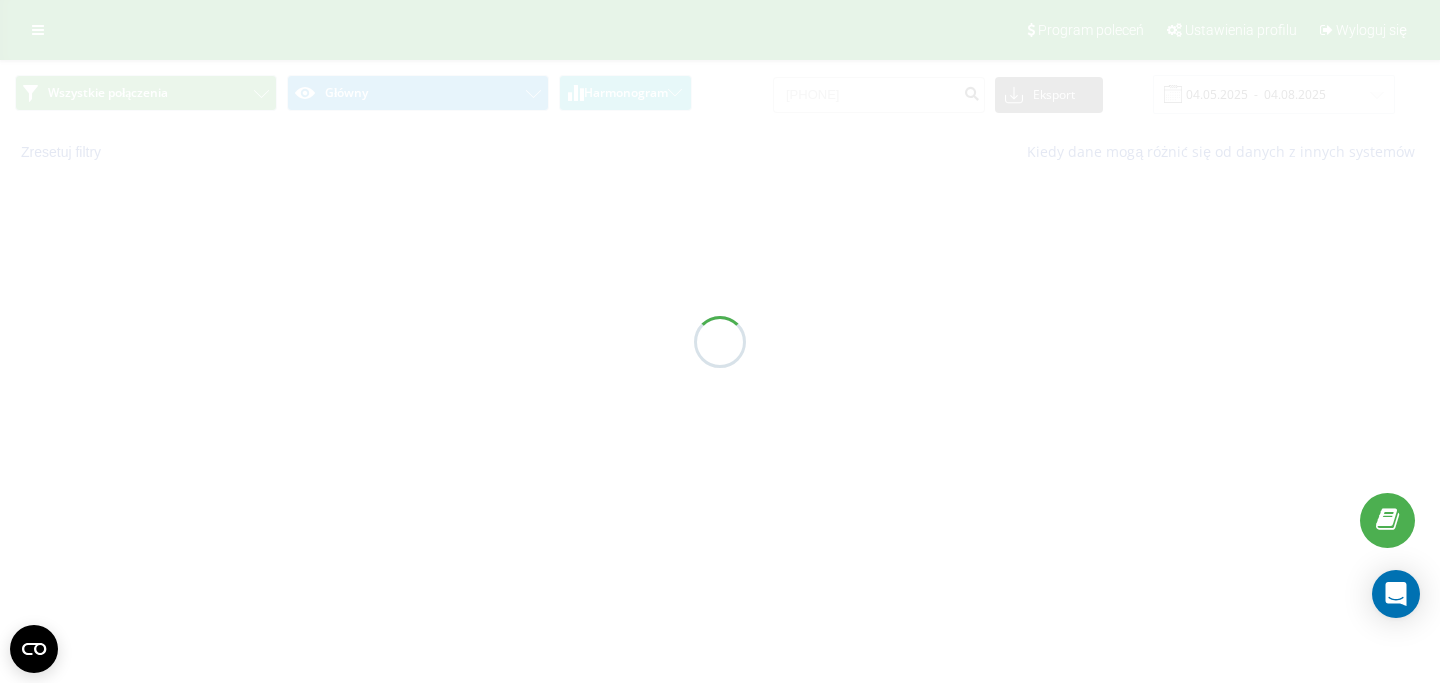 scroll, scrollTop: 0, scrollLeft: 0, axis: both 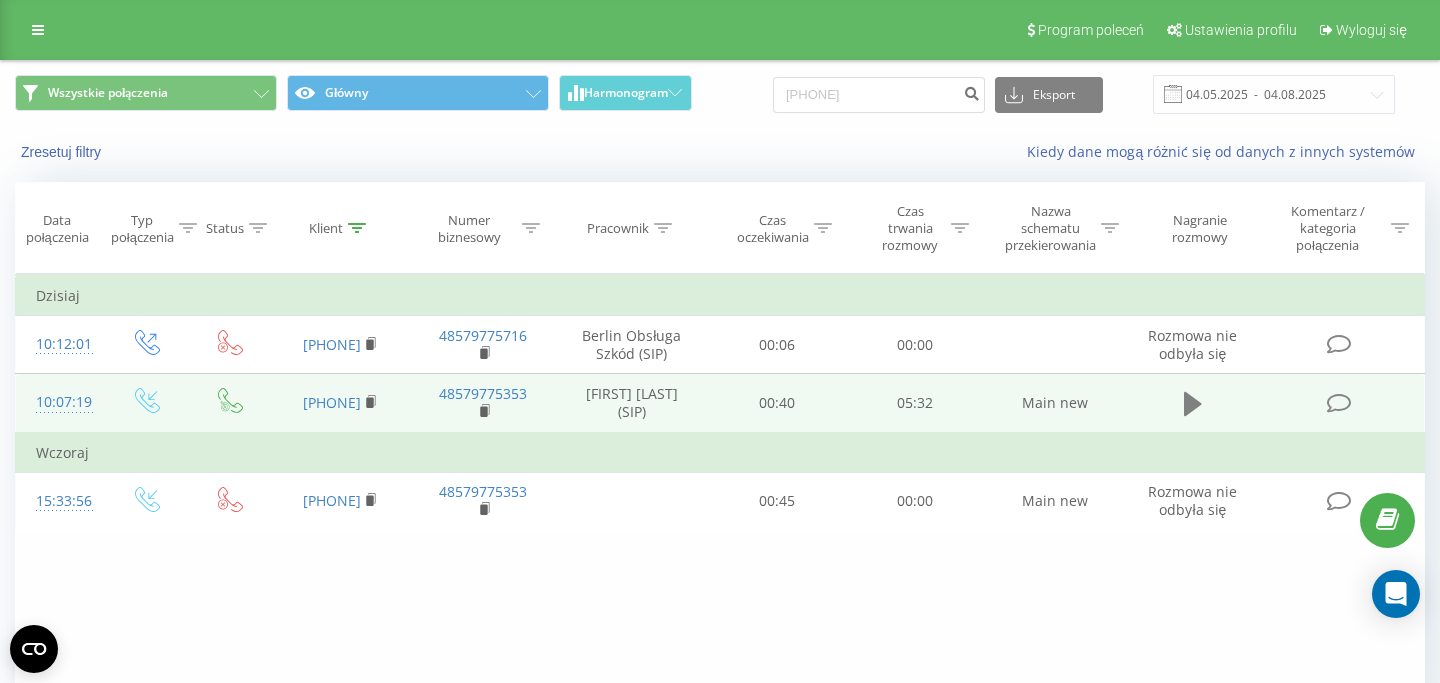 click 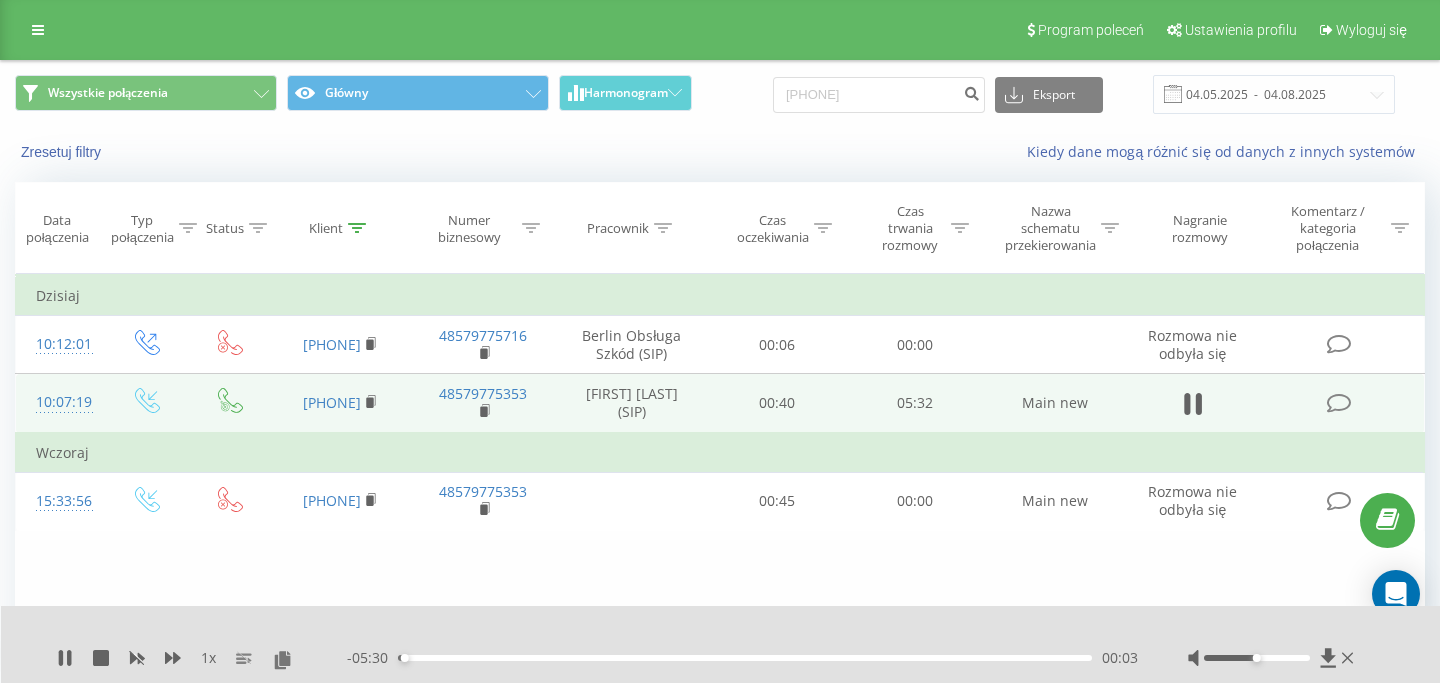 click on "- 05:30 00:03   00:03" at bounding box center [742, 658] 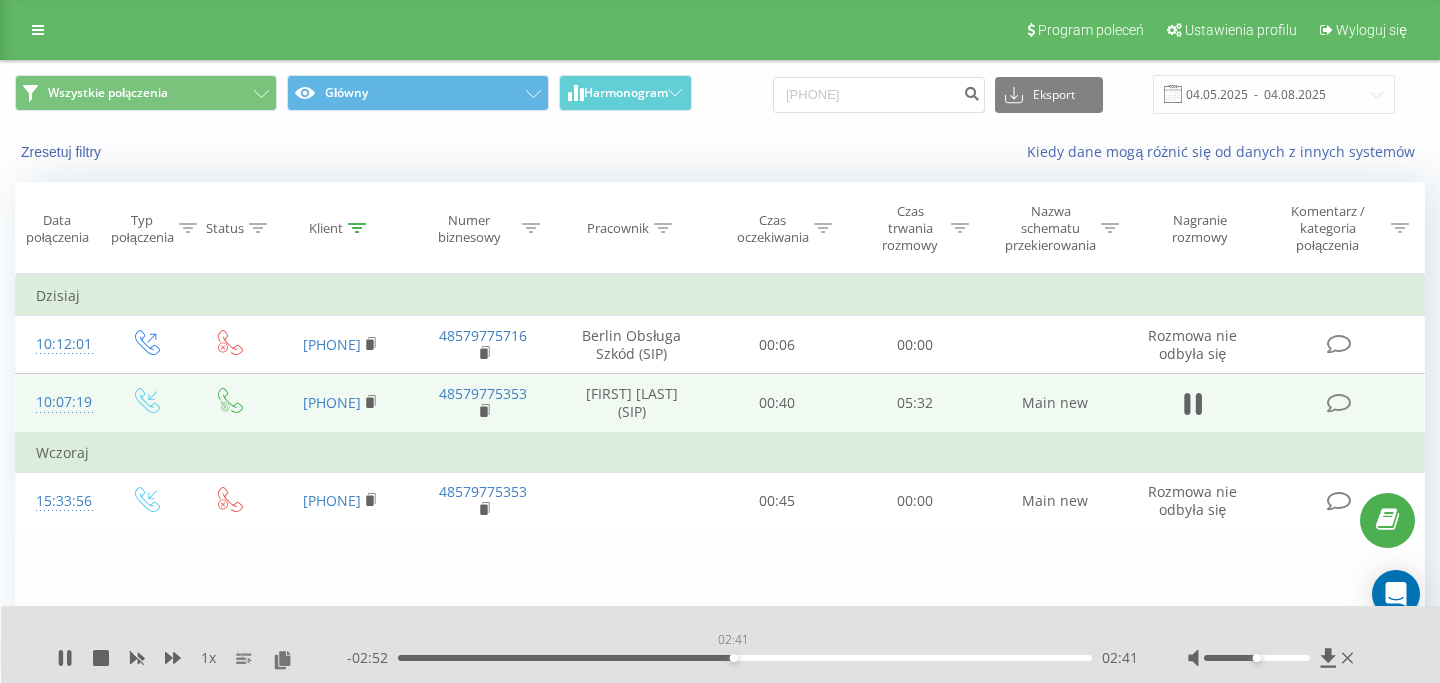 click on "02:41" at bounding box center (745, 658) 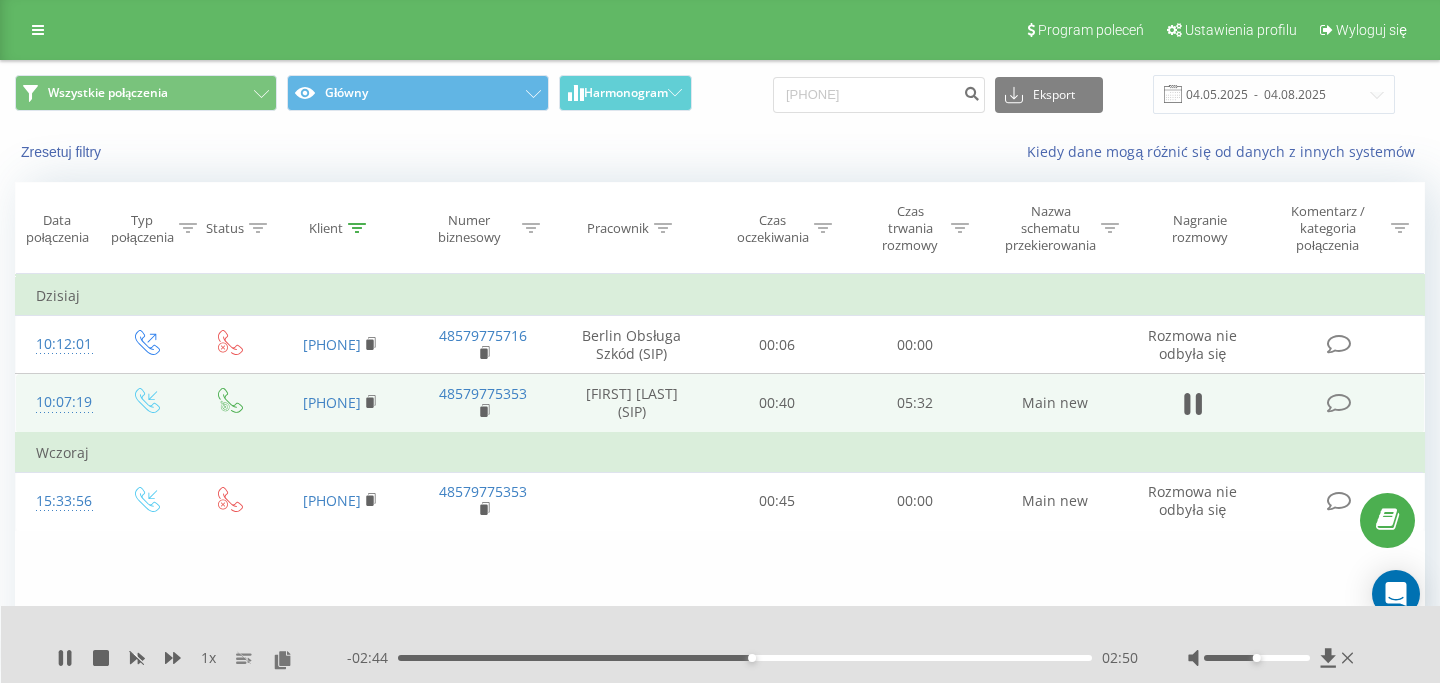 click on "- 02:44 02:50   02:50" at bounding box center (742, 658) 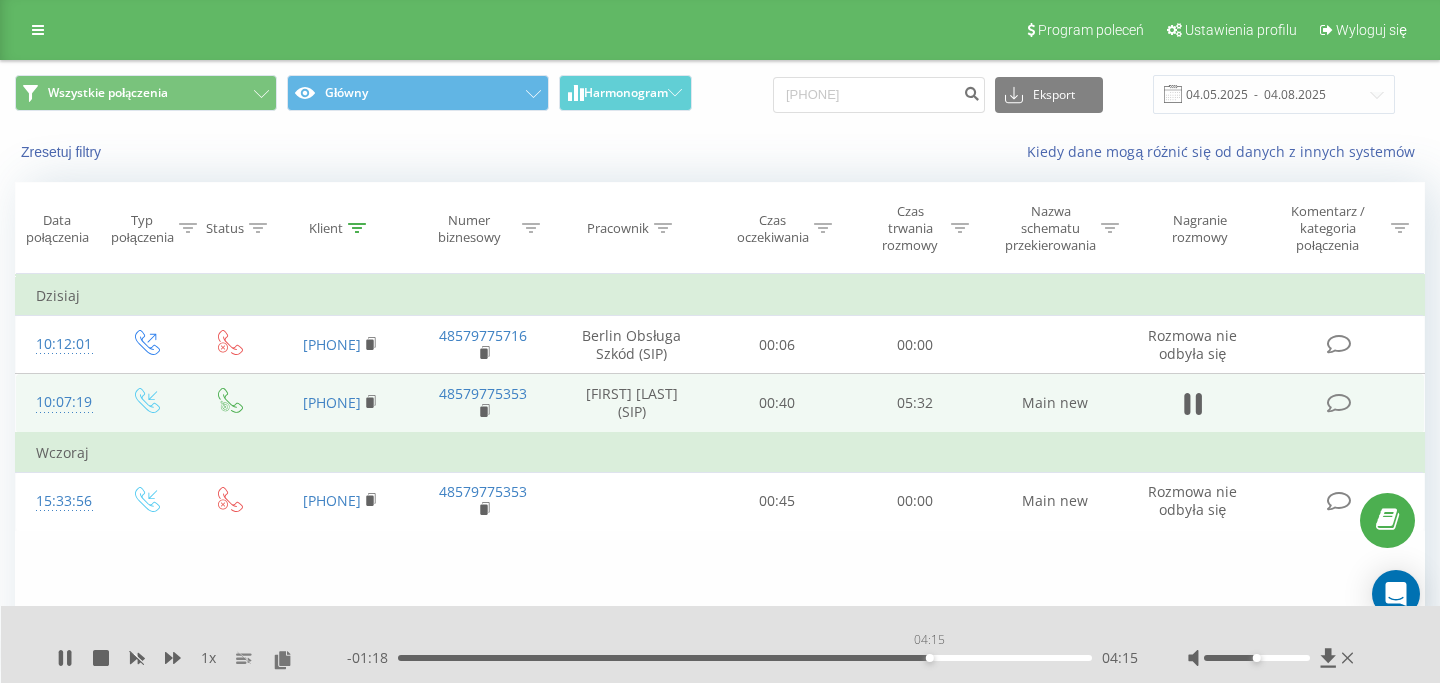 click on "04:15" at bounding box center [745, 658] 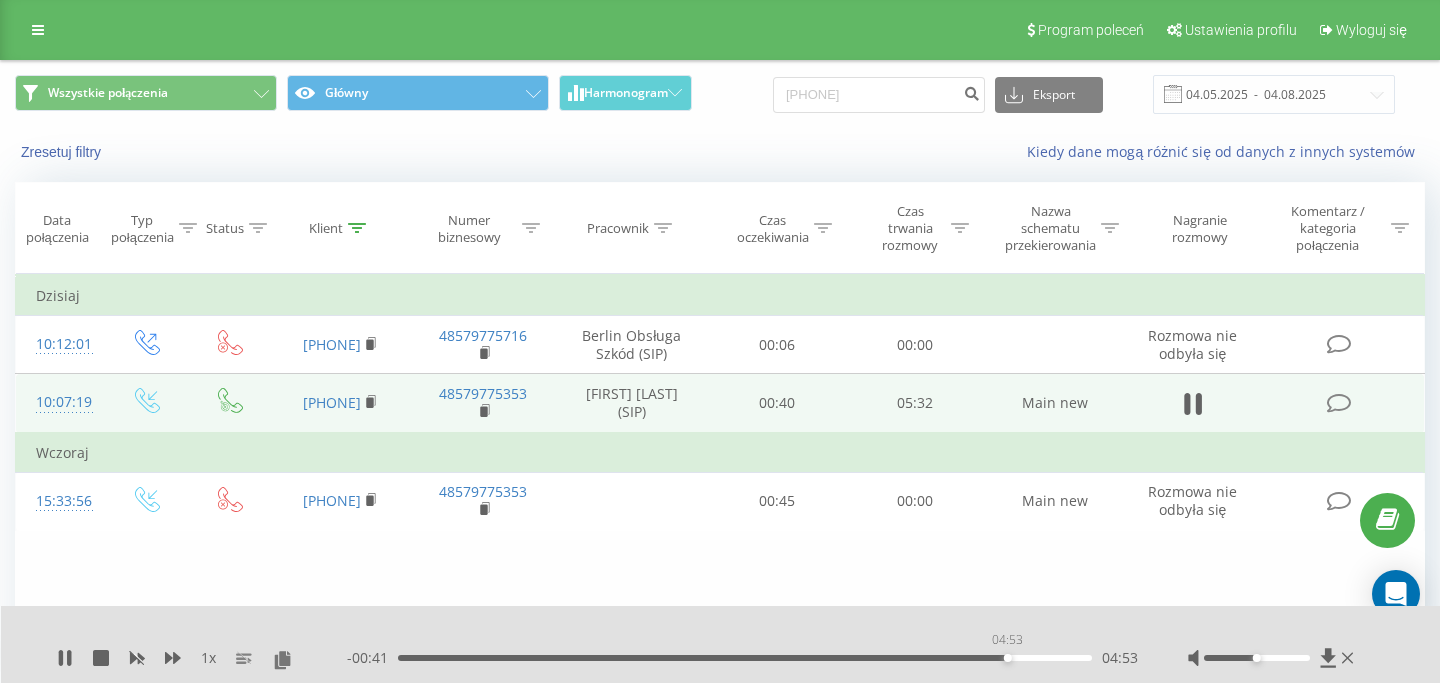 click on "04:53" at bounding box center [745, 658] 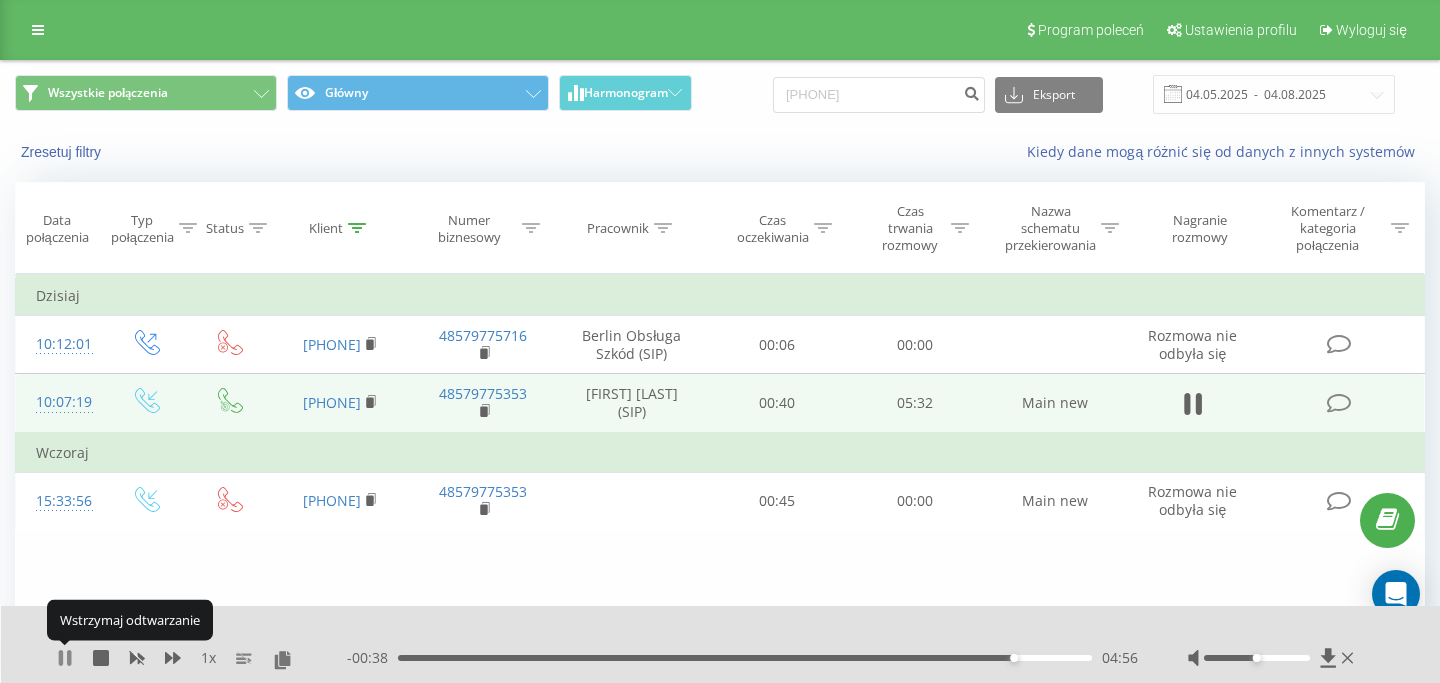 click 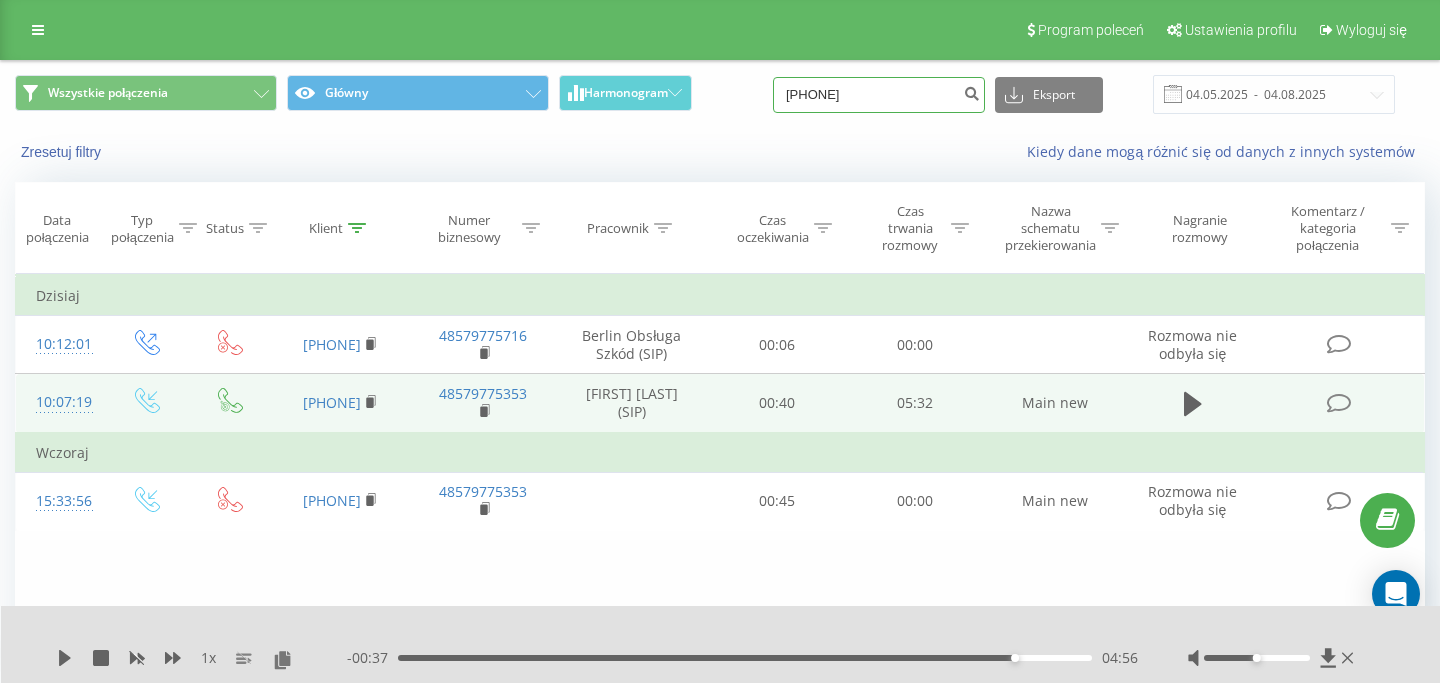 drag, startPoint x: 942, startPoint y: 95, endPoint x: 768, endPoint y: 95, distance: 174 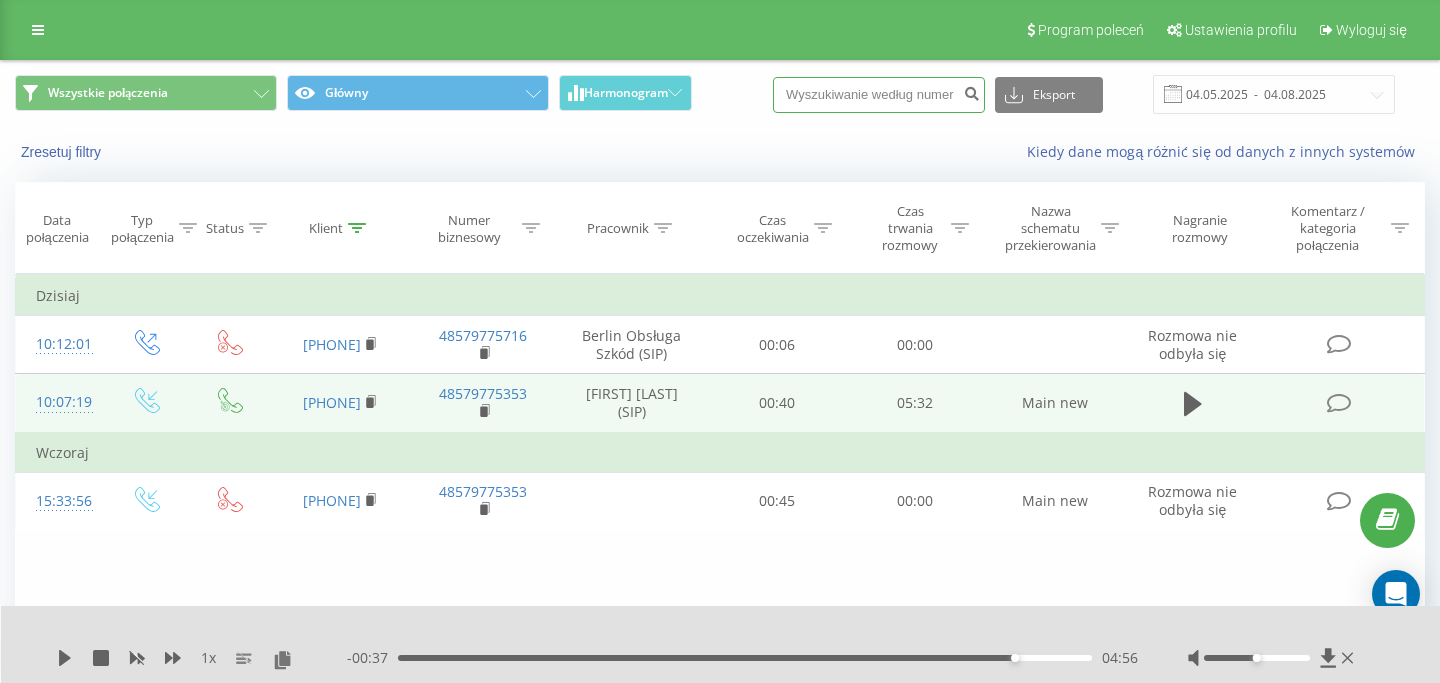 click at bounding box center [879, 95] 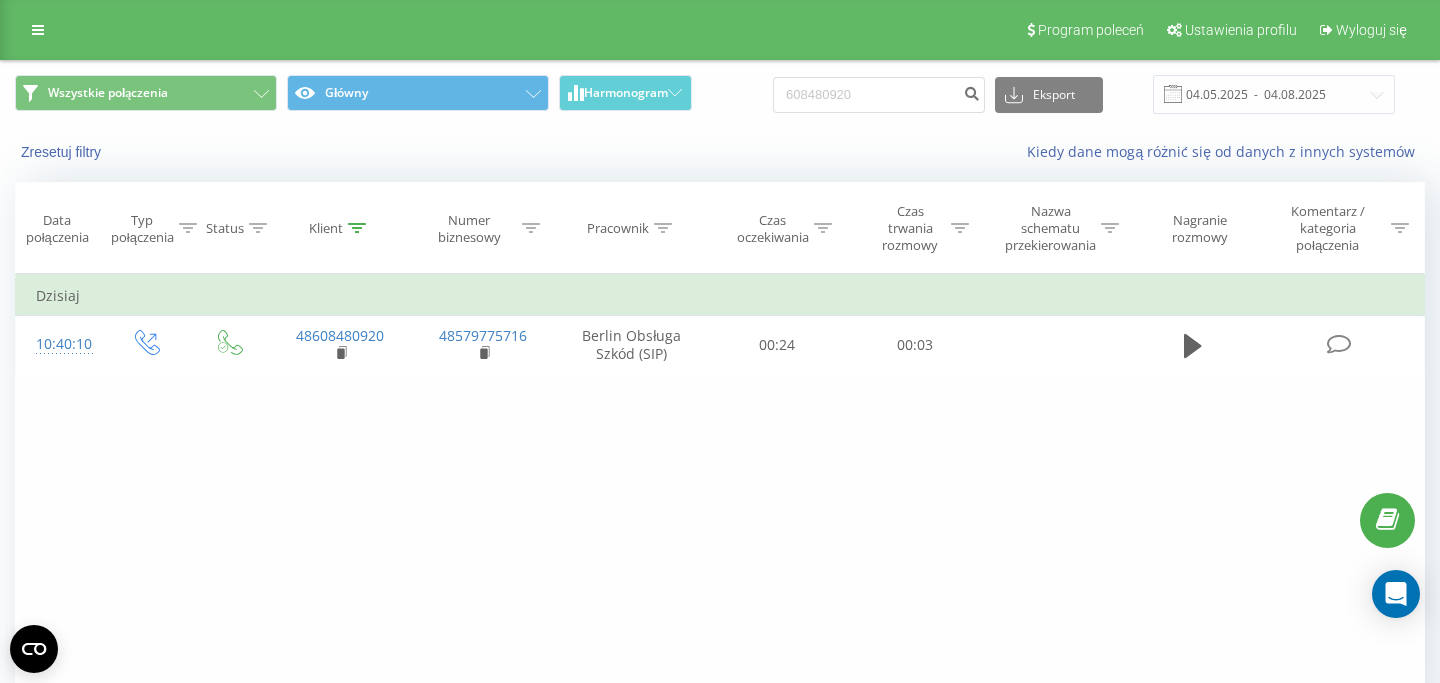 scroll, scrollTop: 0, scrollLeft: 0, axis: both 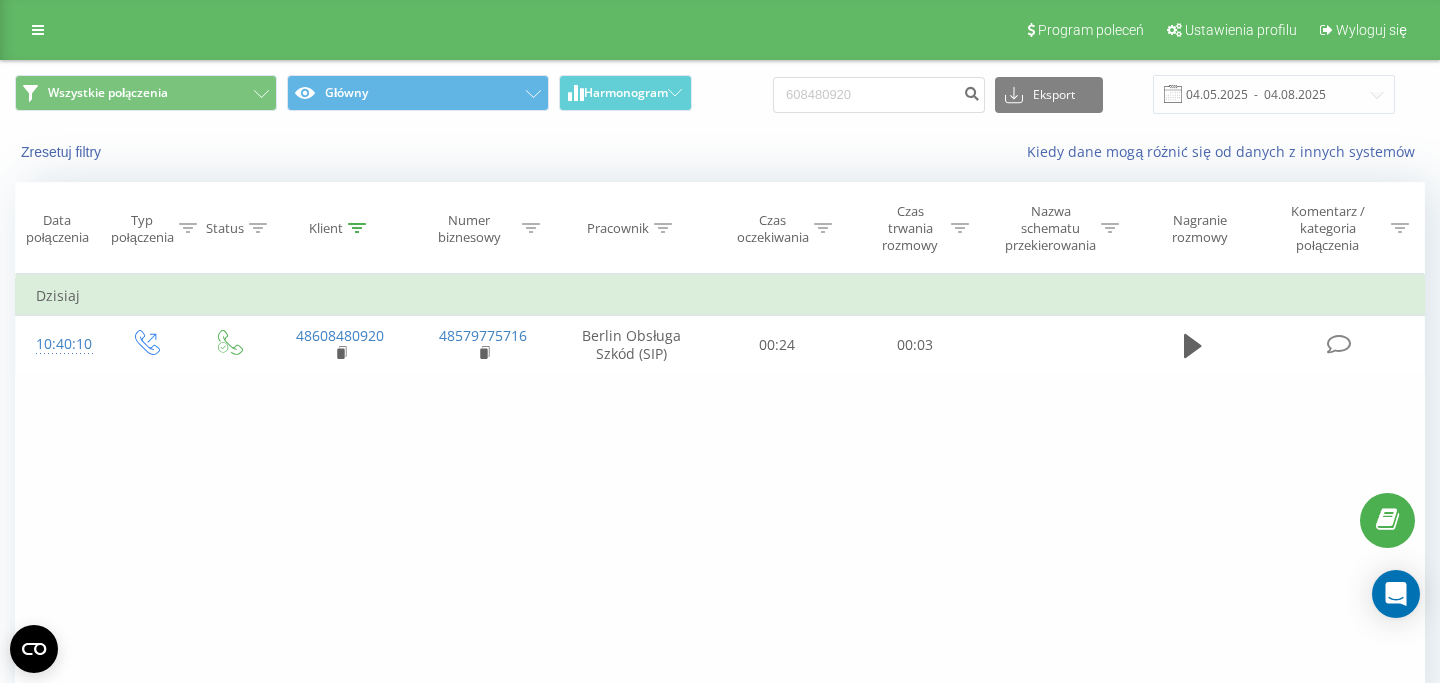 drag, startPoint x: 910, startPoint y: 115, endPoint x: 897, endPoint y: 107, distance: 15.264338 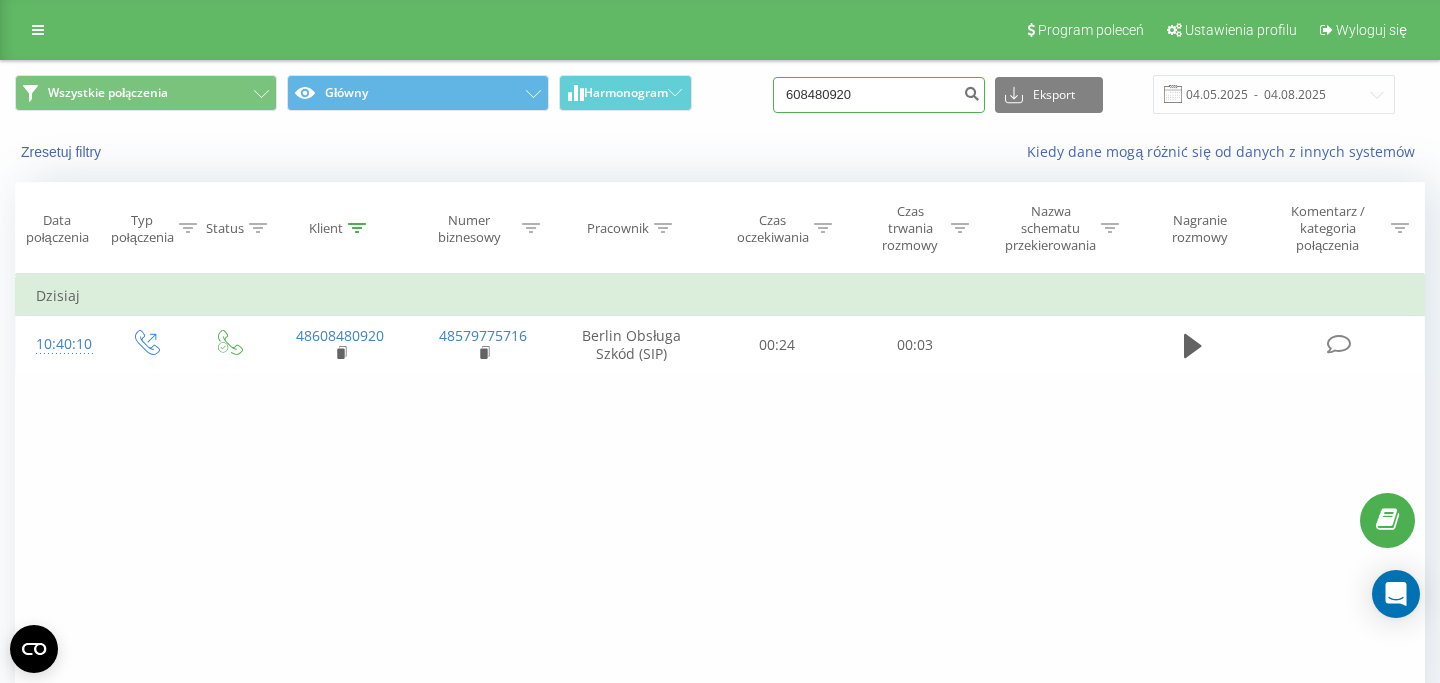 drag, startPoint x: 901, startPoint y: 107, endPoint x: 758, endPoint y: 102, distance: 143.08739 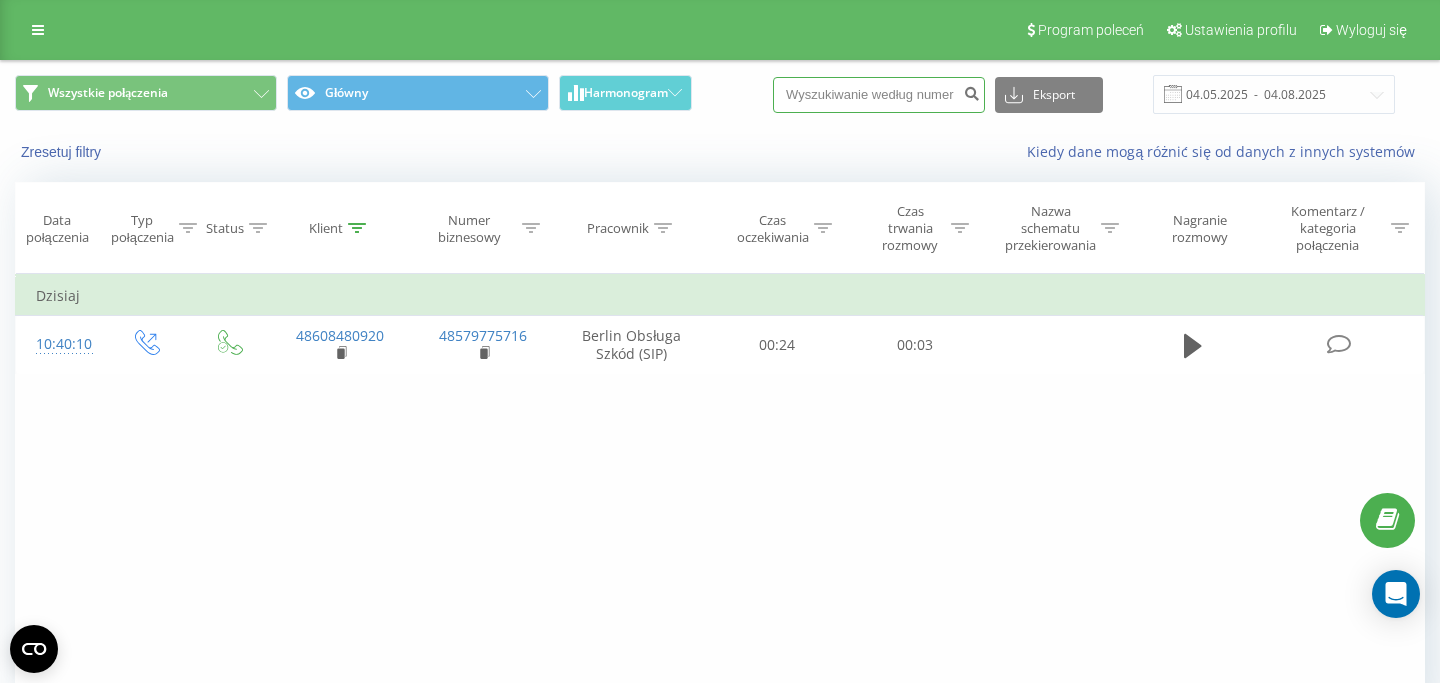 click at bounding box center (879, 95) 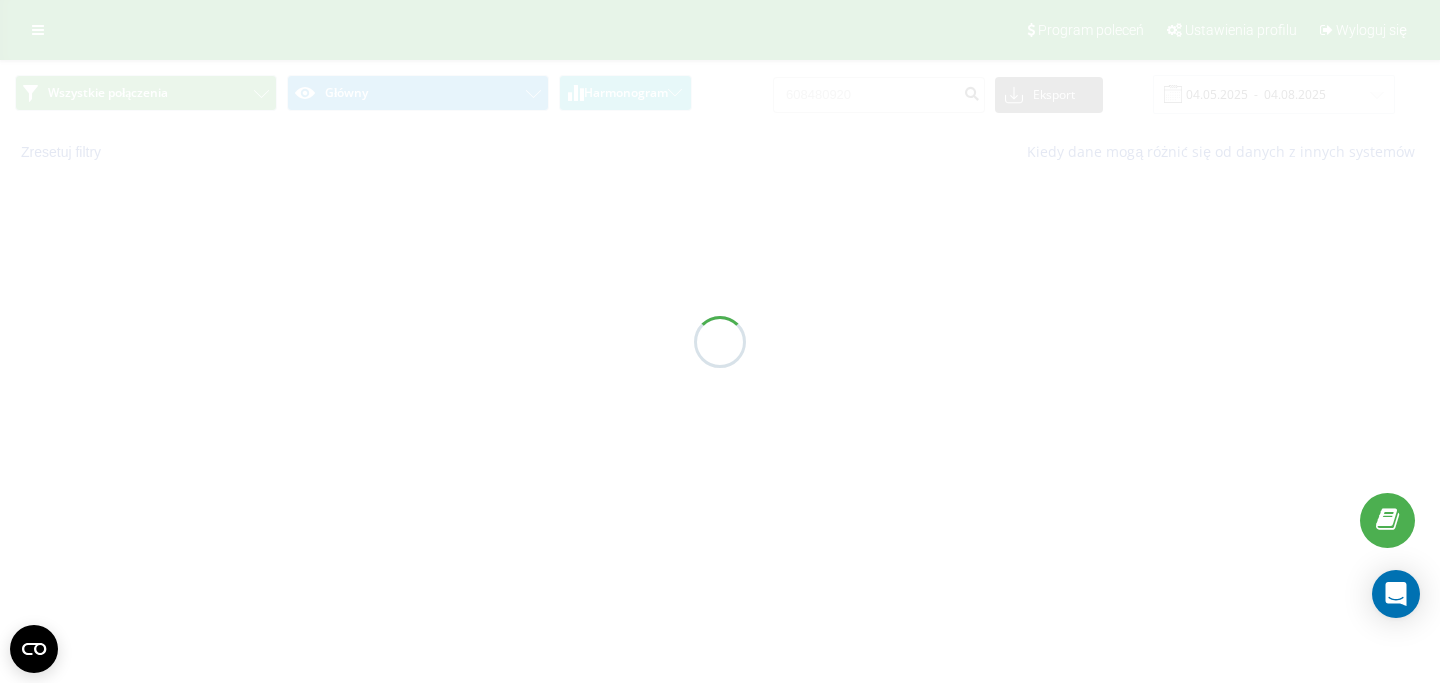 scroll, scrollTop: 0, scrollLeft: 0, axis: both 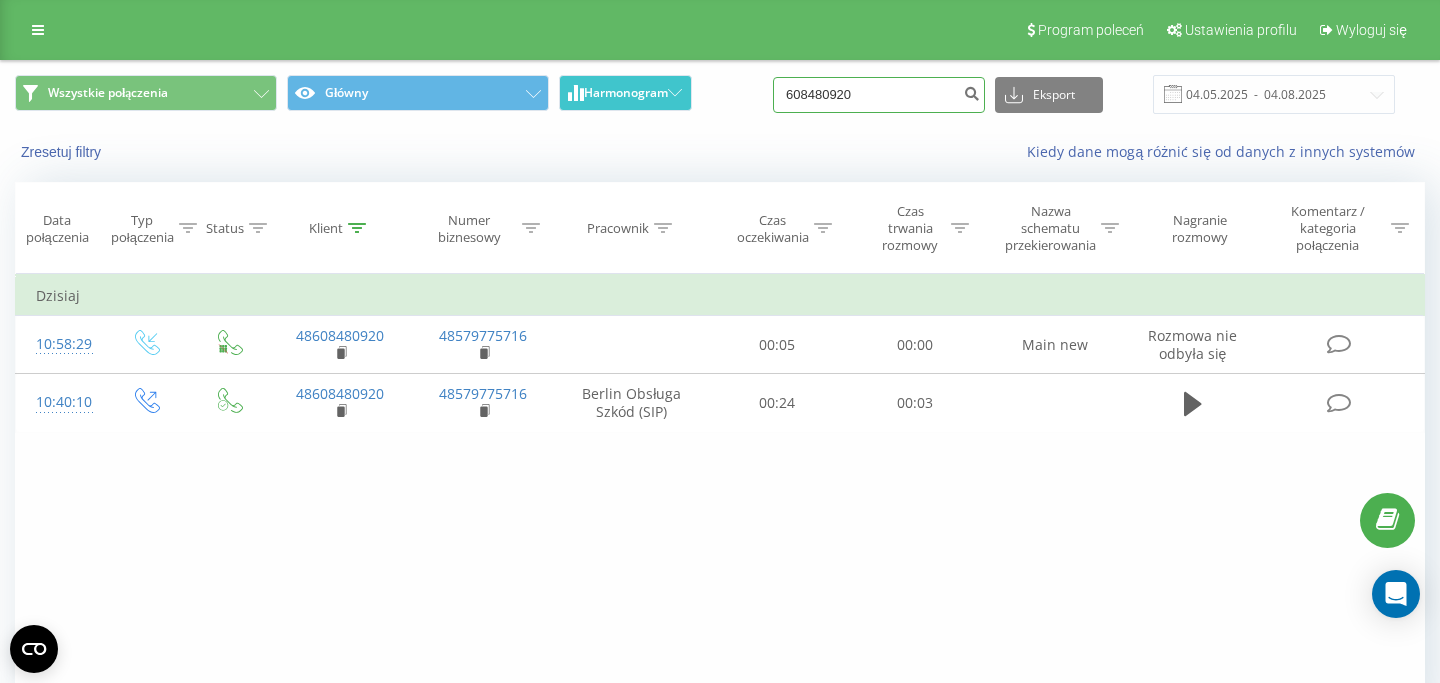 drag, startPoint x: 902, startPoint y: 94, endPoint x: 627, endPoint y: 91, distance: 275.01636 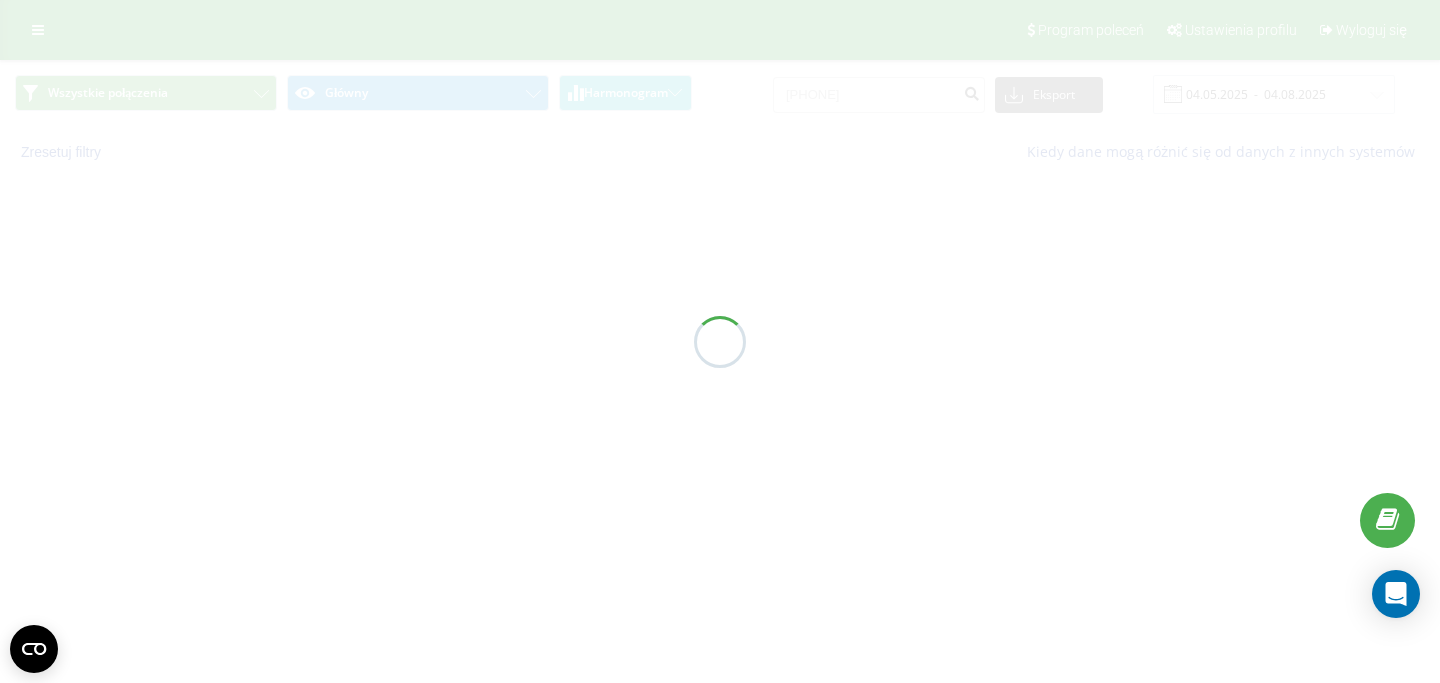 scroll, scrollTop: 0, scrollLeft: 0, axis: both 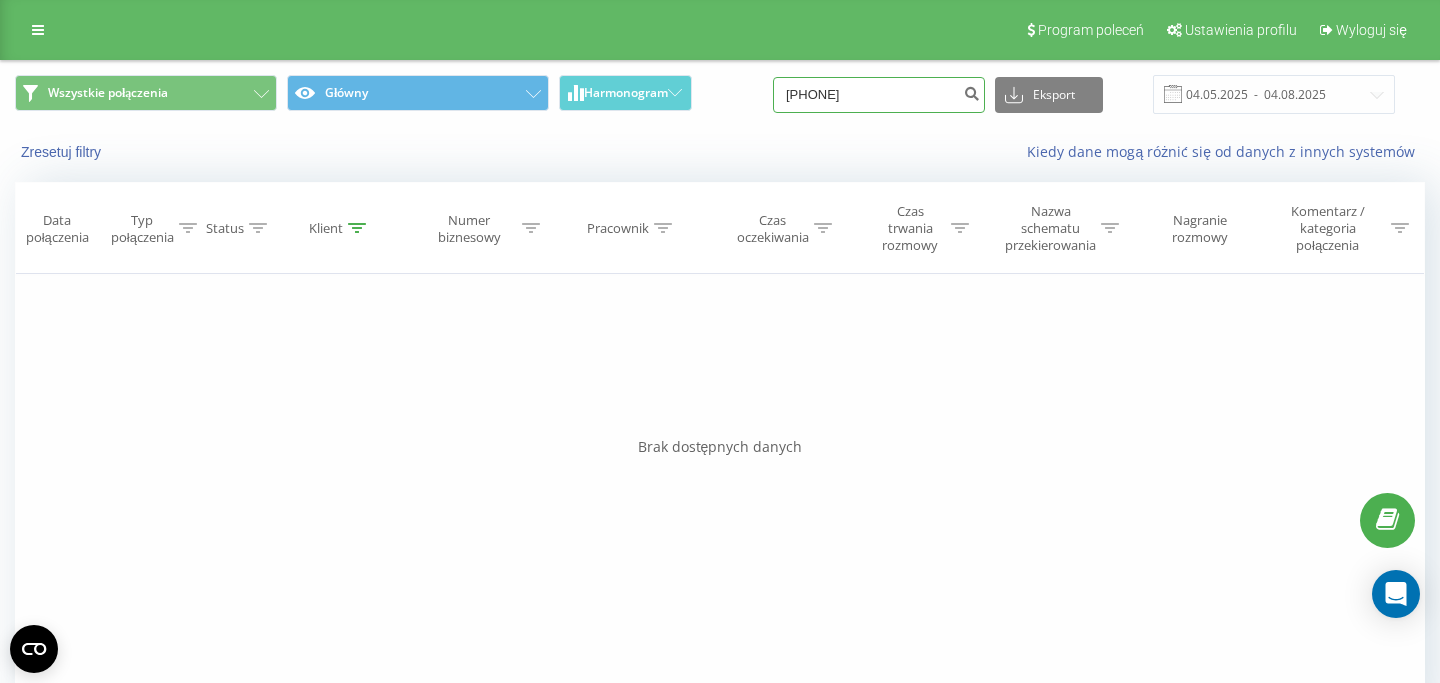 click on "[PHONE]" at bounding box center [879, 95] 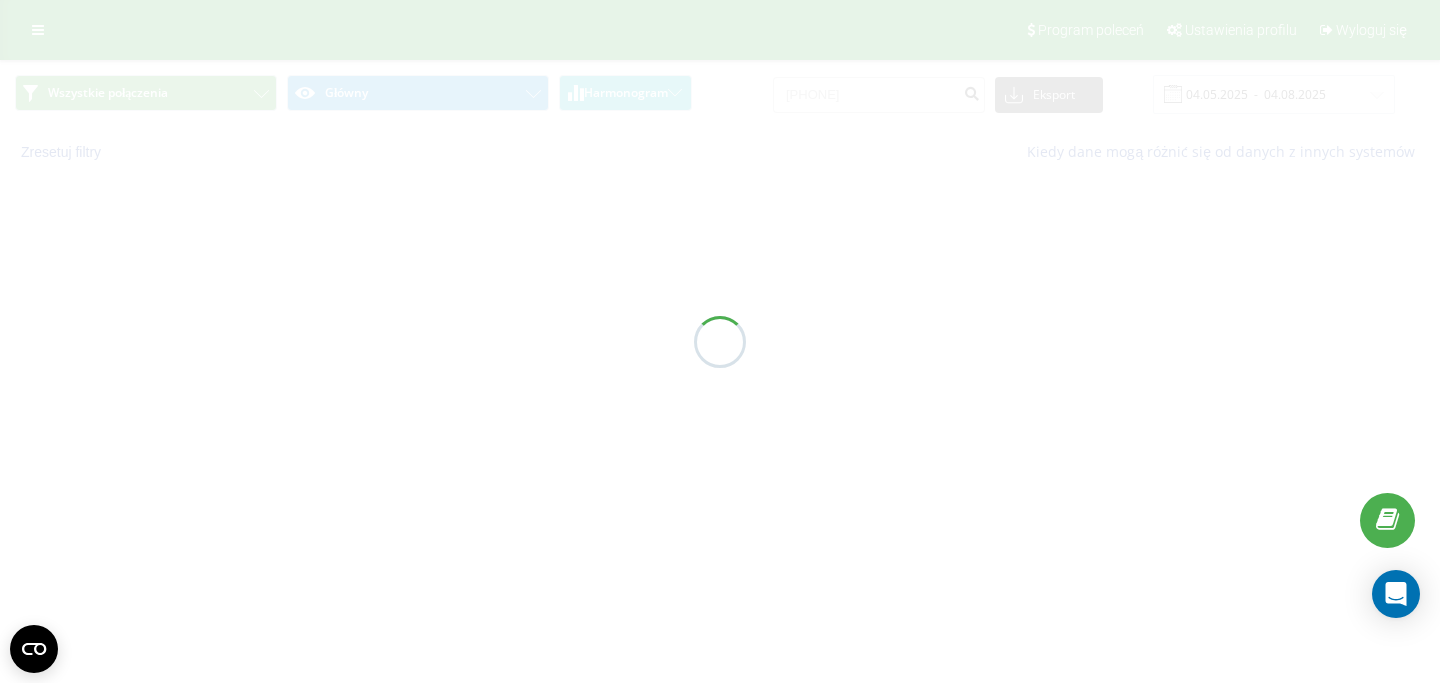scroll, scrollTop: 0, scrollLeft: 0, axis: both 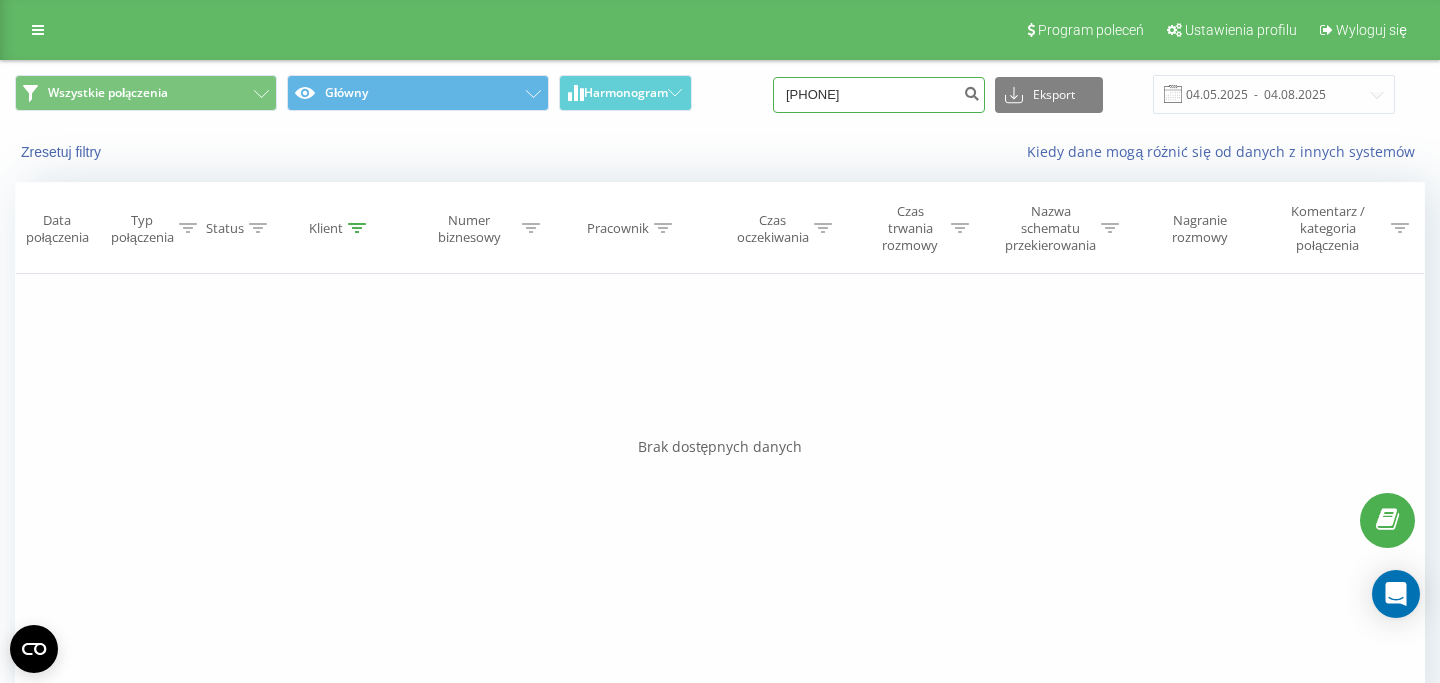 drag, startPoint x: 911, startPoint y: 92, endPoint x: 701, endPoint y: 79, distance: 210.402 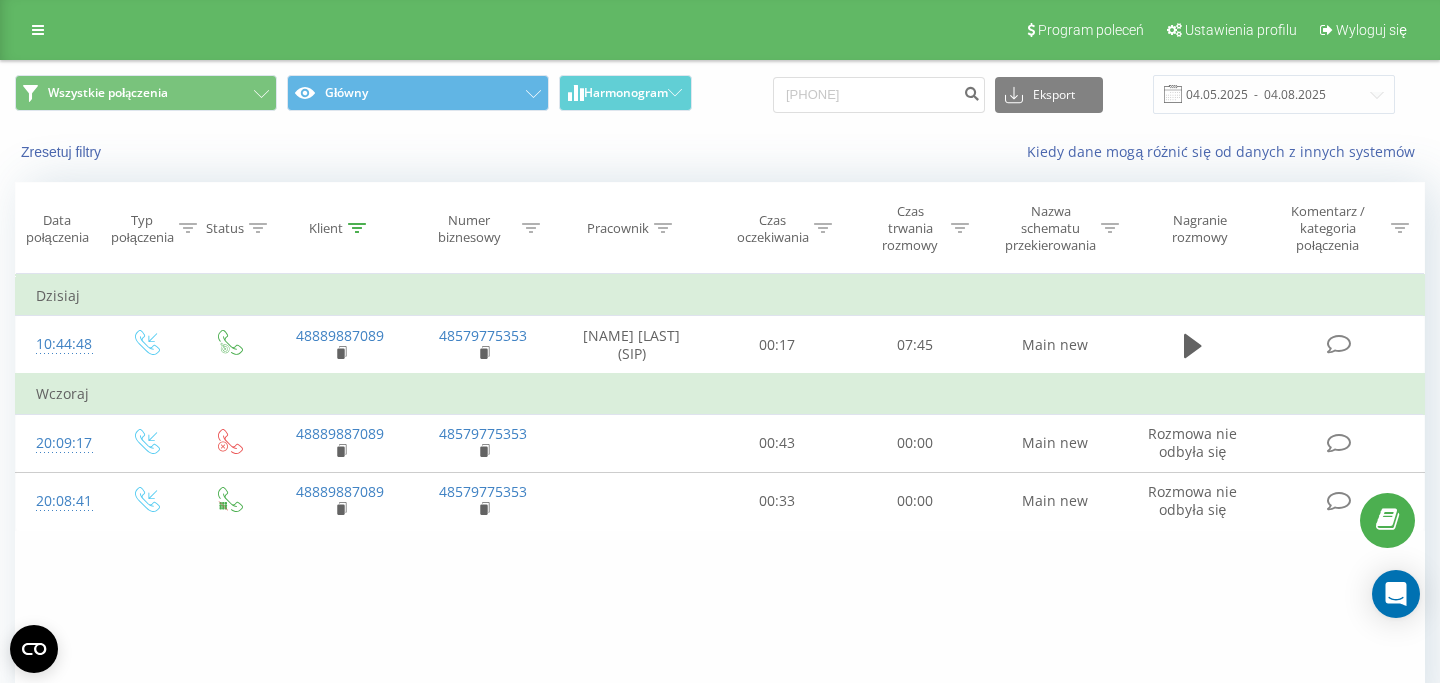 scroll, scrollTop: 0, scrollLeft: 0, axis: both 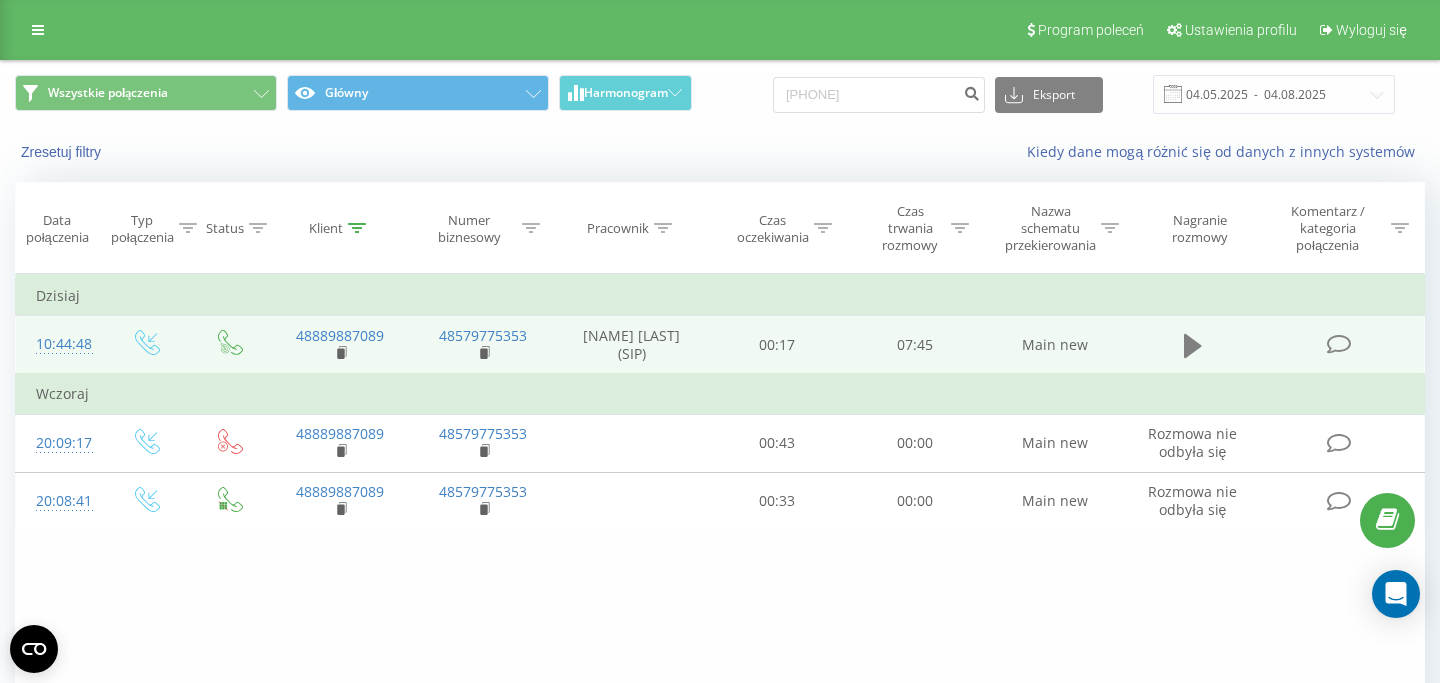 click 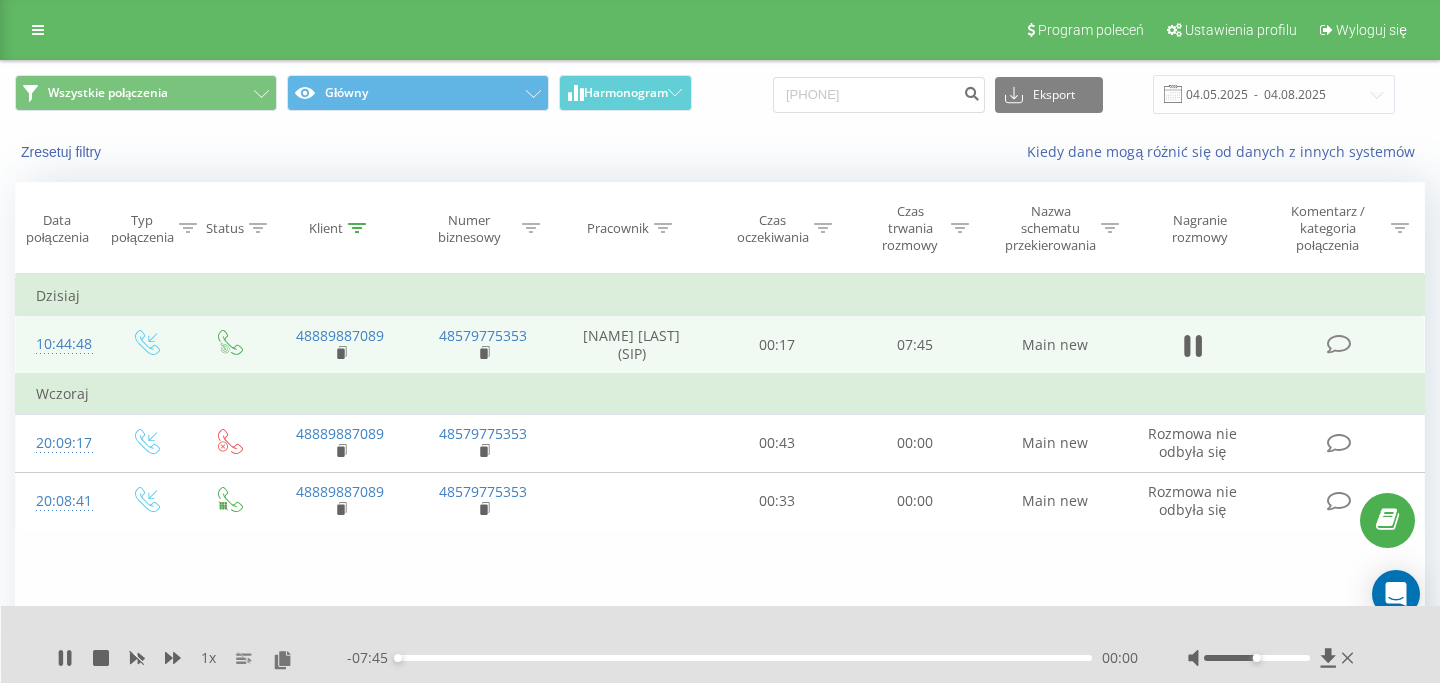 click on "- 07:45 00:00   00:00" at bounding box center [742, 658] 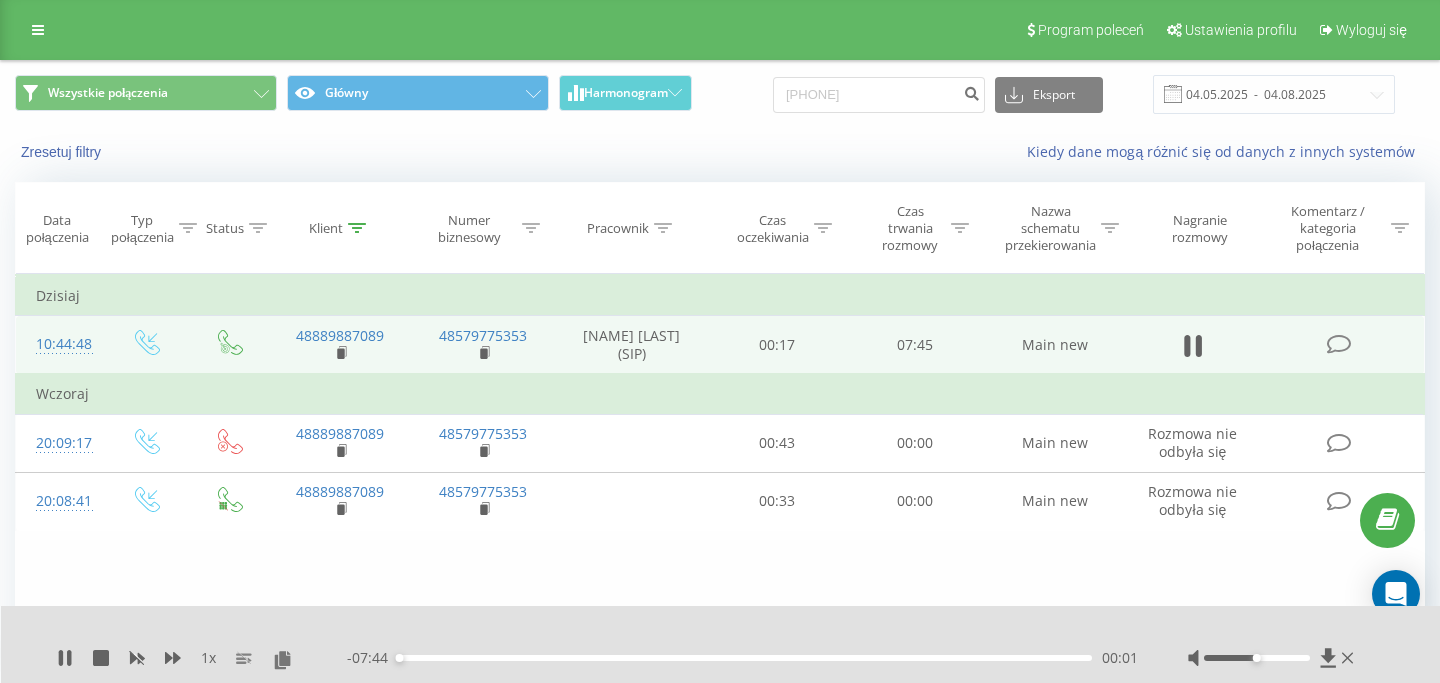 click on "00:01" at bounding box center (745, 658) 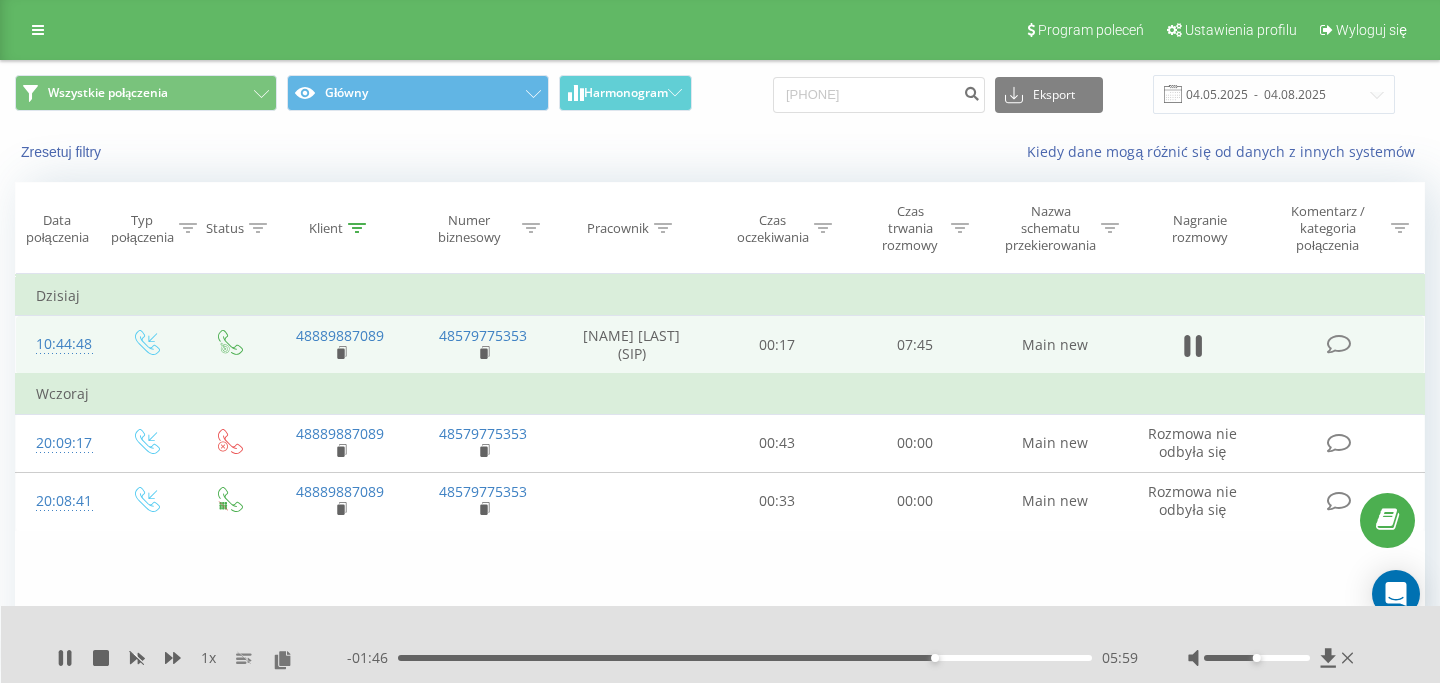 click on "05:59" at bounding box center [745, 658] 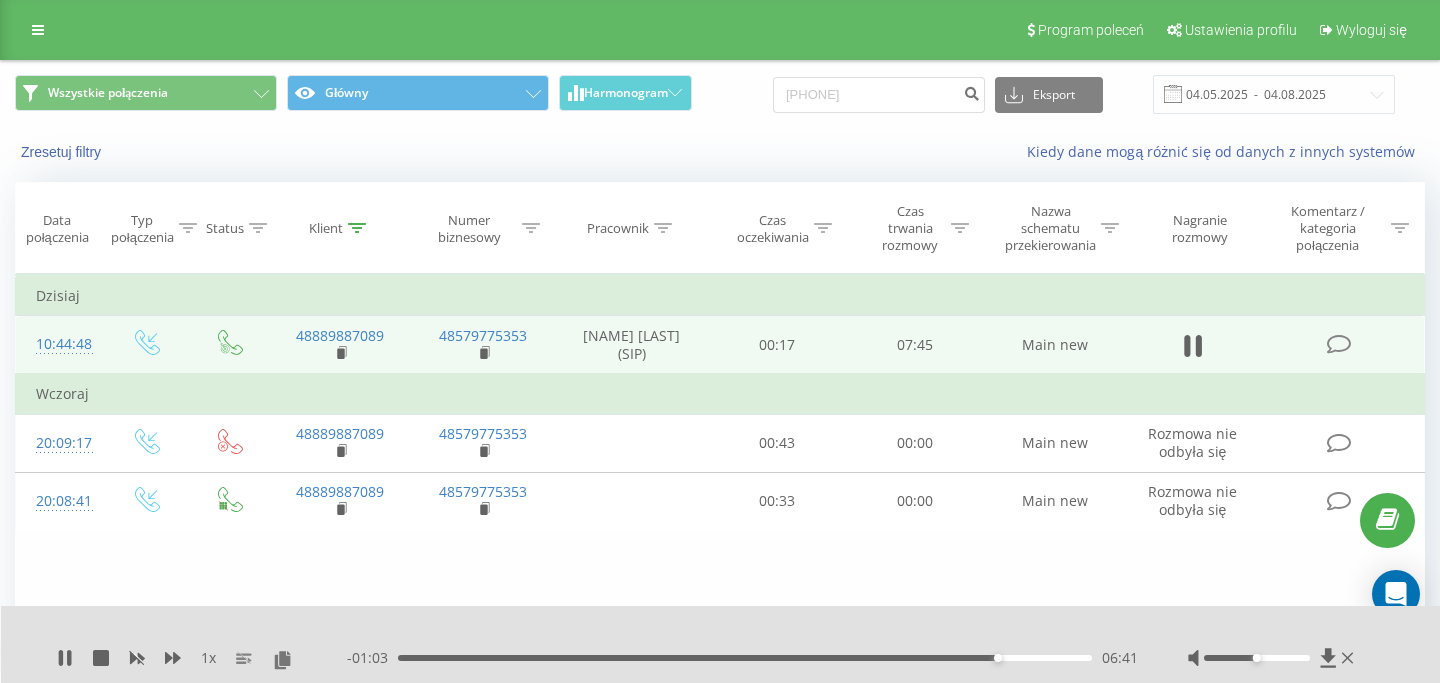 click on "06:41" at bounding box center (745, 658) 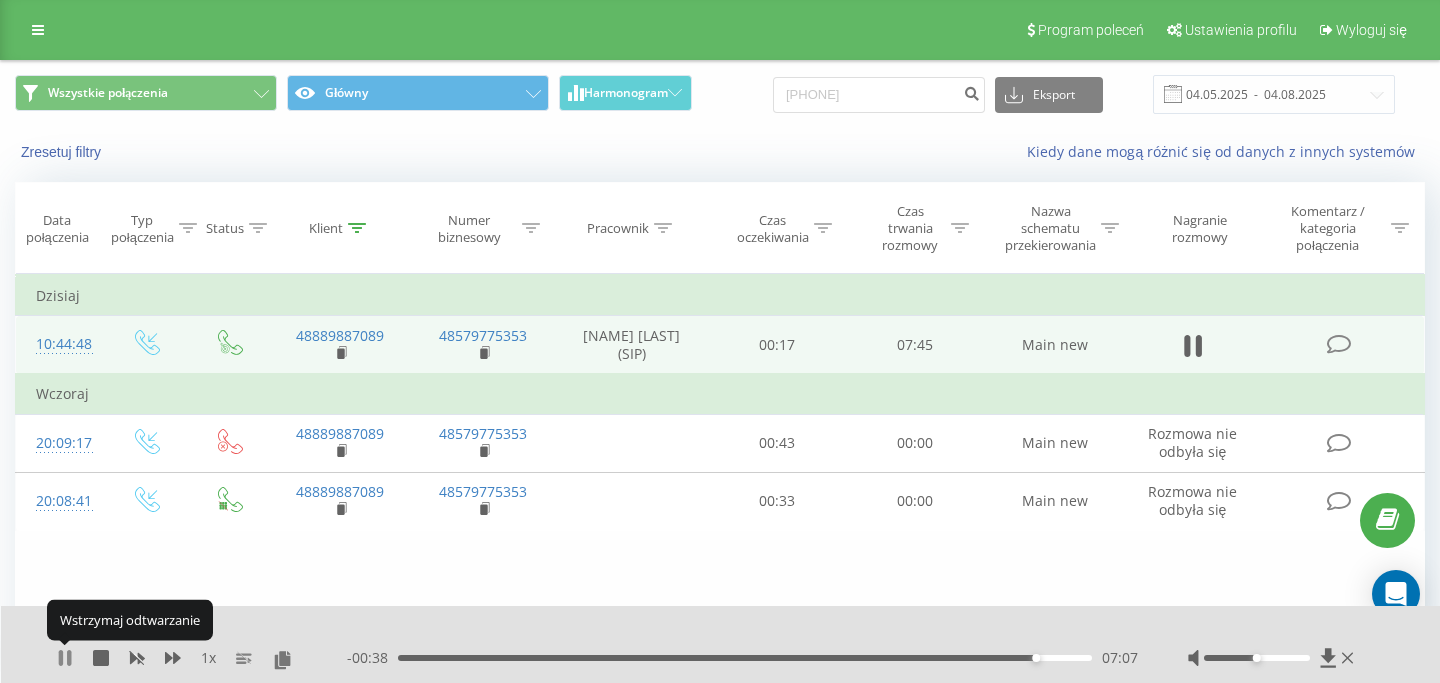 click 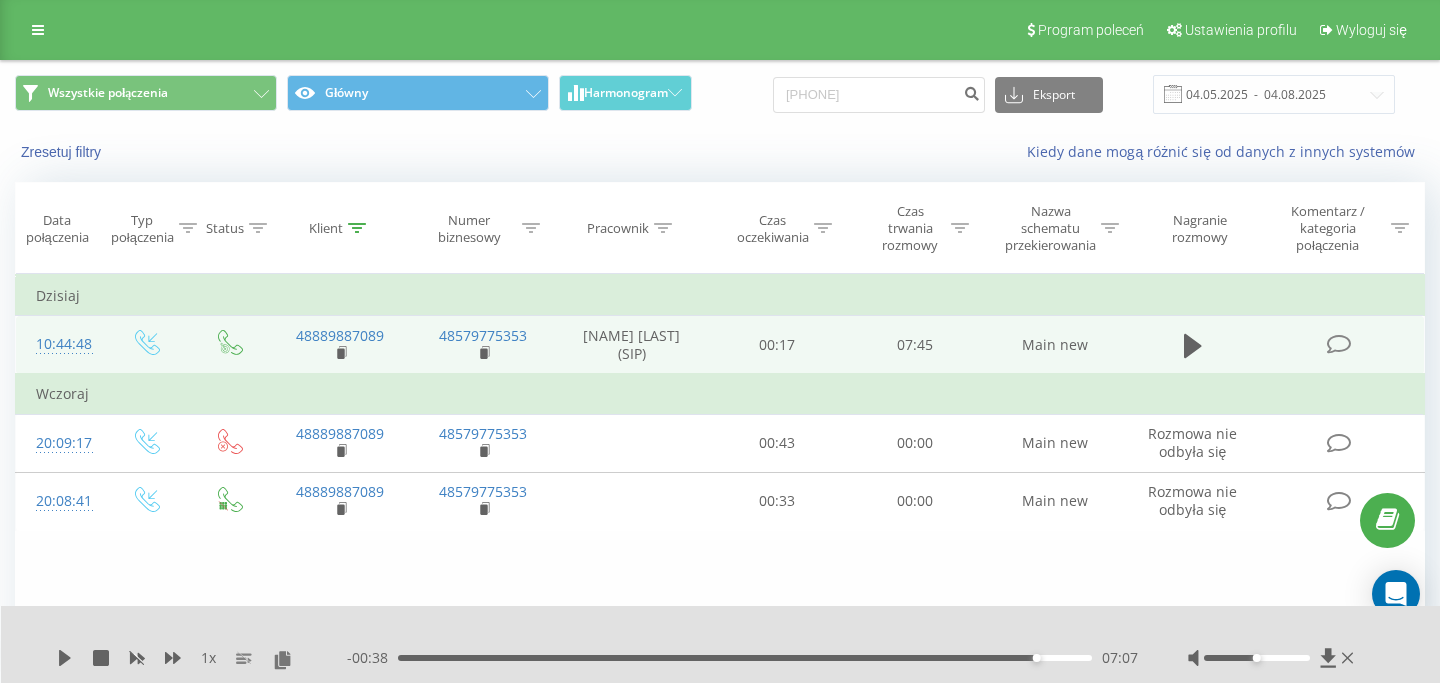 click on "1 x  - 00:38 07:07   07:07" at bounding box center [721, 644] 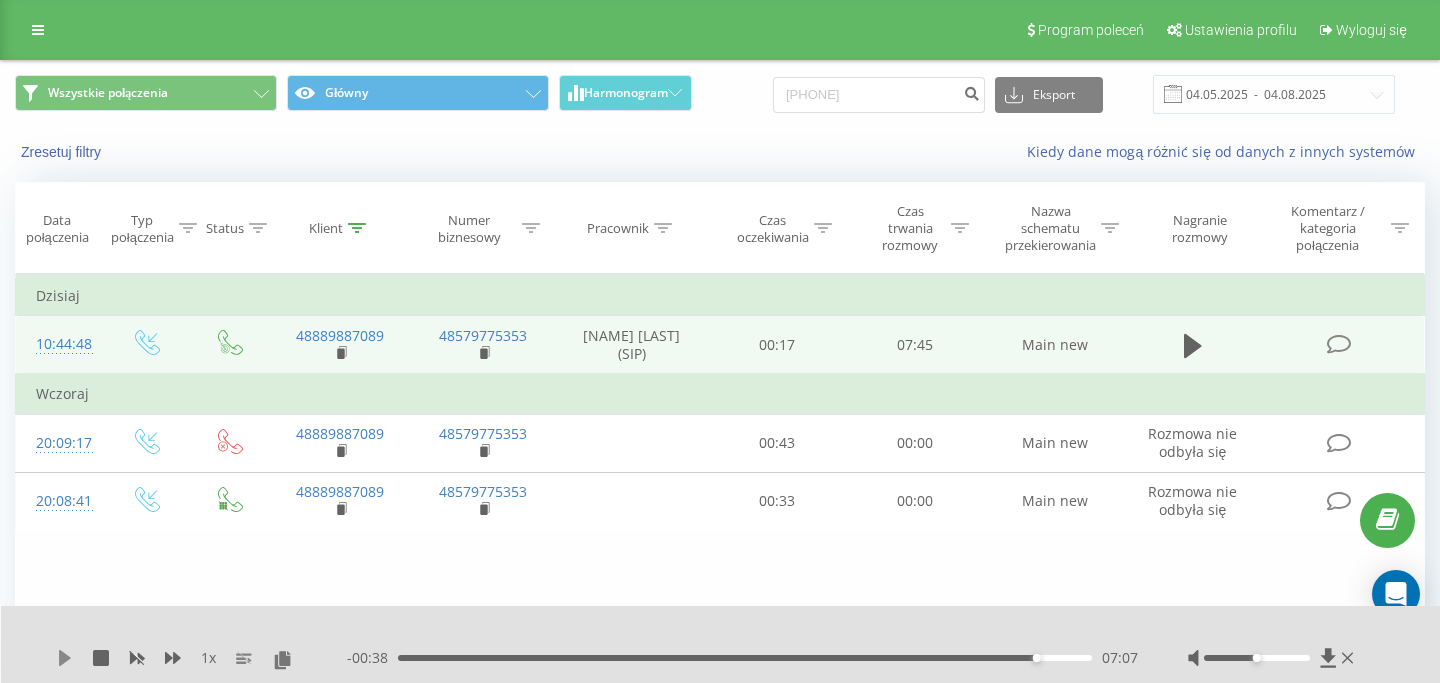 click 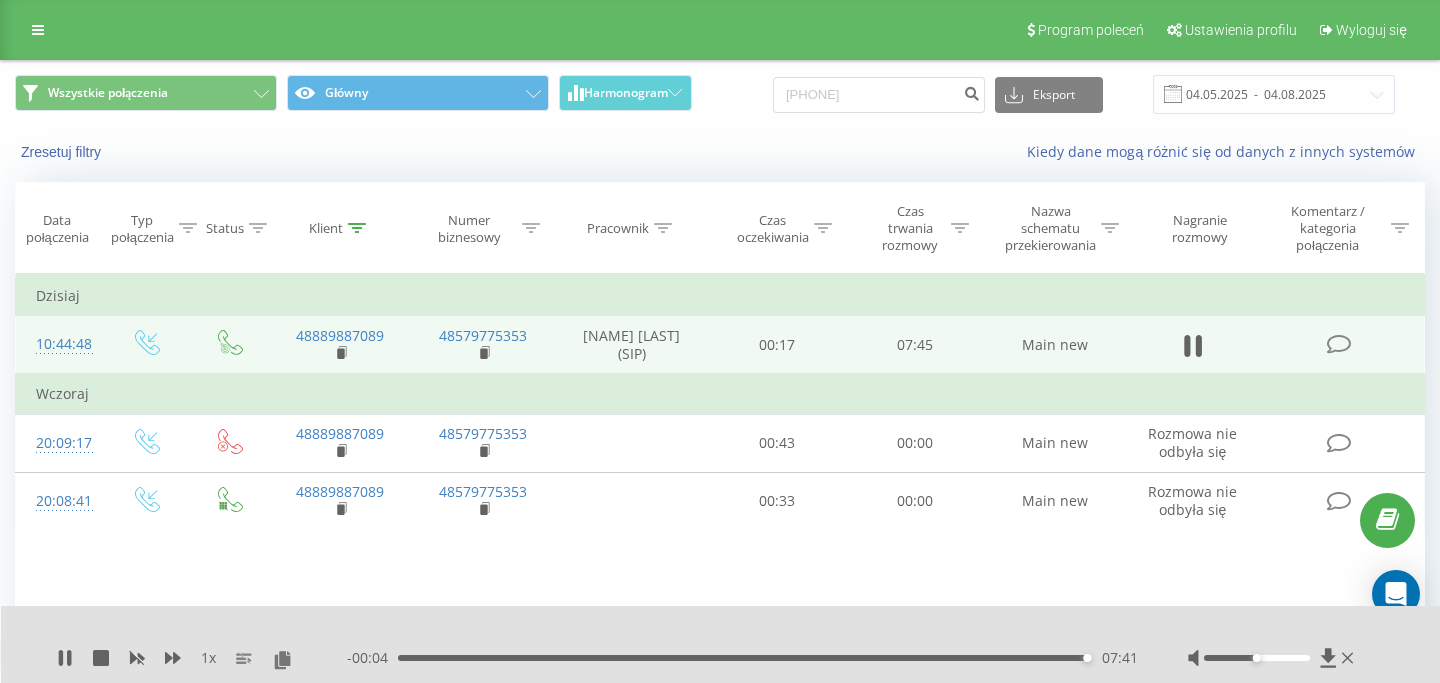 click on "- 00:04 07:41   07:41" at bounding box center [742, 658] 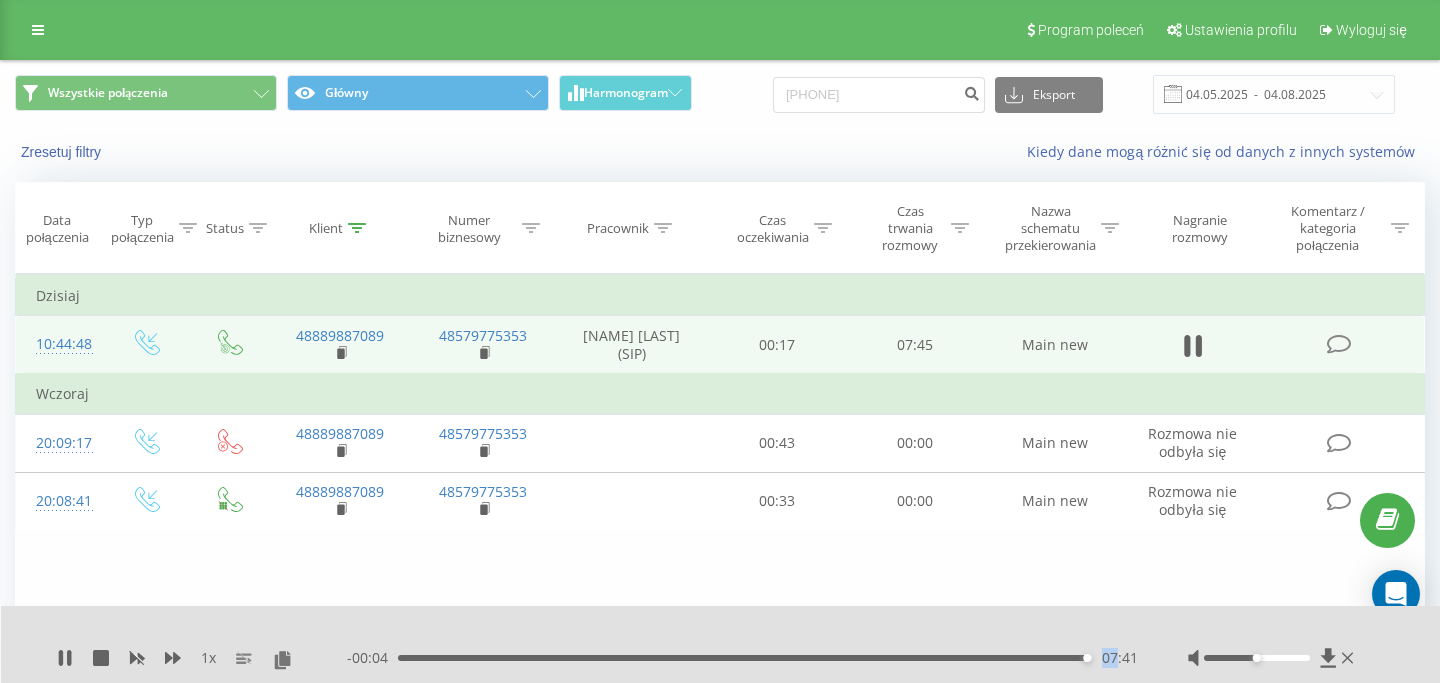 click on "- 00:04 07:41   07:41" at bounding box center [742, 658] 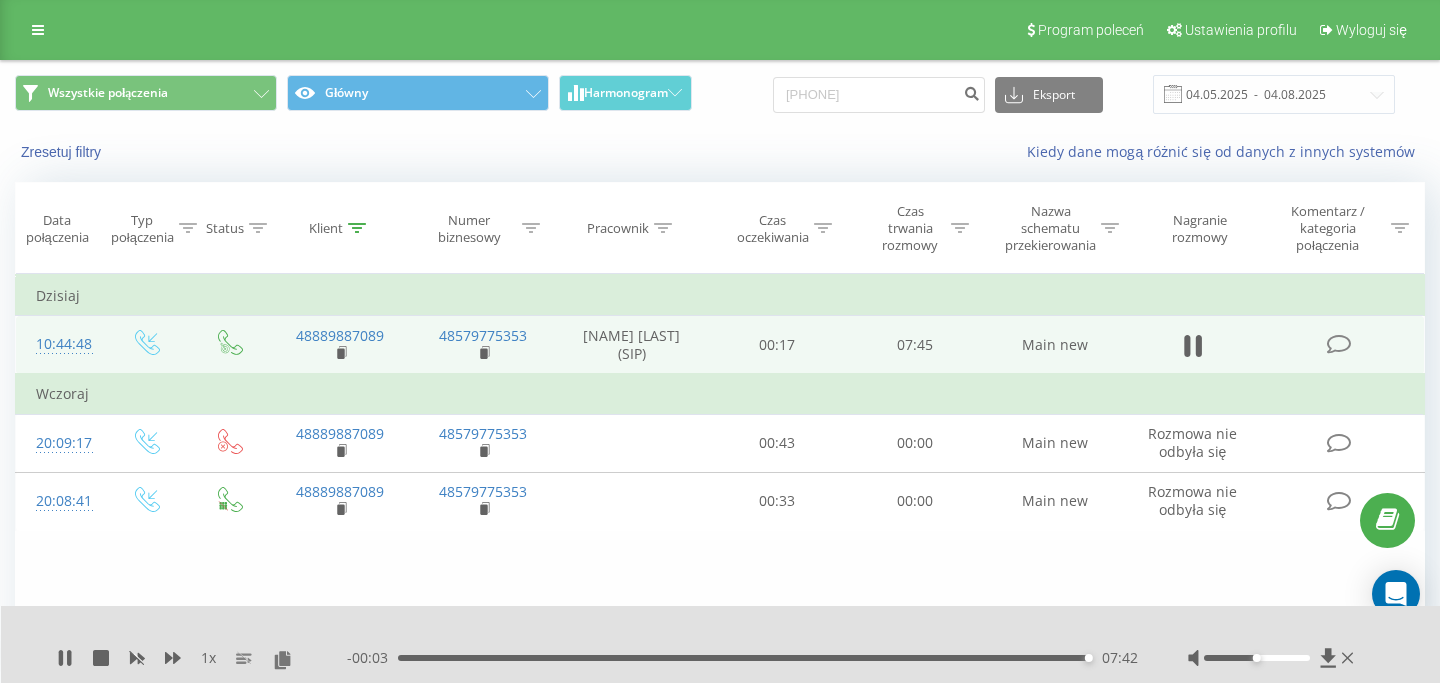 click on "07:42" at bounding box center (745, 658) 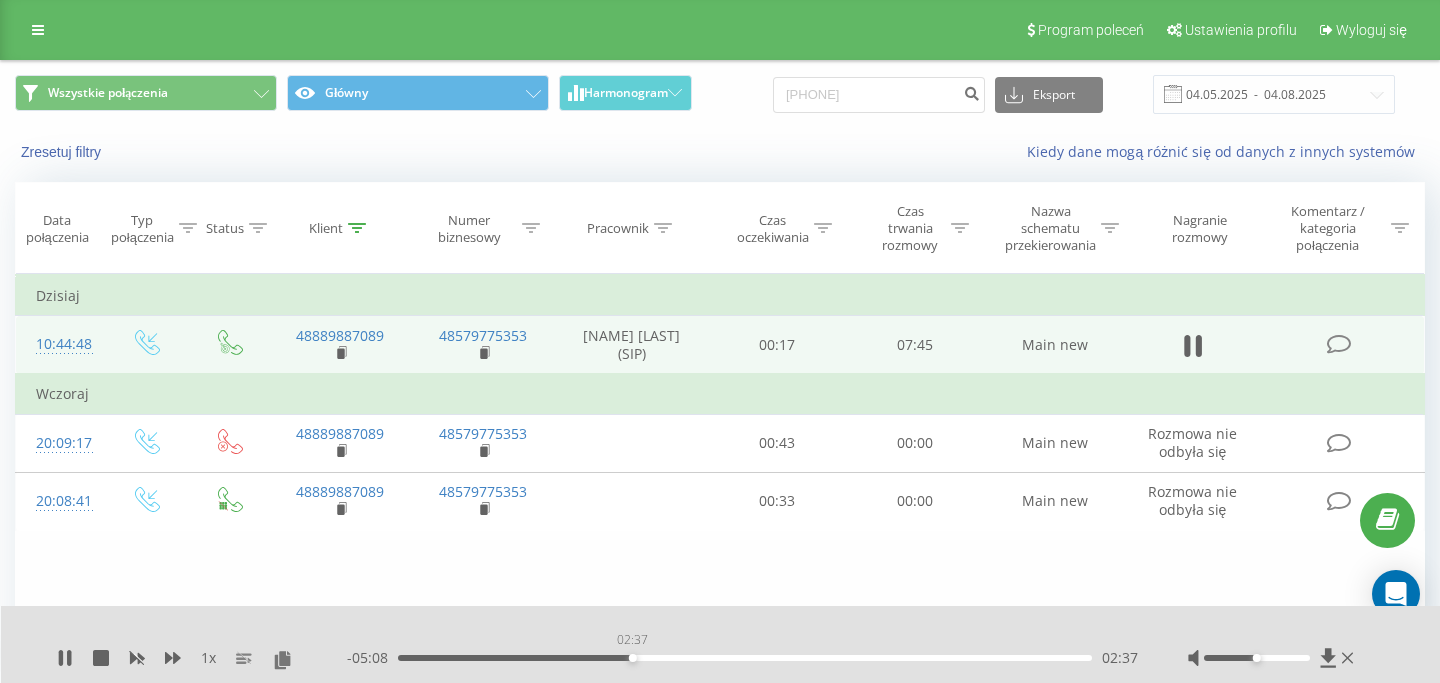 click on "02:37" at bounding box center (745, 658) 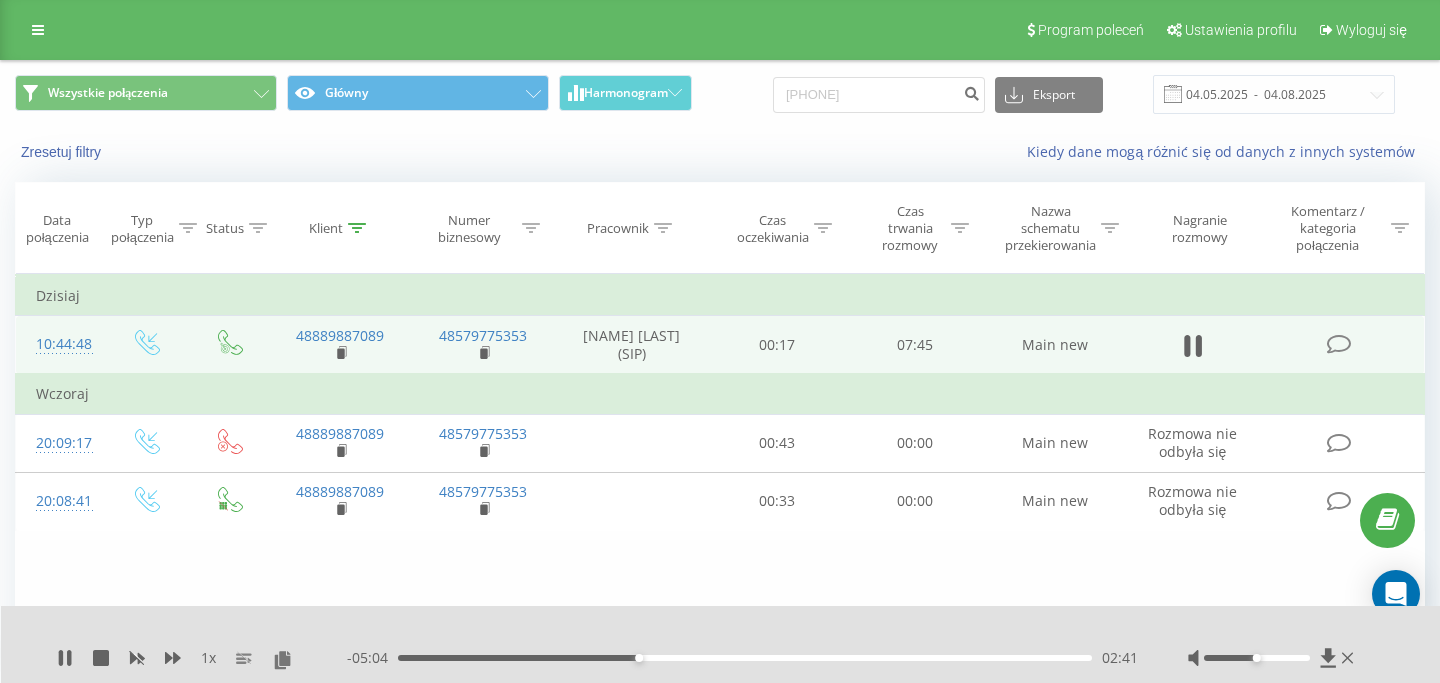 click on "- 05:04 02:41   02:41" at bounding box center (742, 658) 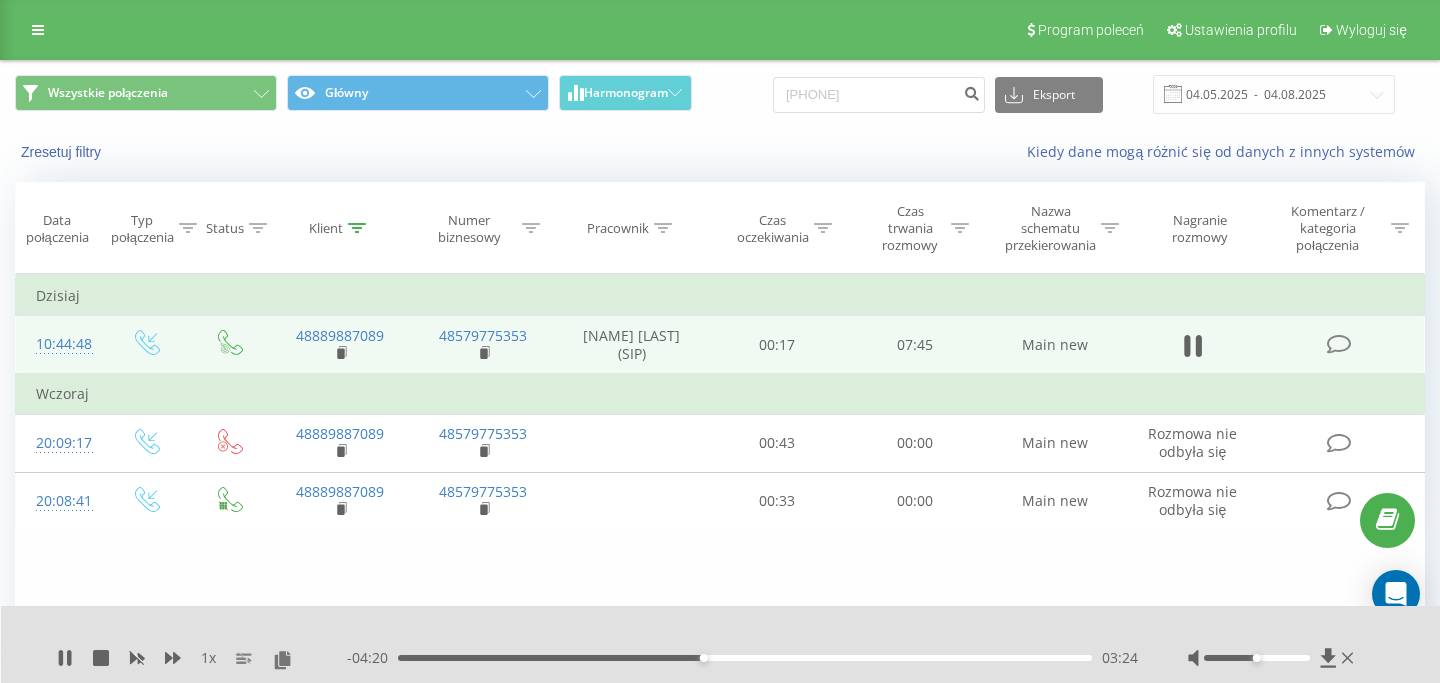 click on "03:24" at bounding box center (745, 658) 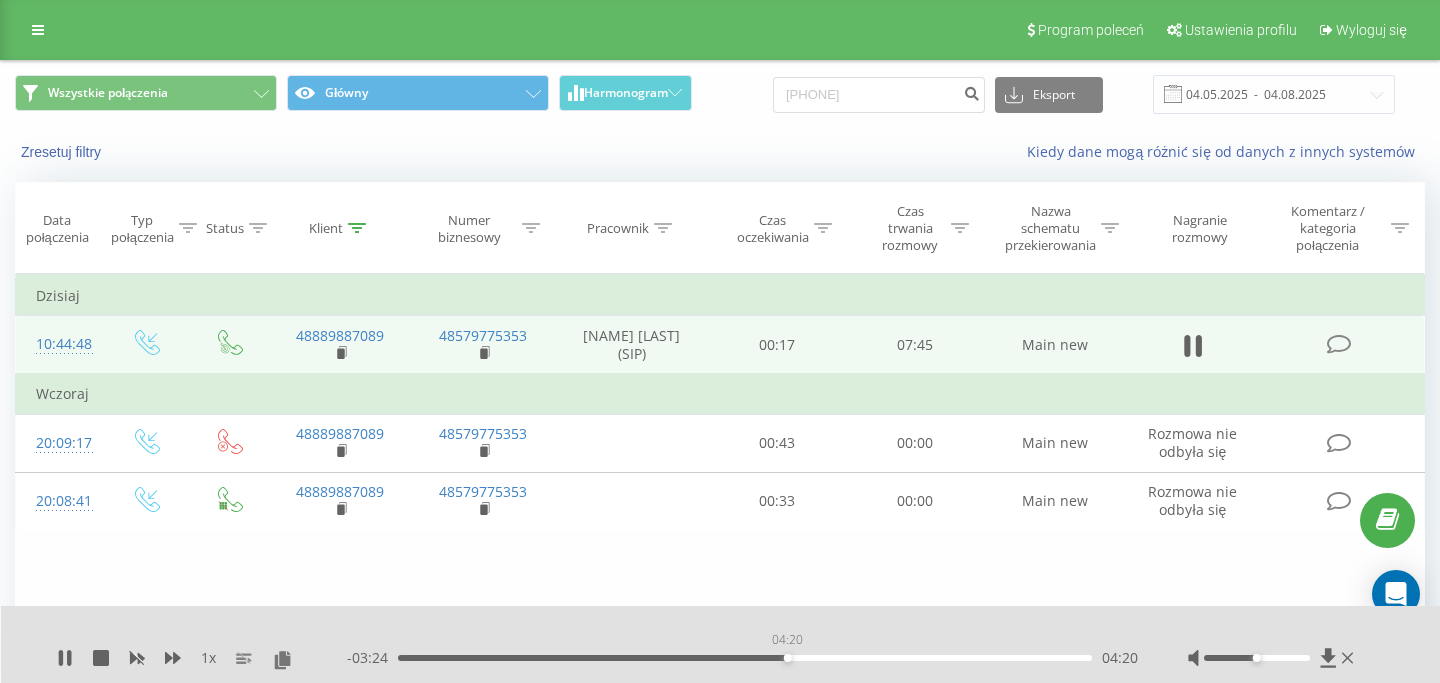 click on "04:20" at bounding box center [745, 658] 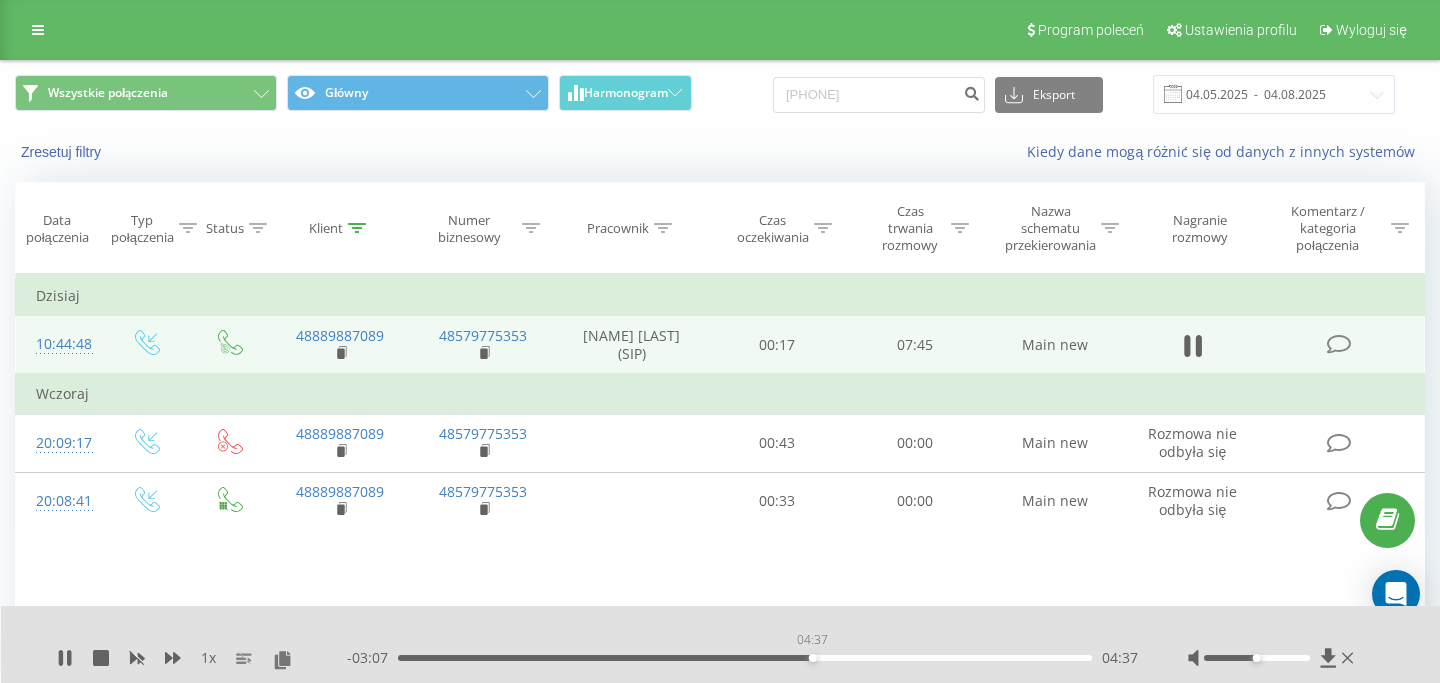 click on "04:37" at bounding box center (745, 658) 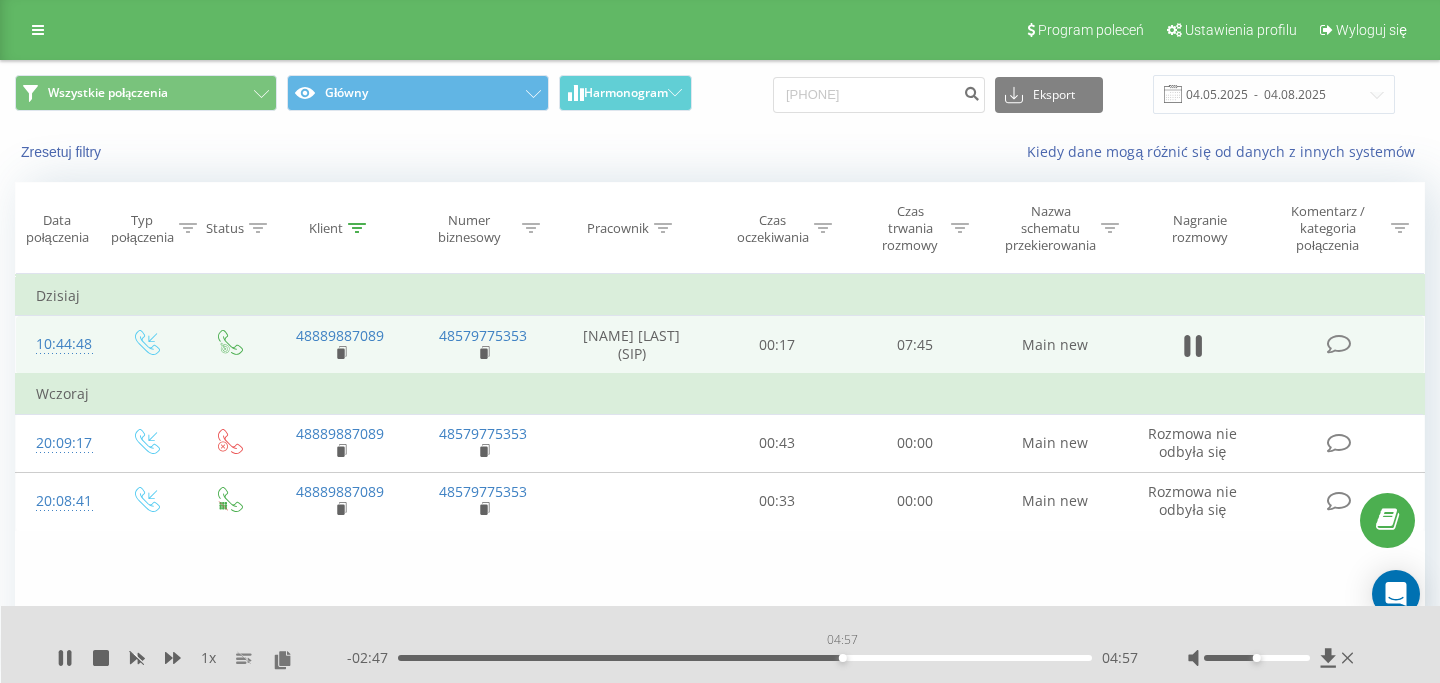 click on "04:57" at bounding box center [745, 658] 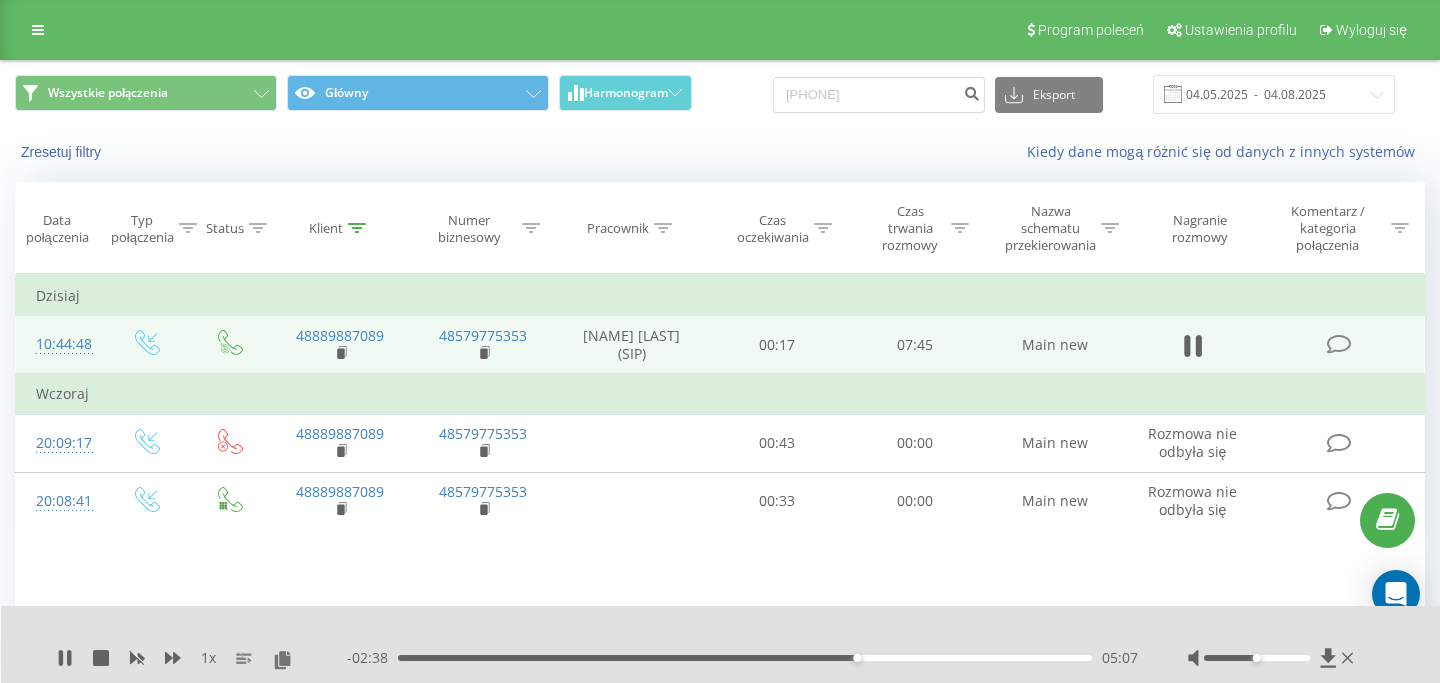 click on "05:07" at bounding box center (745, 658) 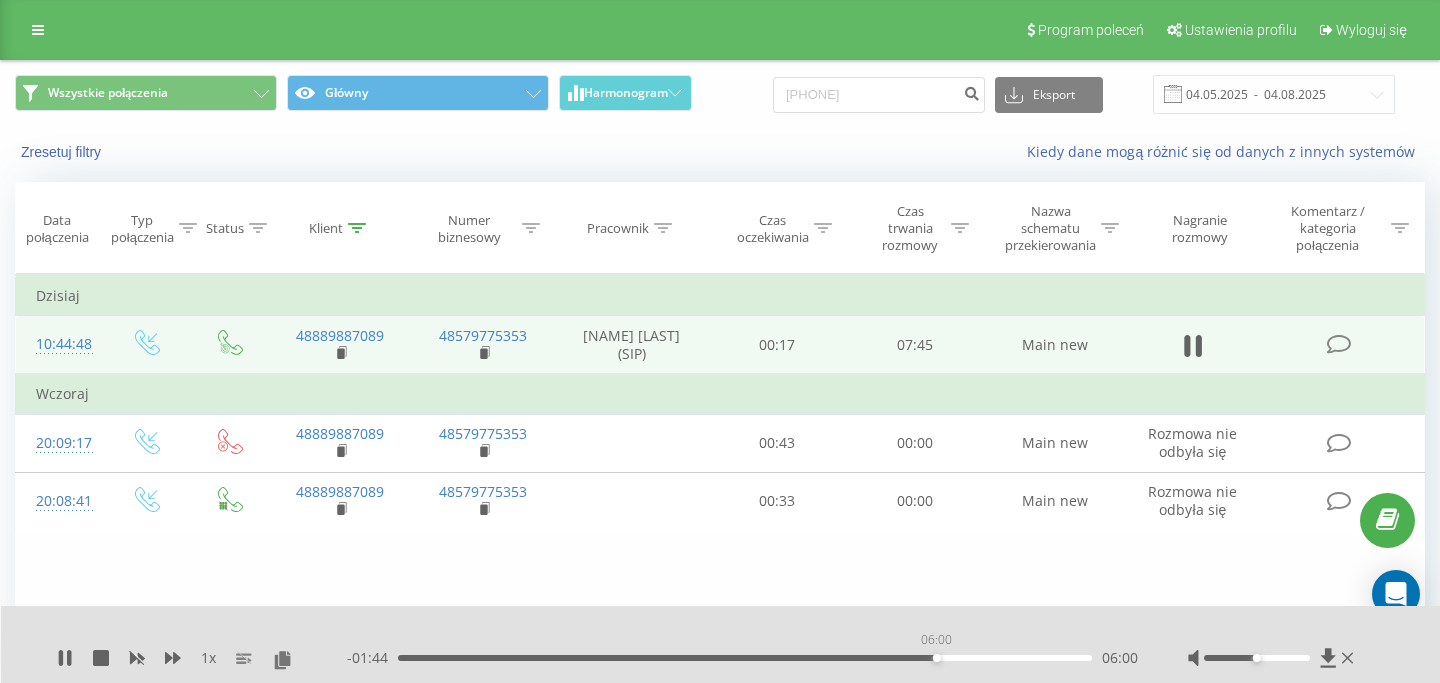 click on "06:00" at bounding box center (745, 658) 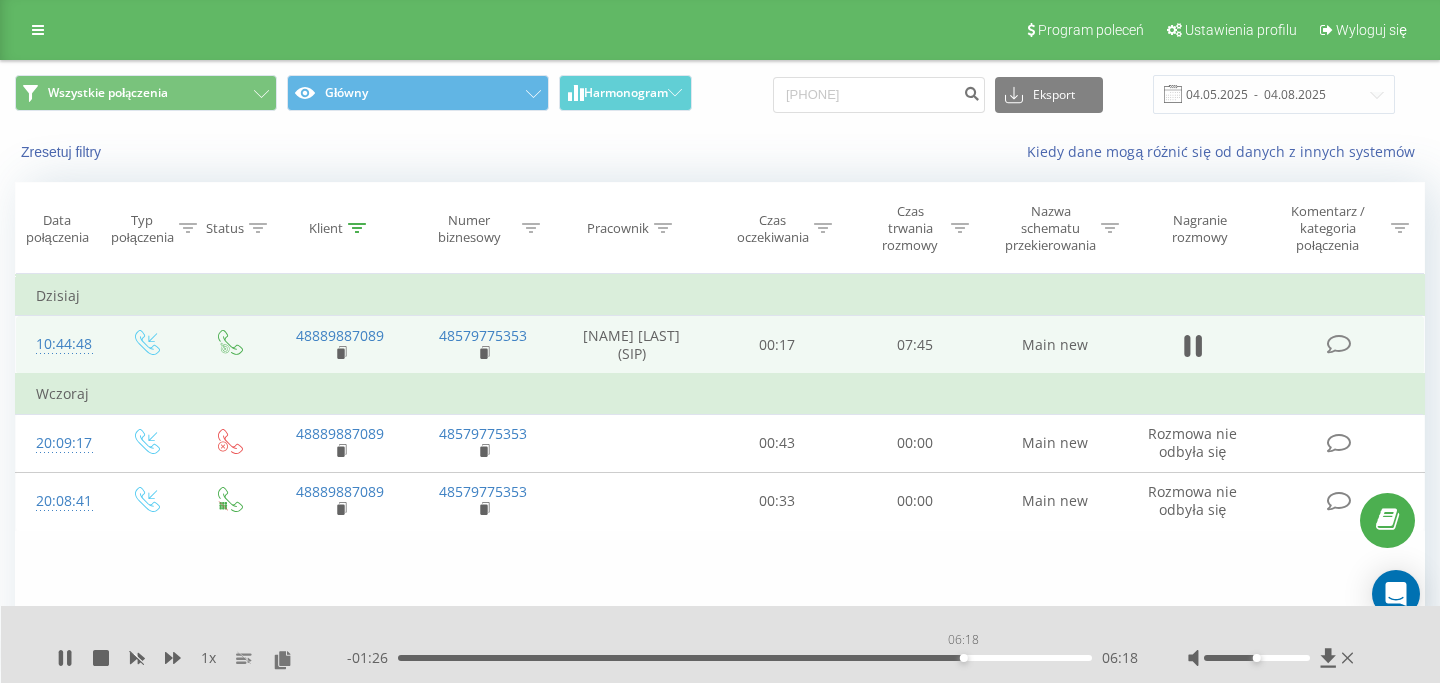 click on "06:18" at bounding box center (745, 658) 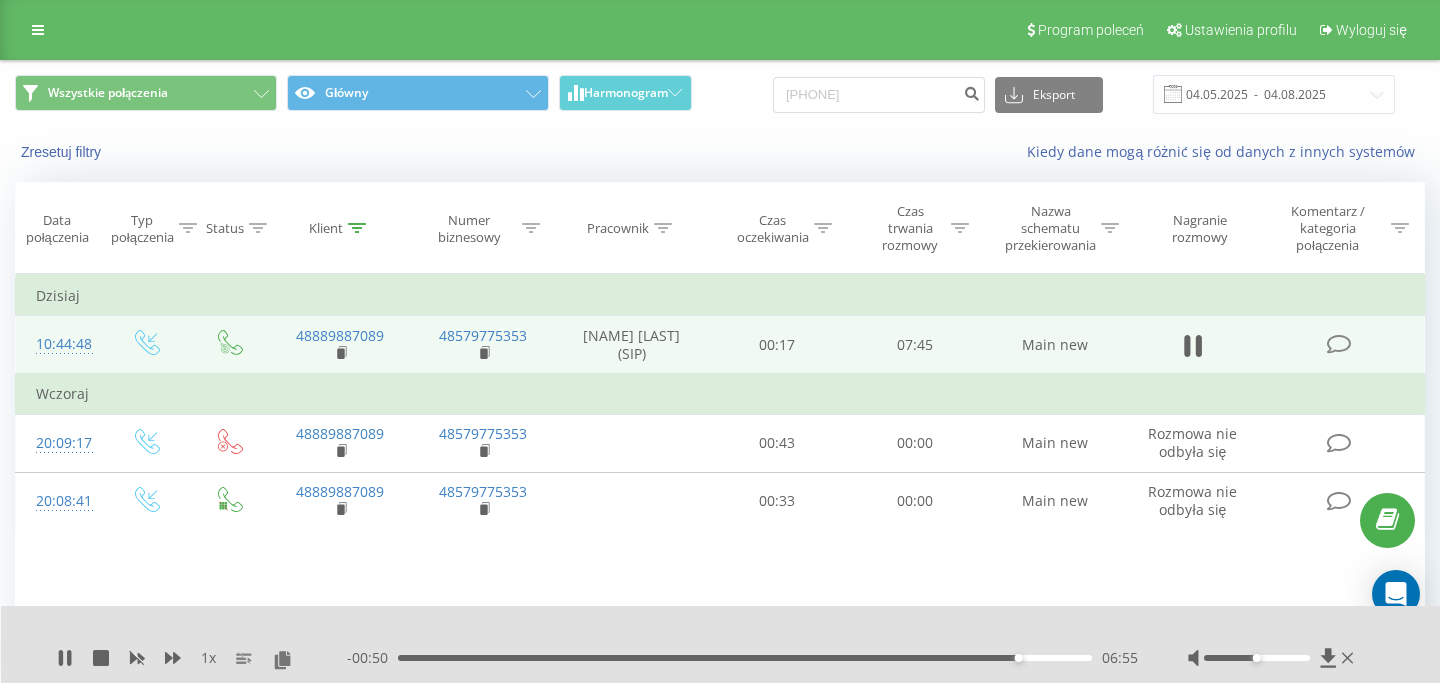 click on "1 x" at bounding box center (202, 658) 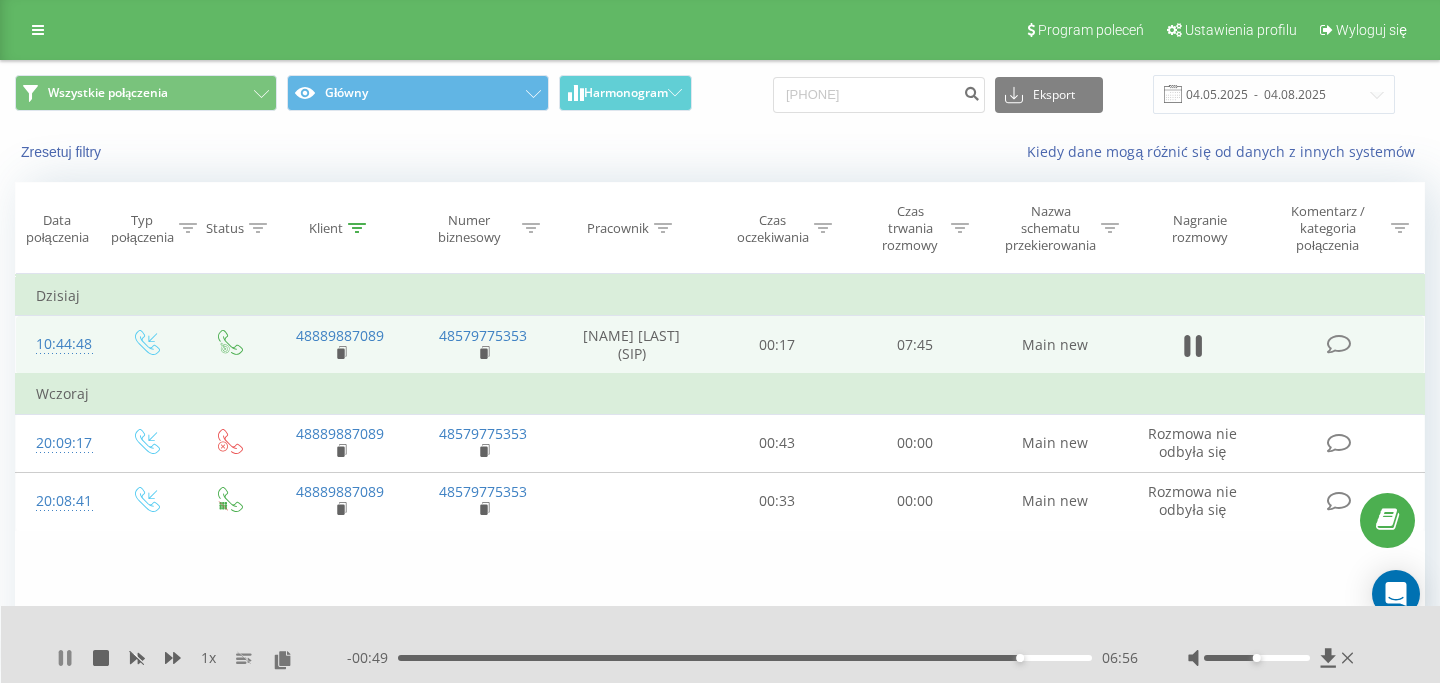 click 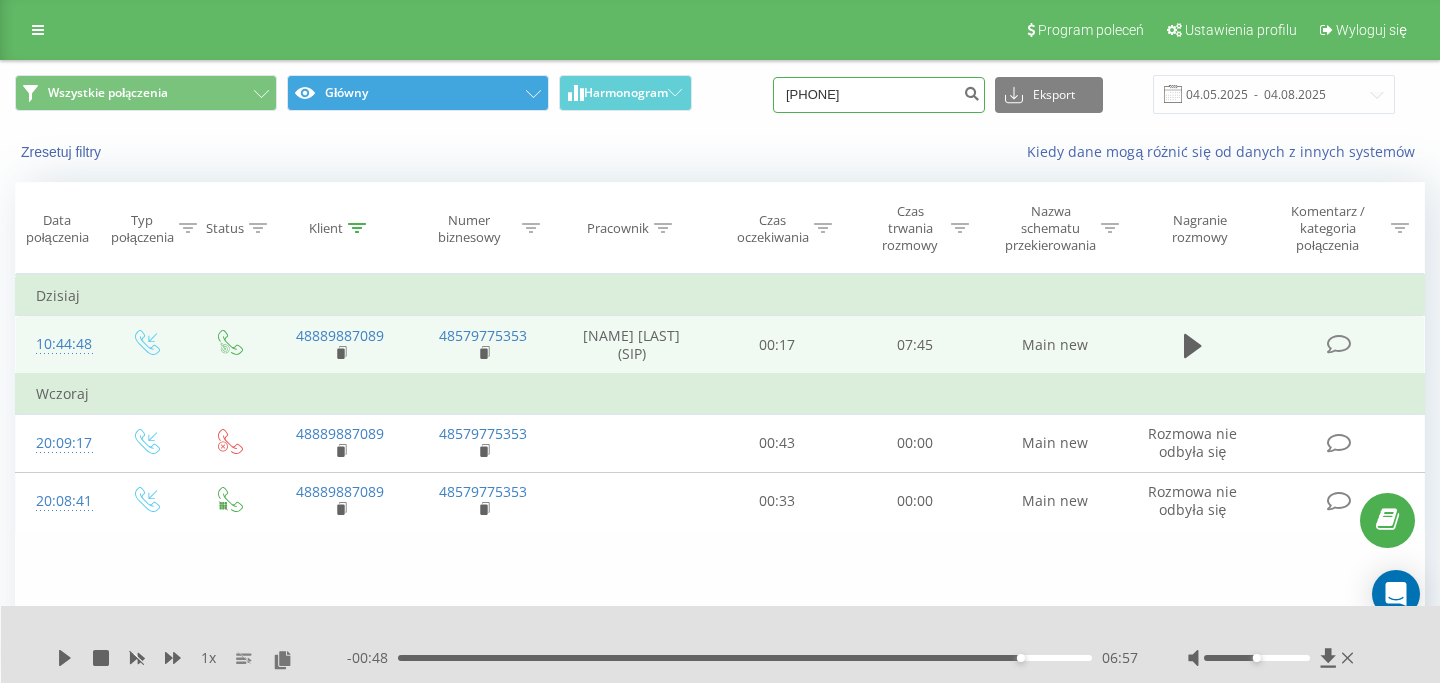 drag, startPoint x: 934, startPoint y: 92, endPoint x: 477, endPoint y: 81, distance: 457.13235 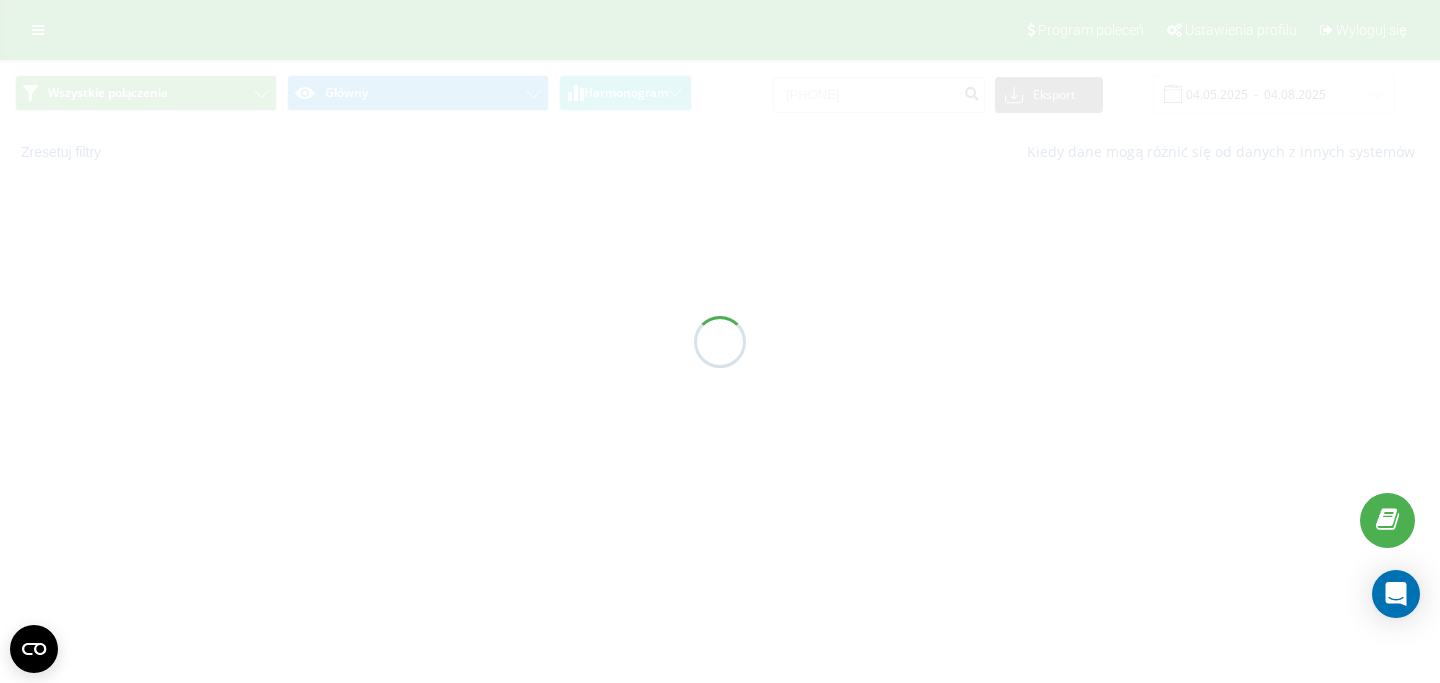 scroll, scrollTop: 0, scrollLeft: 0, axis: both 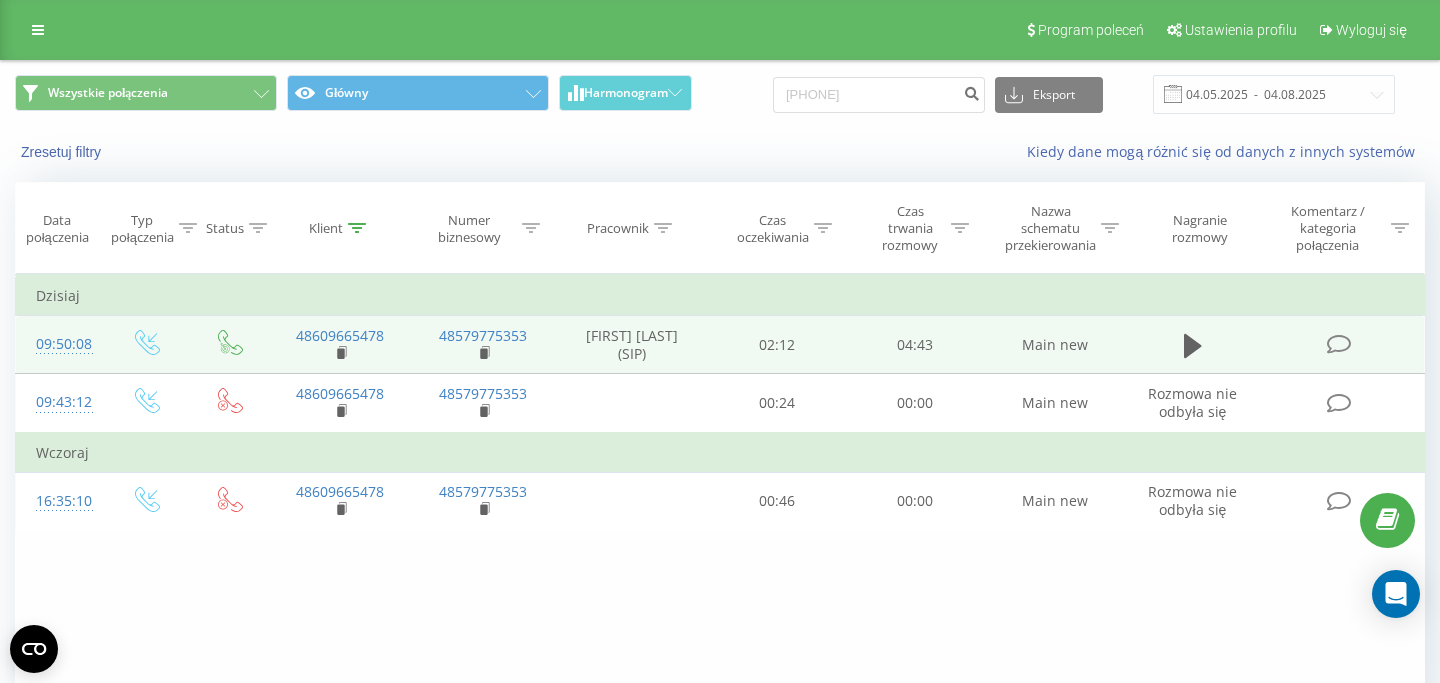 click at bounding box center [1193, 345] 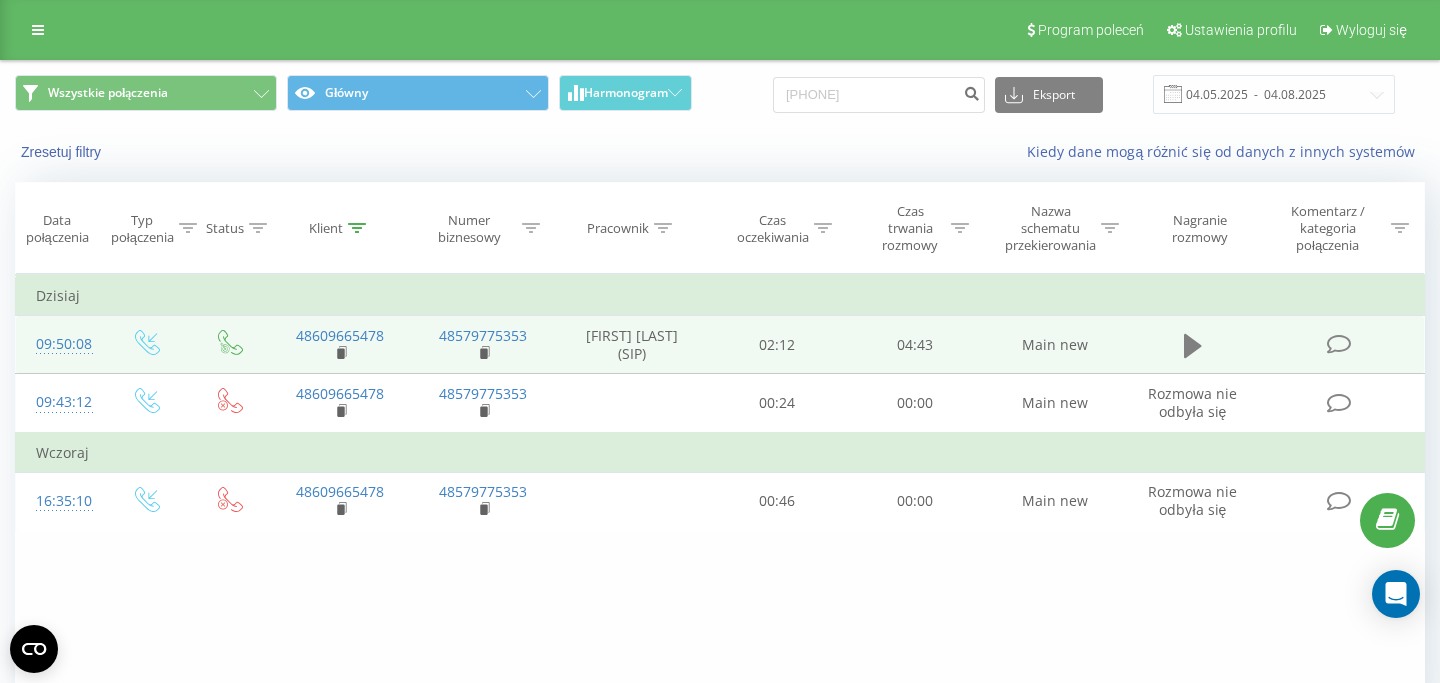 click 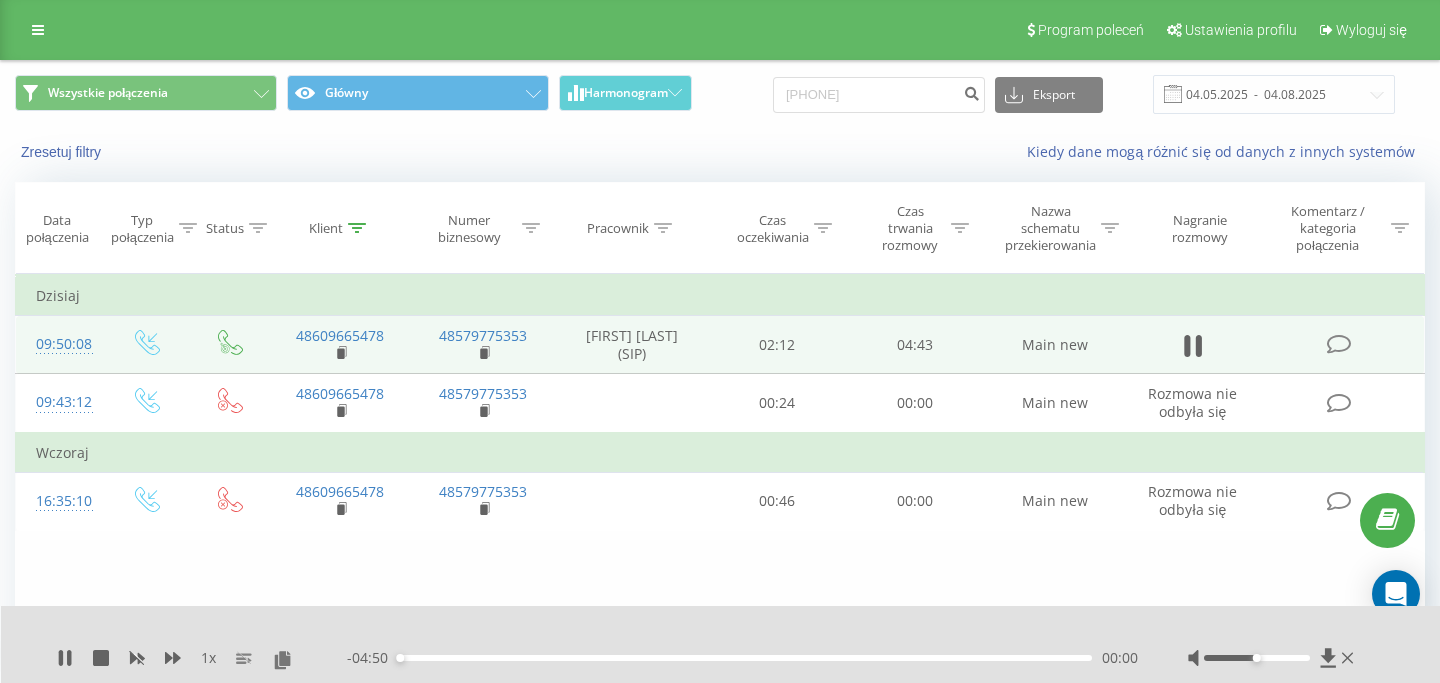 click on "00:00" at bounding box center [745, 658] 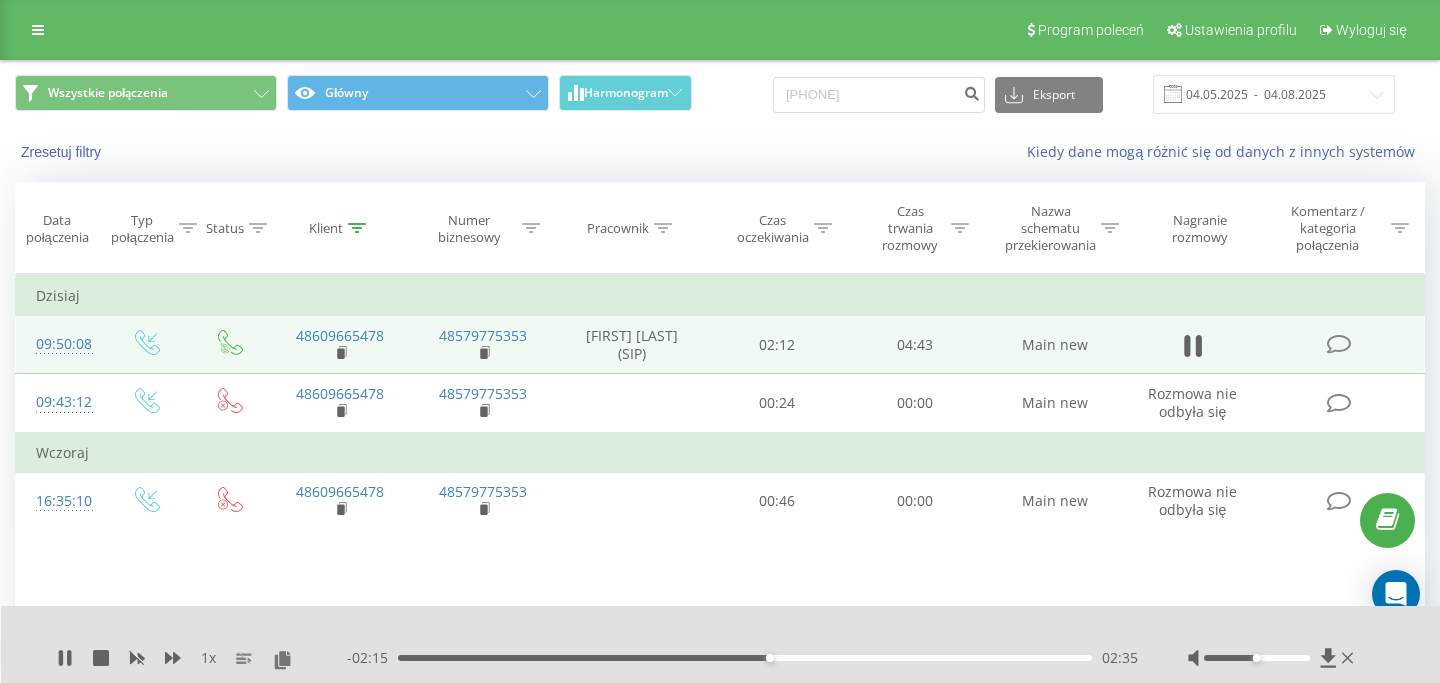 click on "02:35" at bounding box center (745, 658) 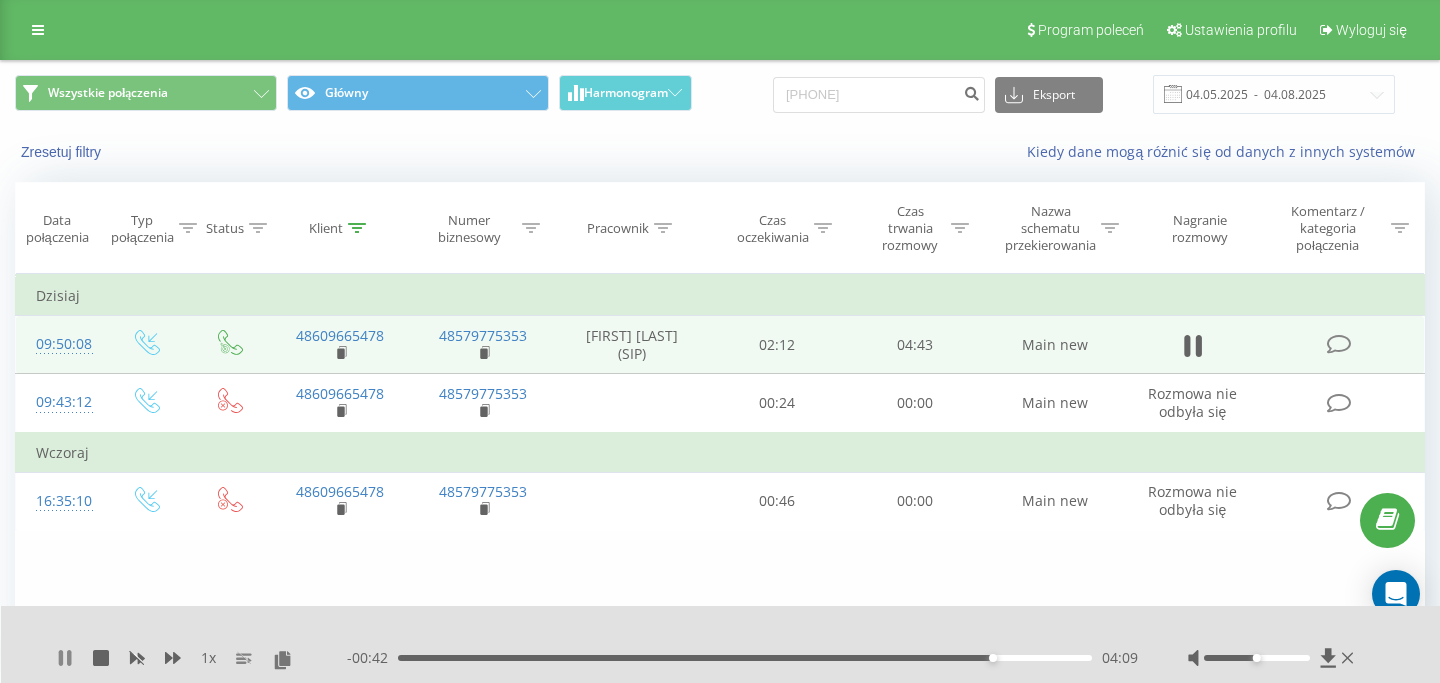 click 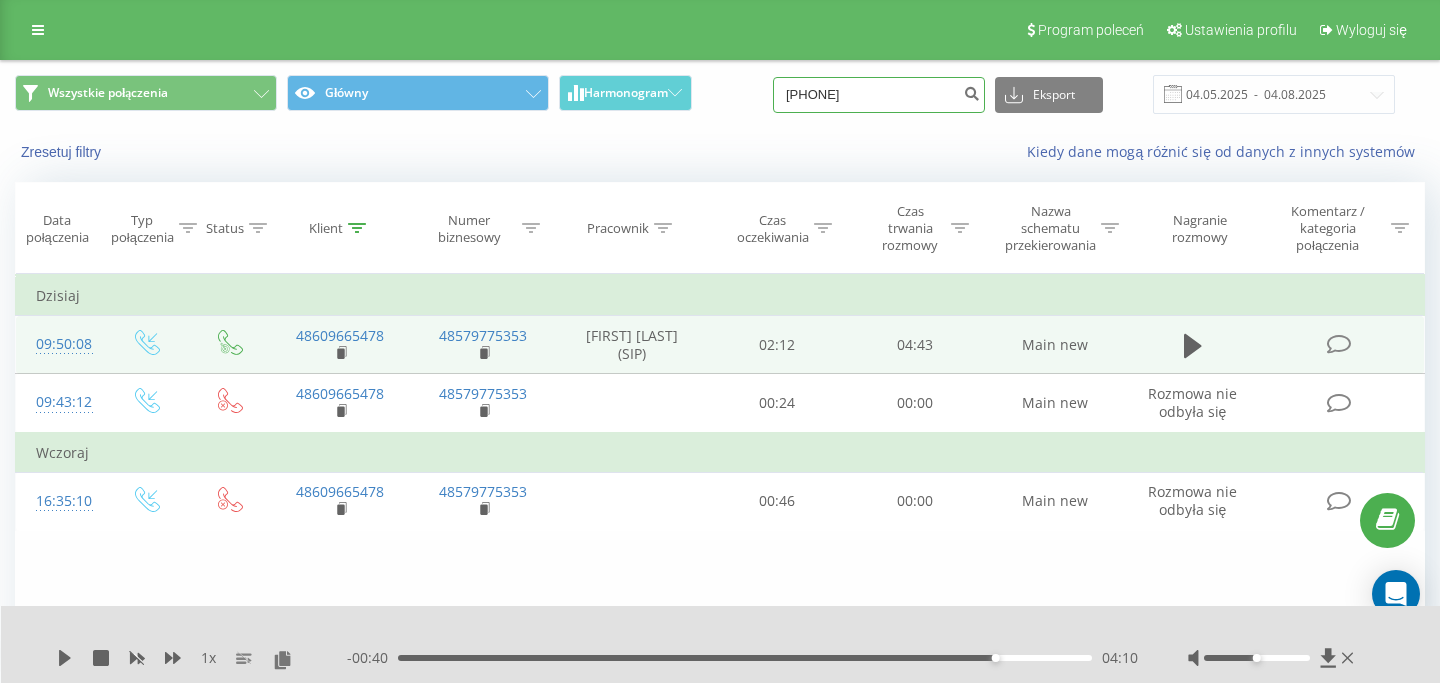 drag, startPoint x: 863, startPoint y: 97, endPoint x: 772, endPoint y: 92, distance: 91.13726 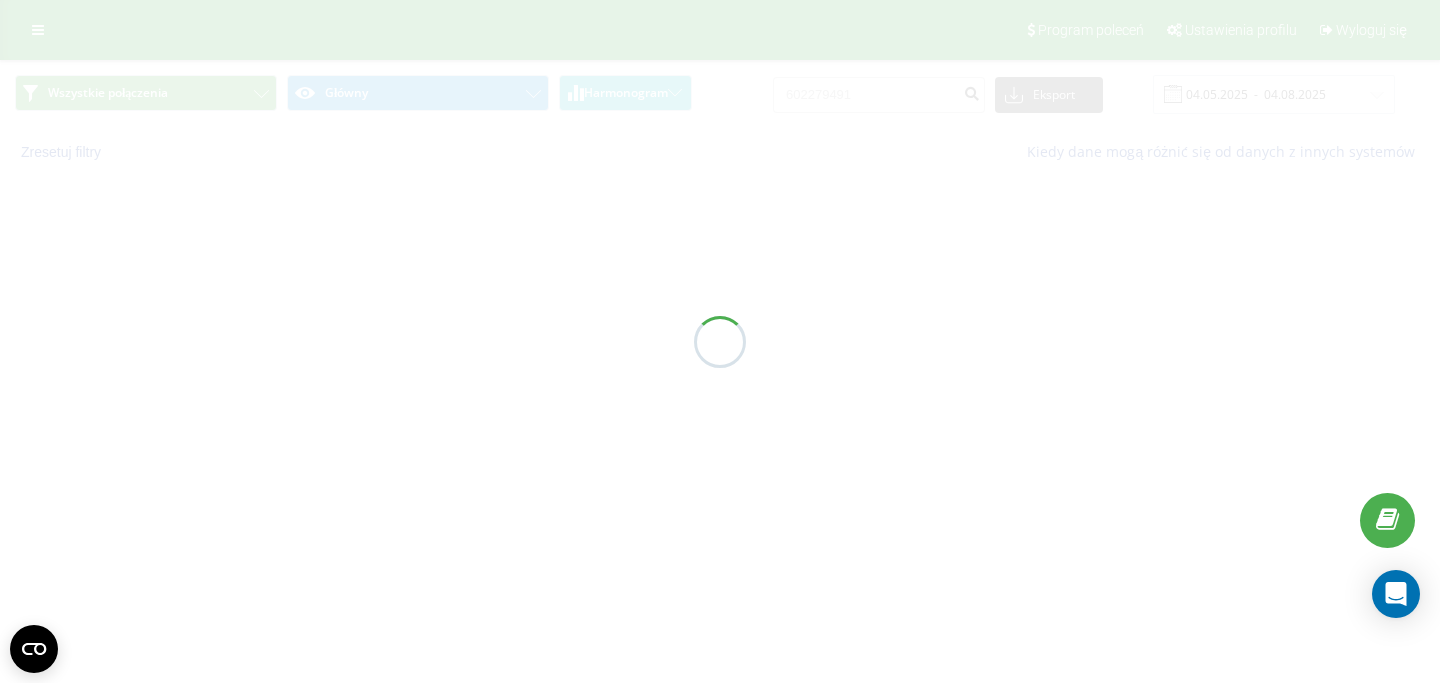 scroll, scrollTop: 0, scrollLeft: 0, axis: both 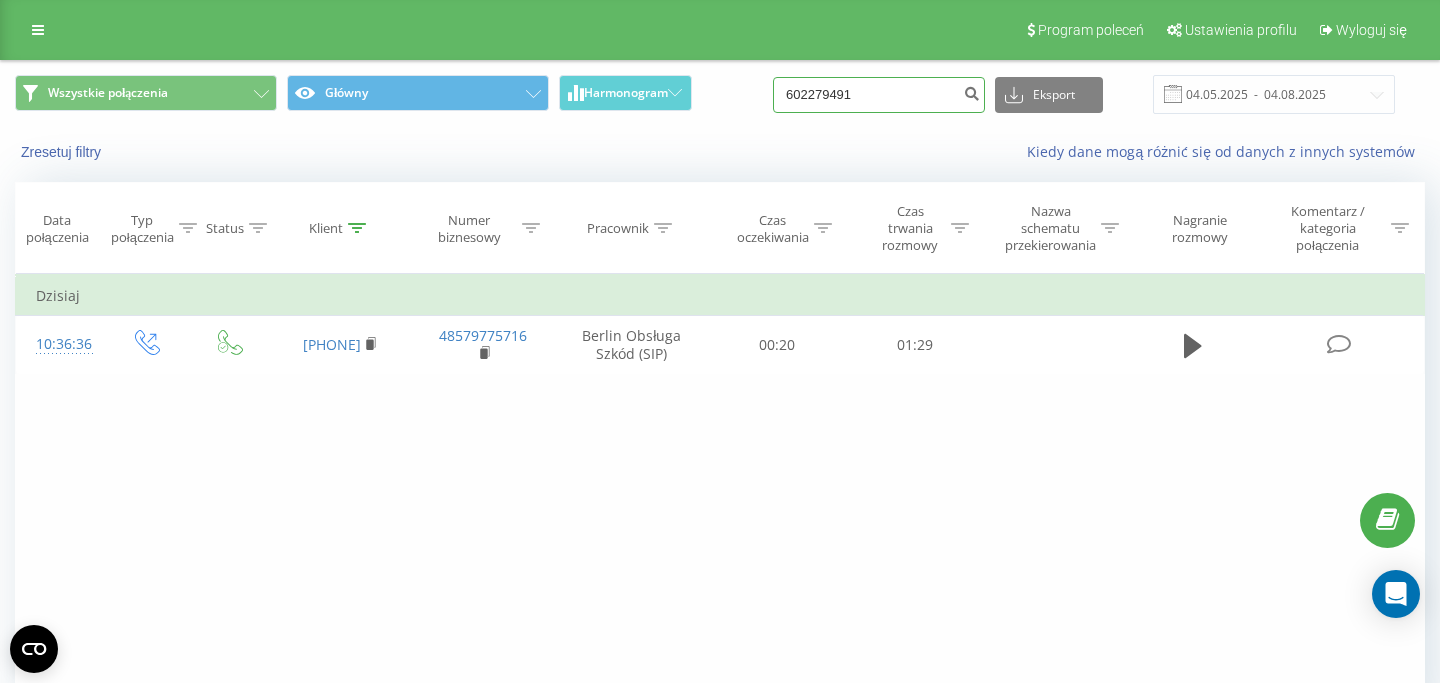 drag, startPoint x: 908, startPoint y: 99, endPoint x: 695, endPoint y: 88, distance: 213.28384 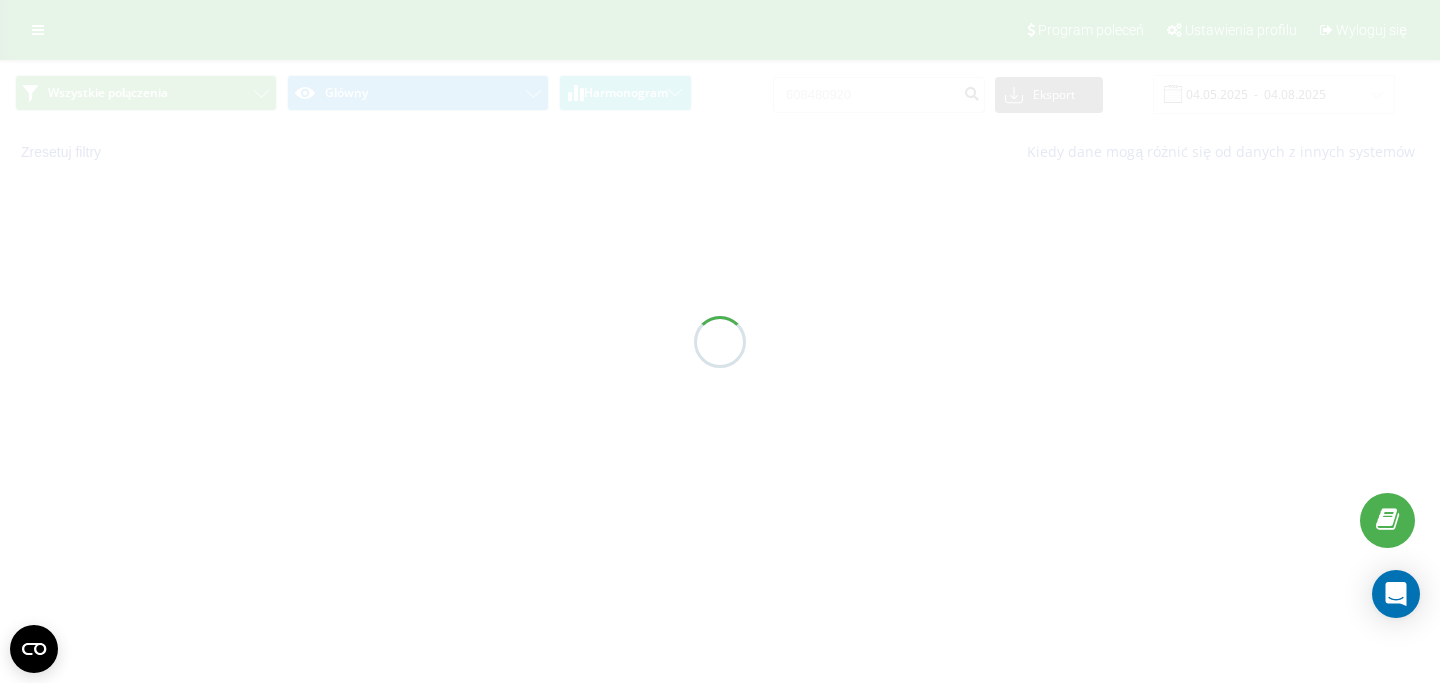 scroll, scrollTop: 0, scrollLeft: 0, axis: both 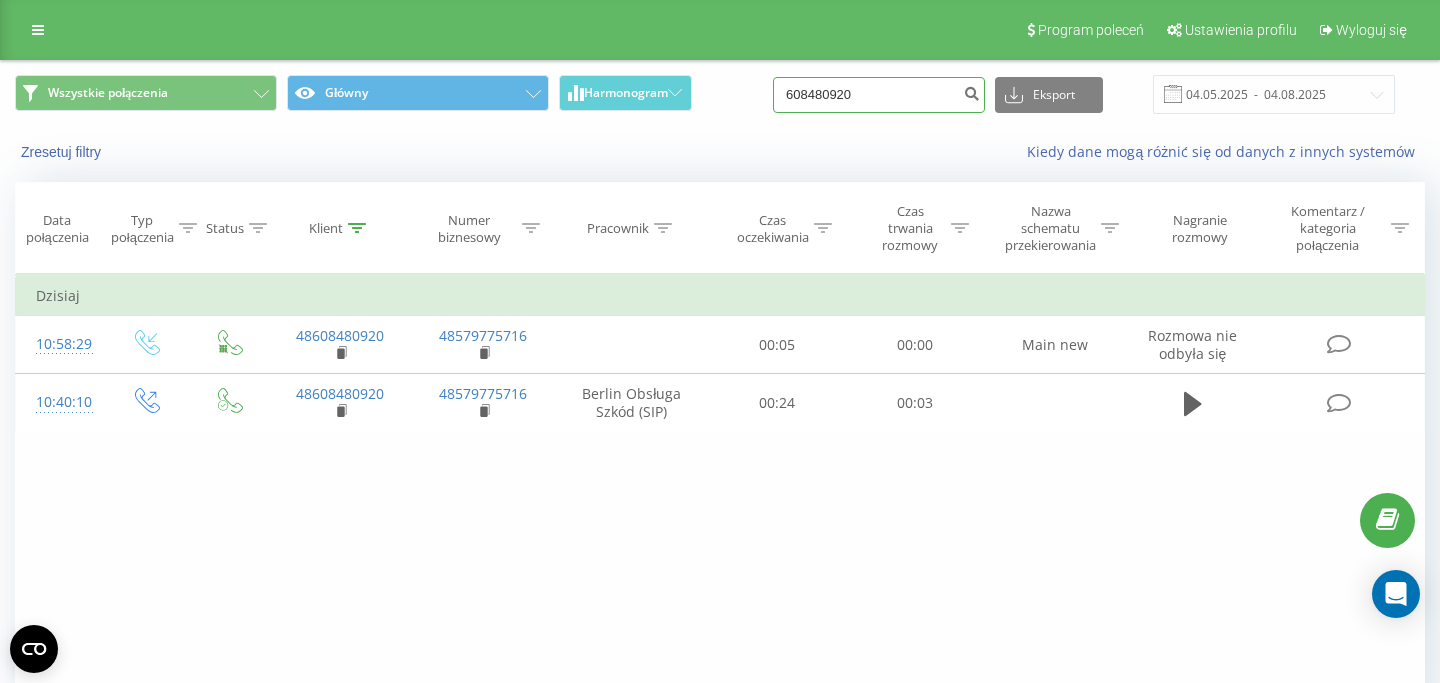 click on "608480920" at bounding box center [879, 95] 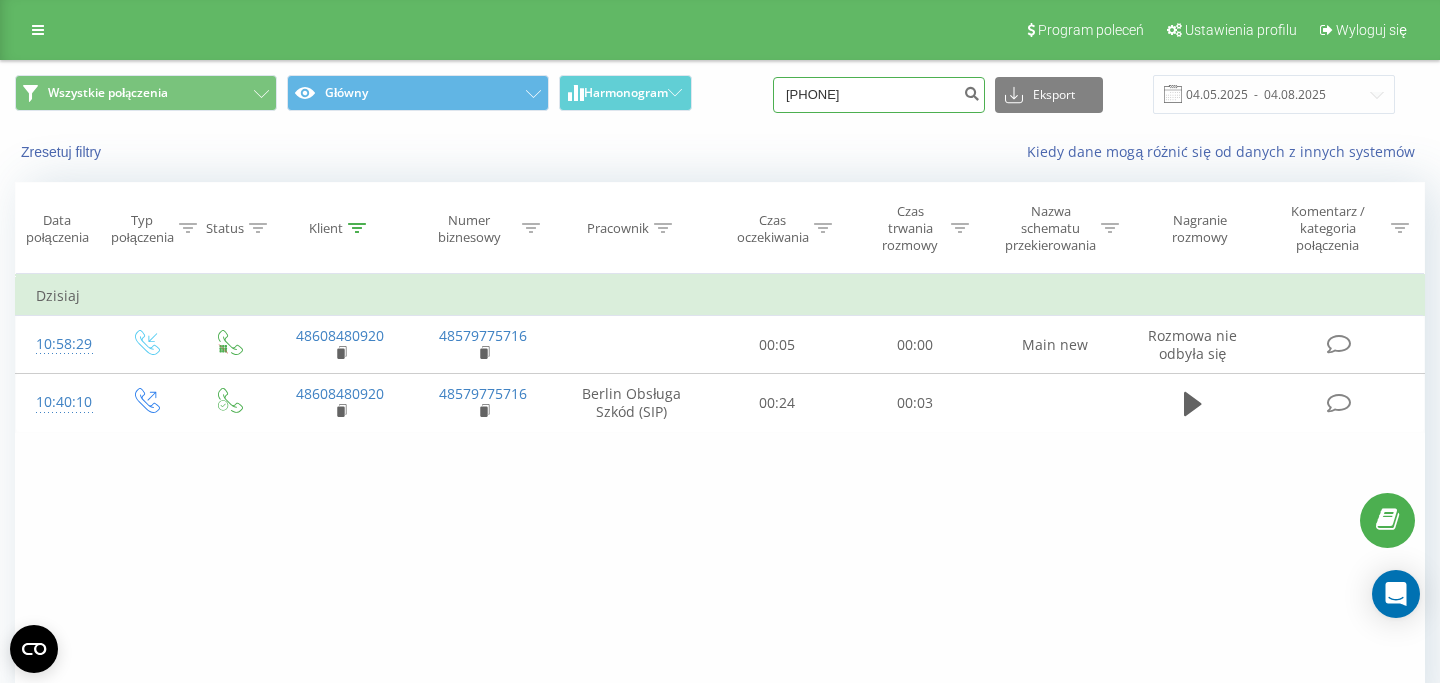 type on "500 200 882" 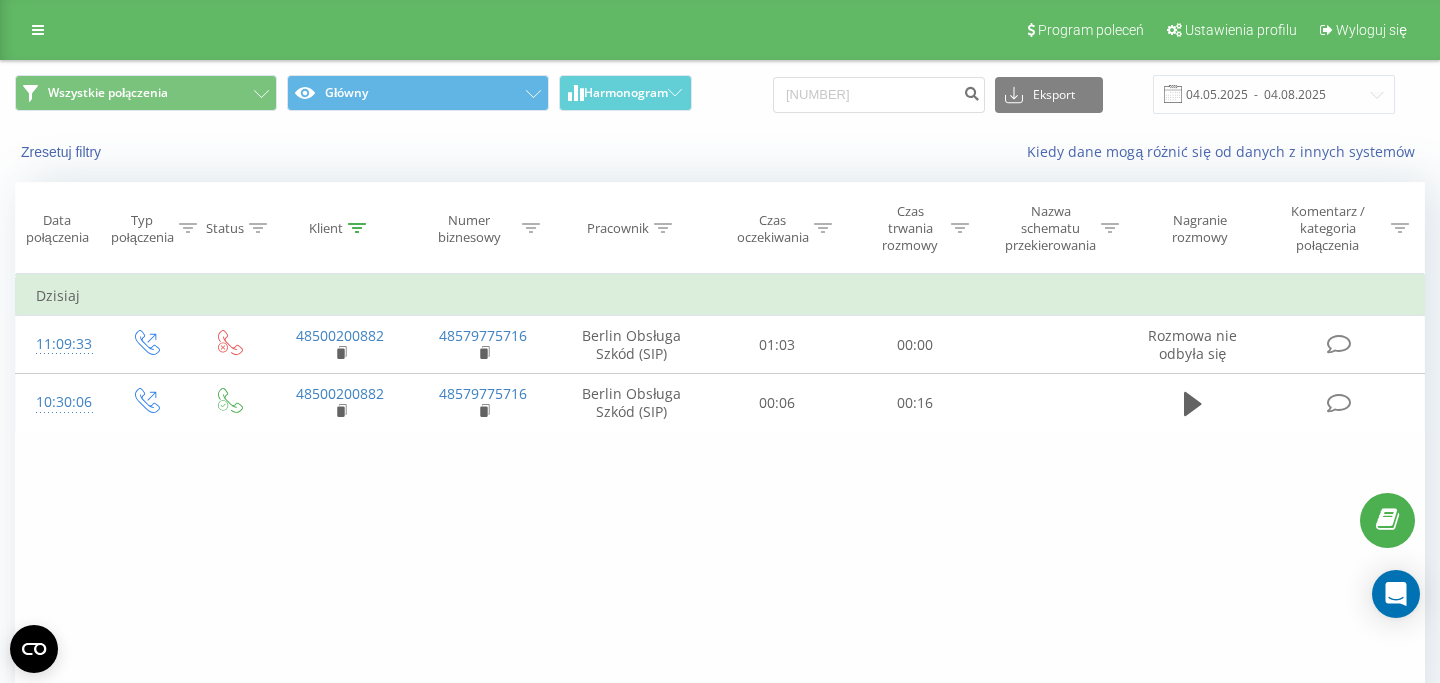 scroll, scrollTop: 0, scrollLeft: 0, axis: both 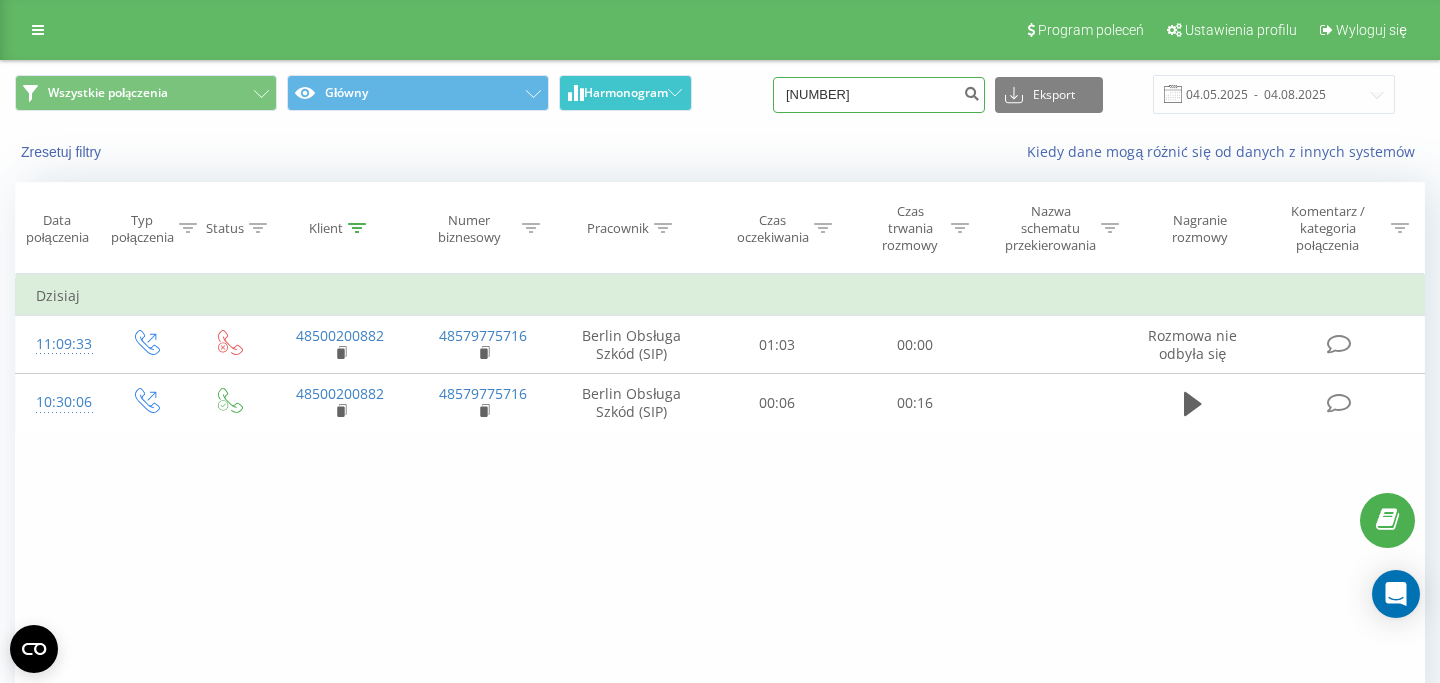 drag, startPoint x: 920, startPoint y: 94, endPoint x: 641, endPoint y: 93, distance: 279.0018 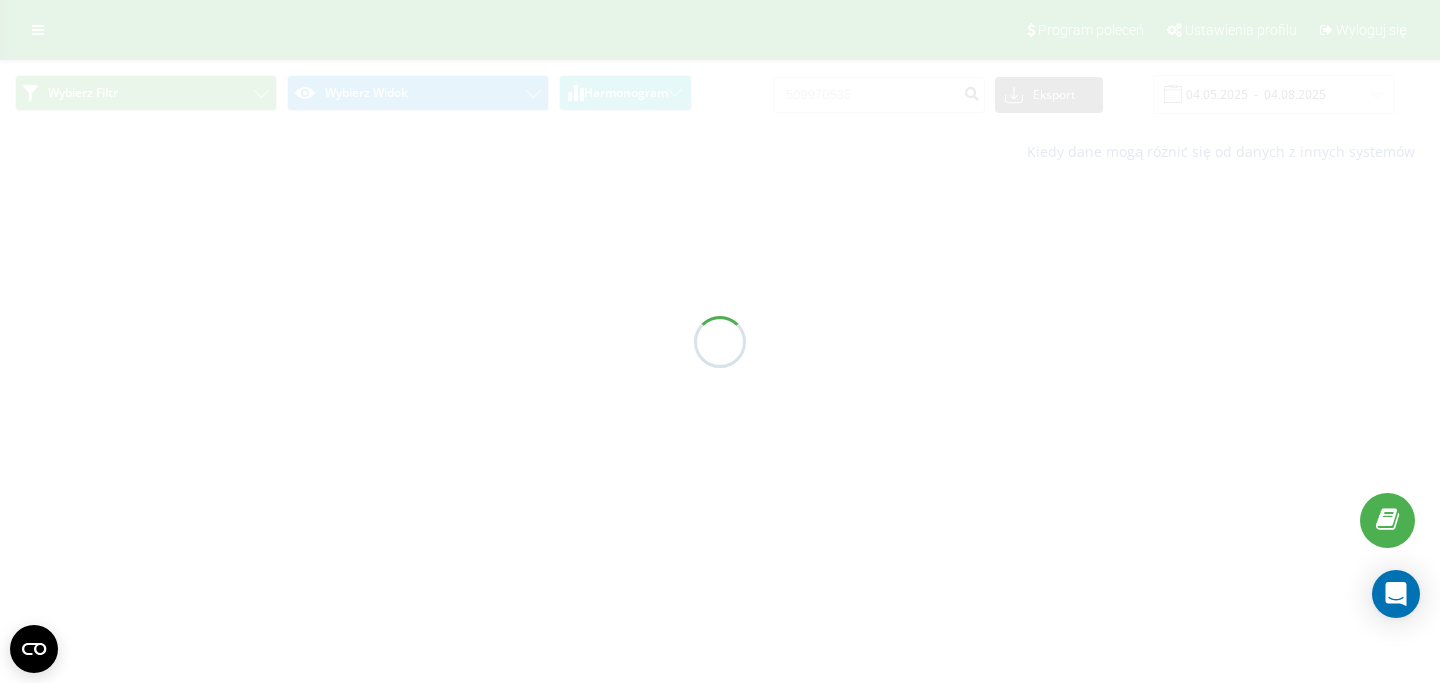 scroll, scrollTop: 0, scrollLeft: 0, axis: both 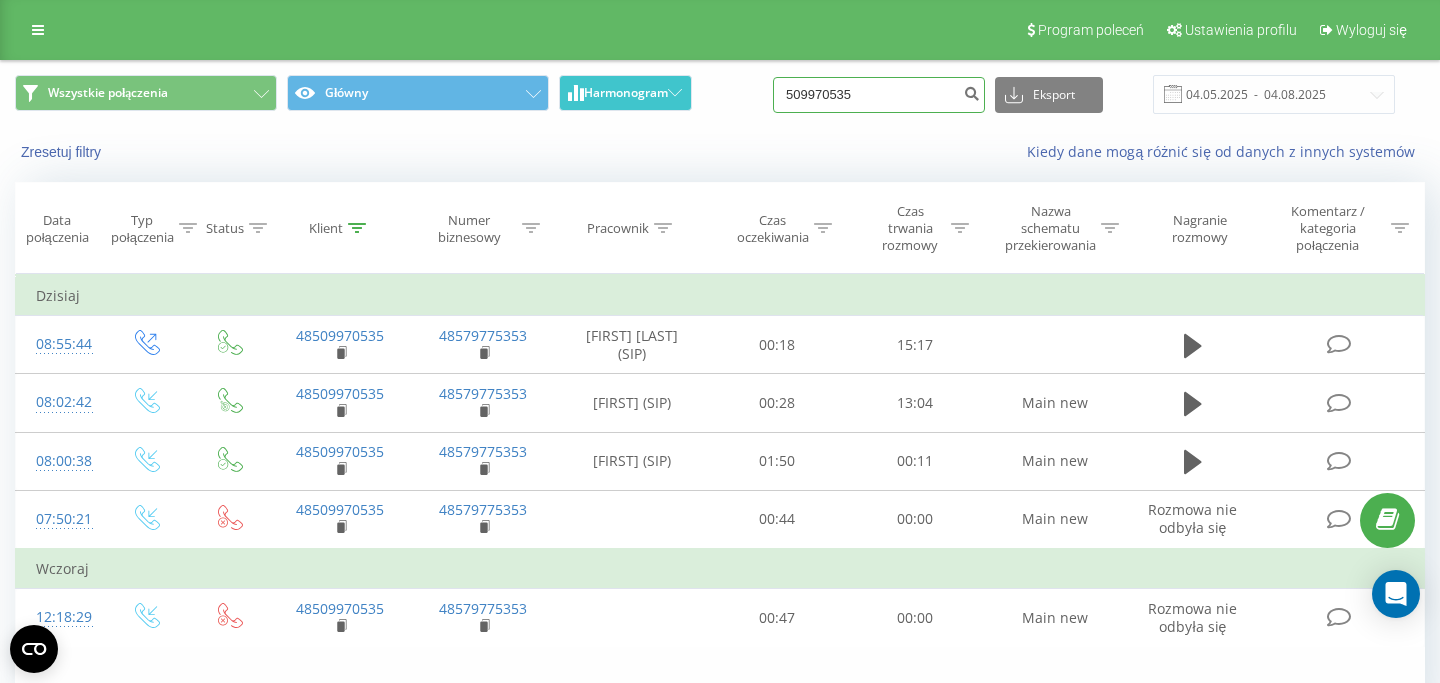 drag, startPoint x: 928, startPoint y: 101, endPoint x: 661, endPoint y: 91, distance: 267.1872 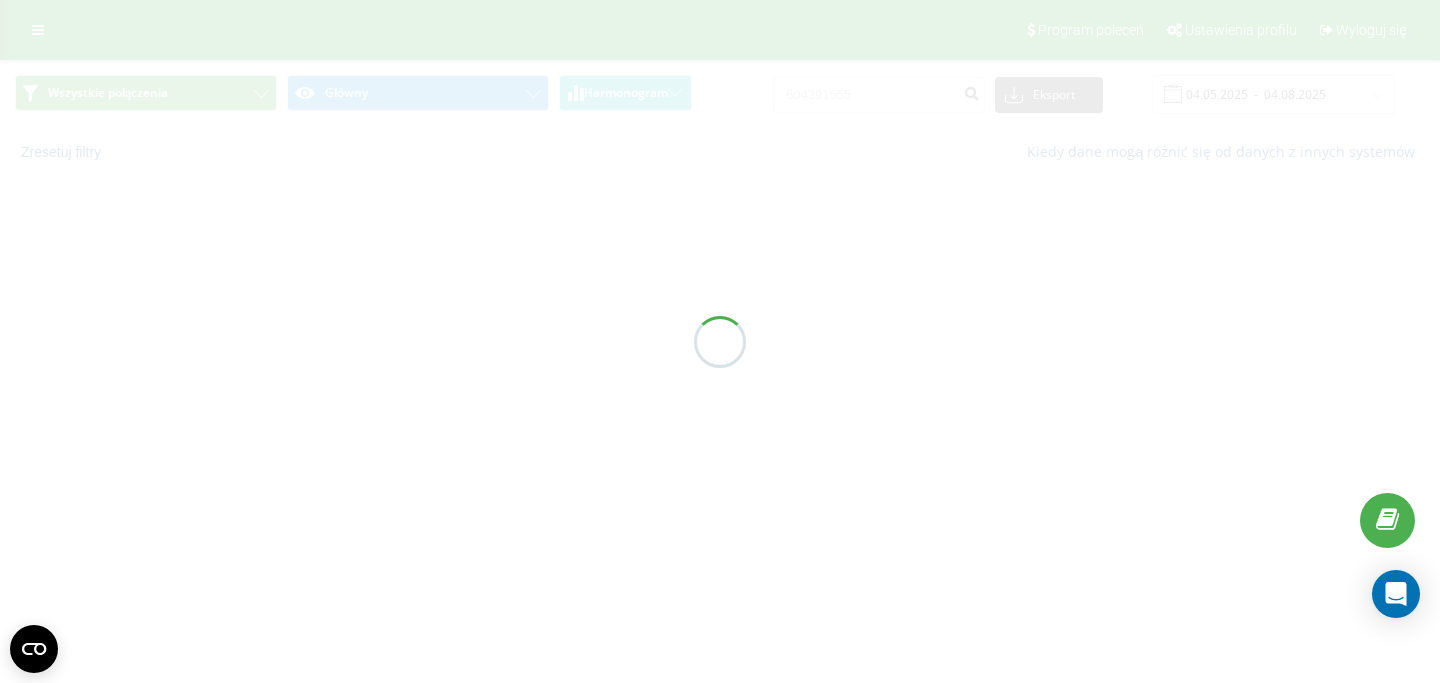 scroll, scrollTop: 0, scrollLeft: 0, axis: both 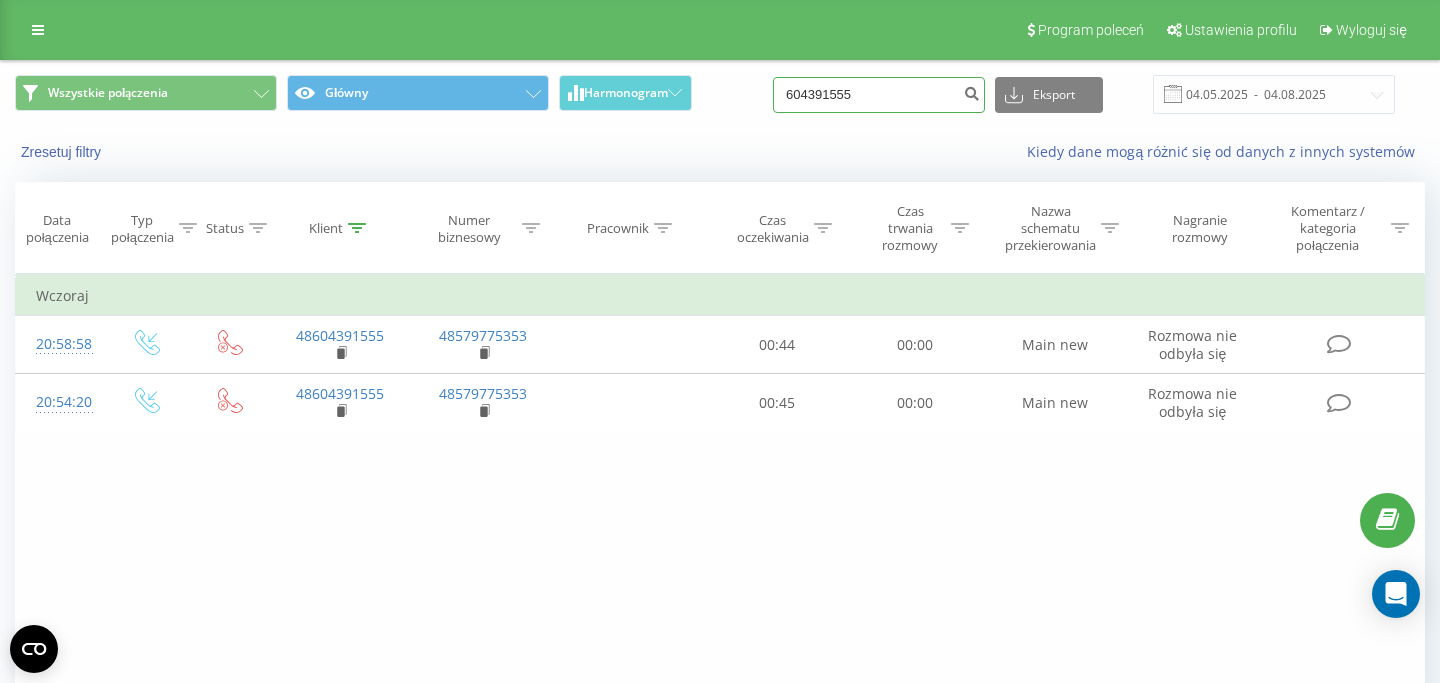 drag, startPoint x: 904, startPoint y: 112, endPoint x: 811, endPoint y: 112, distance: 93 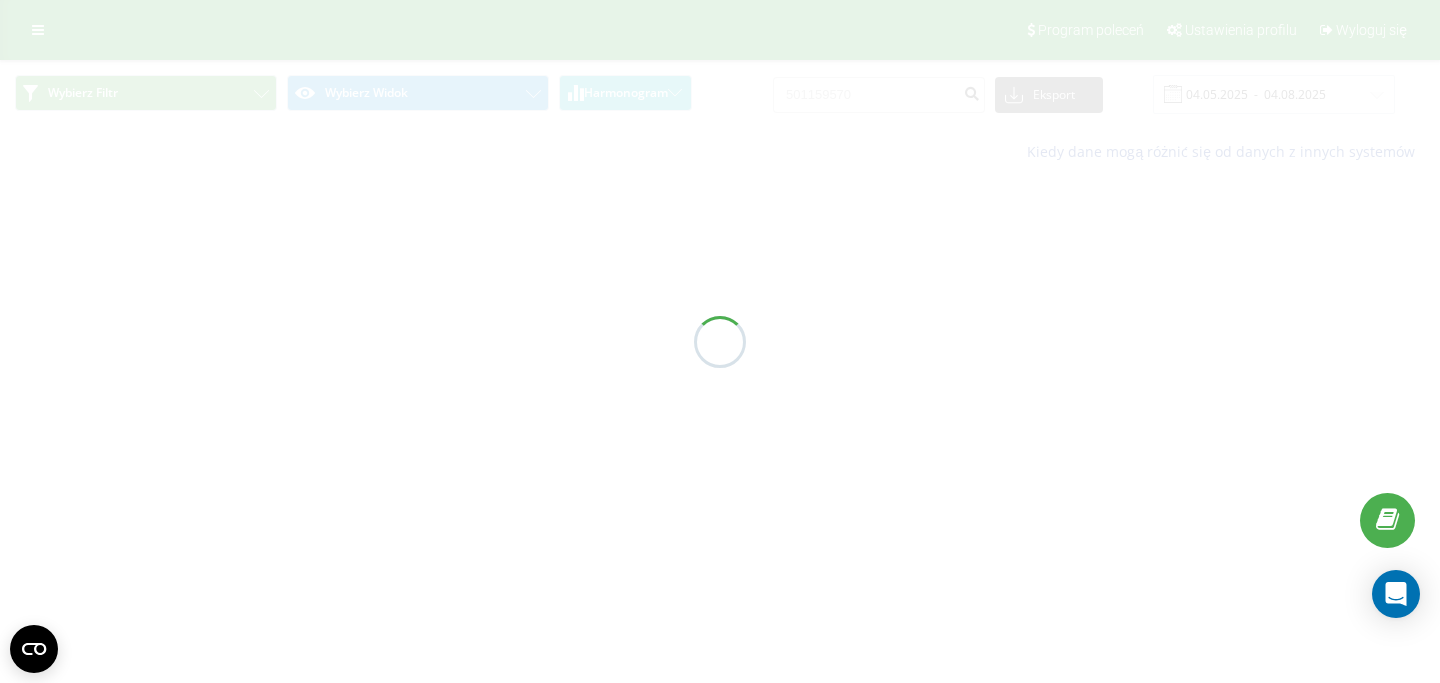 scroll, scrollTop: 0, scrollLeft: 0, axis: both 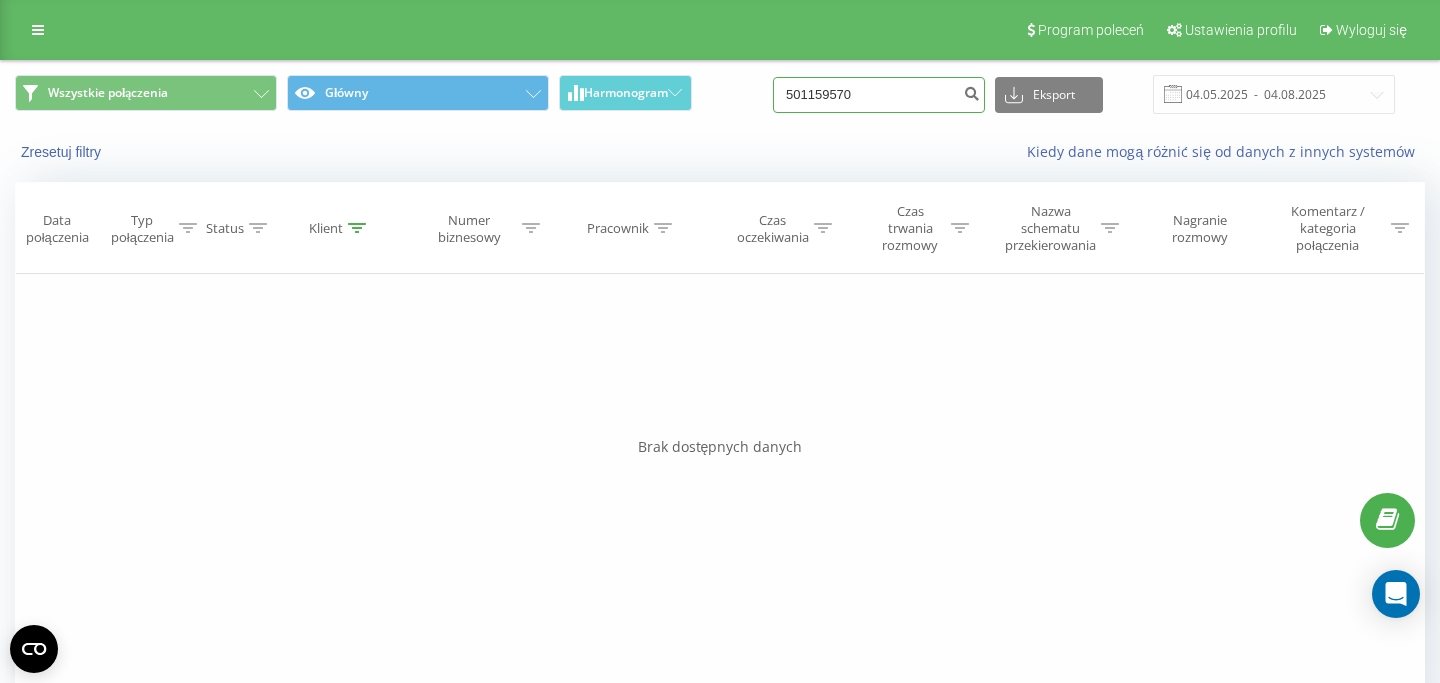 drag, startPoint x: 880, startPoint y: 93, endPoint x: 839, endPoint y: 93, distance: 41 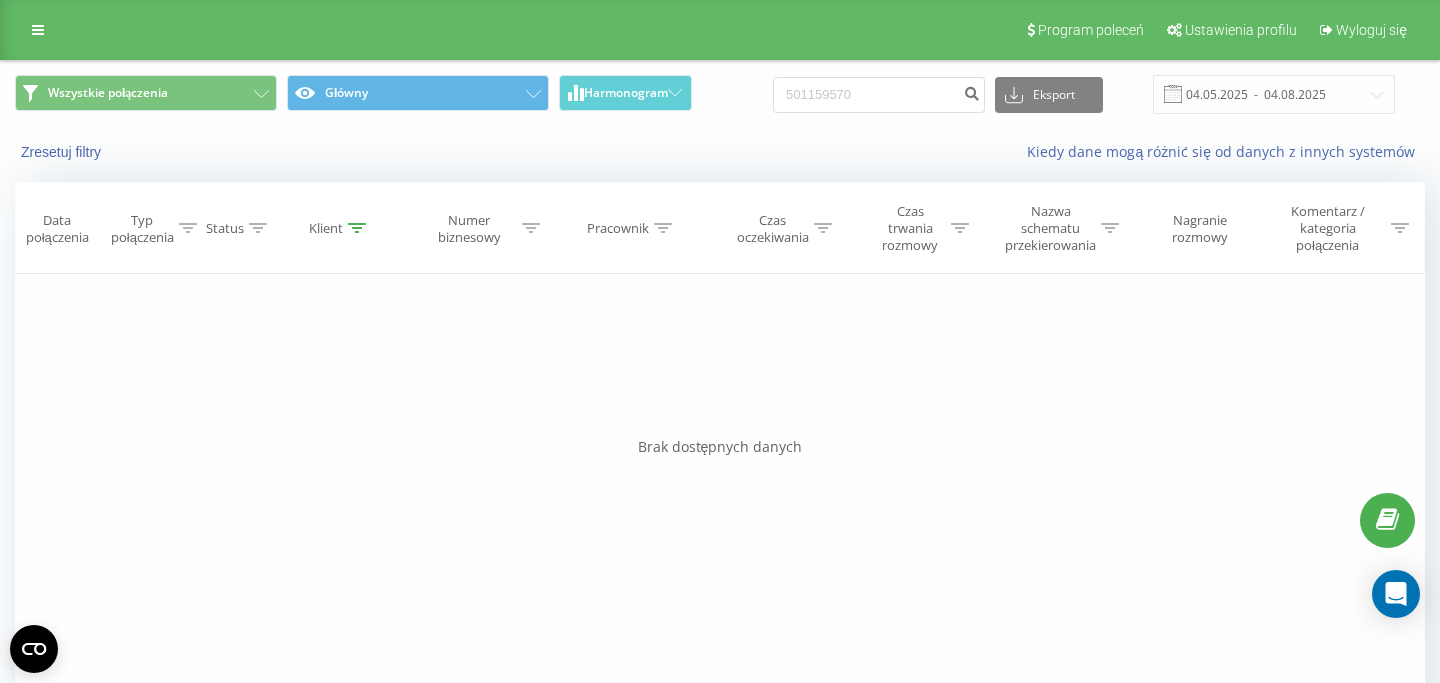 click on "Wszystkie połączenia Główny Harmonogram 501159570 Eksport .csv .xls .xlsx 04.05.2025  -  04.08.2025" at bounding box center [720, 94] 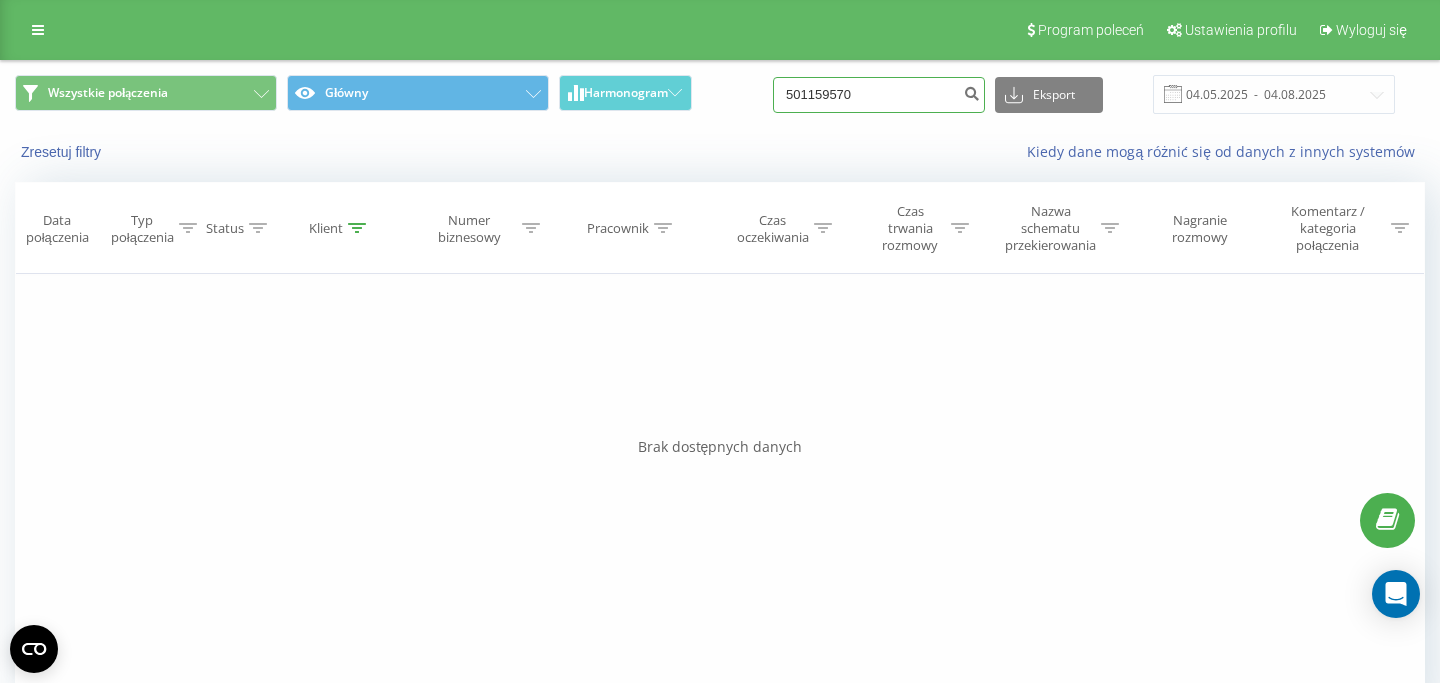 click on "501159570" at bounding box center [879, 95] 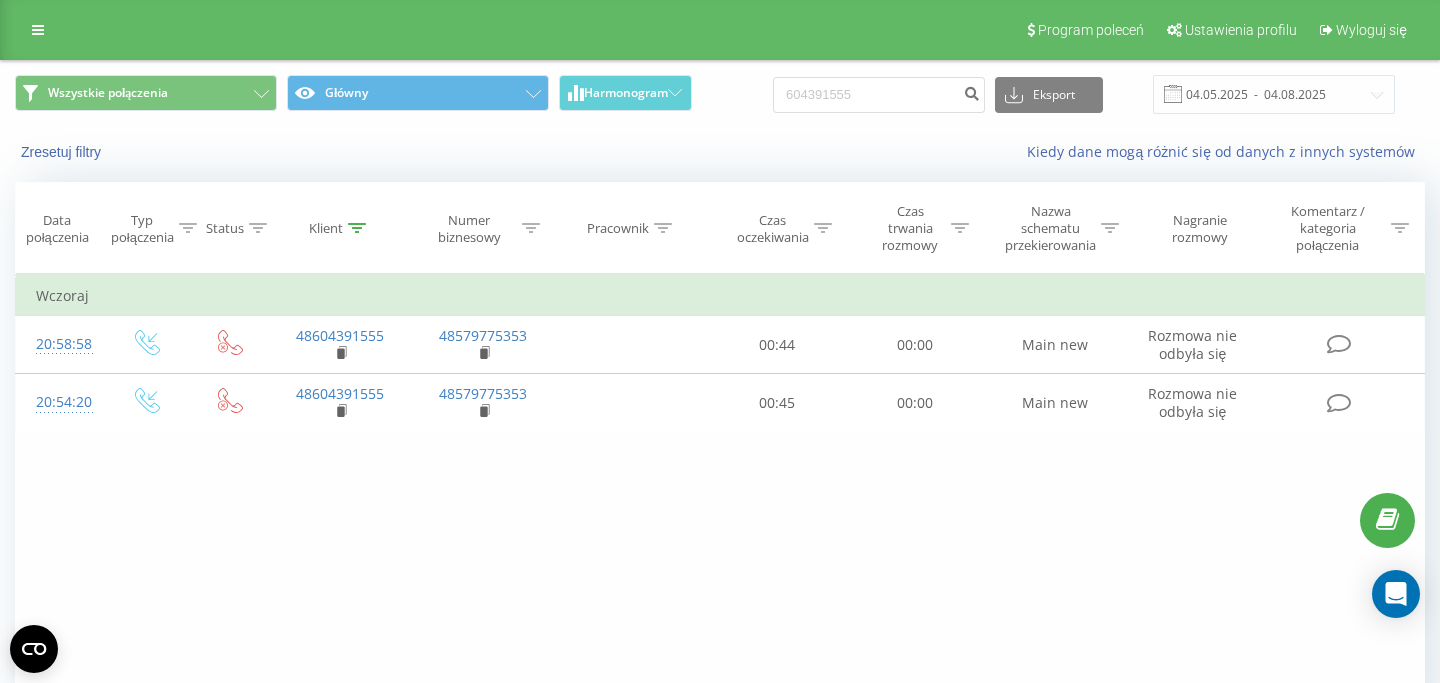 scroll, scrollTop: 0, scrollLeft: 0, axis: both 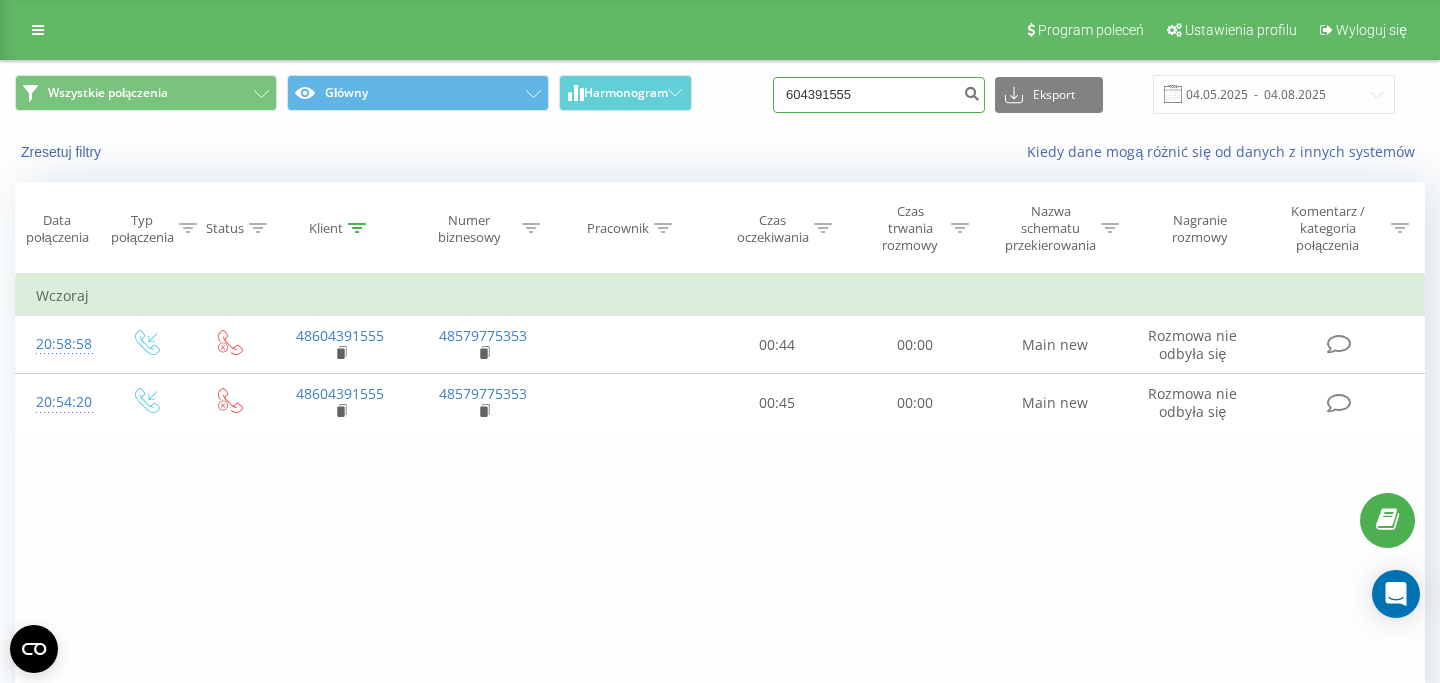 drag, startPoint x: 916, startPoint y: 106, endPoint x: 721, endPoint y: 105, distance: 195.00256 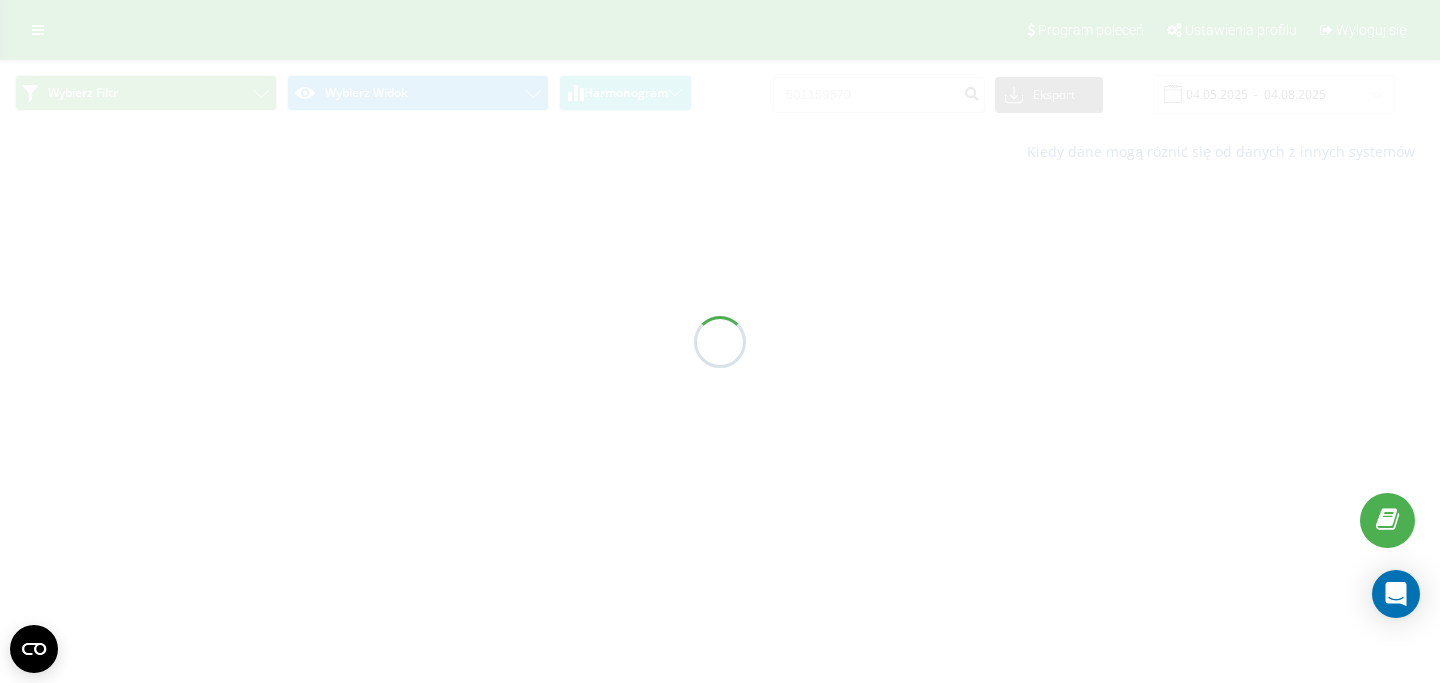 scroll, scrollTop: 0, scrollLeft: 0, axis: both 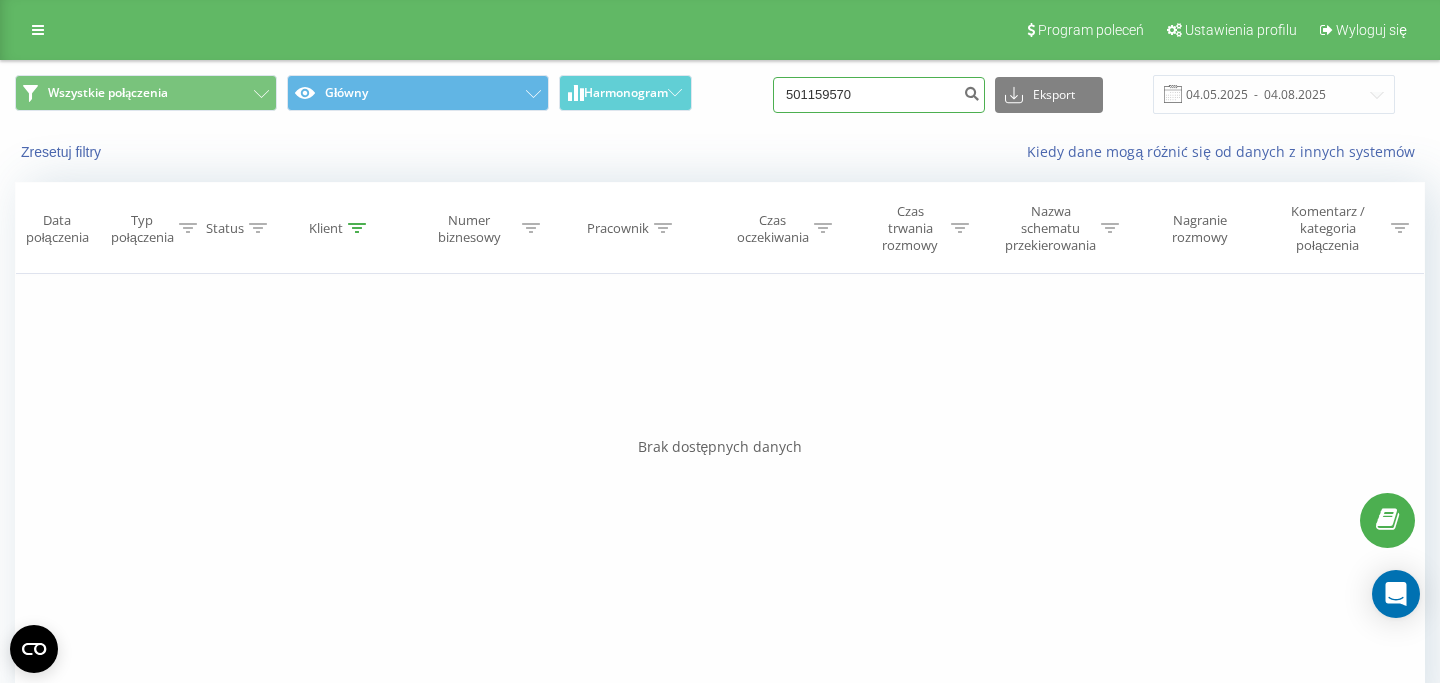 drag, startPoint x: 945, startPoint y: 97, endPoint x: 762, endPoint y: 96, distance: 183.00273 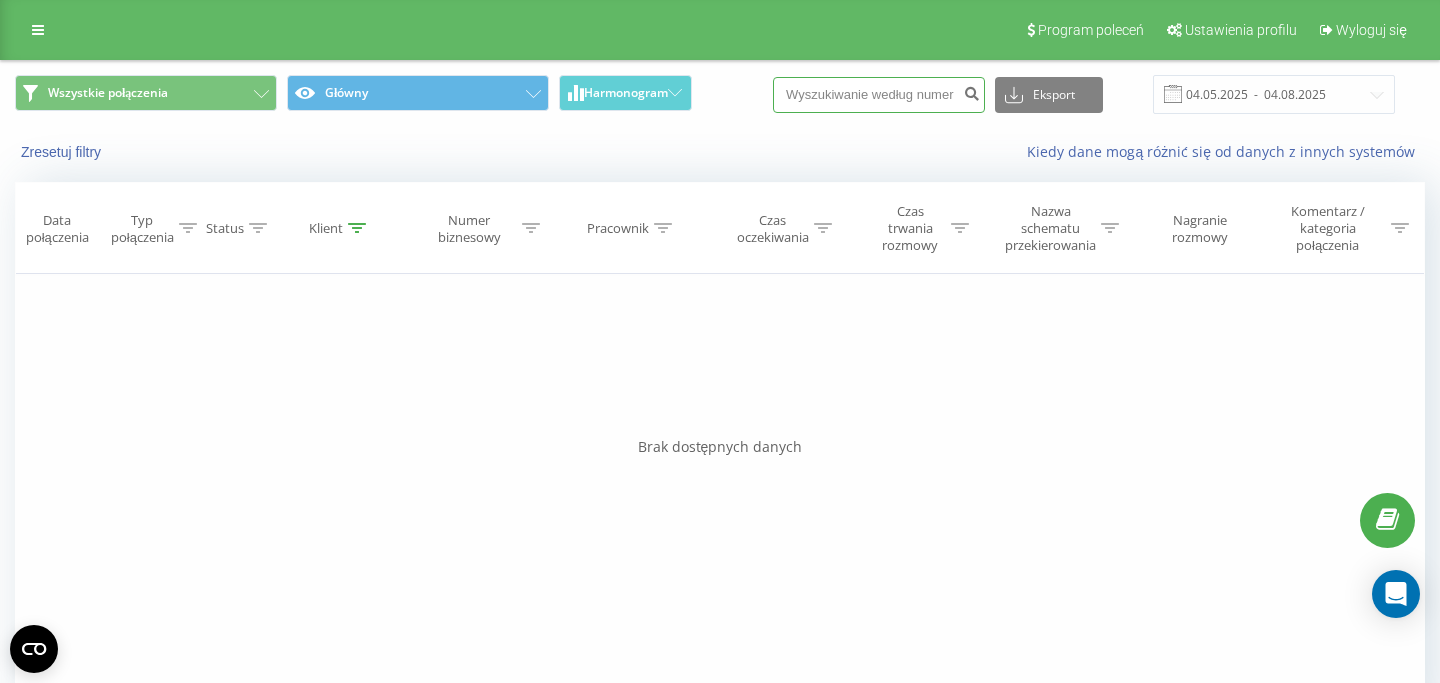 click at bounding box center [879, 95] 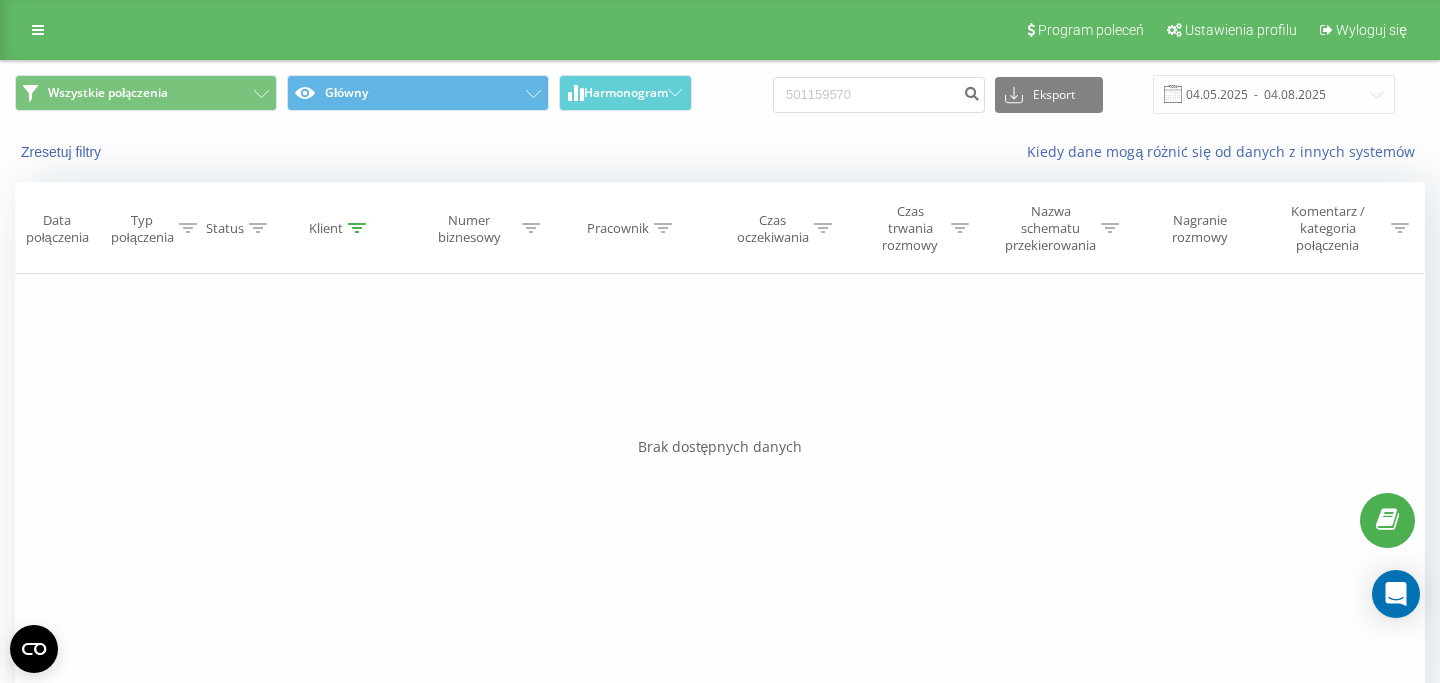 scroll, scrollTop: 0, scrollLeft: 0, axis: both 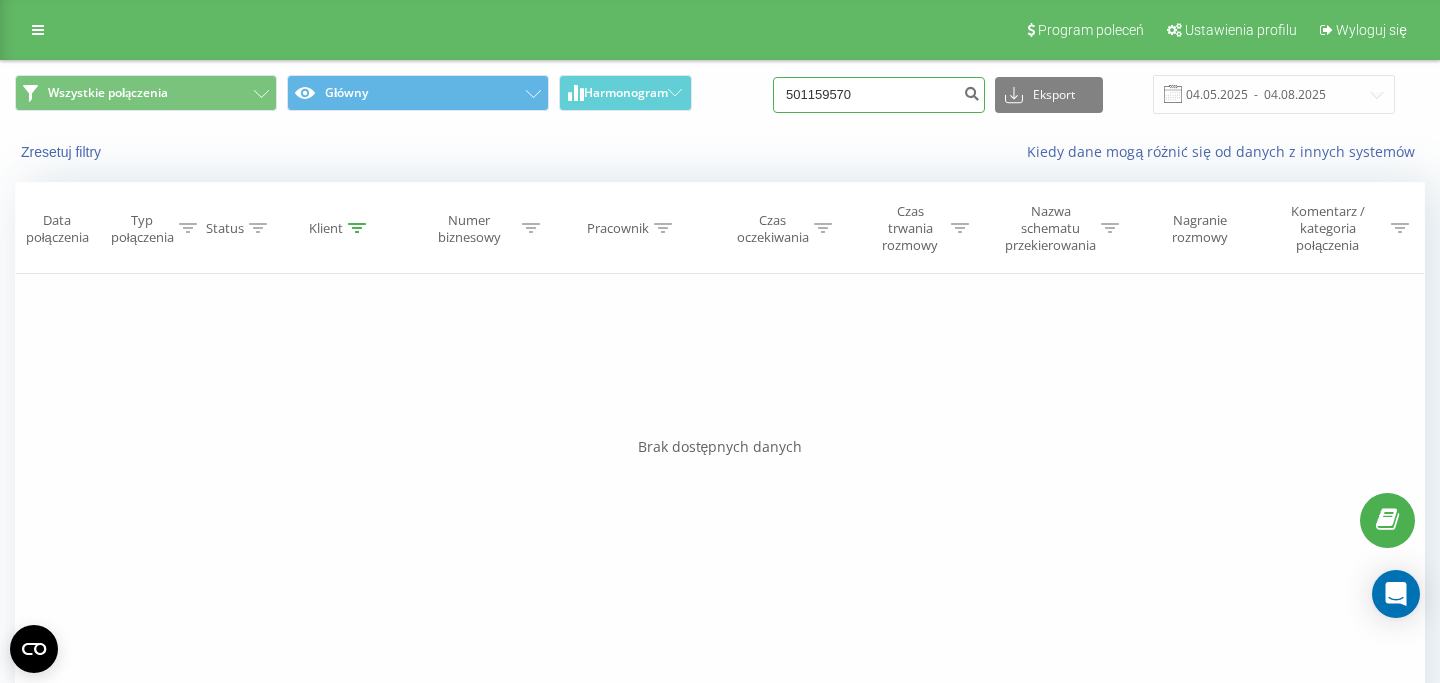 drag, startPoint x: 888, startPoint y: 96, endPoint x: 639, endPoint y: 62, distance: 251.31056 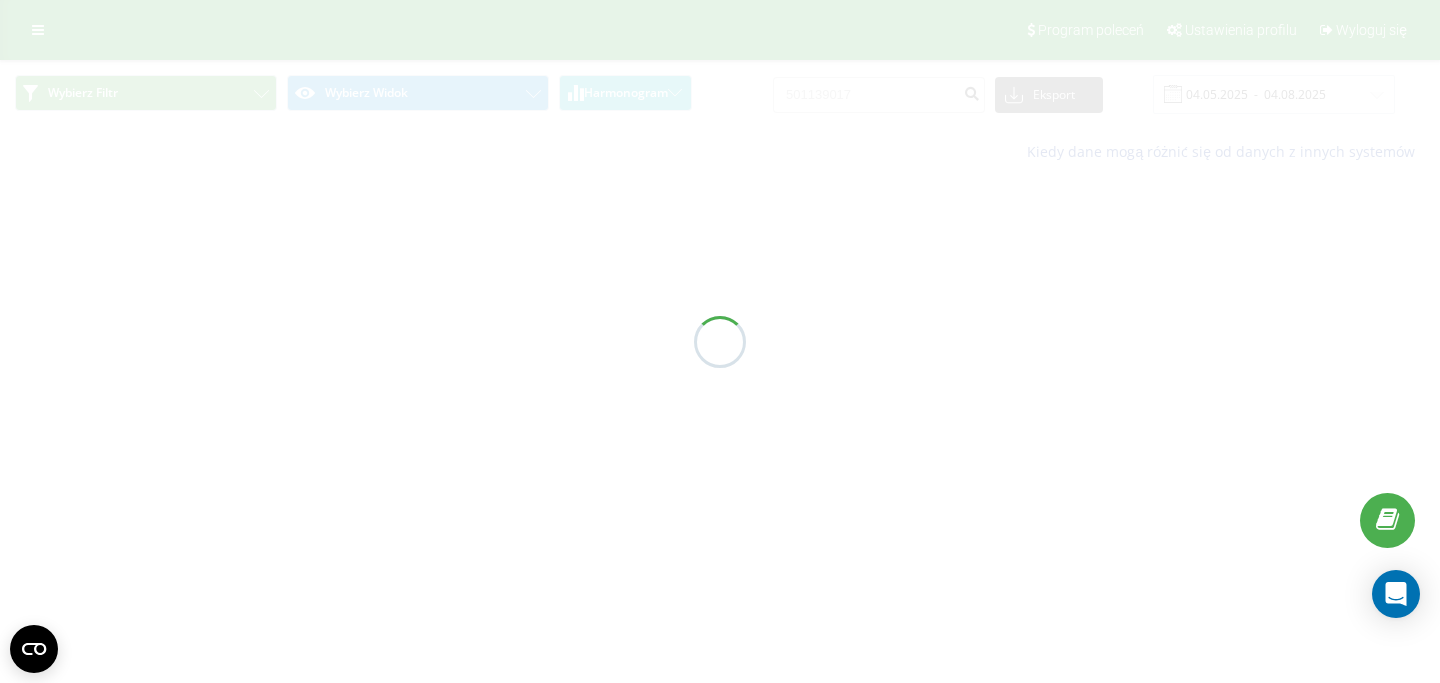 scroll, scrollTop: 0, scrollLeft: 0, axis: both 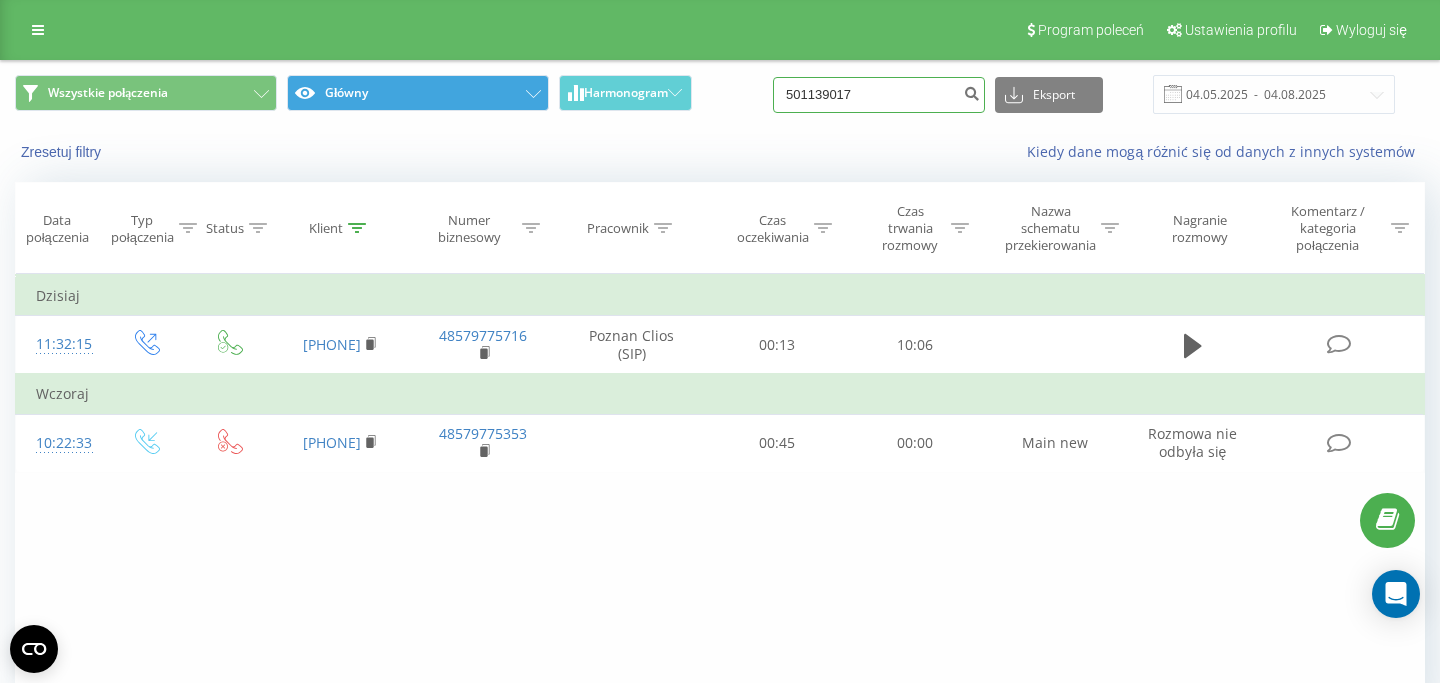 drag, startPoint x: 912, startPoint y: 98, endPoint x: 493, endPoint y: 85, distance: 419.20163 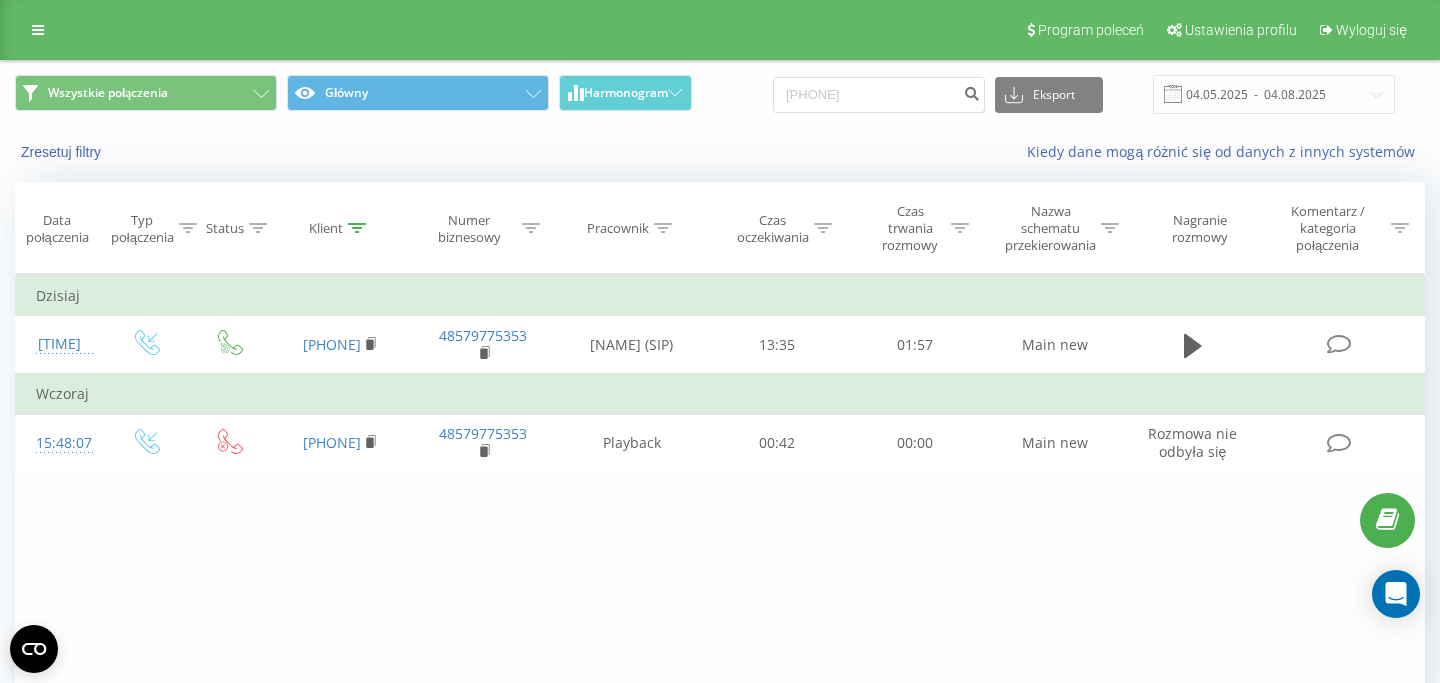 scroll, scrollTop: 0, scrollLeft: 0, axis: both 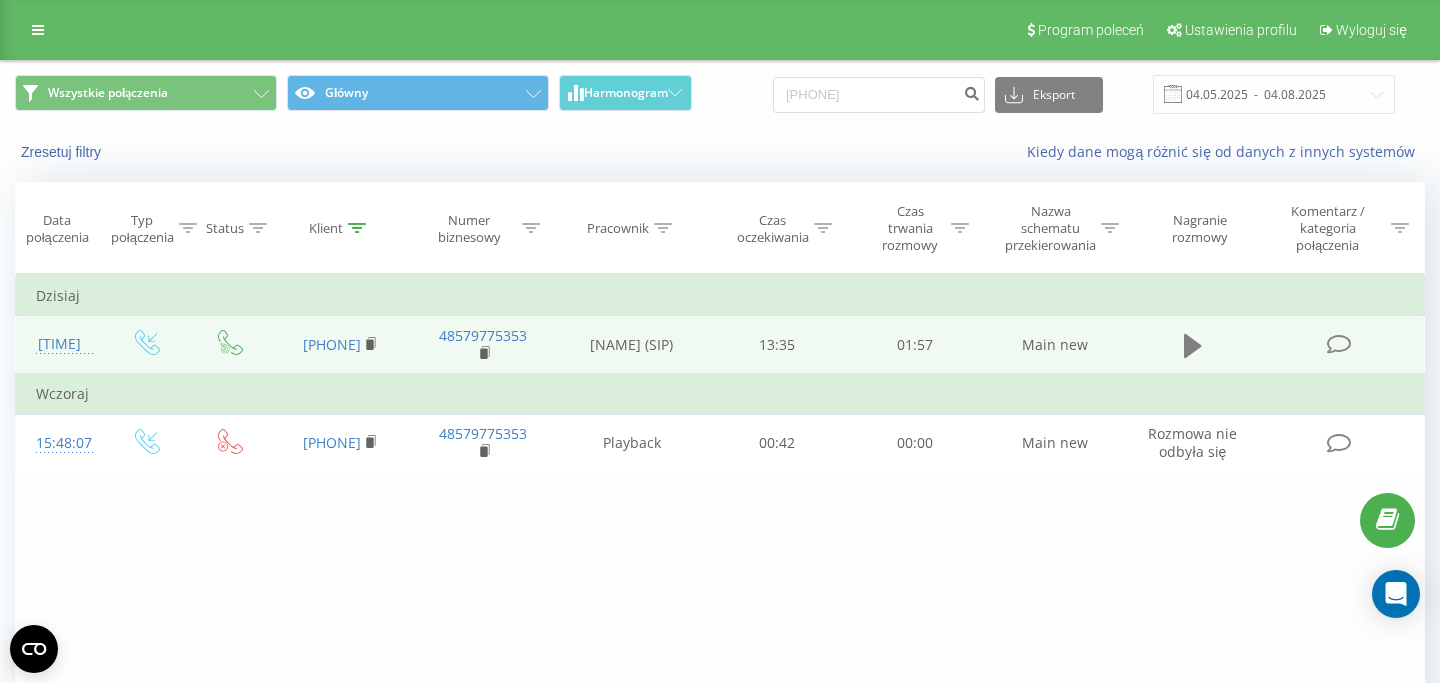 click 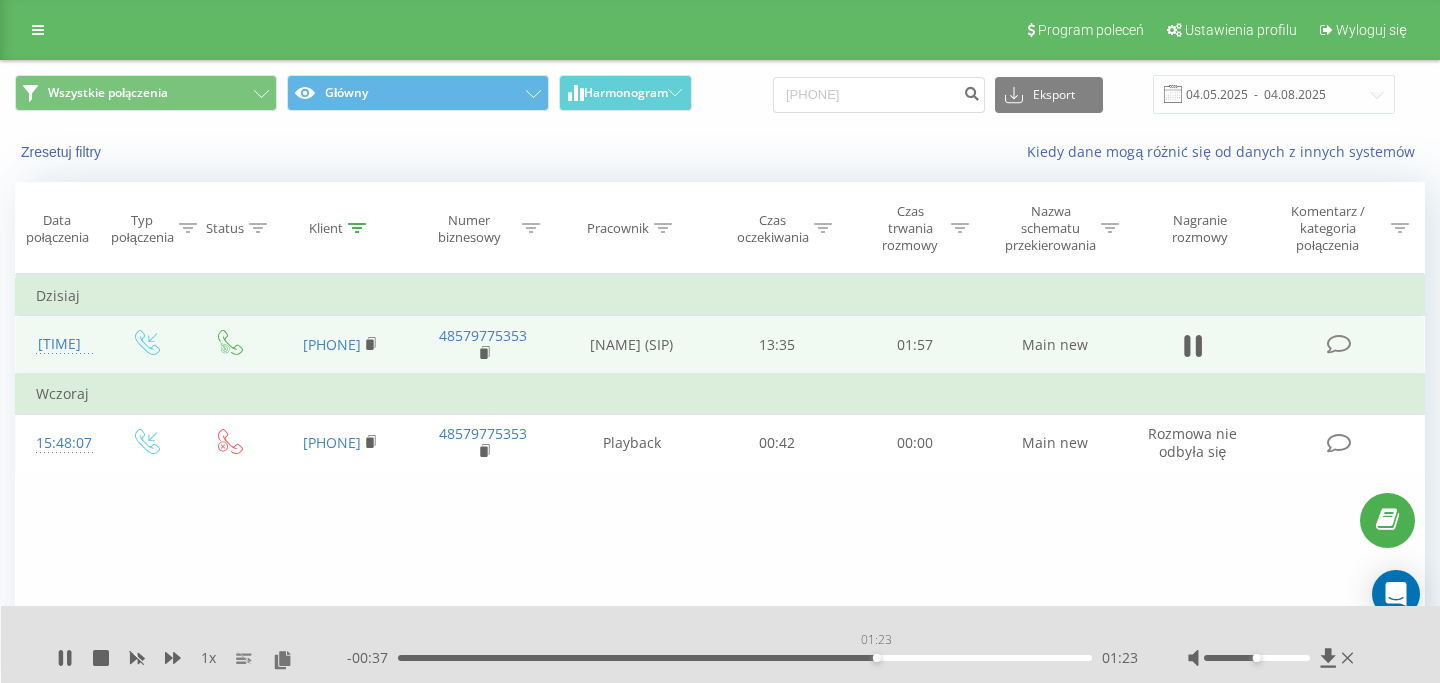click on "01:23" at bounding box center [745, 658] 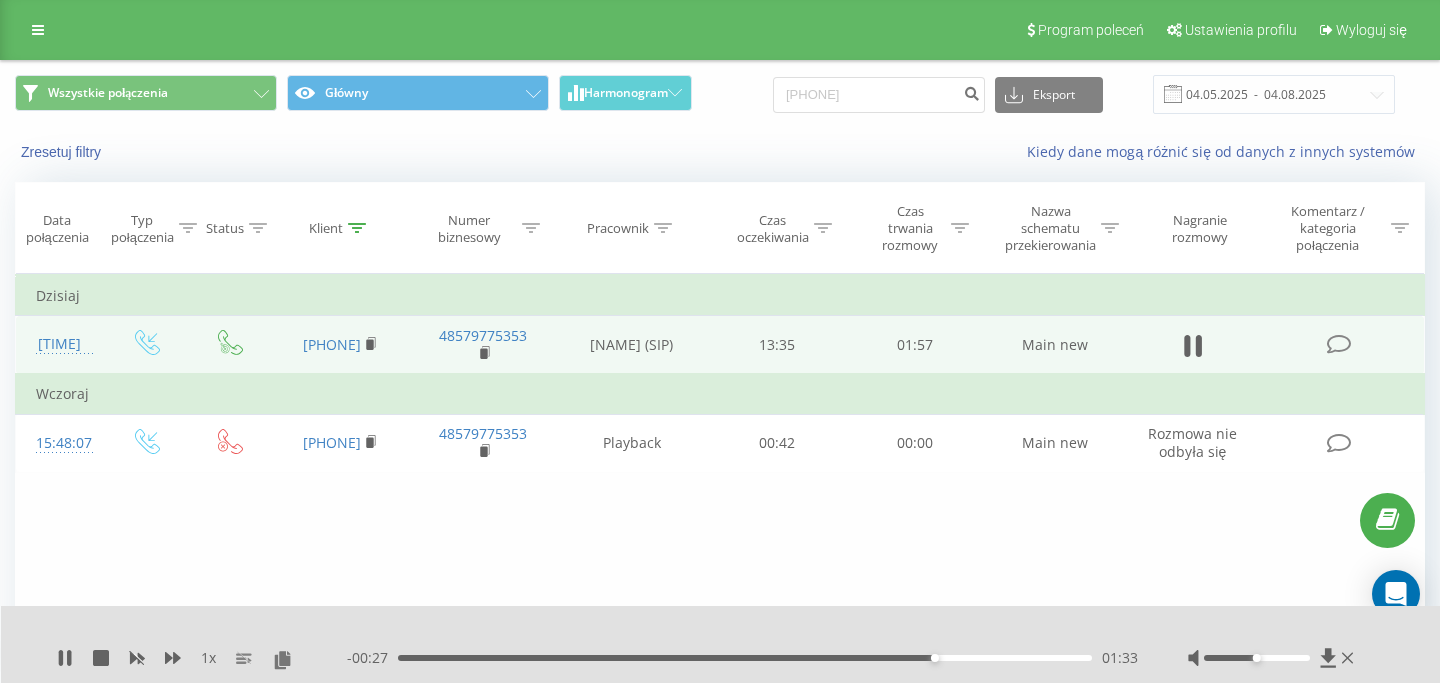 click on "01:33" at bounding box center (745, 658) 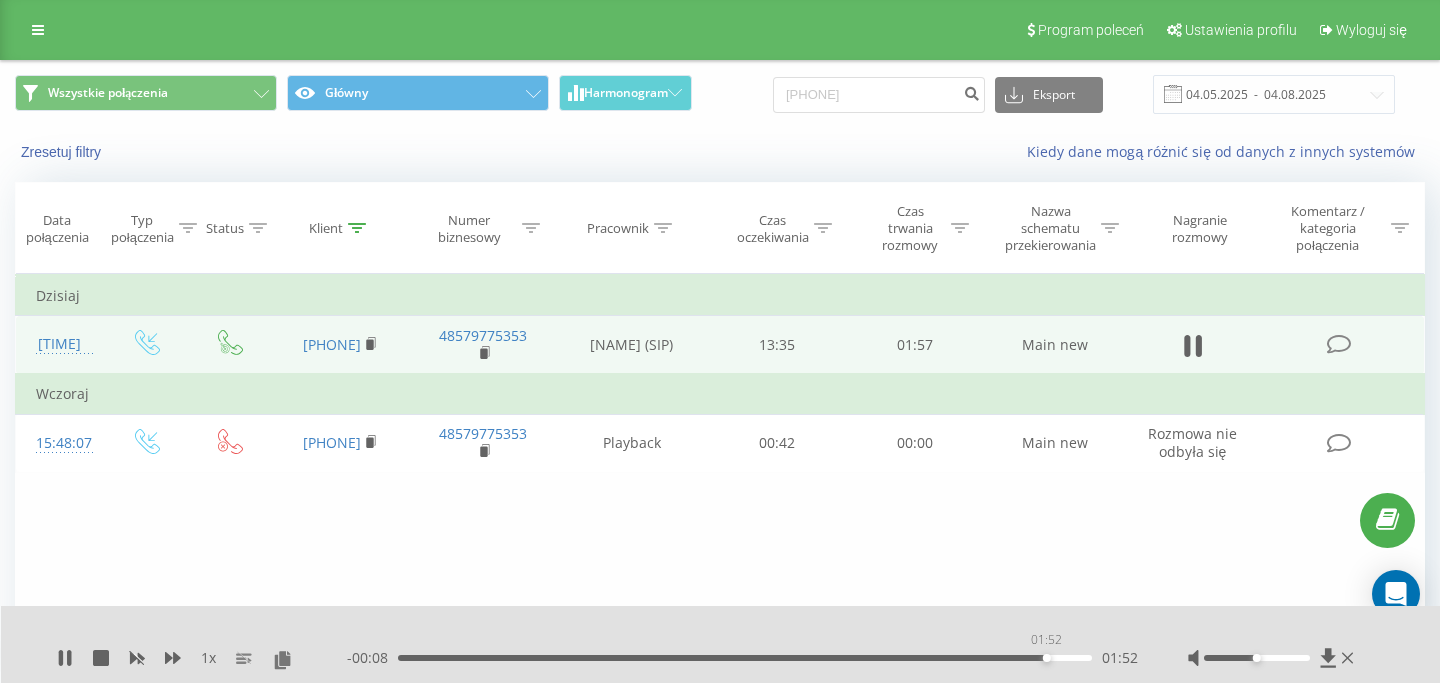 click on "01:52" at bounding box center (745, 658) 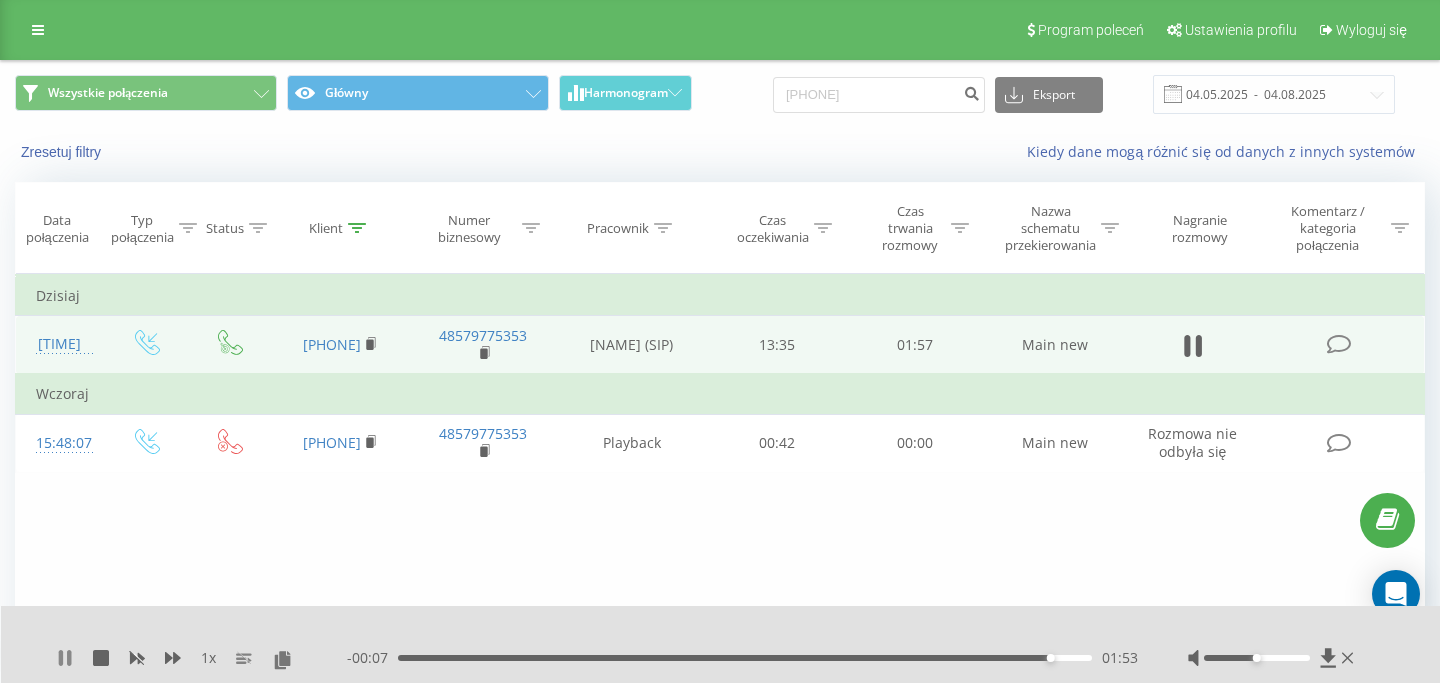 click 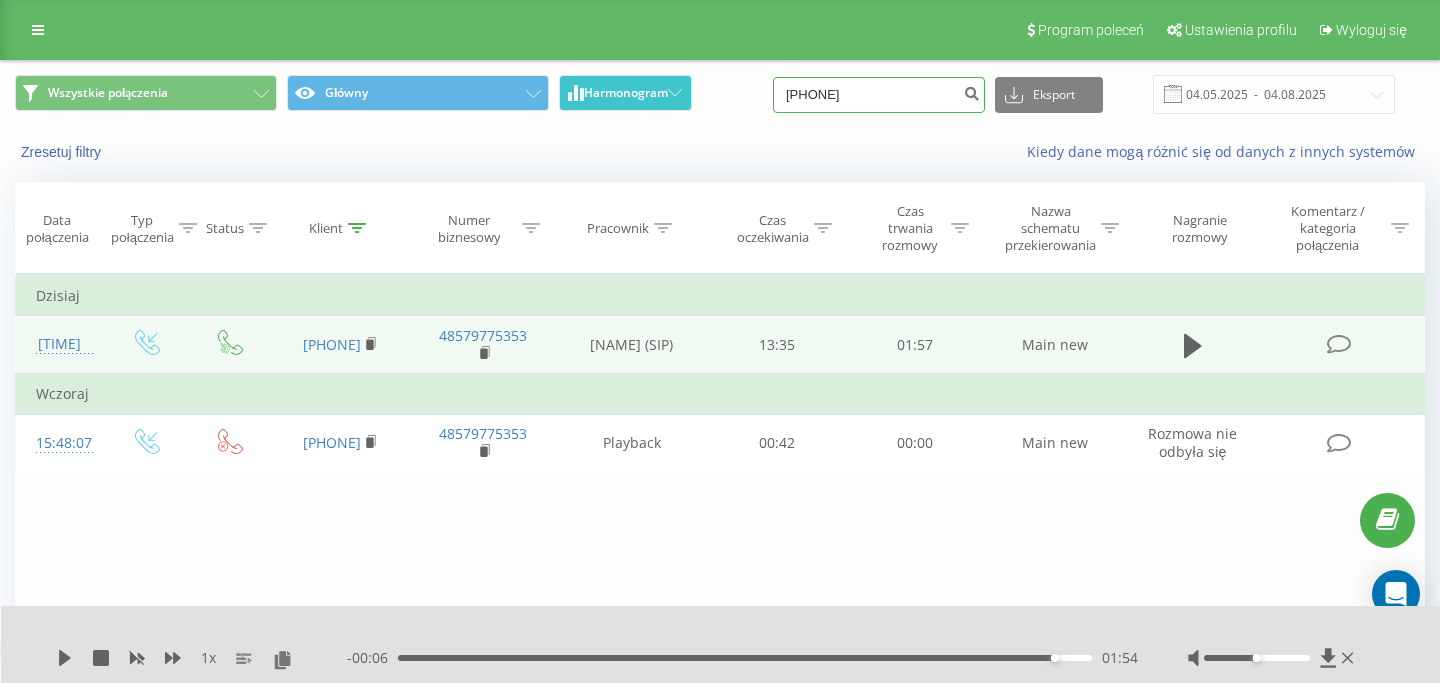 drag, startPoint x: 934, startPoint y: 93, endPoint x: 676, endPoint y: 93, distance: 258 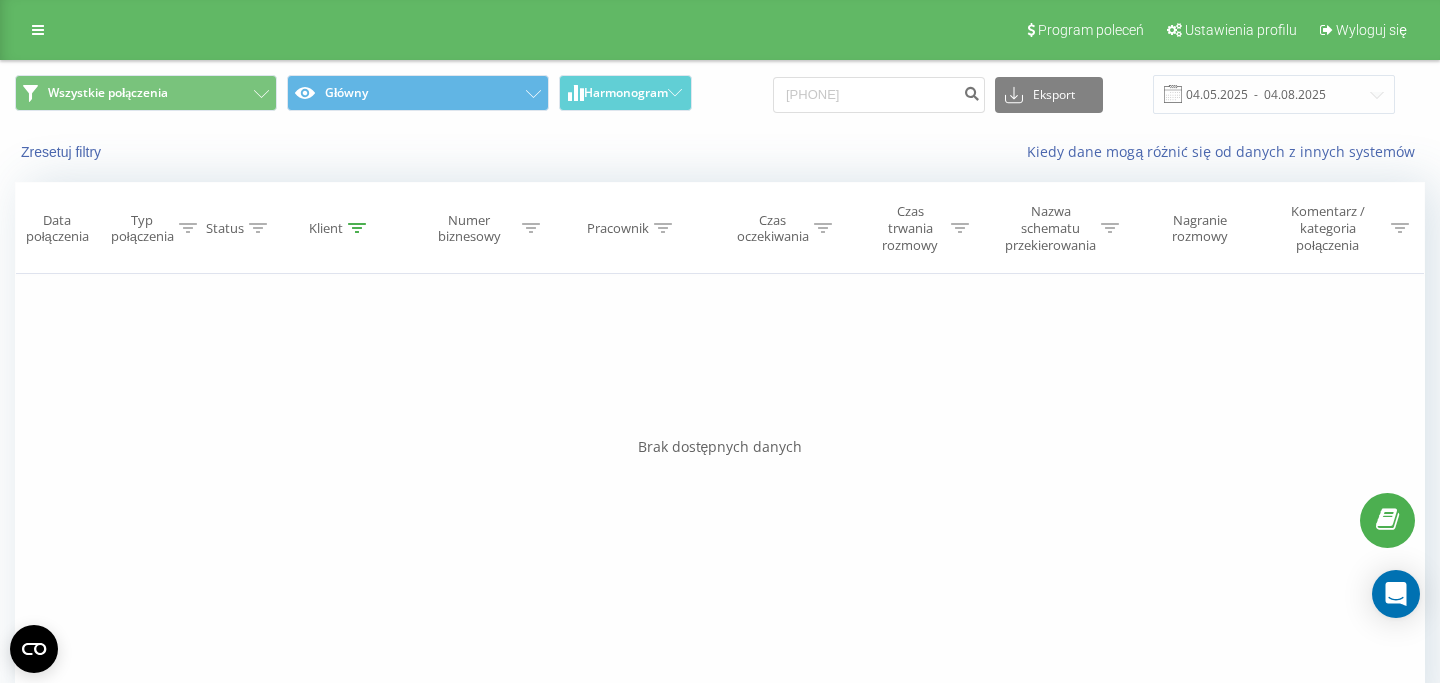 scroll, scrollTop: 0, scrollLeft: 0, axis: both 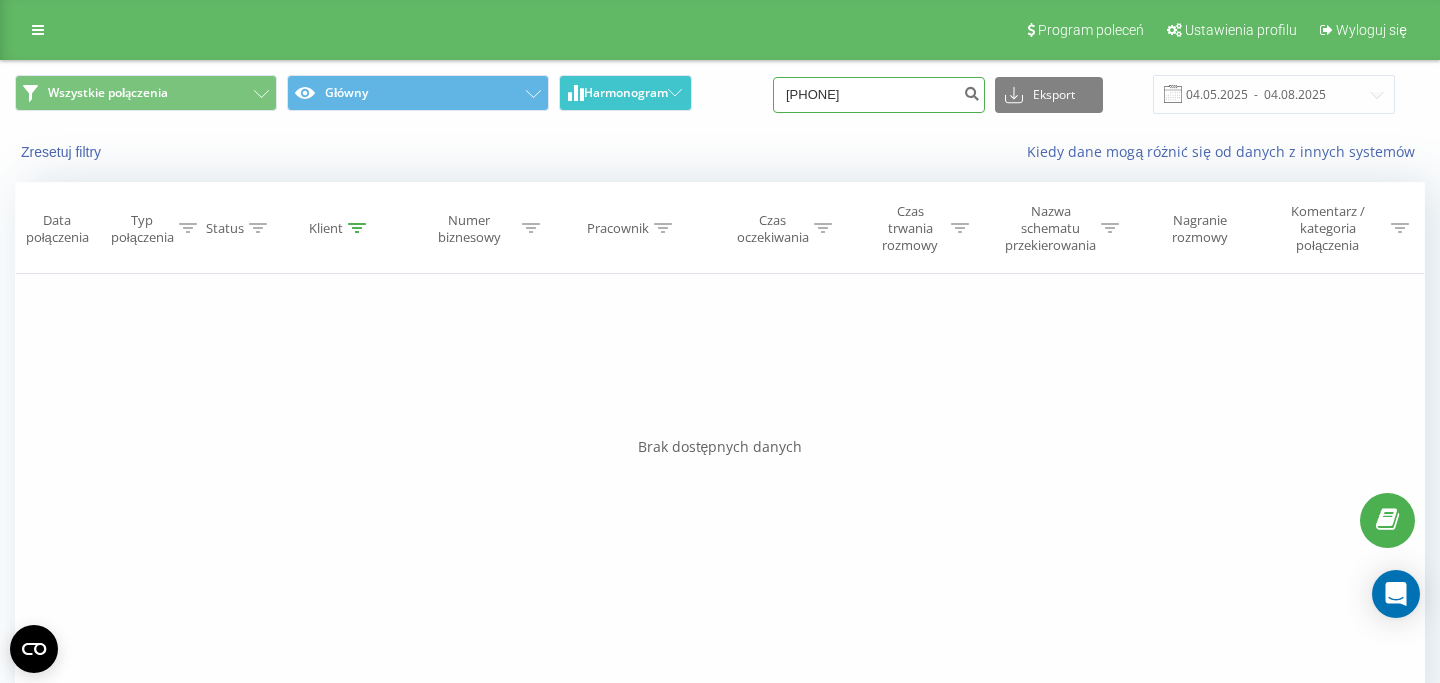 drag, startPoint x: 925, startPoint y: 99, endPoint x: 685, endPoint y: 96, distance: 240.01875 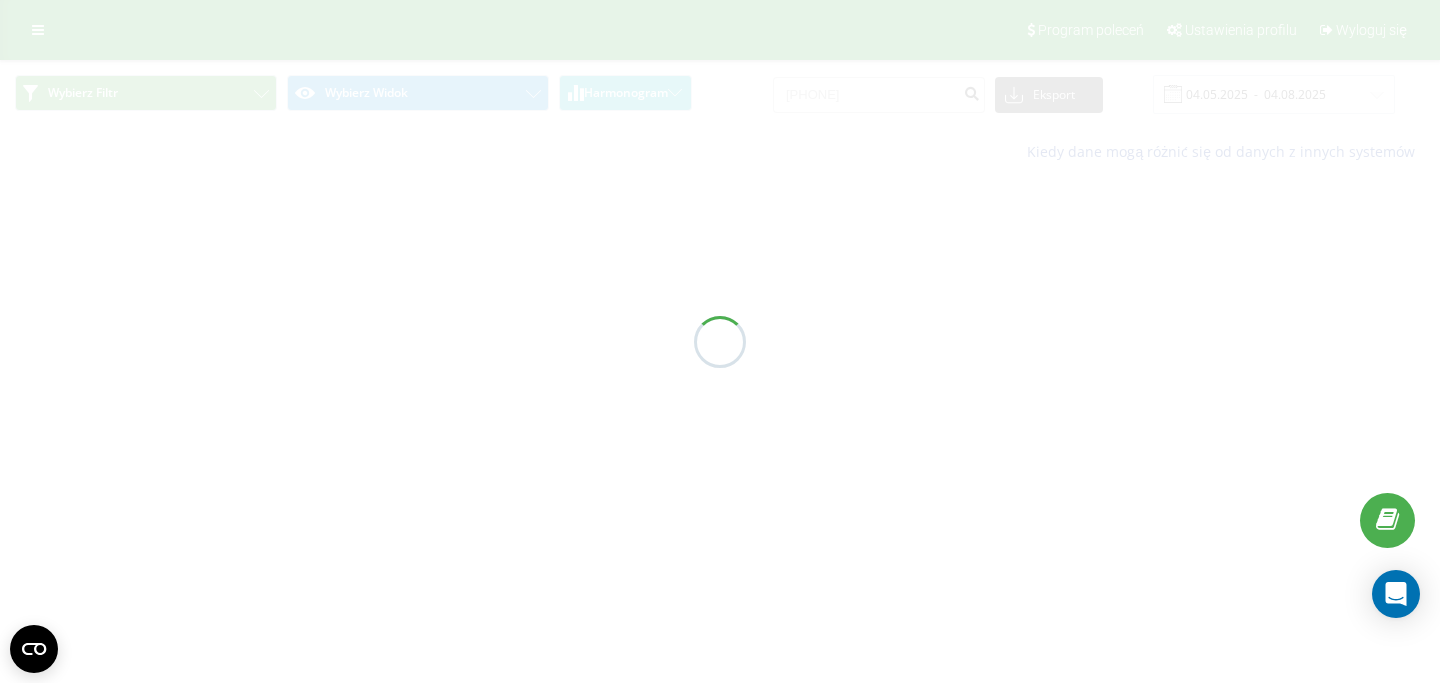 scroll, scrollTop: 0, scrollLeft: 0, axis: both 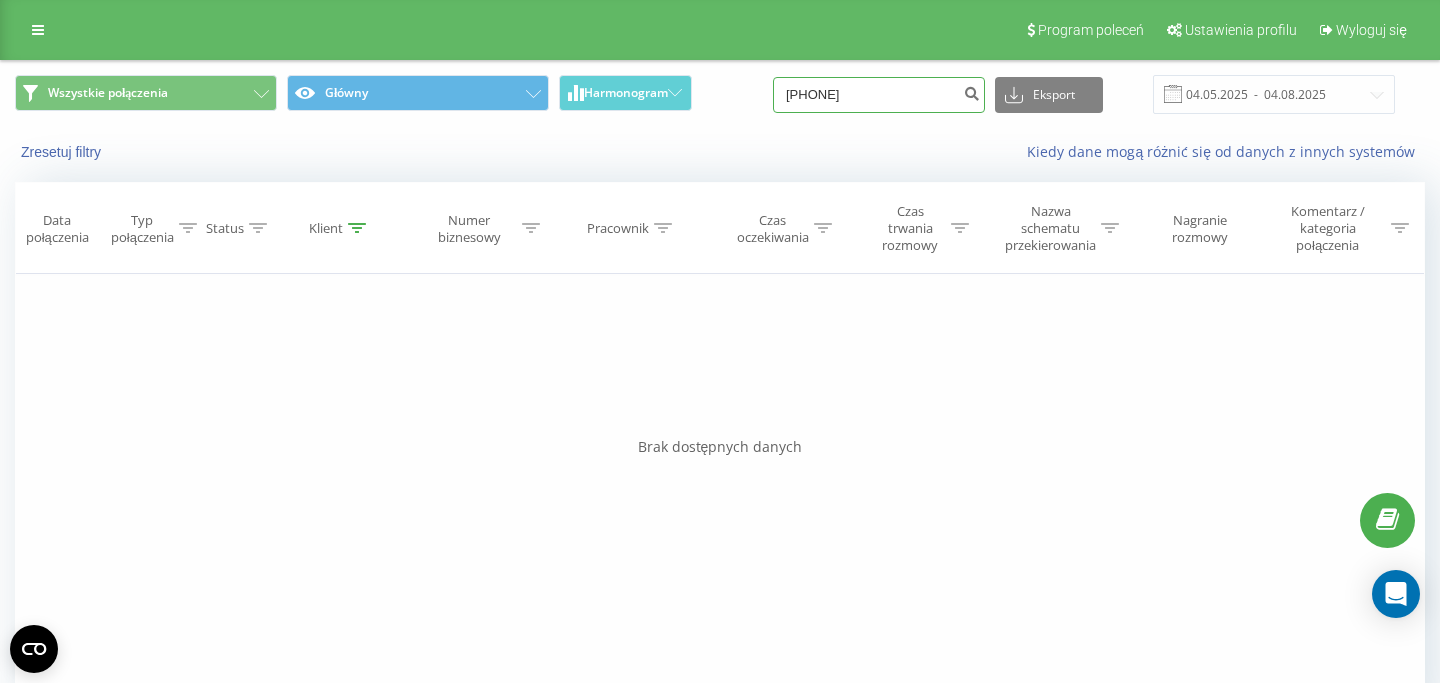 drag, startPoint x: 895, startPoint y: 96, endPoint x: 661, endPoint y: 112, distance: 234.54637 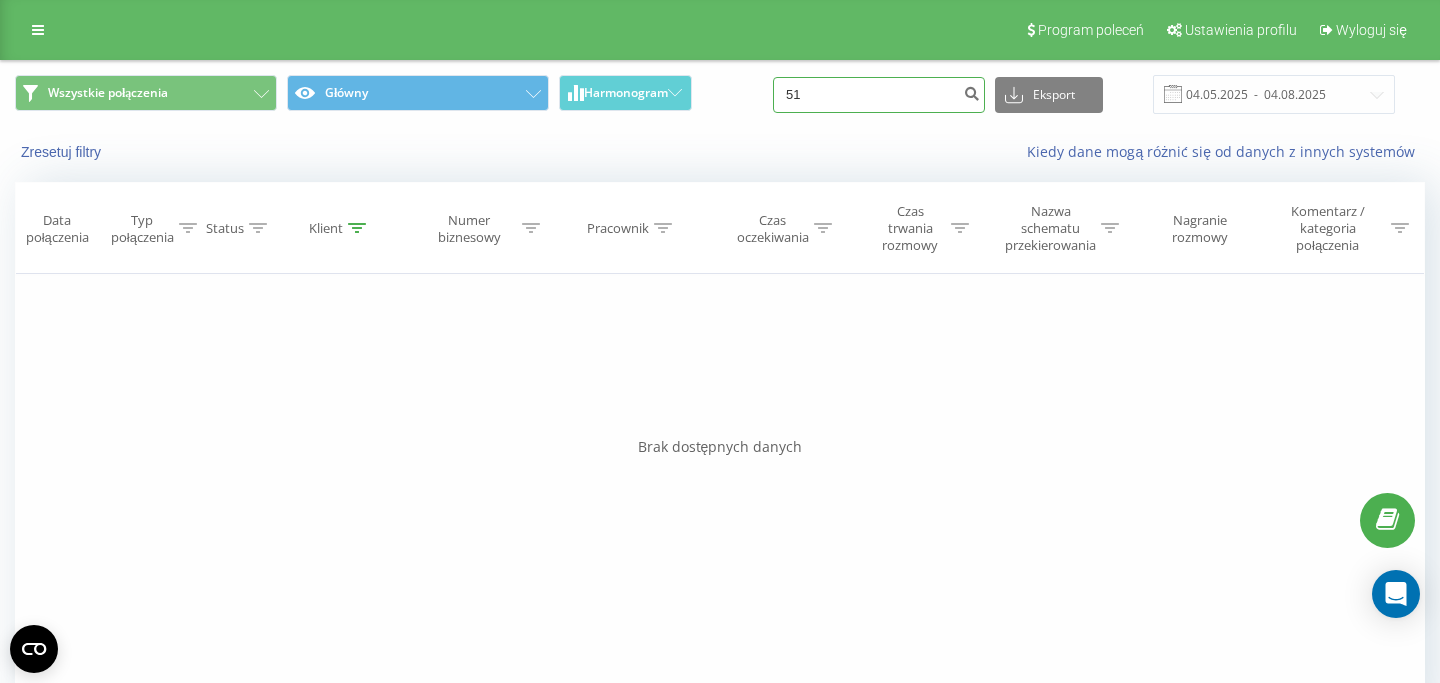 type on "5" 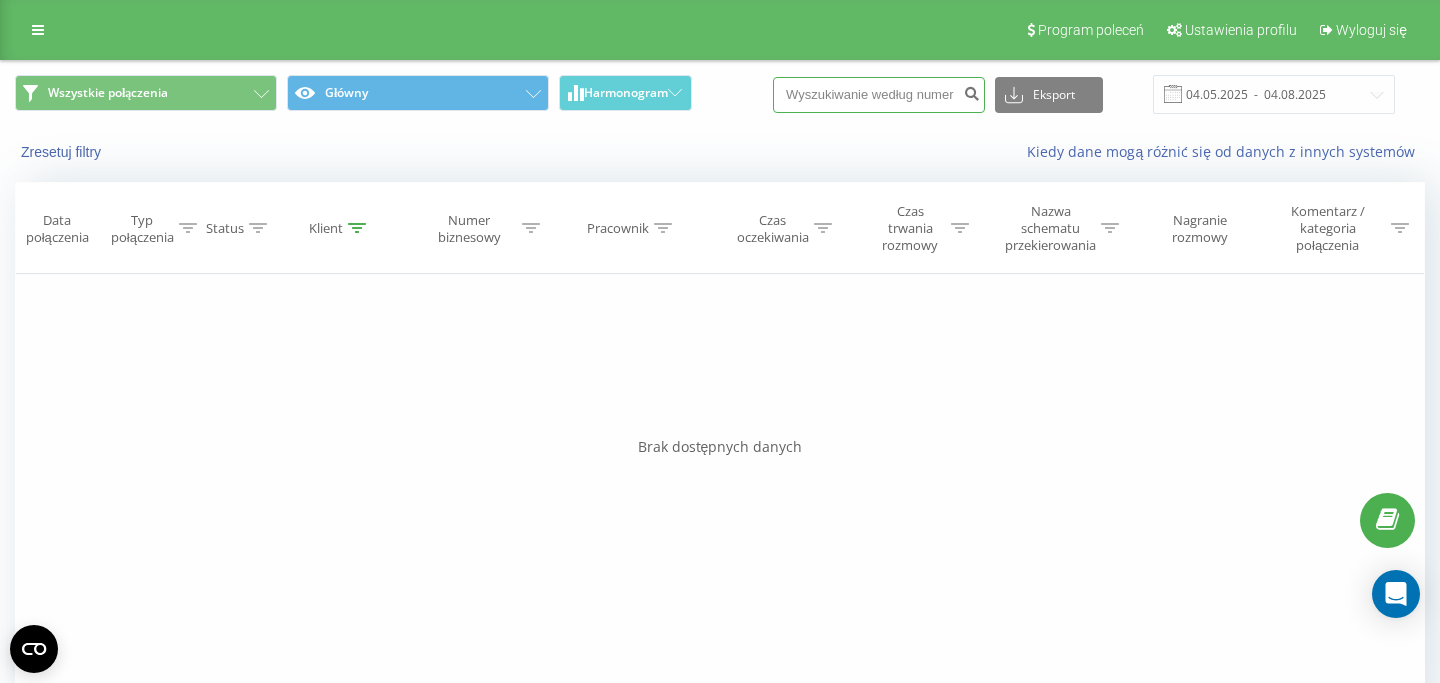 paste on "508 378 805" 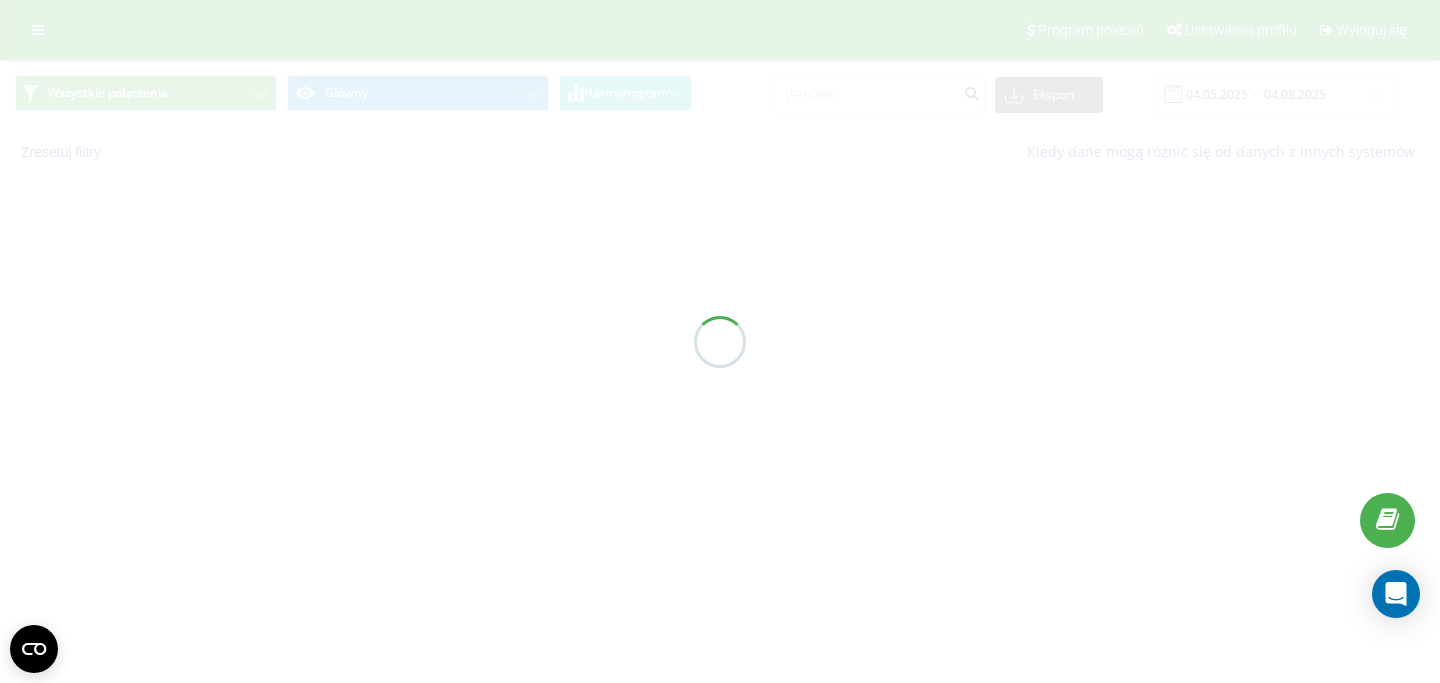 scroll, scrollTop: 0, scrollLeft: 0, axis: both 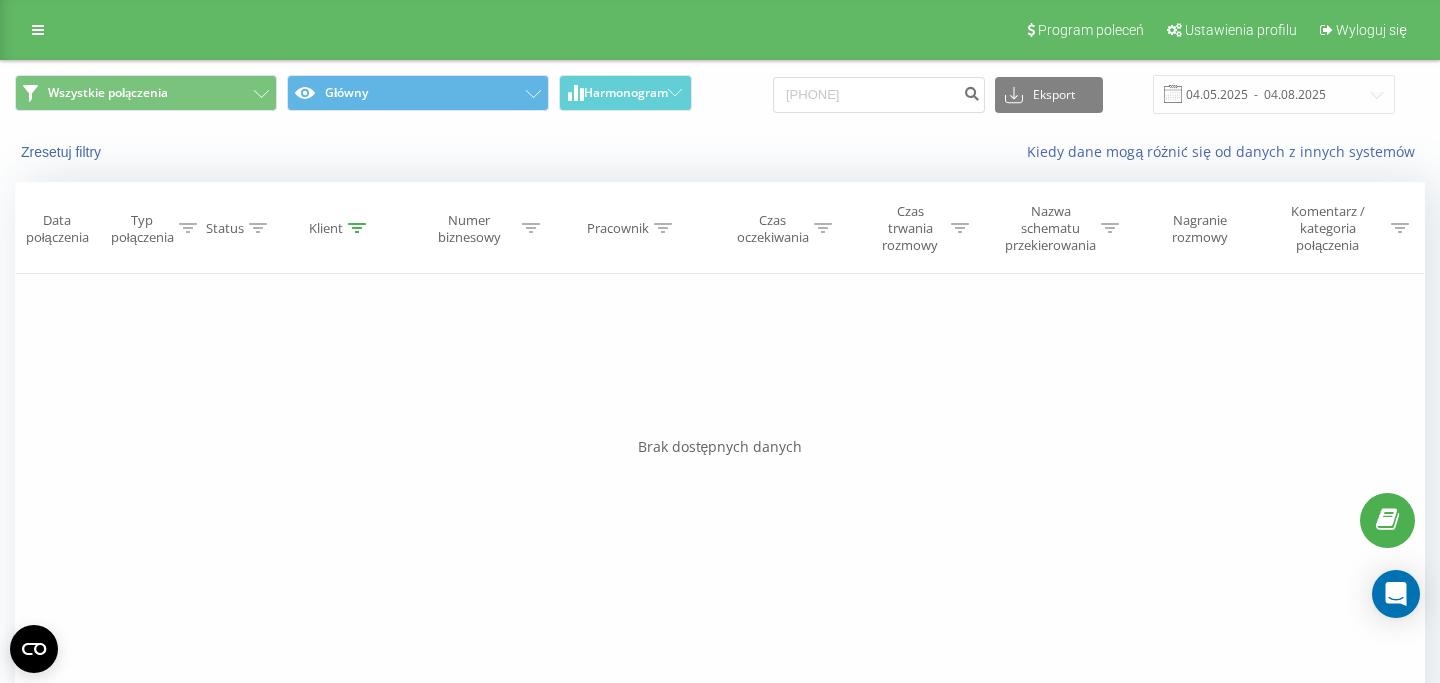 click on "508378805 Eksport .csv .xls .xlsx 04.05.2025  -  04.08.2025" at bounding box center (1084, 94) 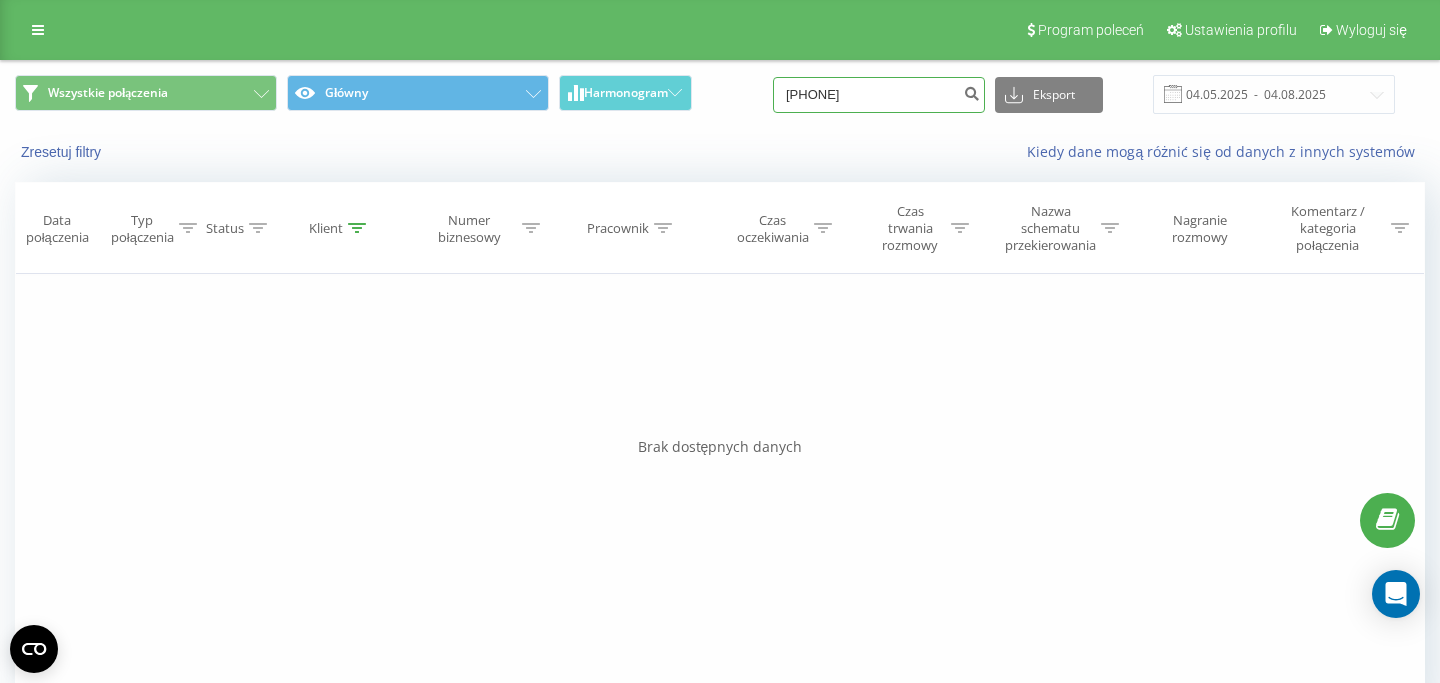 drag, startPoint x: 907, startPoint y: 108, endPoint x: 621, endPoint y: 77, distance: 287.67517 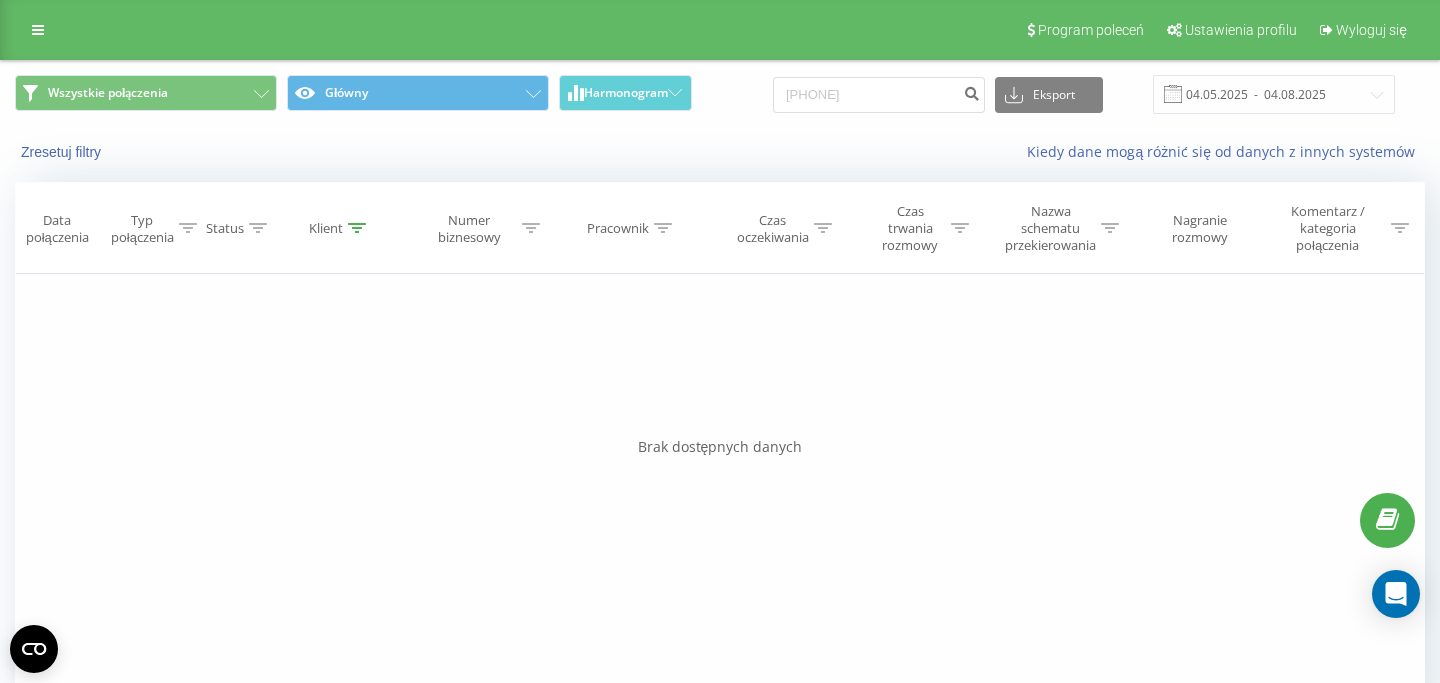 scroll, scrollTop: 0, scrollLeft: 0, axis: both 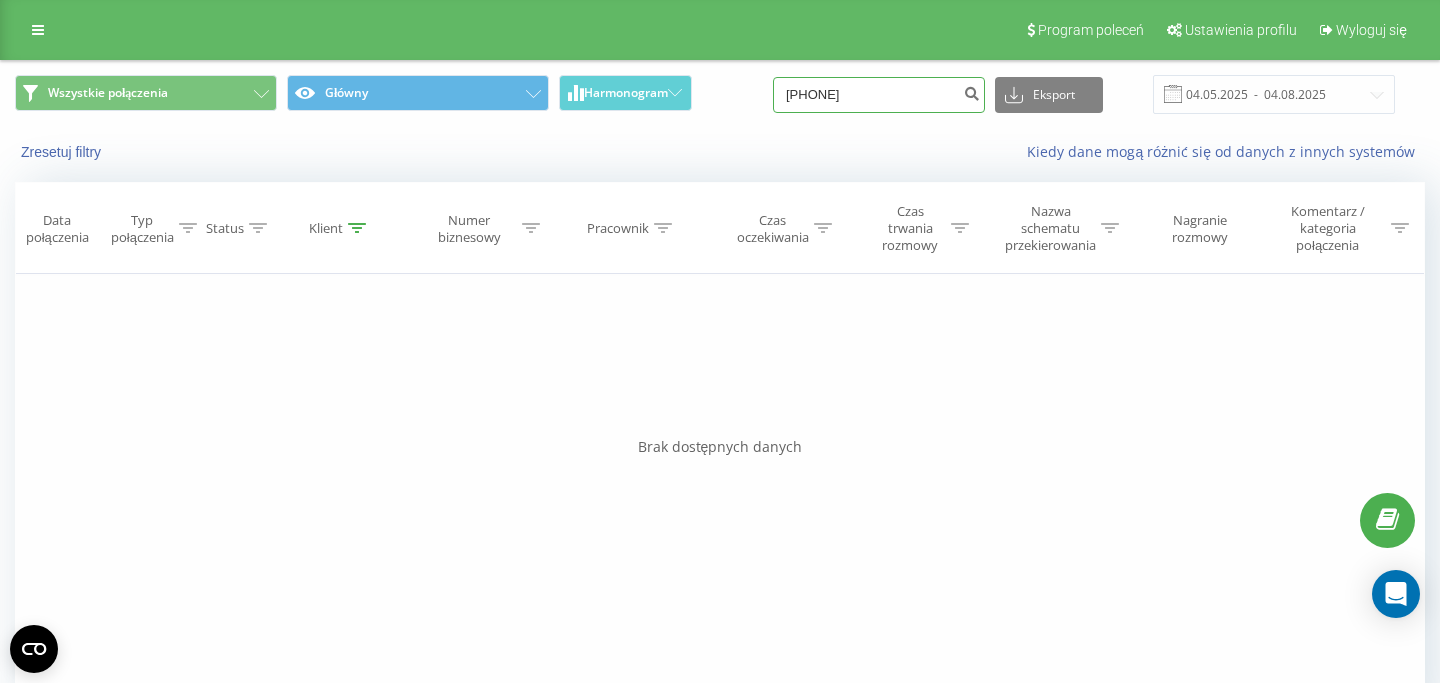 drag, startPoint x: 896, startPoint y: 90, endPoint x: 725, endPoint y: 90, distance: 171 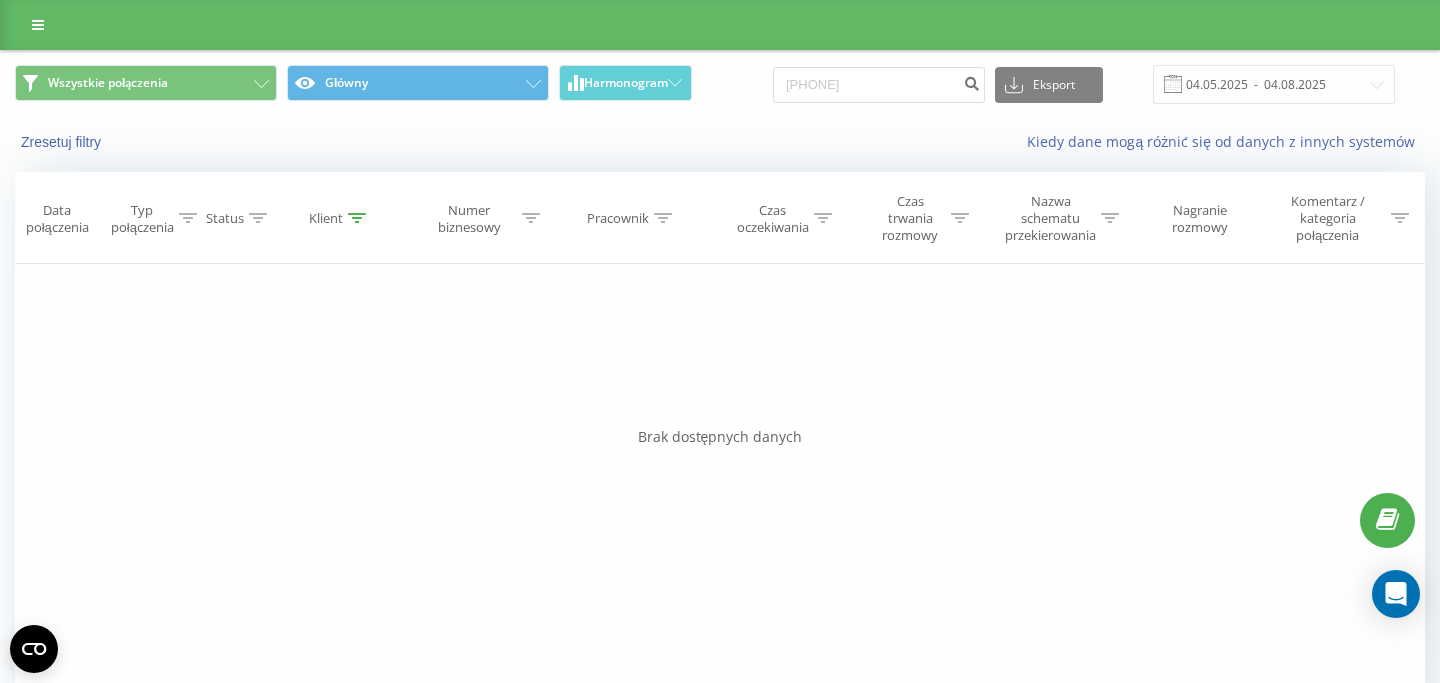 scroll, scrollTop: 0, scrollLeft: 0, axis: both 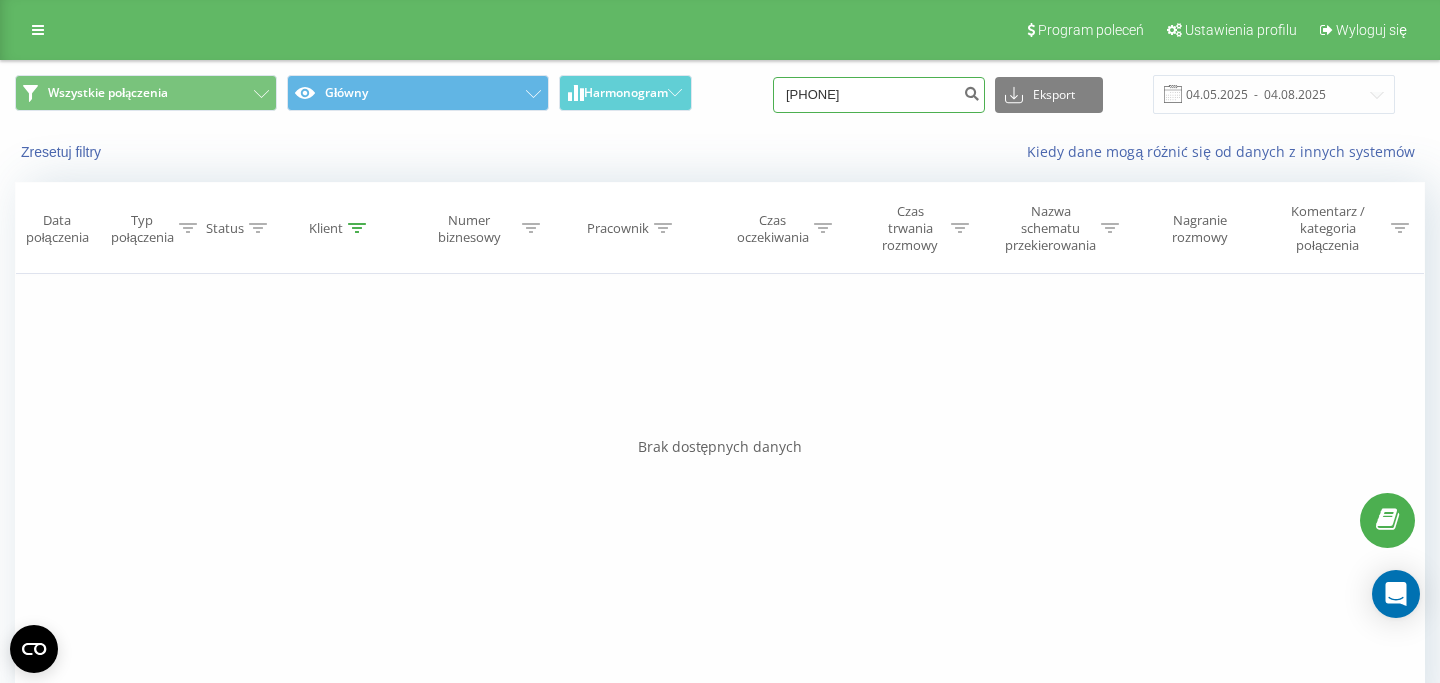 drag, startPoint x: 883, startPoint y: 96, endPoint x: 719, endPoint y: 68, distance: 166.37308 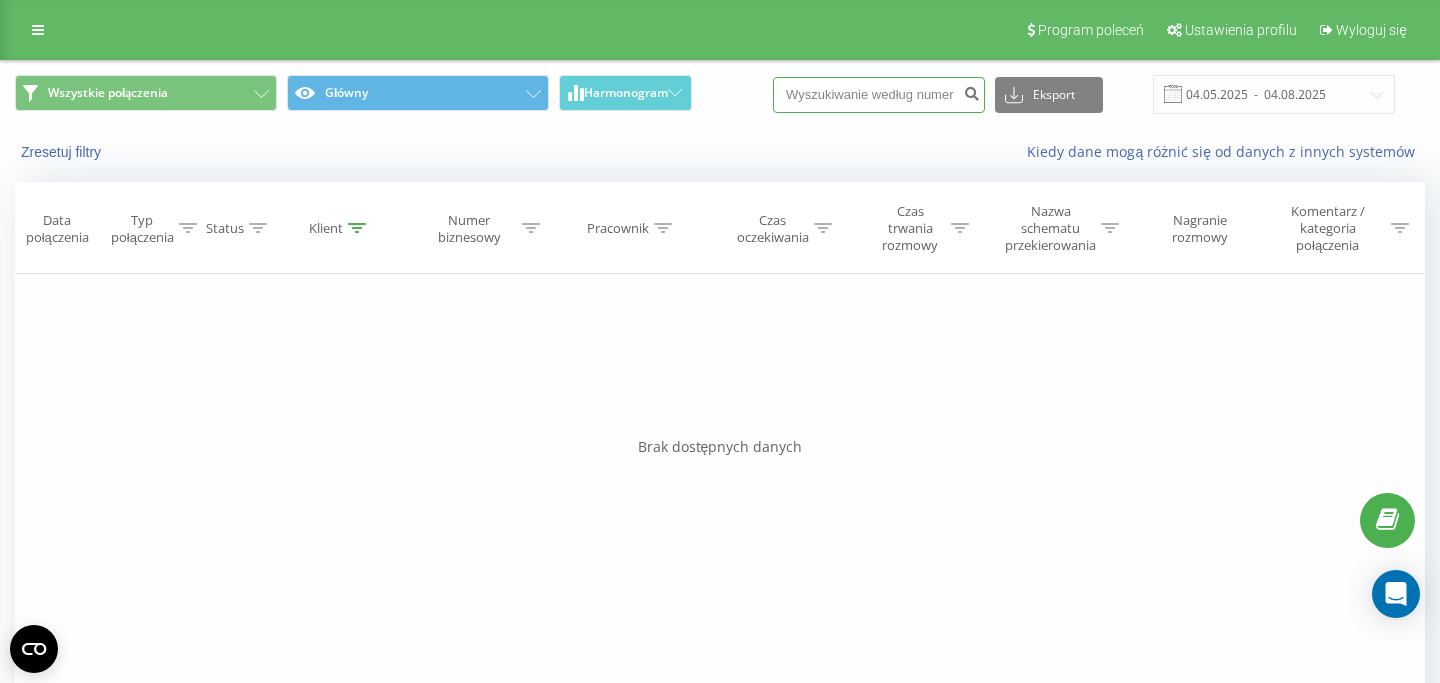 paste on "512 263 473" 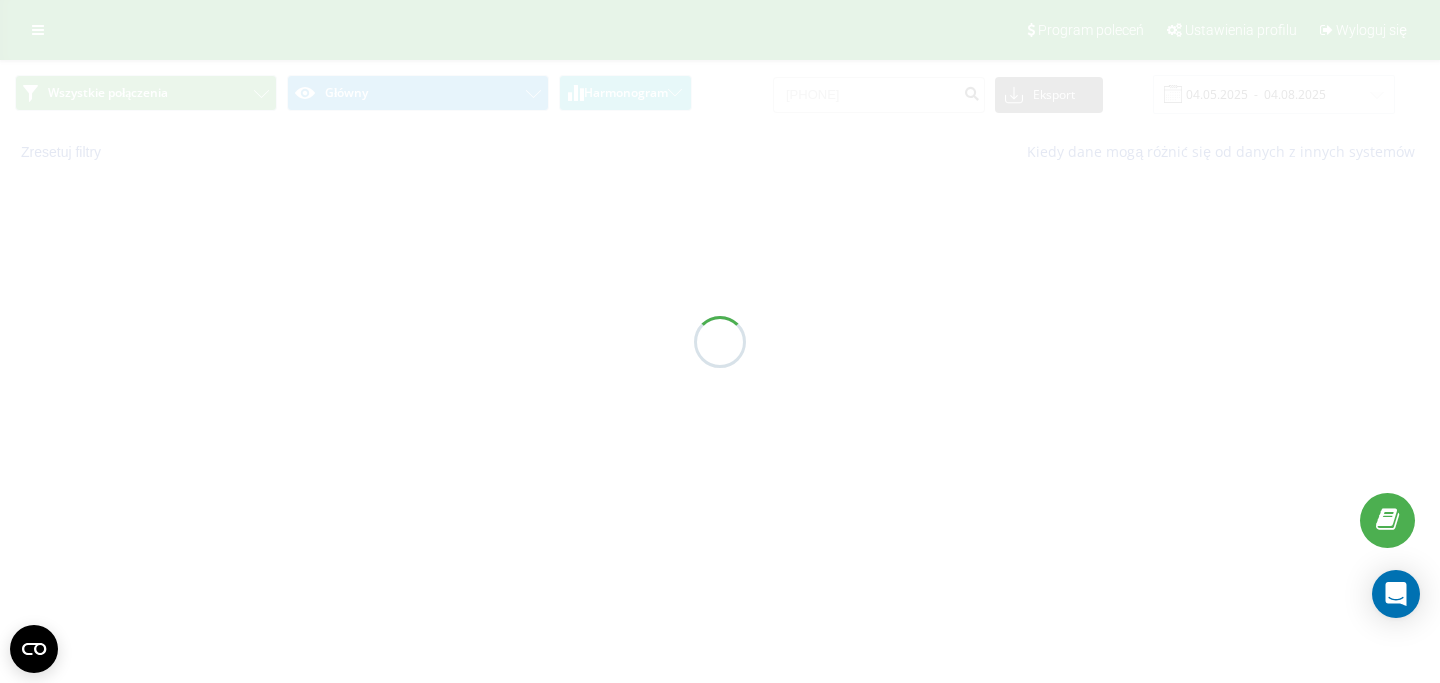 scroll, scrollTop: 0, scrollLeft: 0, axis: both 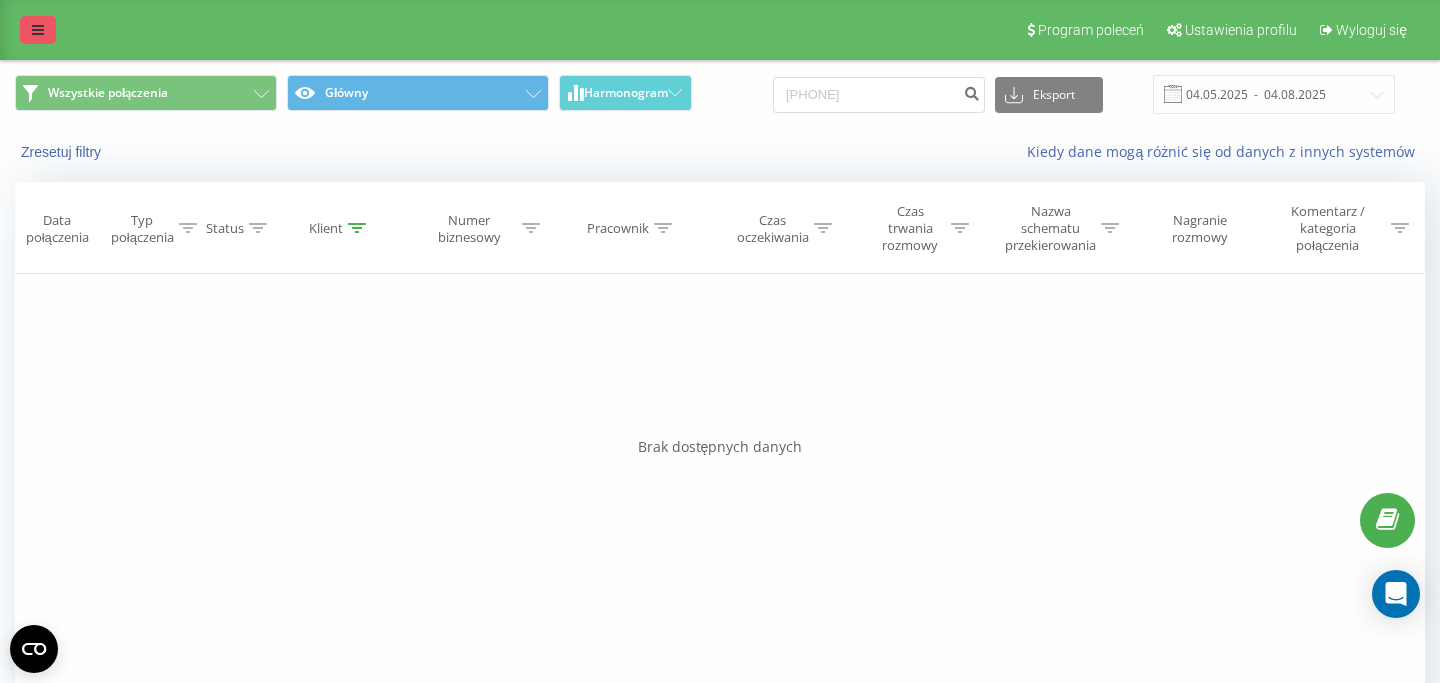 click at bounding box center [38, 30] 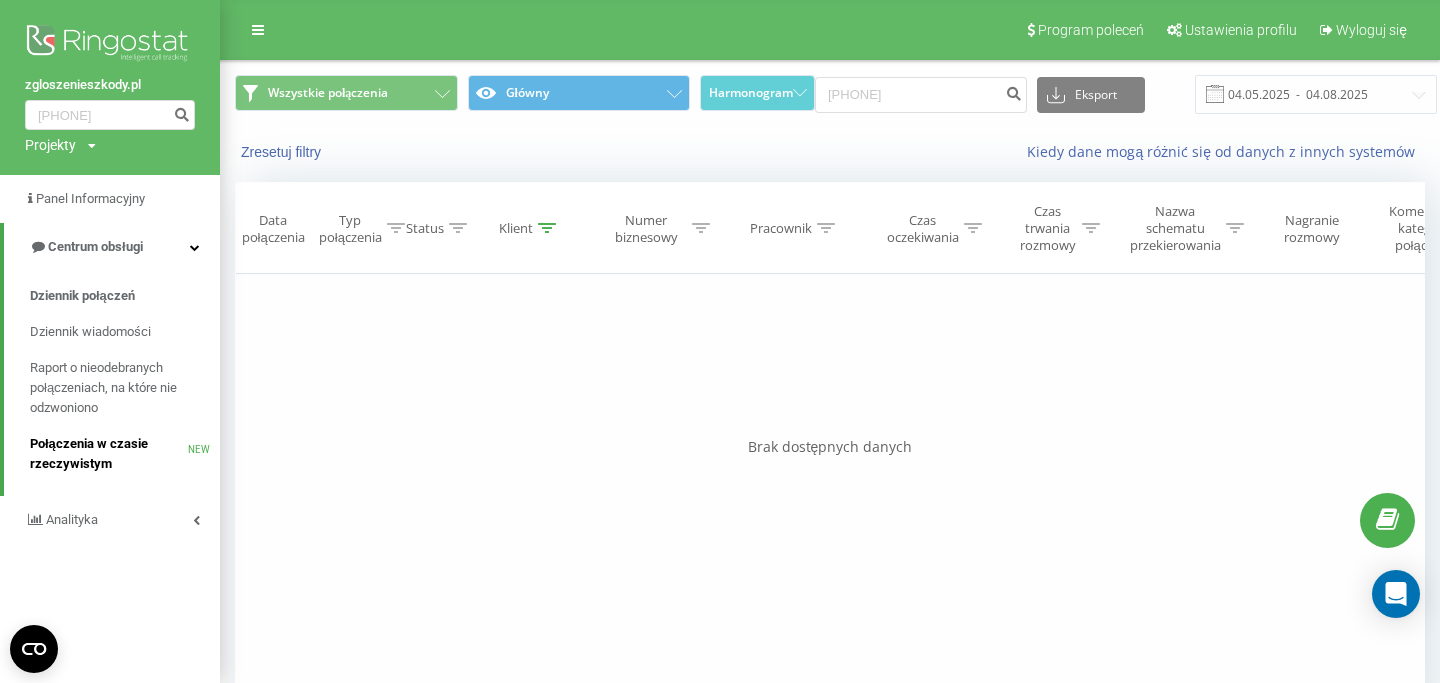 click on "Połączenia w czasie rzeczywistym" at bounding box center [109, 454] 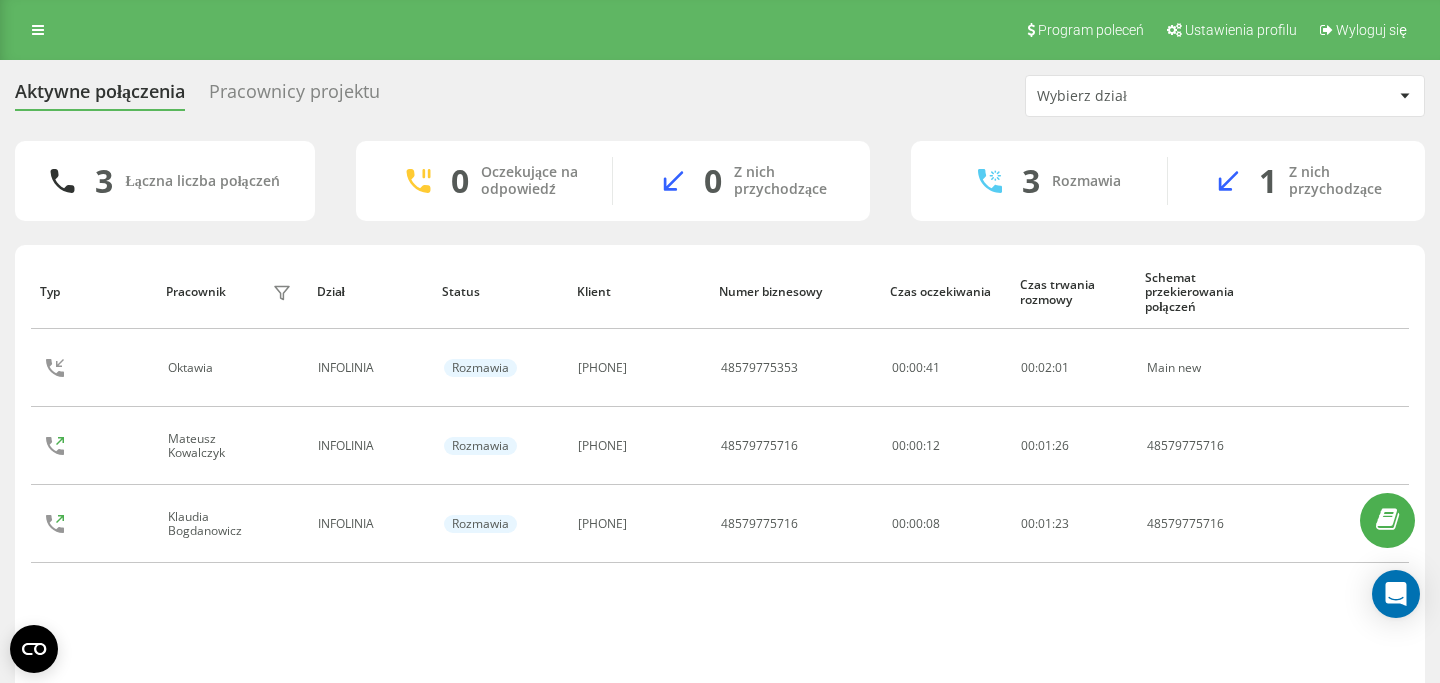 scroll, scrollTop: 0, scrollLeft: 0, axis: both 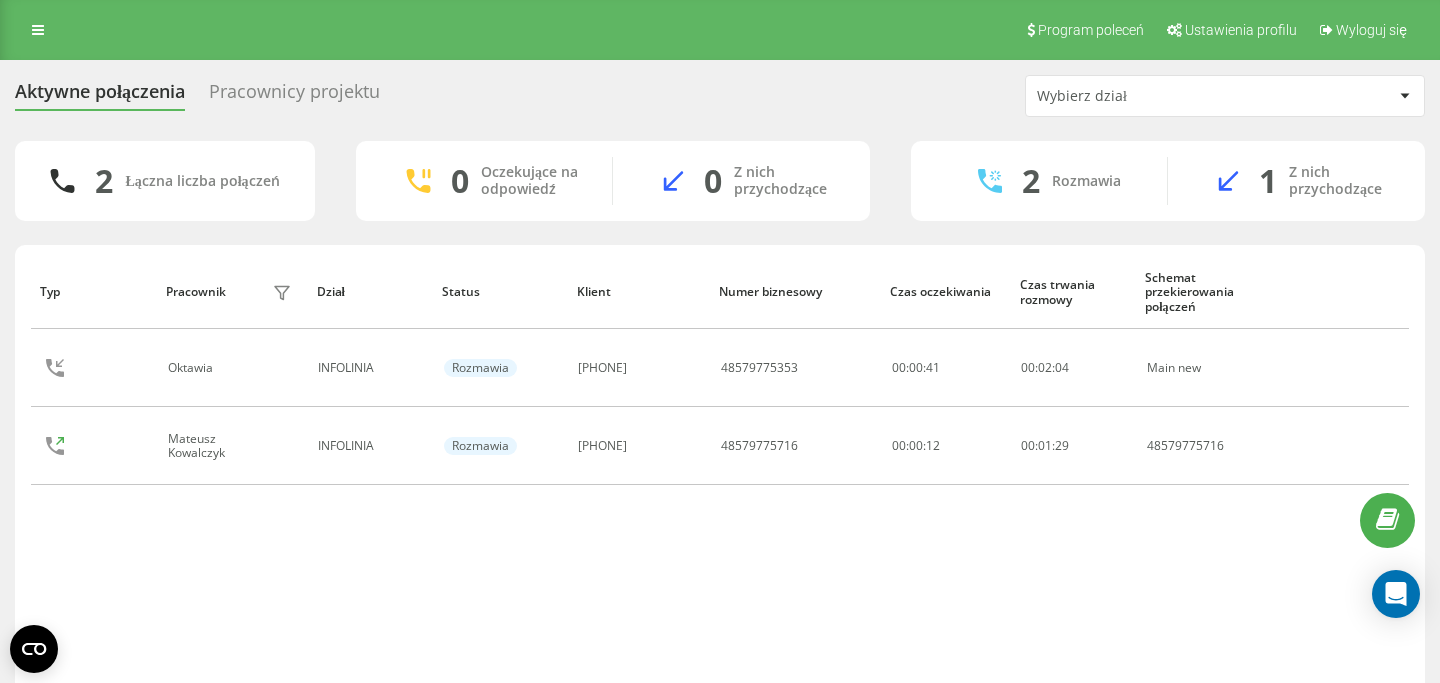 click on "Pracownicy projektu" at bounding box center [294, 96] 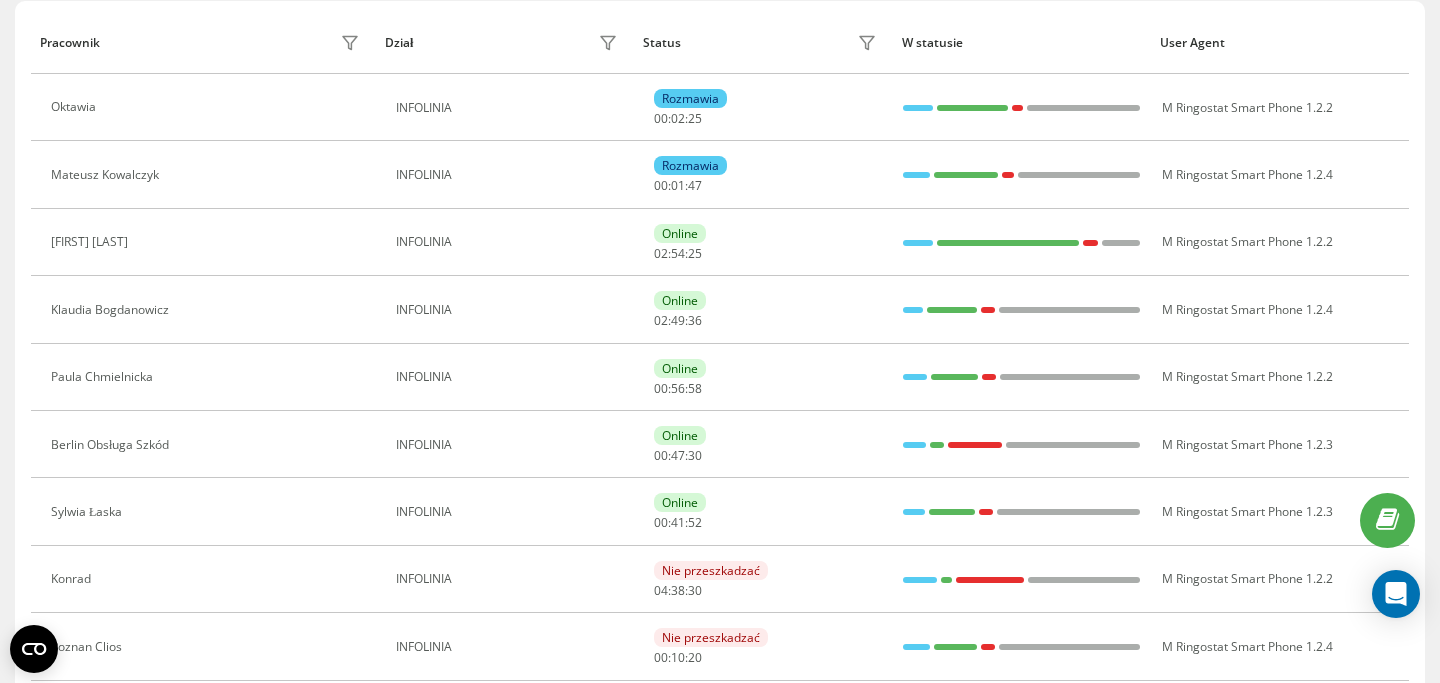 scroll, scrollTop: 251, scrollLeft: 0, axis: vertical 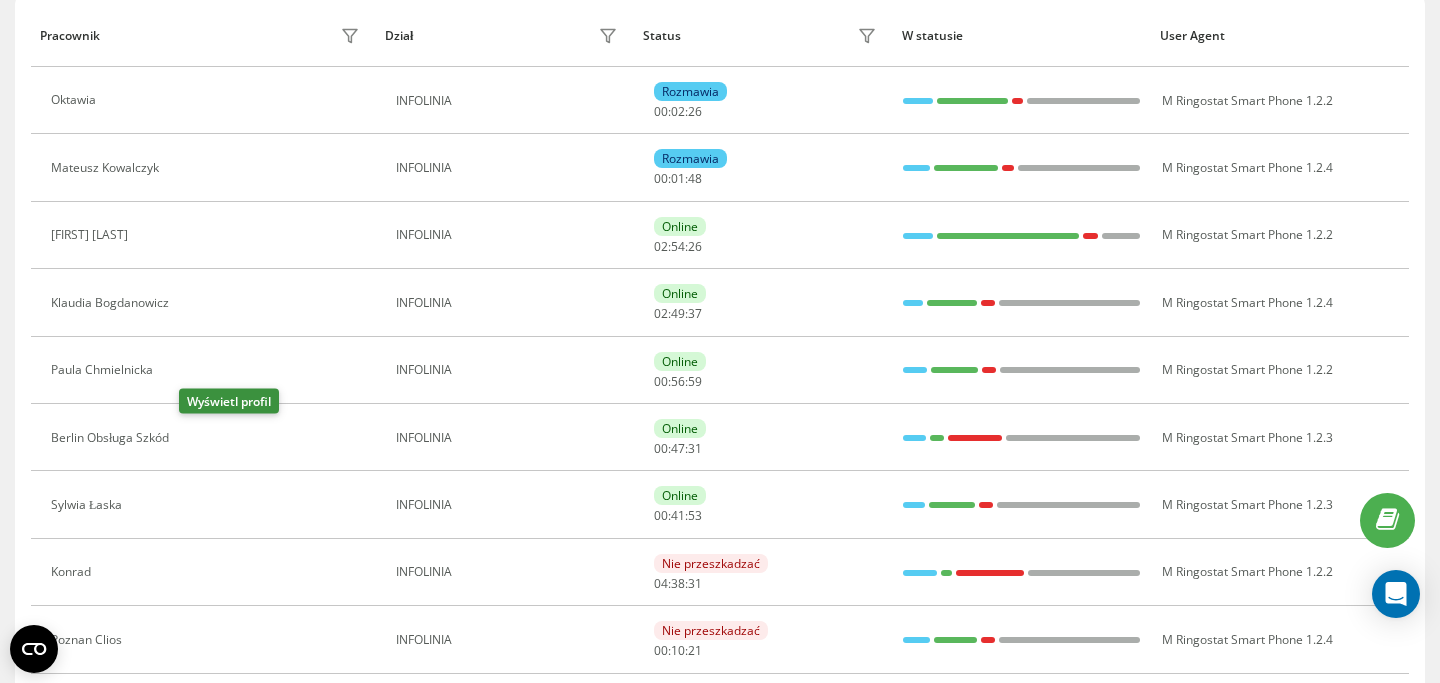 click 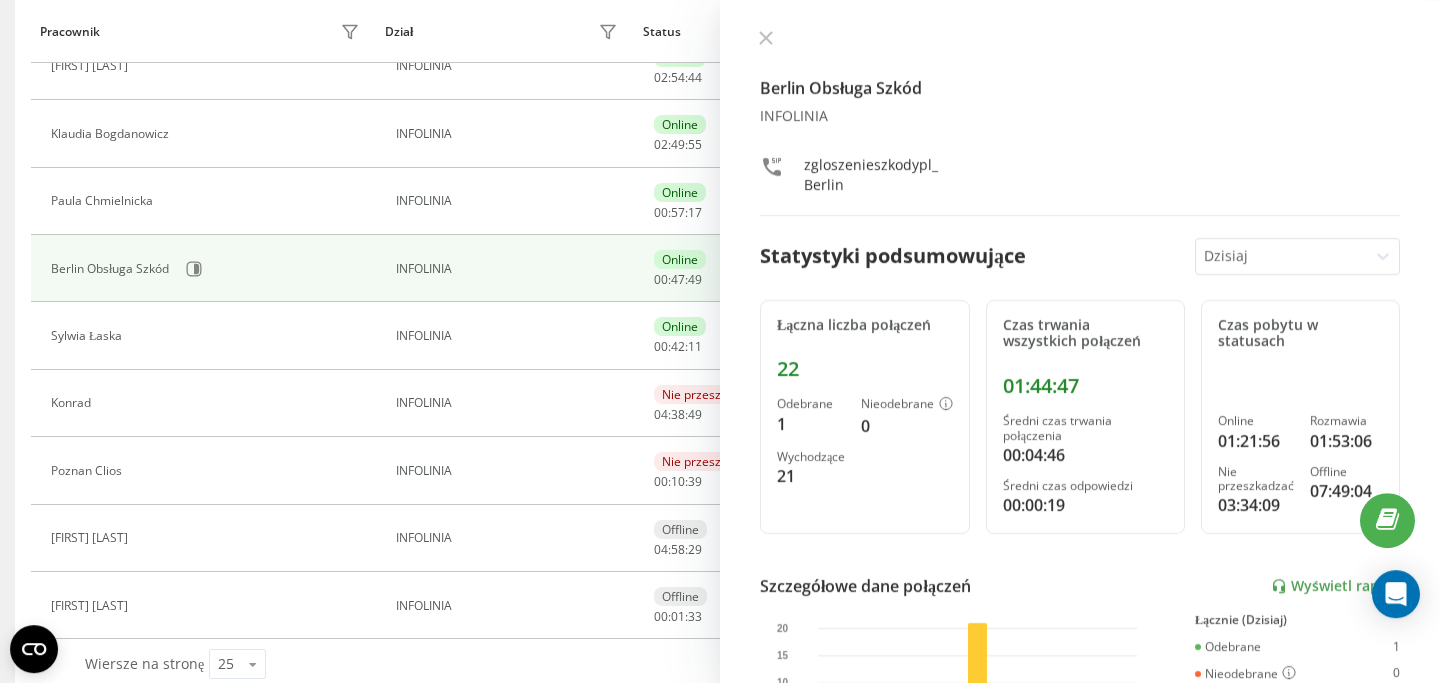 scroll, scrollTop: 414, scrollLeft: 0, axis: vertical 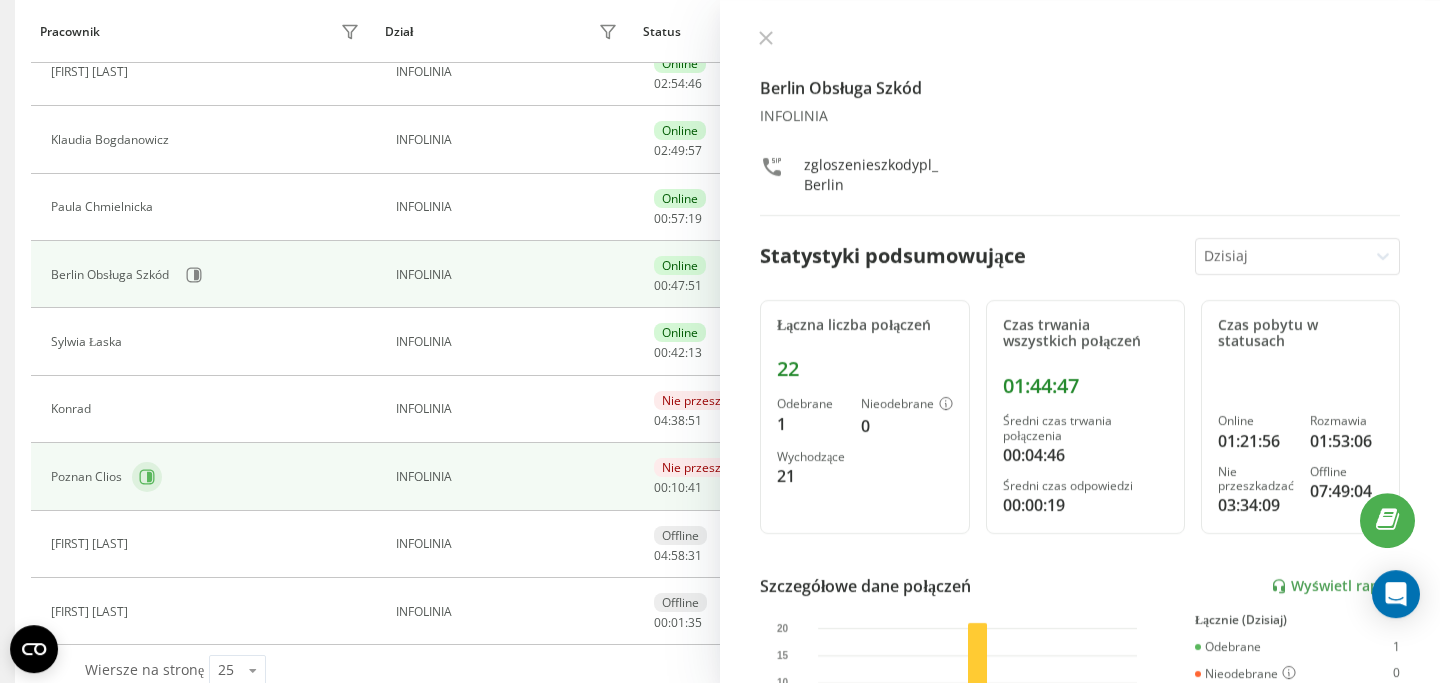 drag, startPoint x: 401, startPoint y: 1, endPoint x: 155, endPoint y: 484, distance: 542.03784 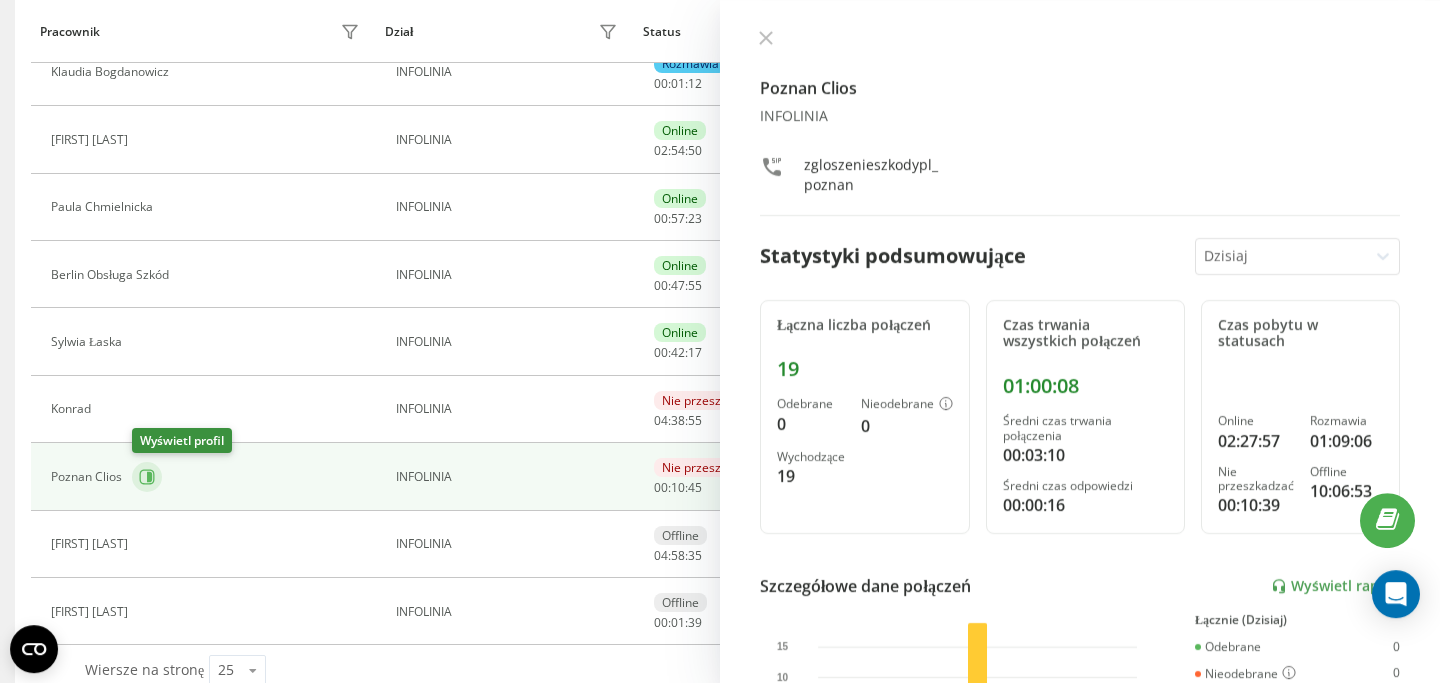 scroll, scrollTop: 347, scrollLeft: 0, axis: vertical 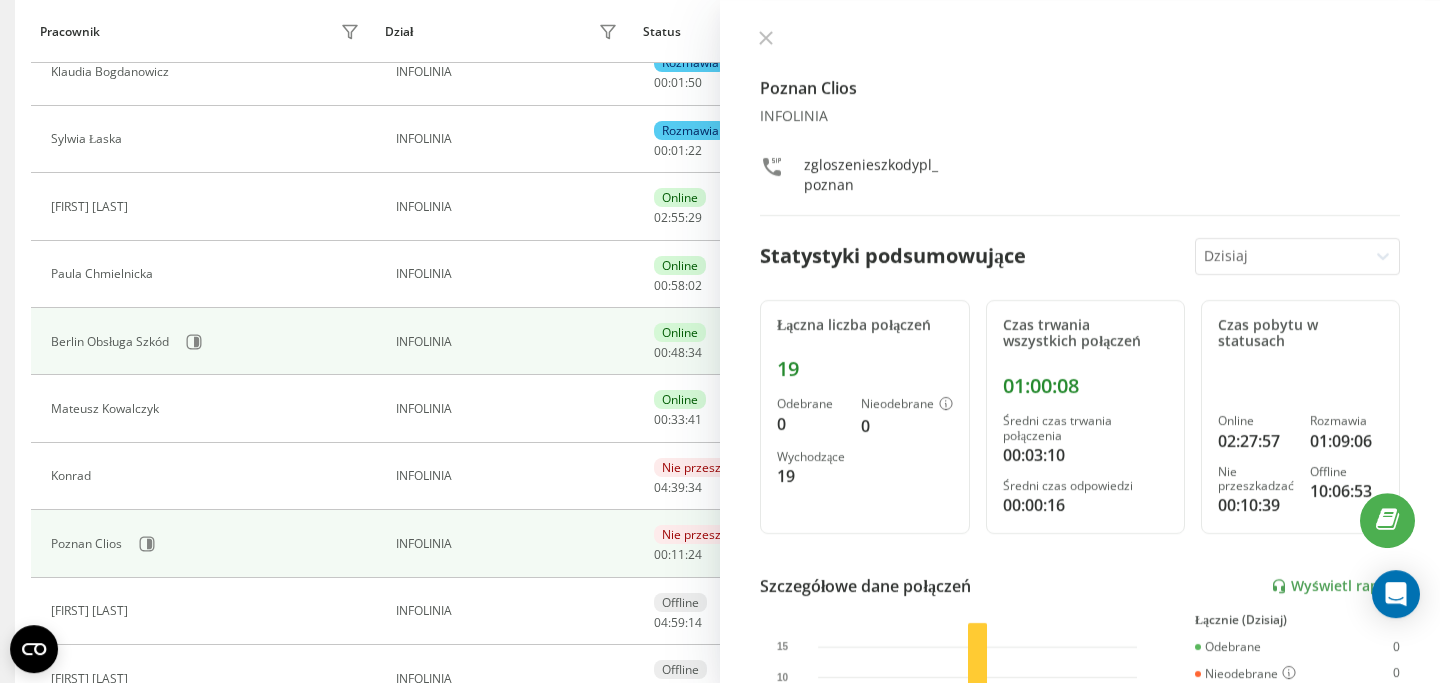 click on "INFOLINIA" at bounding box center [505, 341] 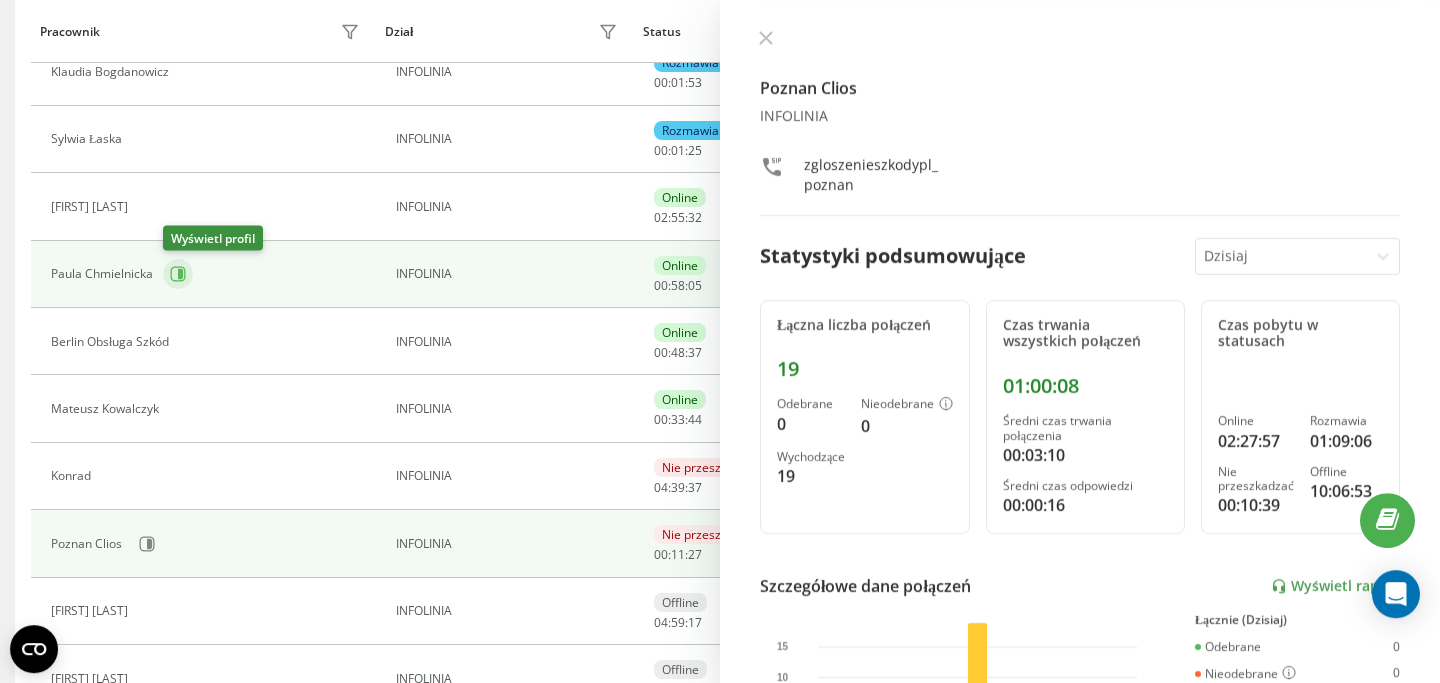 click 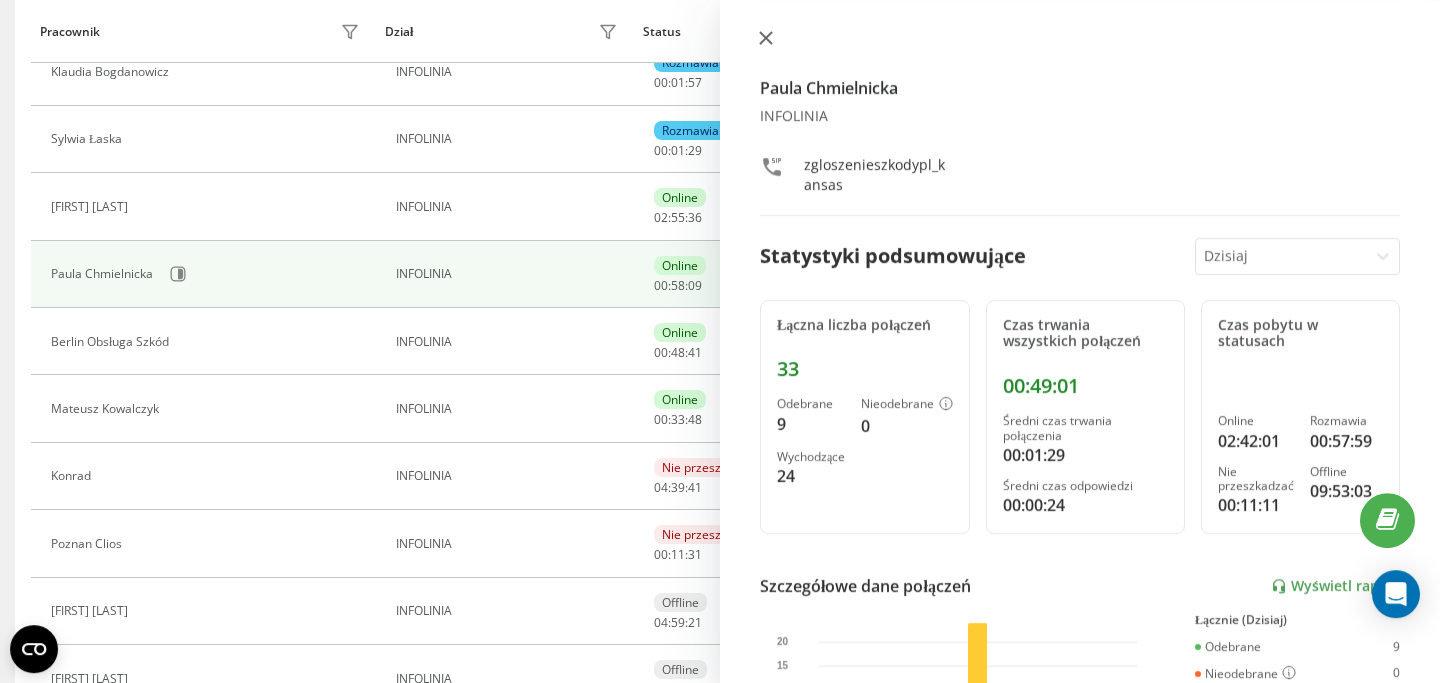 click 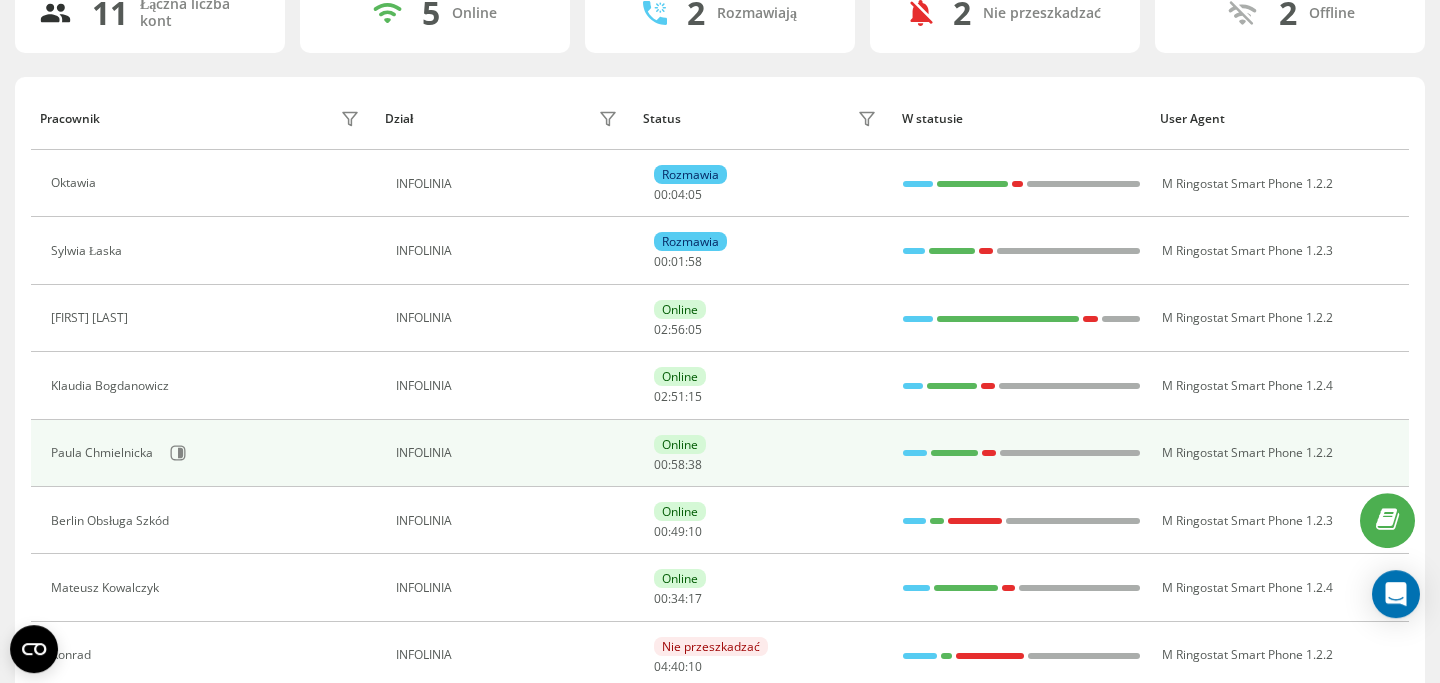 scroll, scrollTop: 0, scrollLeft: 0, axis: both 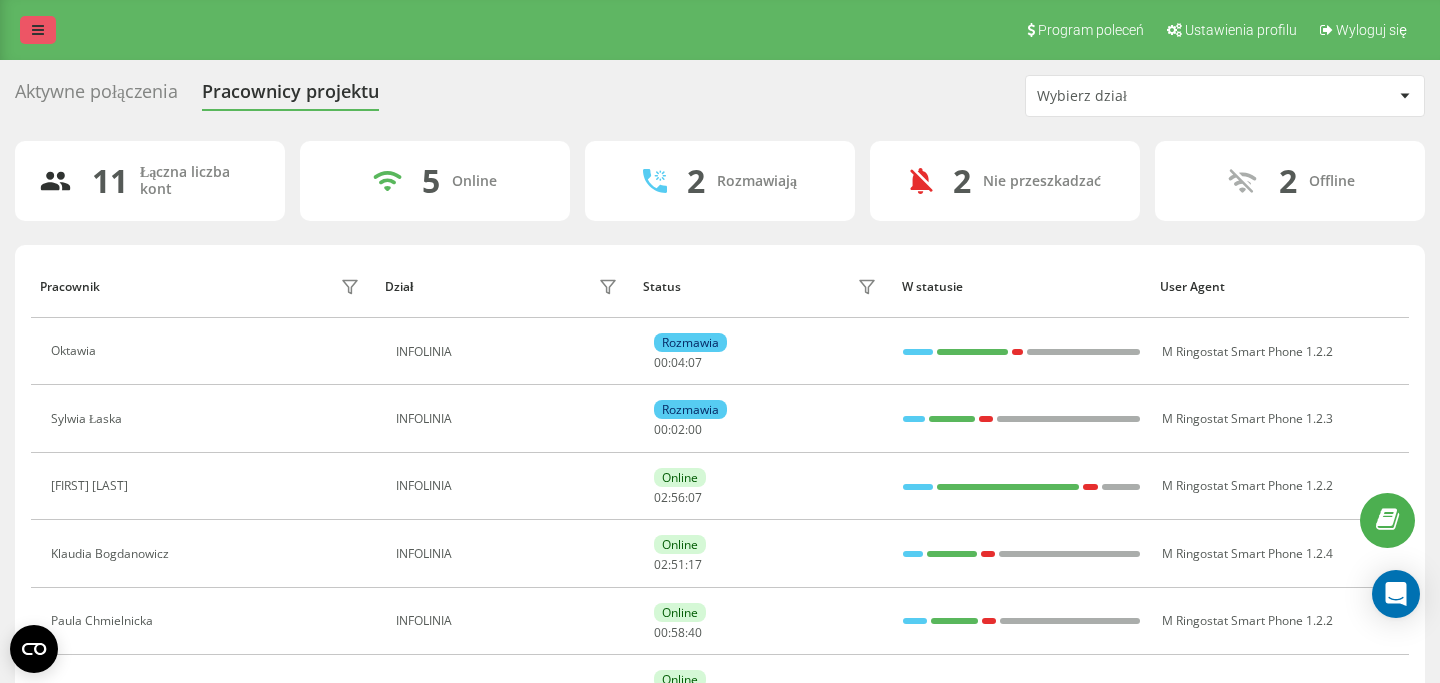 click at bounding box center (38, 30) 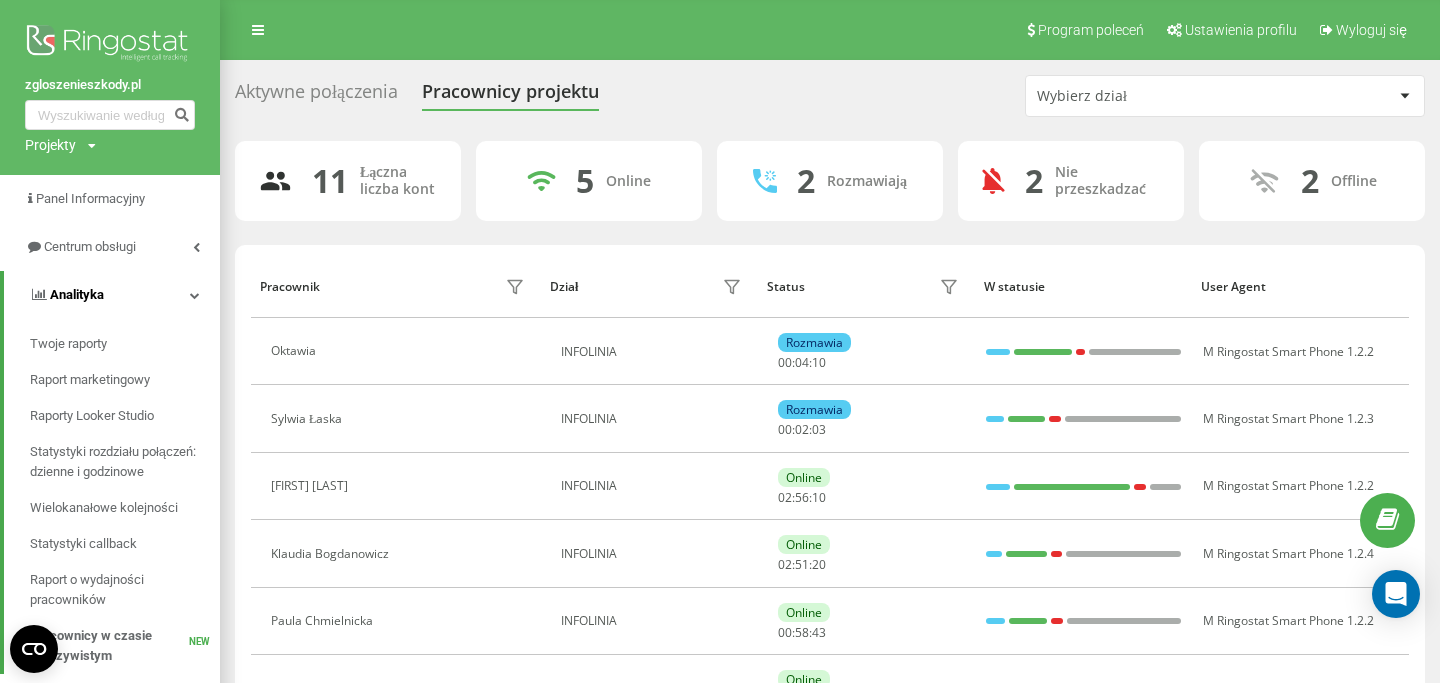 click on "Analityka" at bounding box center [112, 295] 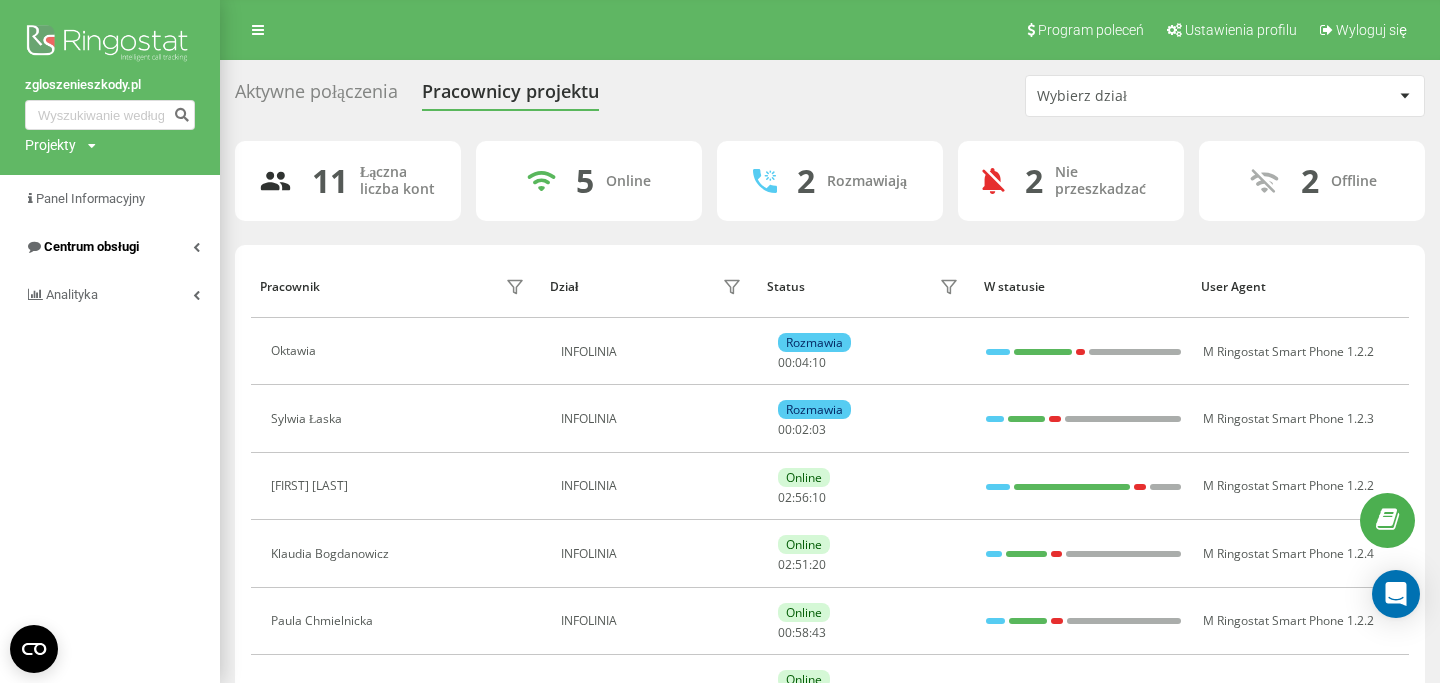 click on "Centrum obsługi" at bounding box center (110, 247) 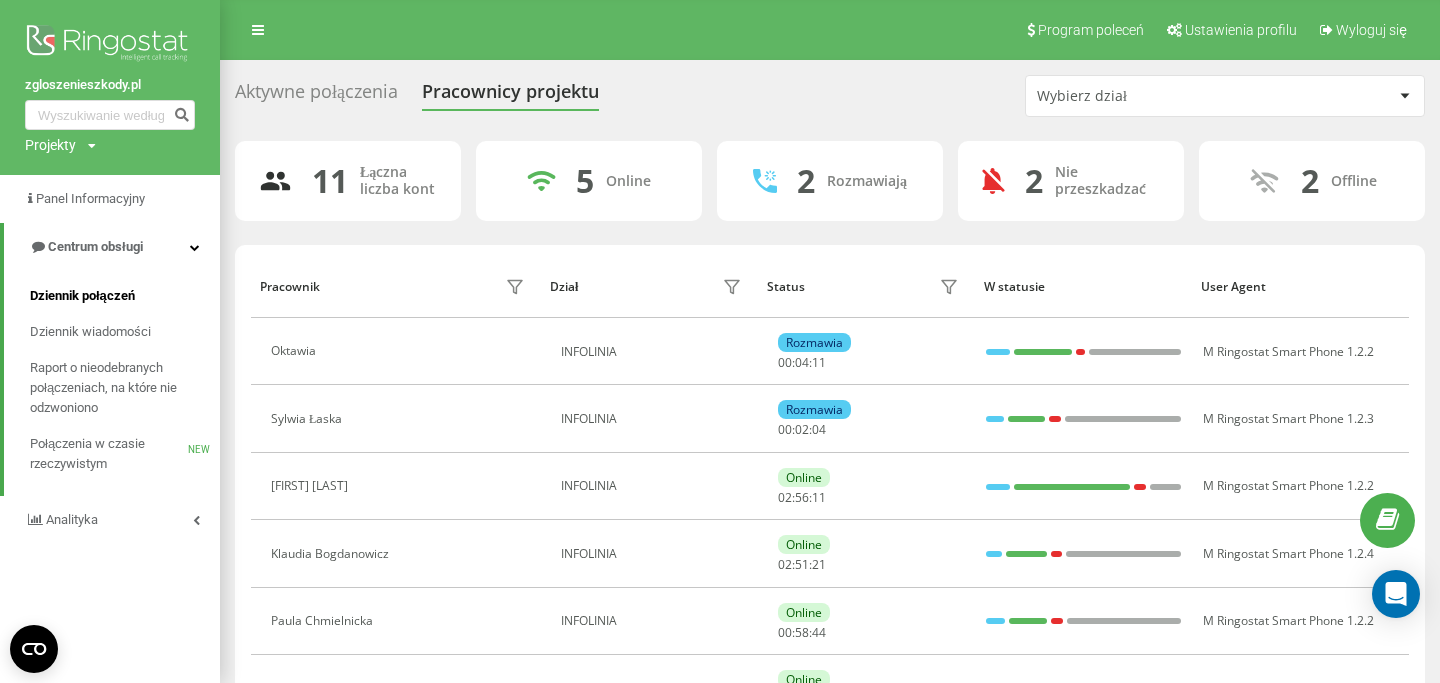 click on "Dziennik połączeń" at bounding box center [82, 296] 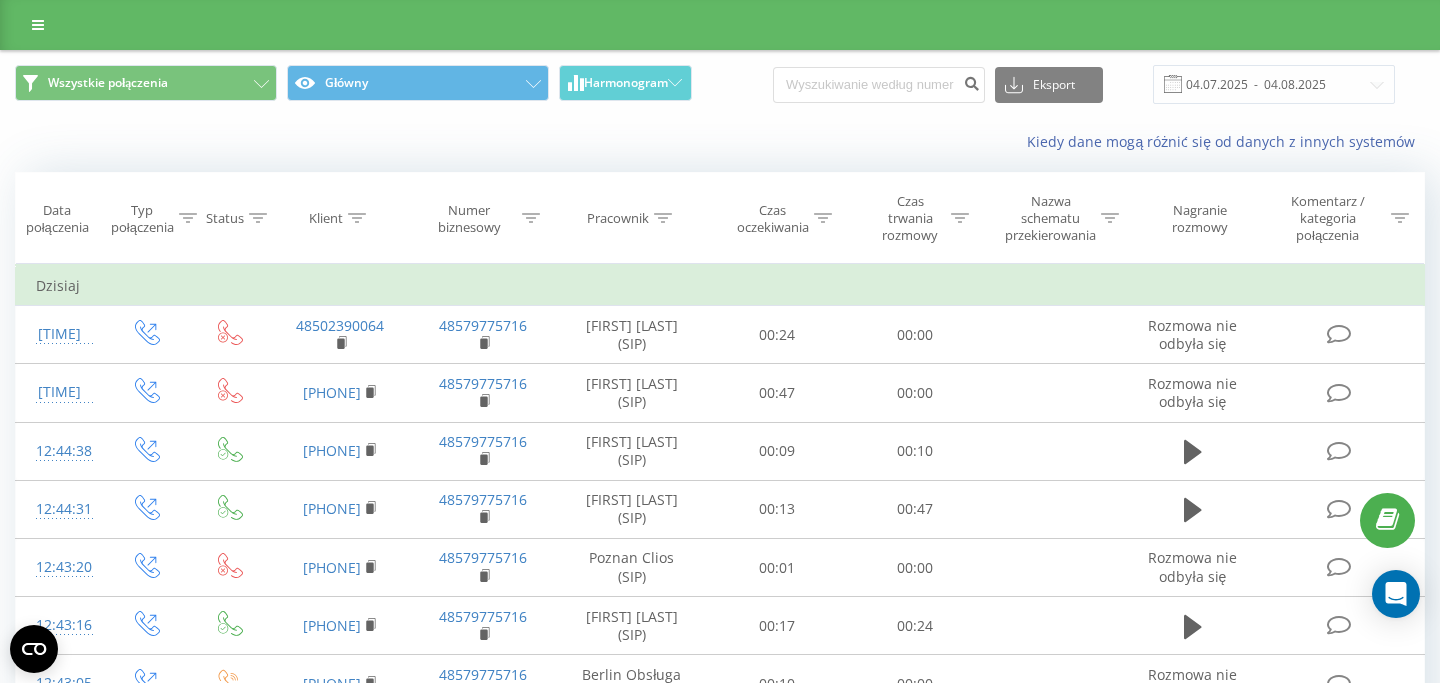scroll, scrollTop: 0, scrollLeft: 0, axis: both 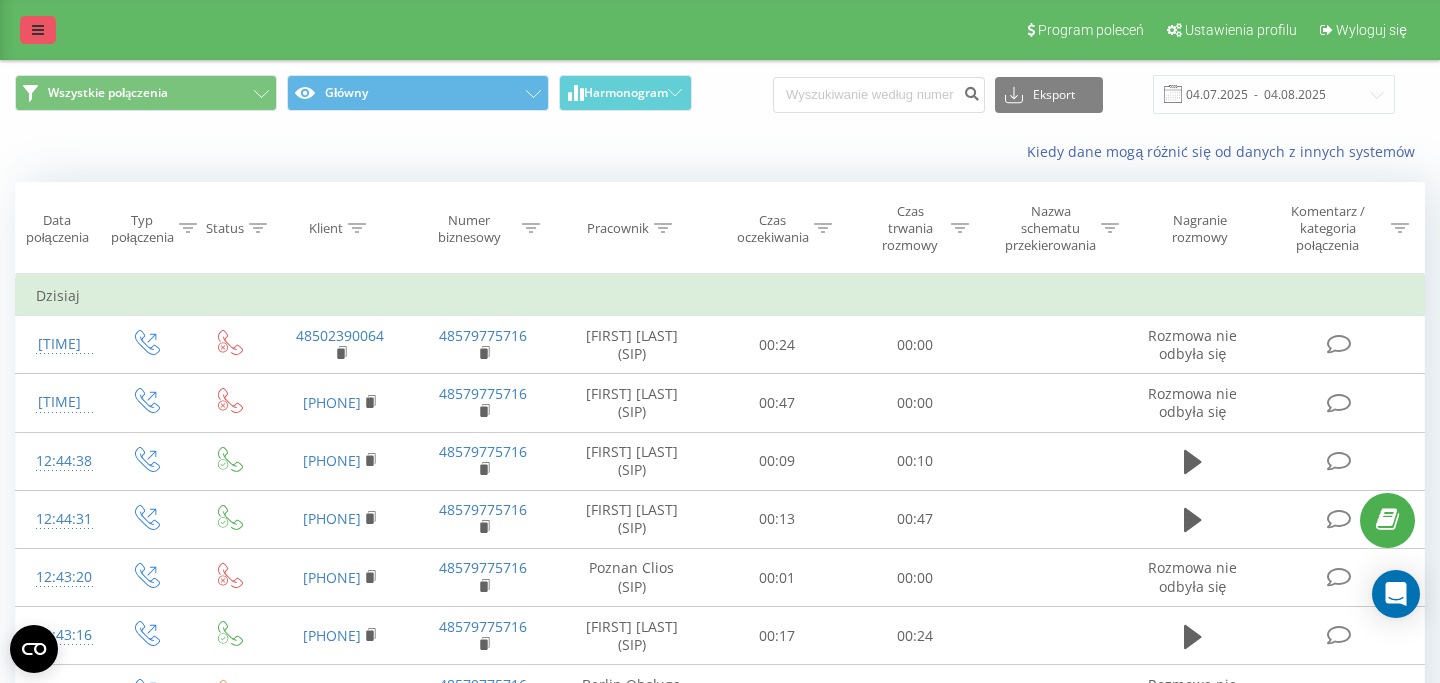 click at bounding box center (38, 30) 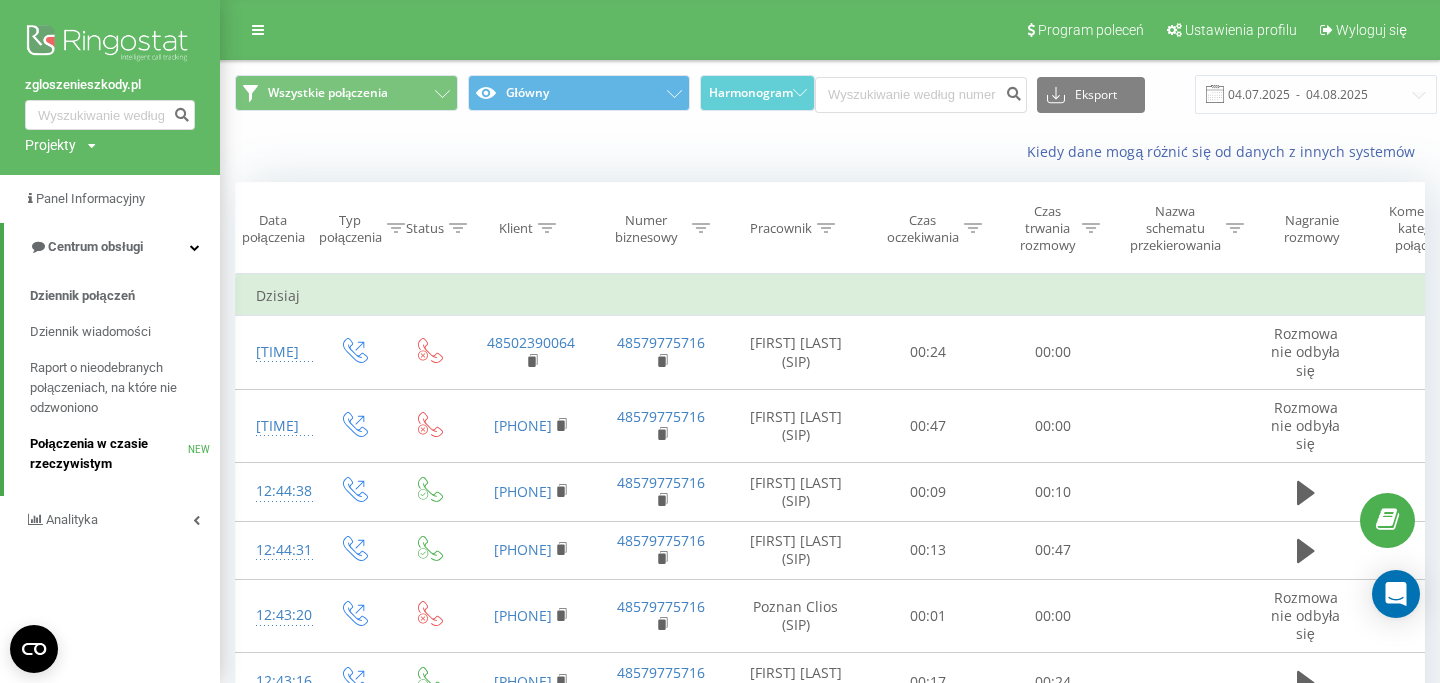 click on "Połączenia w czasie rzeczywistym" at bounding box center [109, 454] 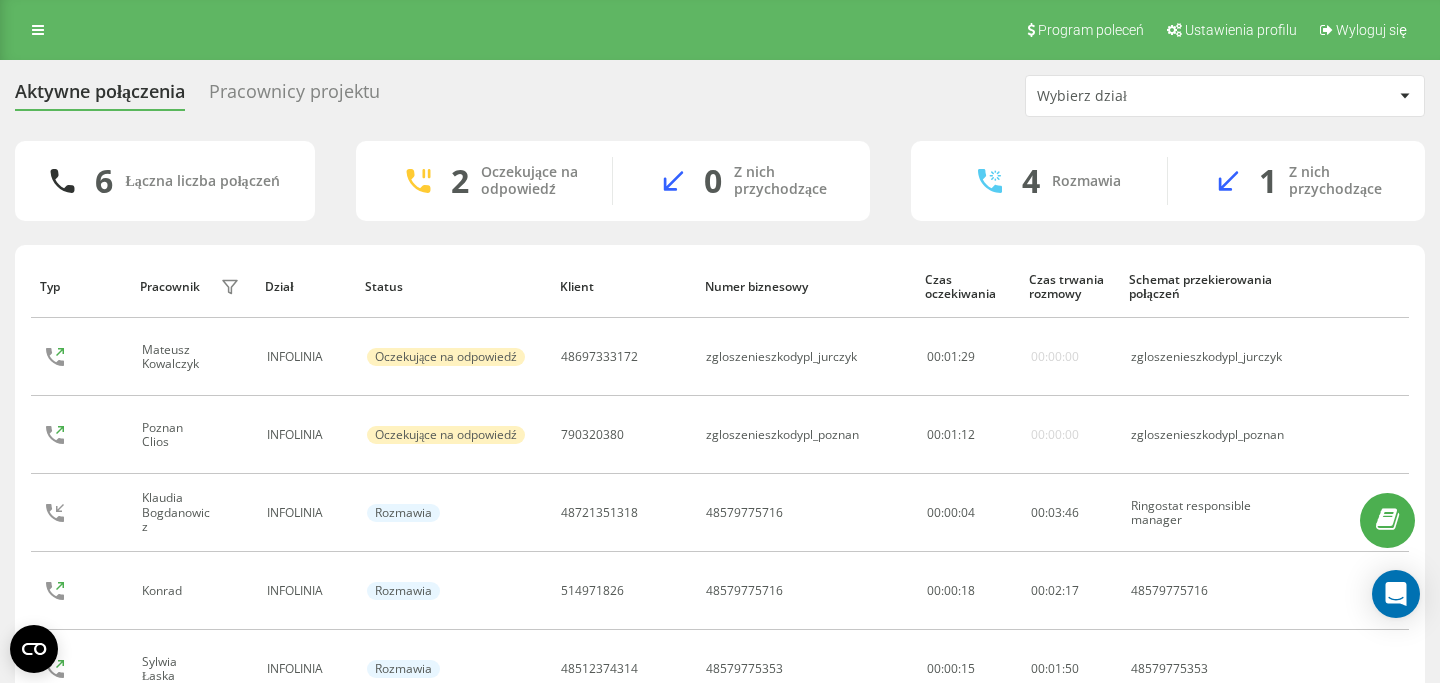 scroll, scrollTop: 0, scrollLeft: 0, axis: both 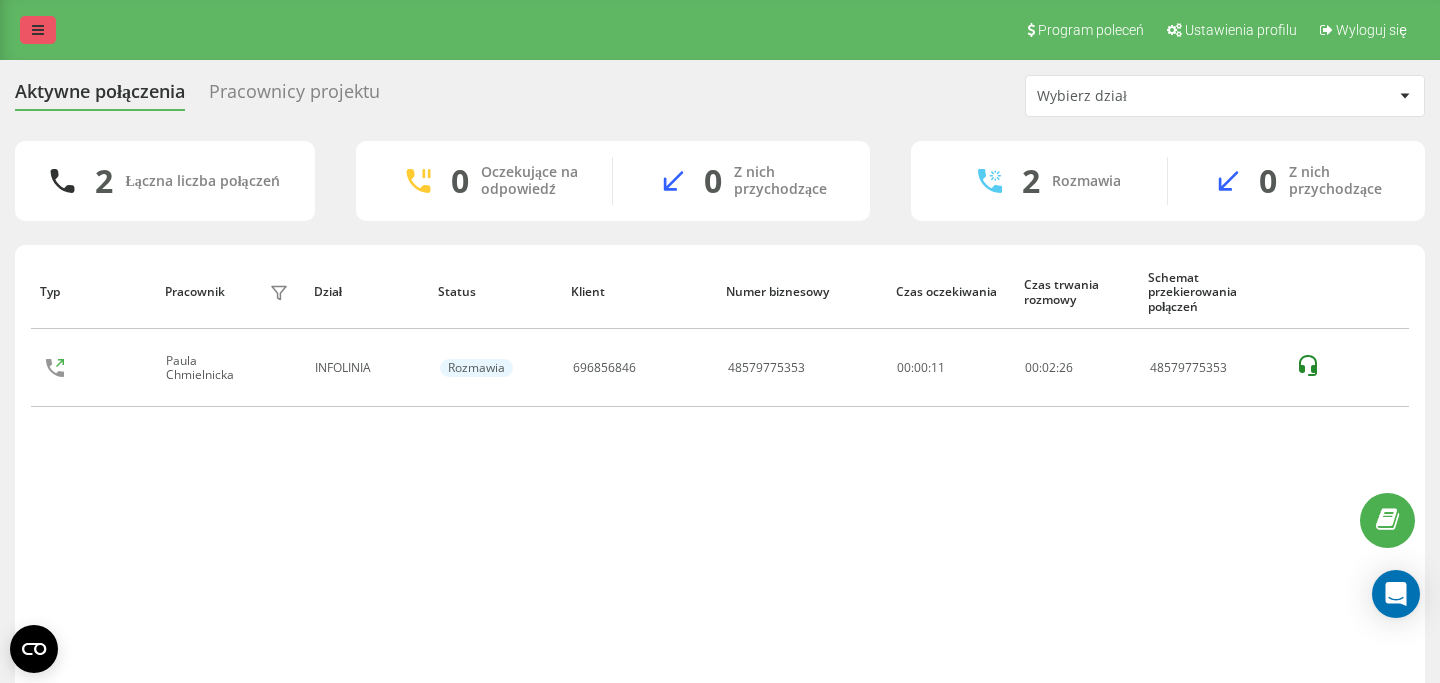 click at bounding box center [38, 30] 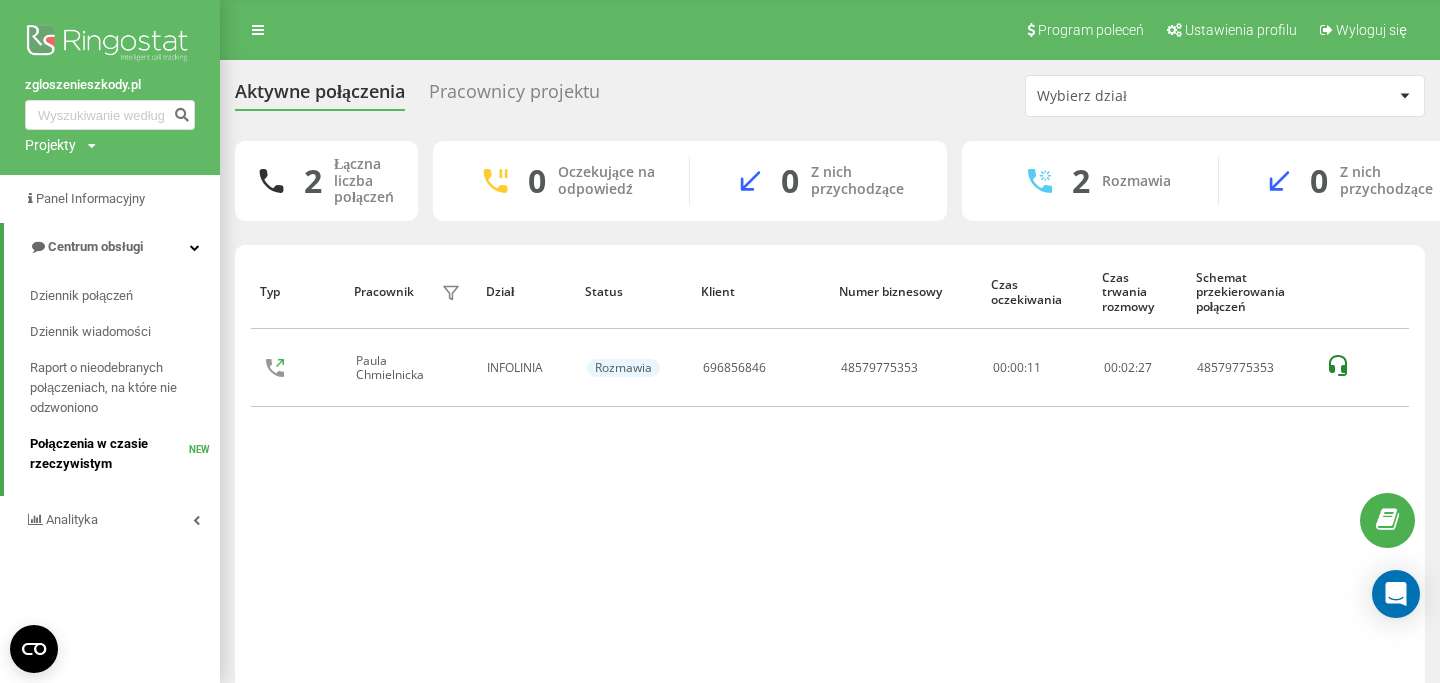 click on "Połączenia w czasie rzeczywistym NEW" at bounding box center [125, 454] 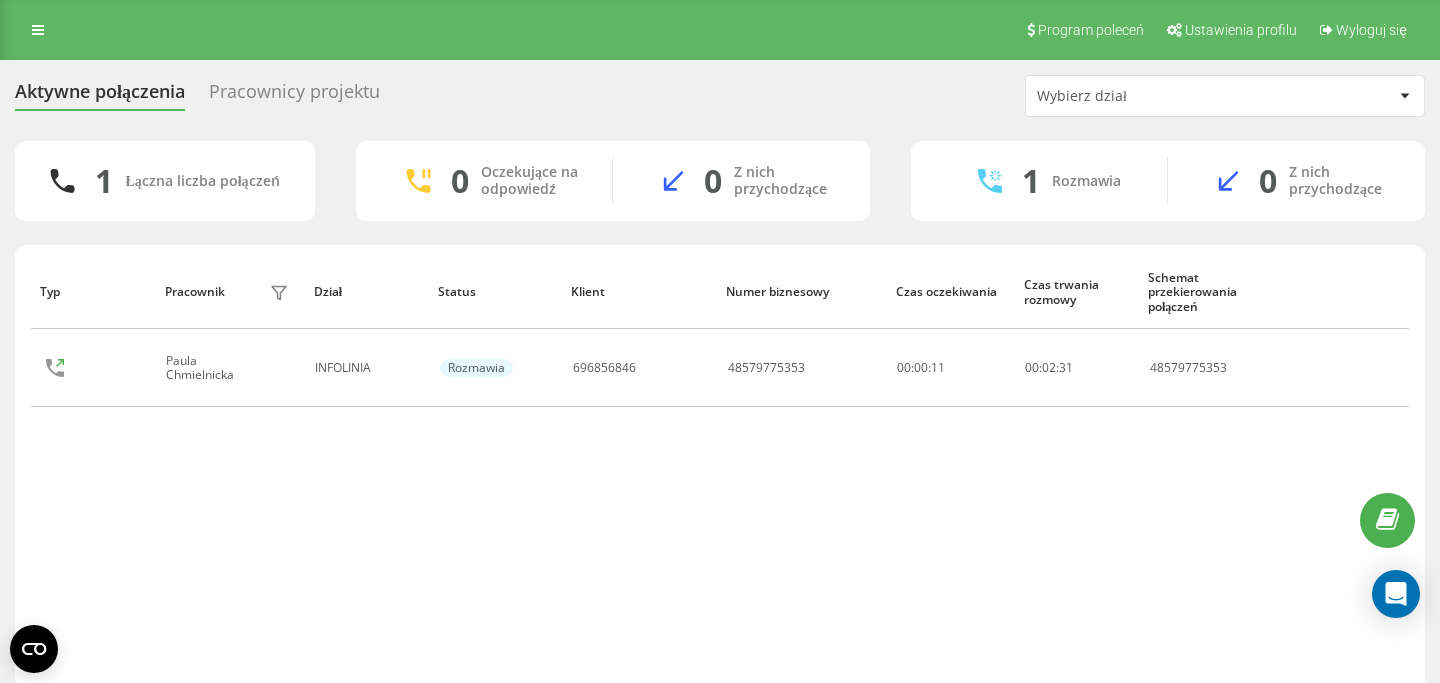 scroll, scrollTop: 0, scrollLeft: 0, axis: both 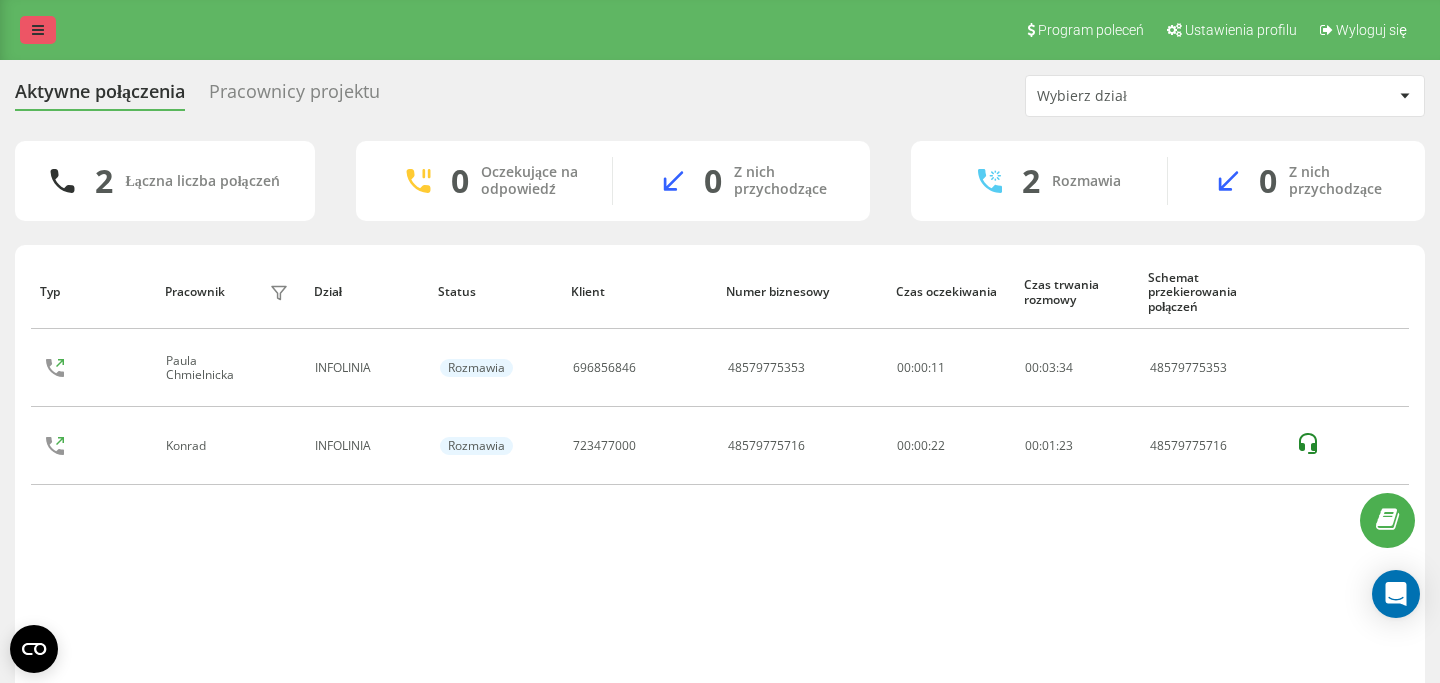 click at bounding box center (38, 30) 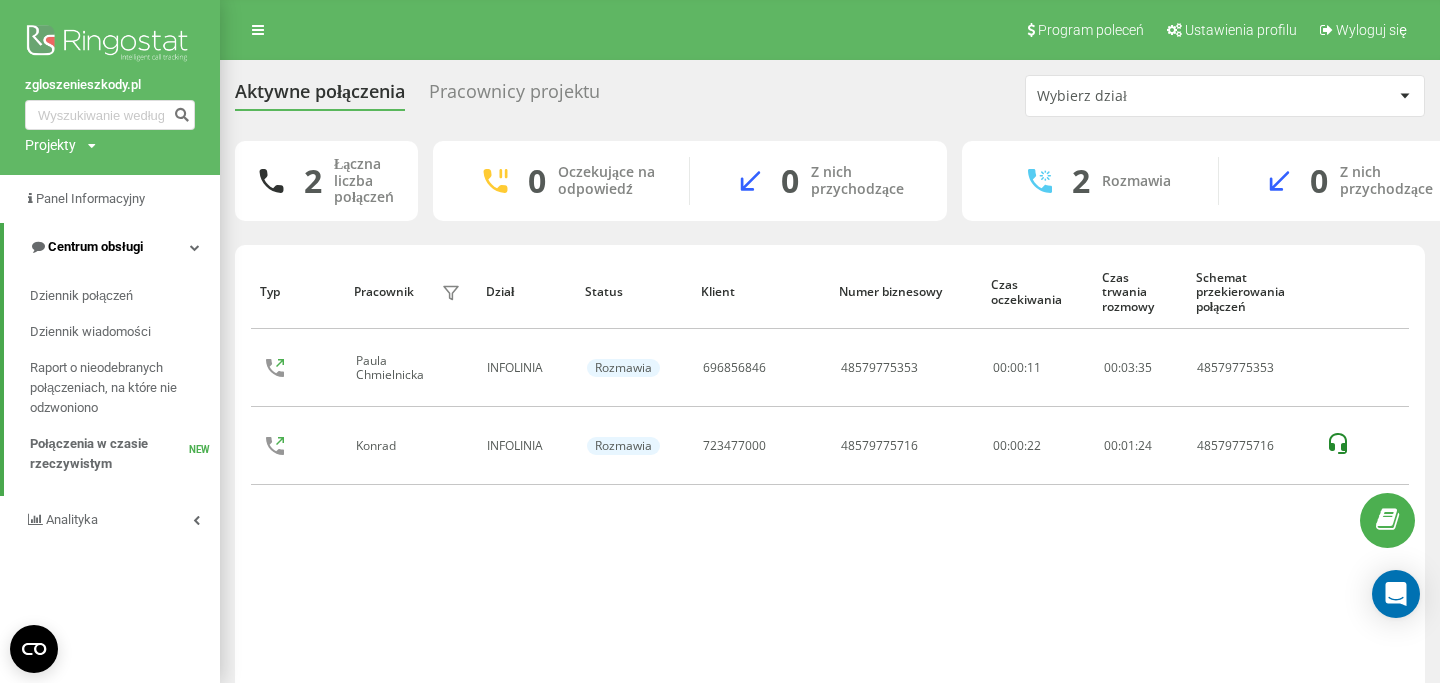 click on "Centrum obsługi" at bounding box center (86, 247) 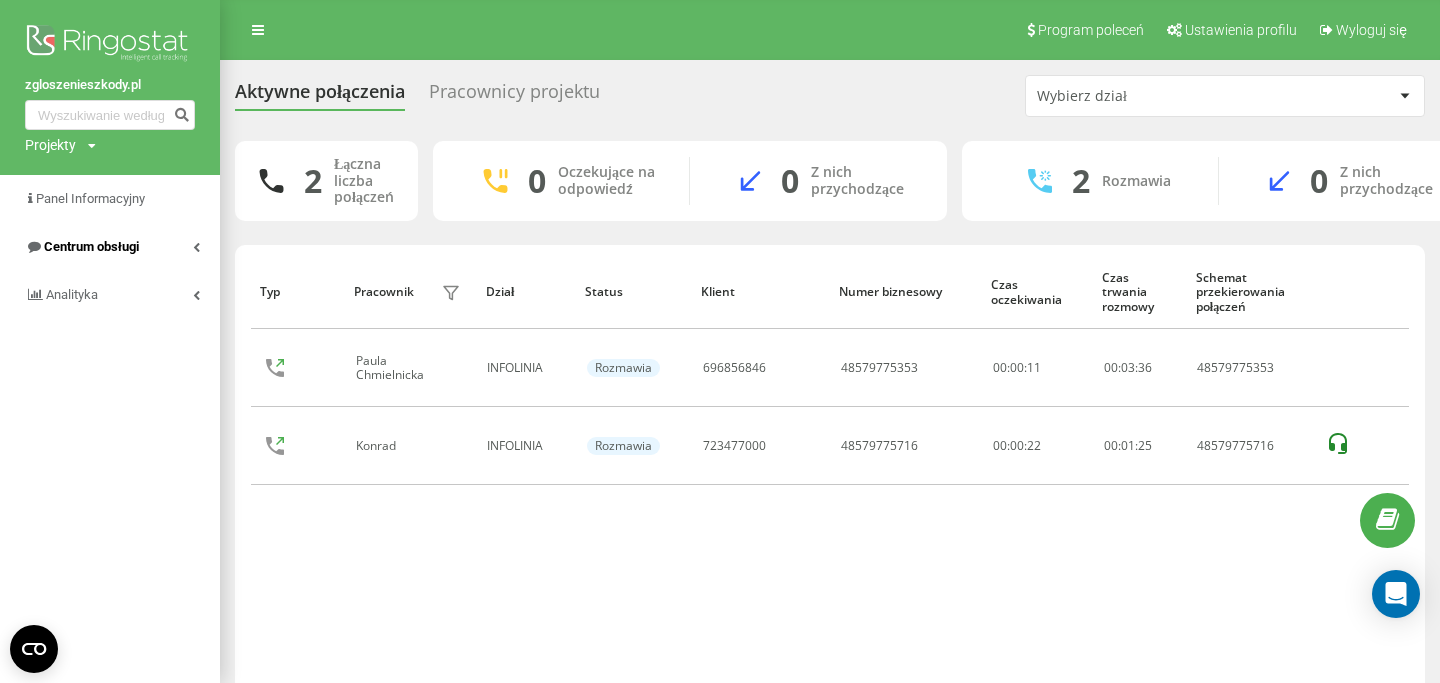 click on "Centrum obsługi" at bounding box center [110, 247] 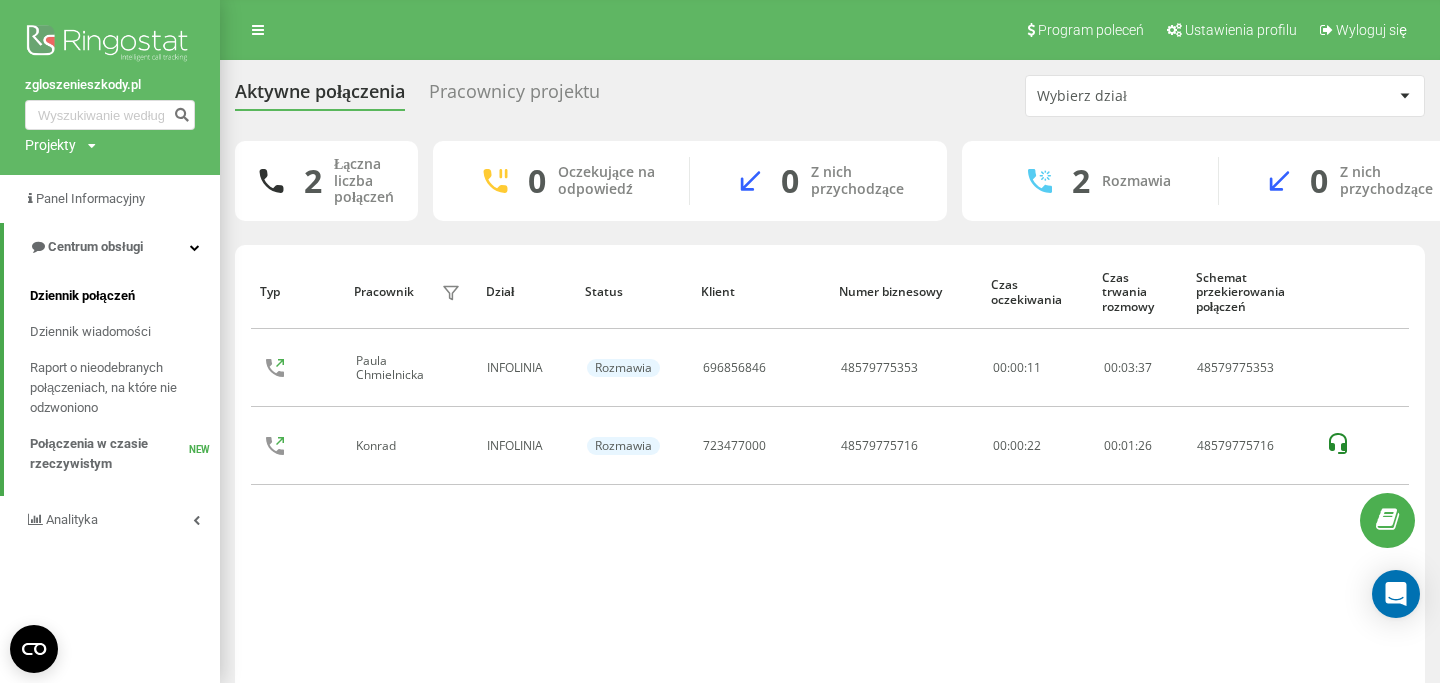 click on "Dziennik połączeń" at bounding box center (82, 296) 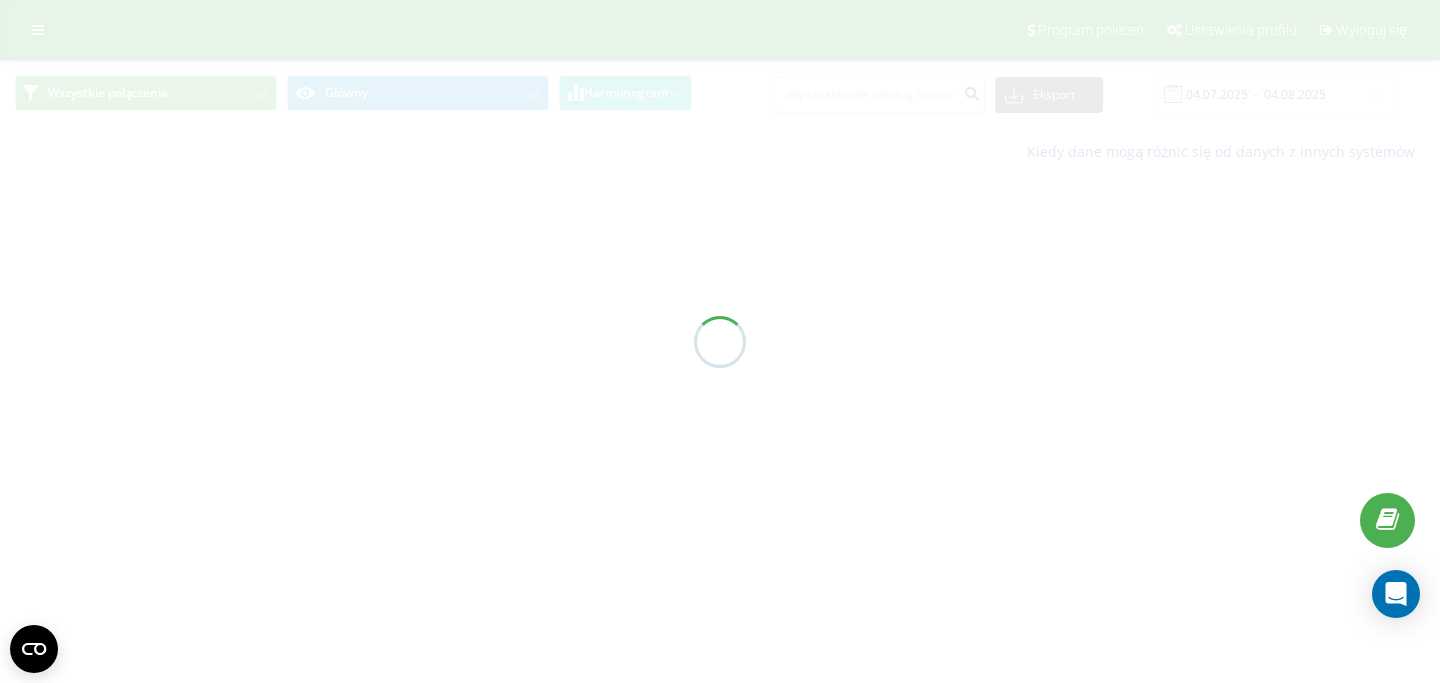 scroll, scrollTop: 0, scrollLeft: 0, axis: both 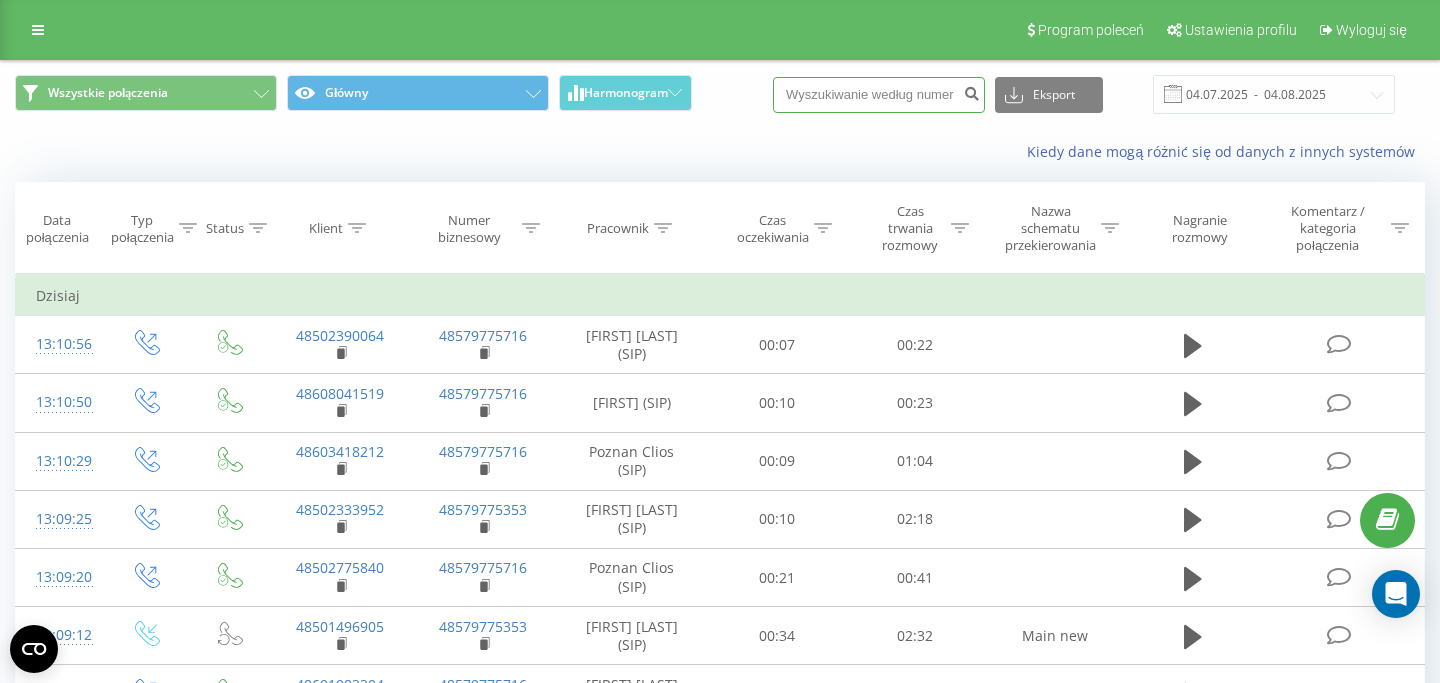 click at bounding box center (879, 95) 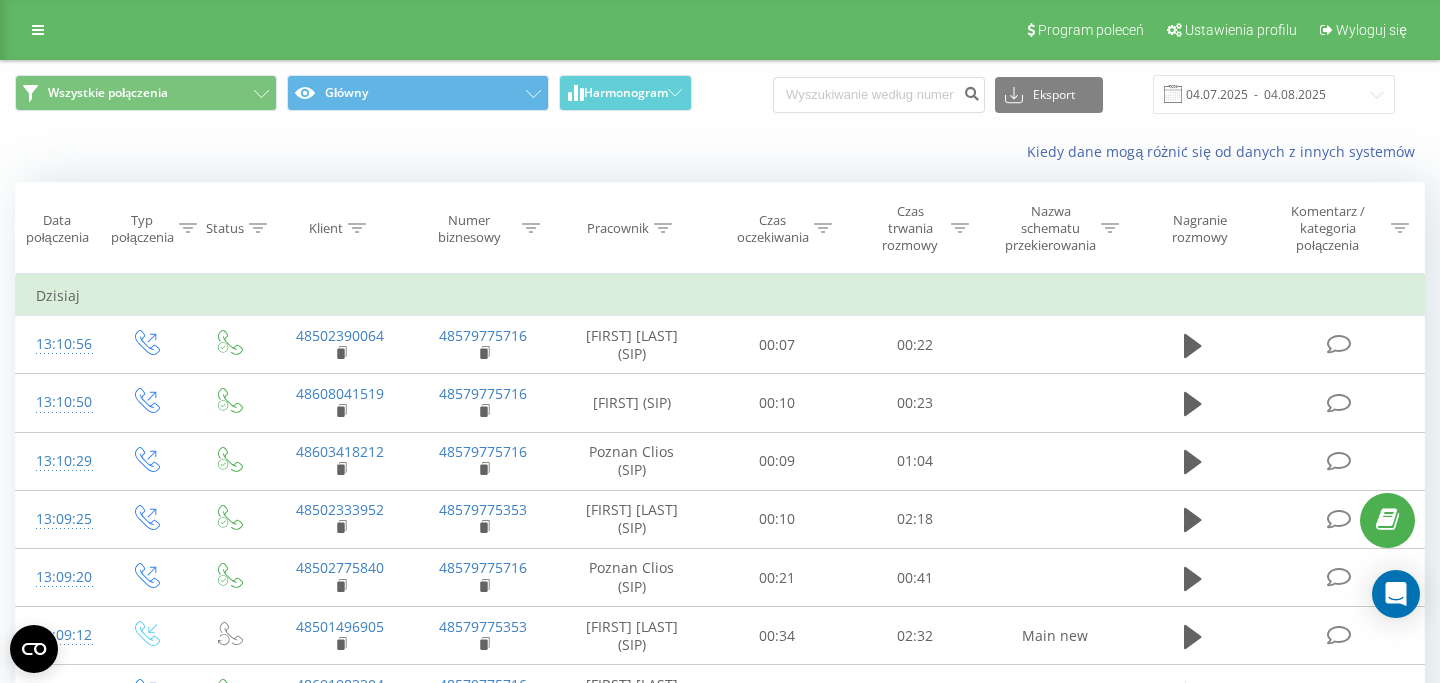 click on "Eksport .csv .xls .xlsx 04.07.2025  -  04.08.2025" at bounding box center [1084, 94] 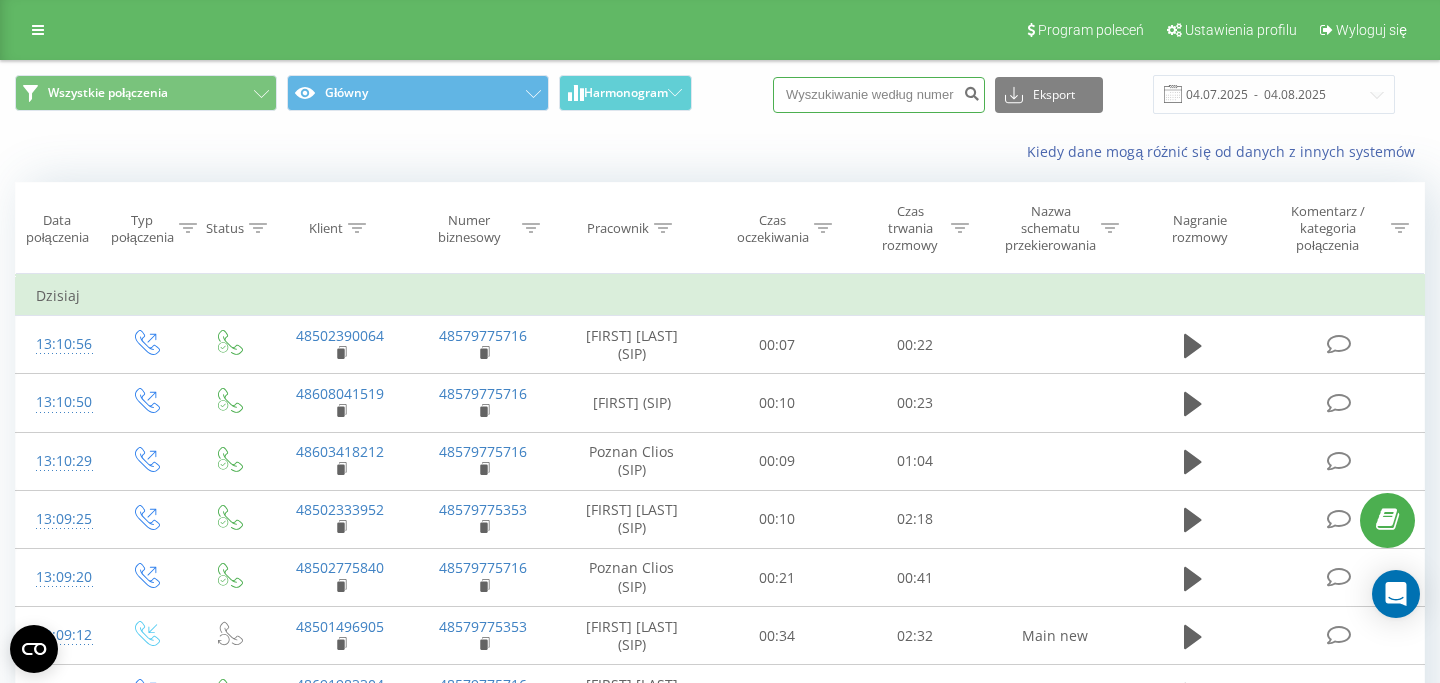 click at bounding box center (879, 95) 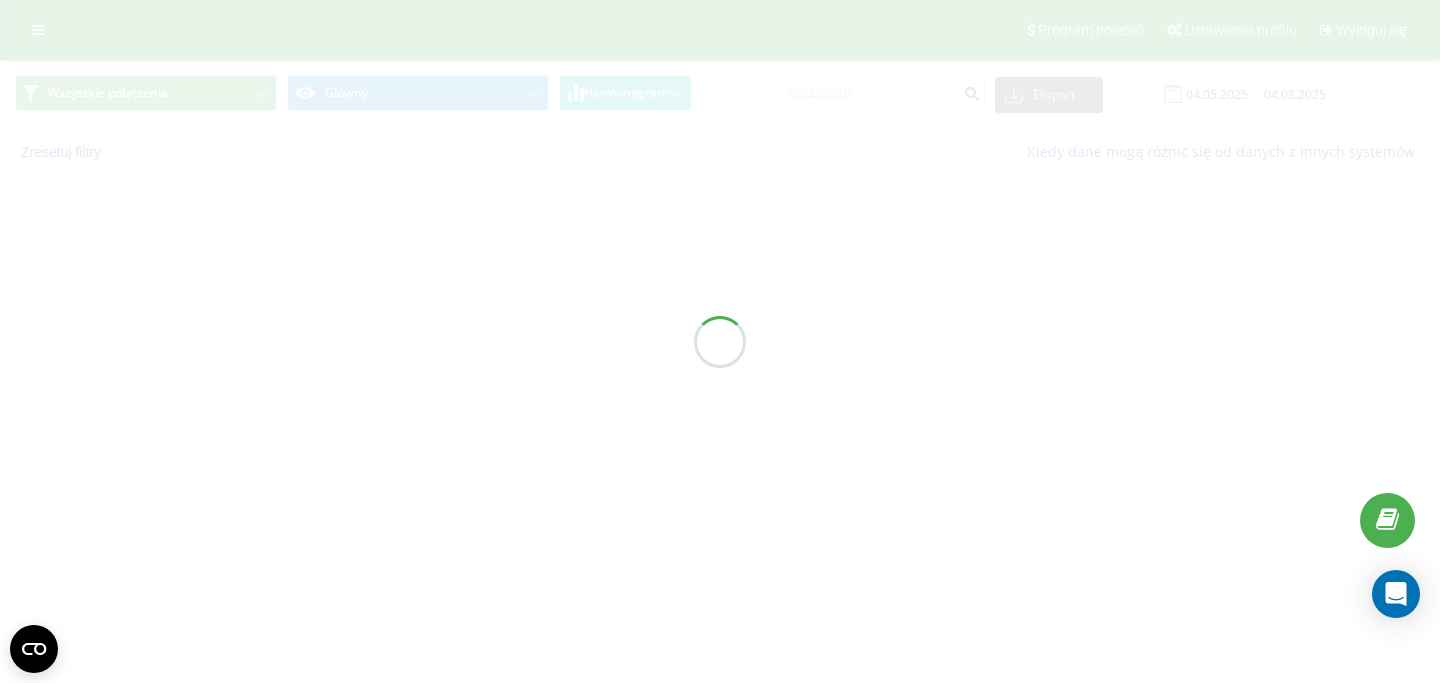 scroll, scrollTop: 0, scrollLeft: 0, axis: both 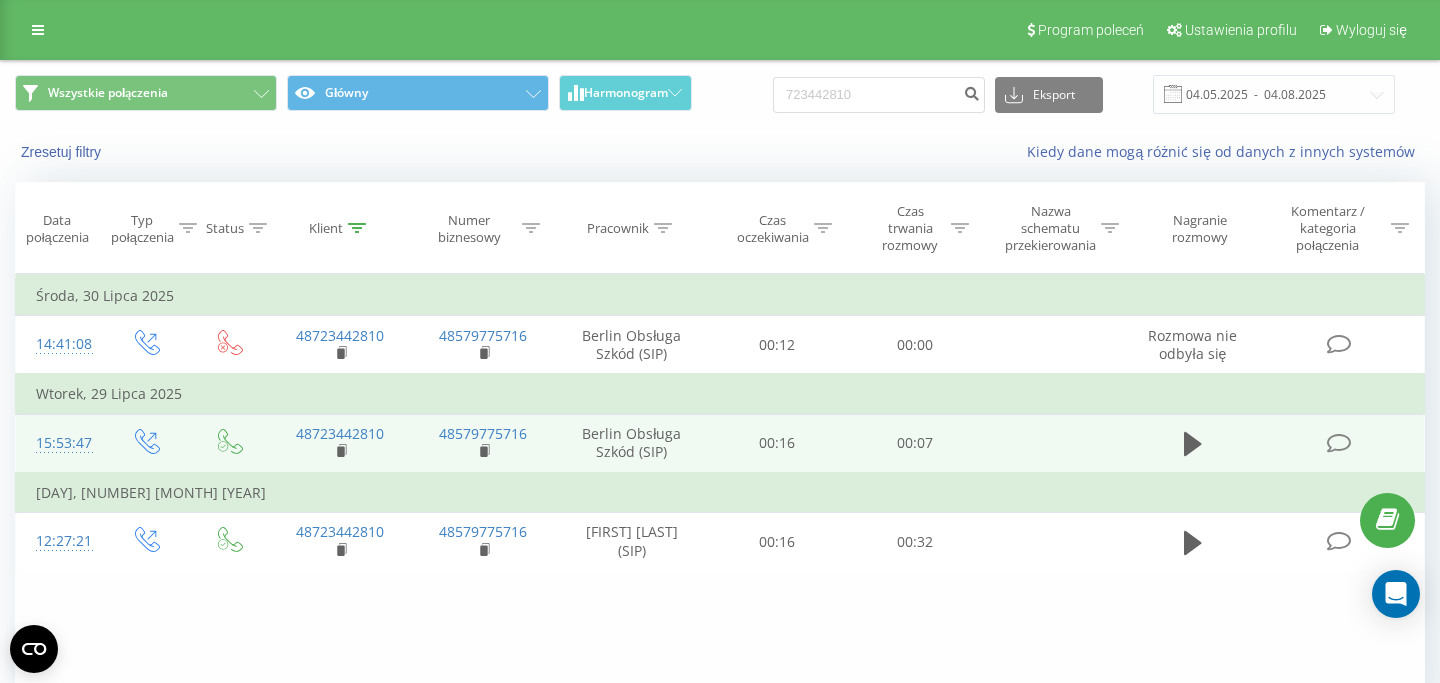 click at bounding box center [1193, 443] 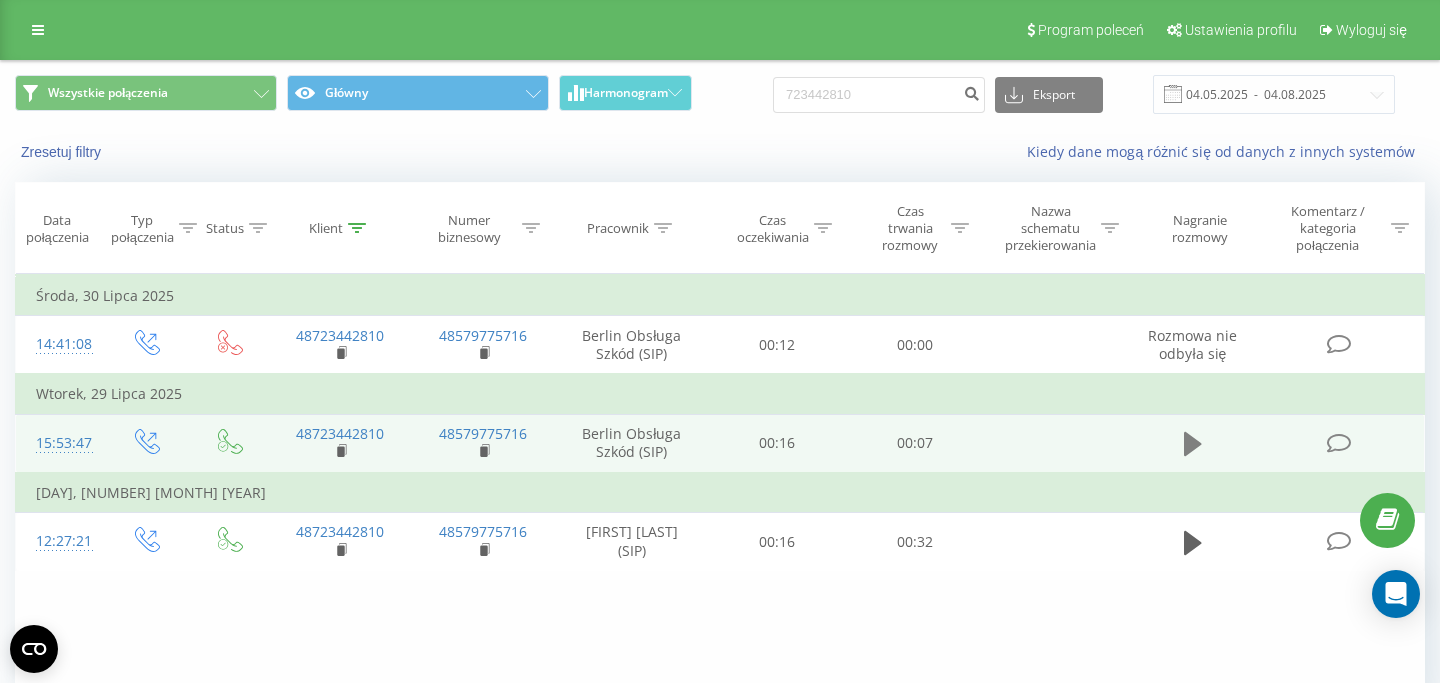 click 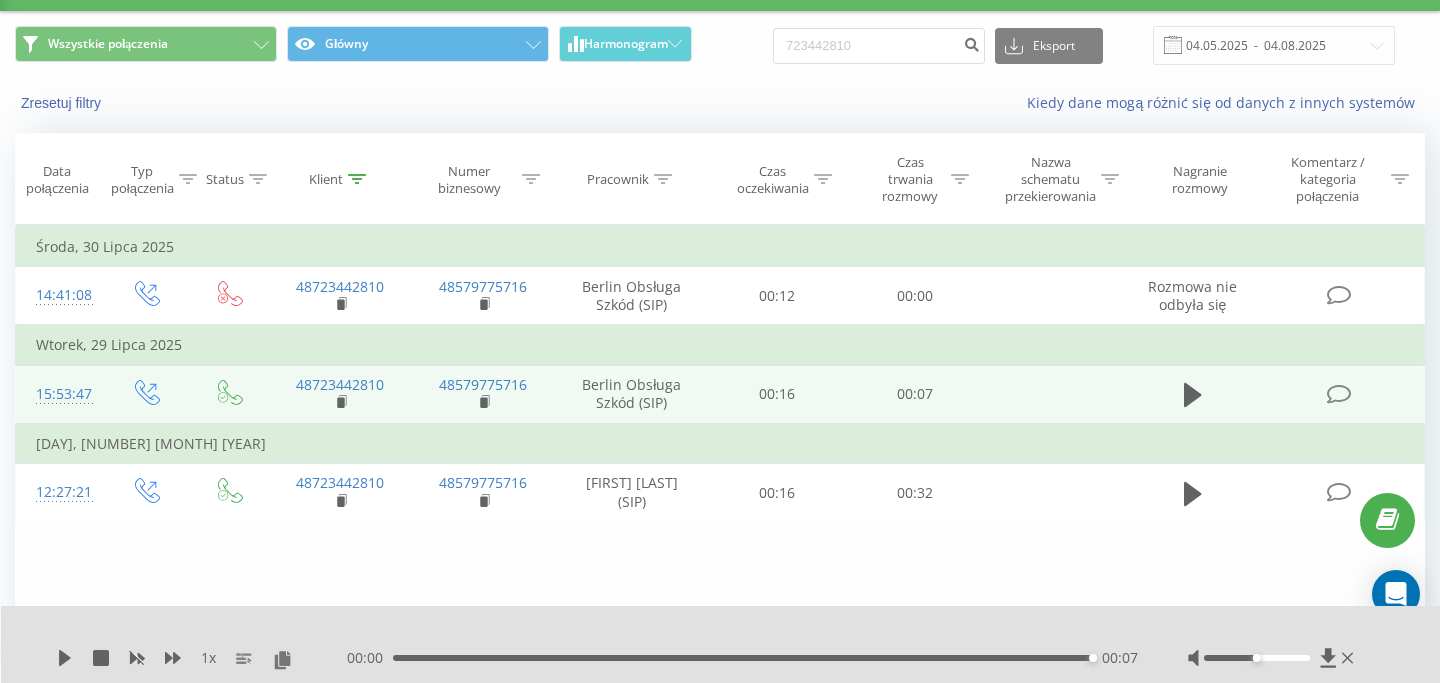 scroll, scrollTop: 41, scrollLeft: 0, axis: vertical 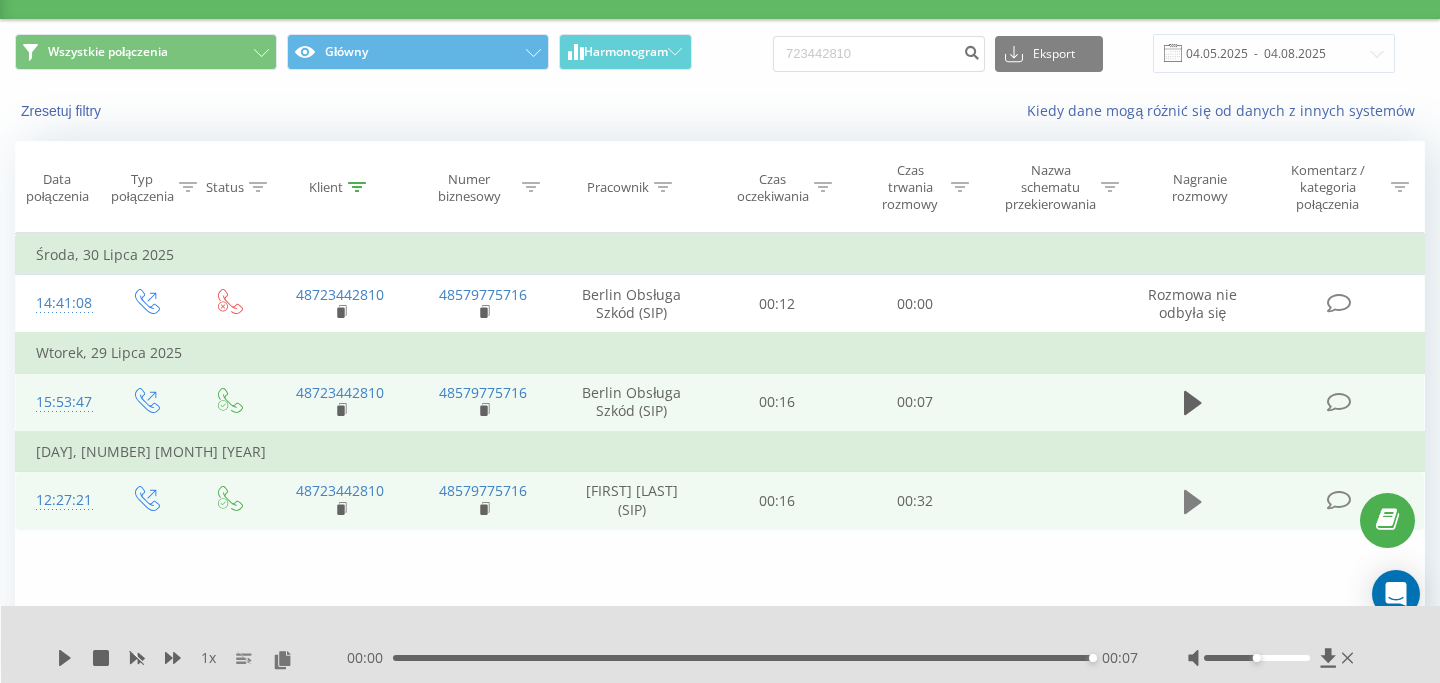 click 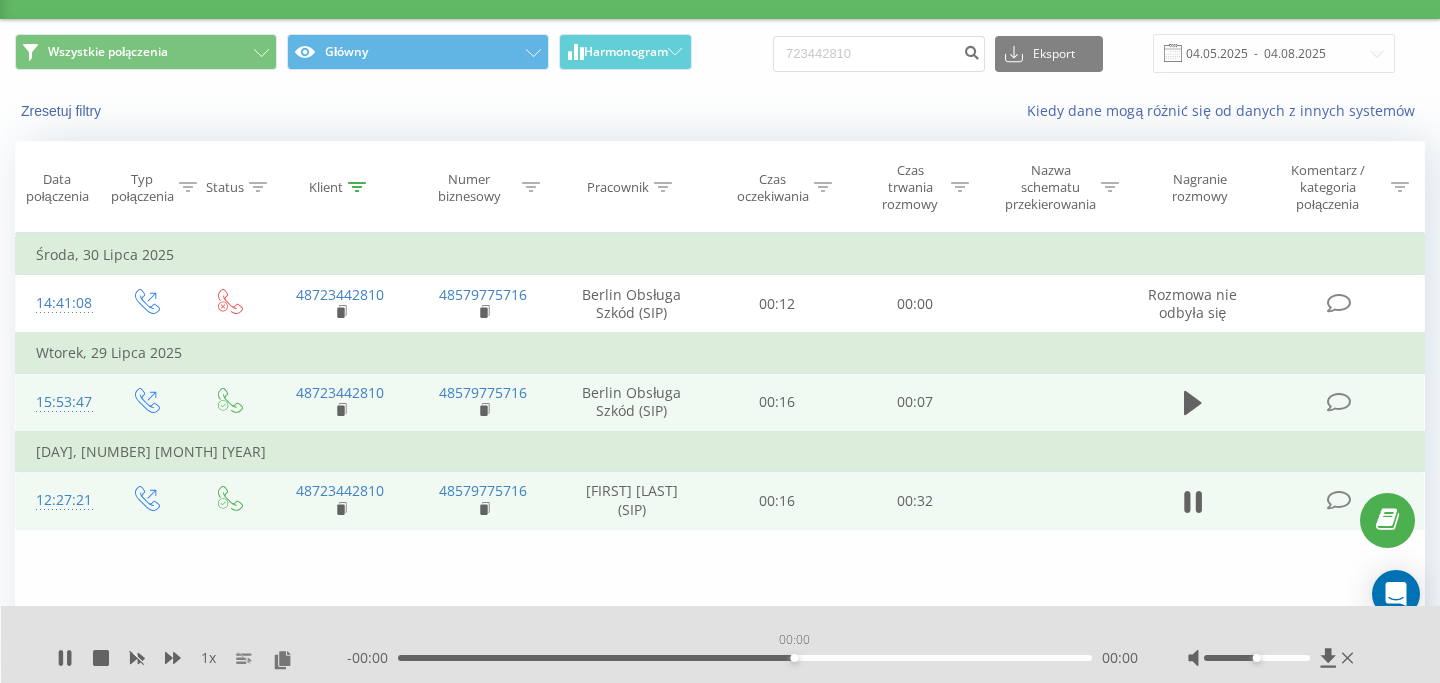 click on "00:00" at bounding box center (745, 658) 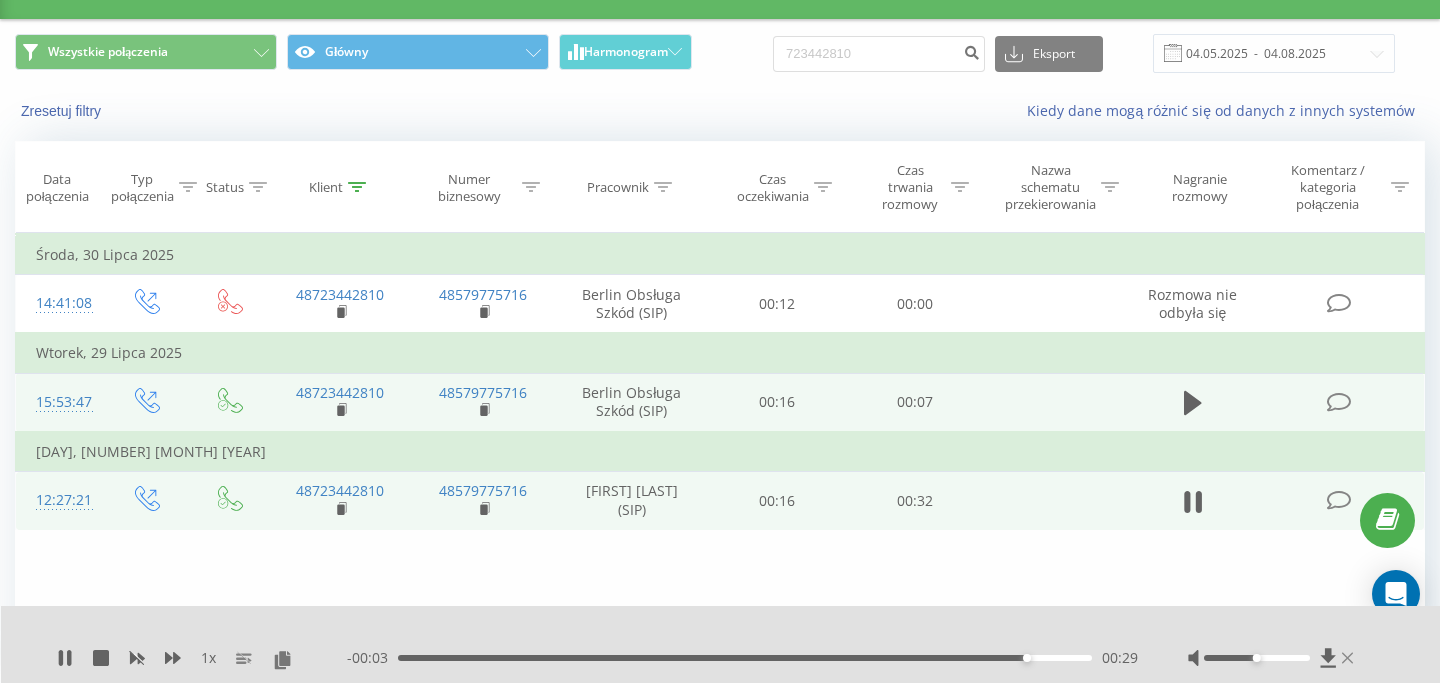 click 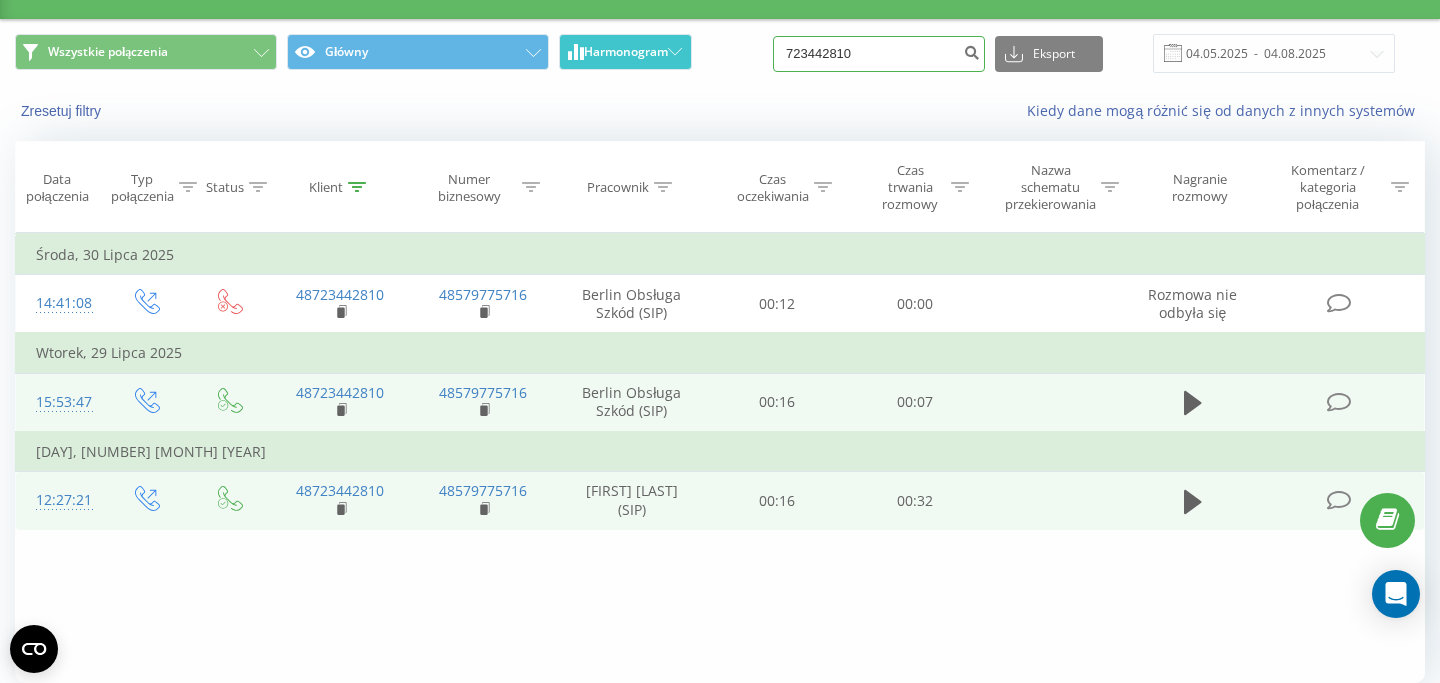 drag, startPoint x: 893, startPoint y: 56, endPoint x: 594, endPoint y: 56, distance: 299 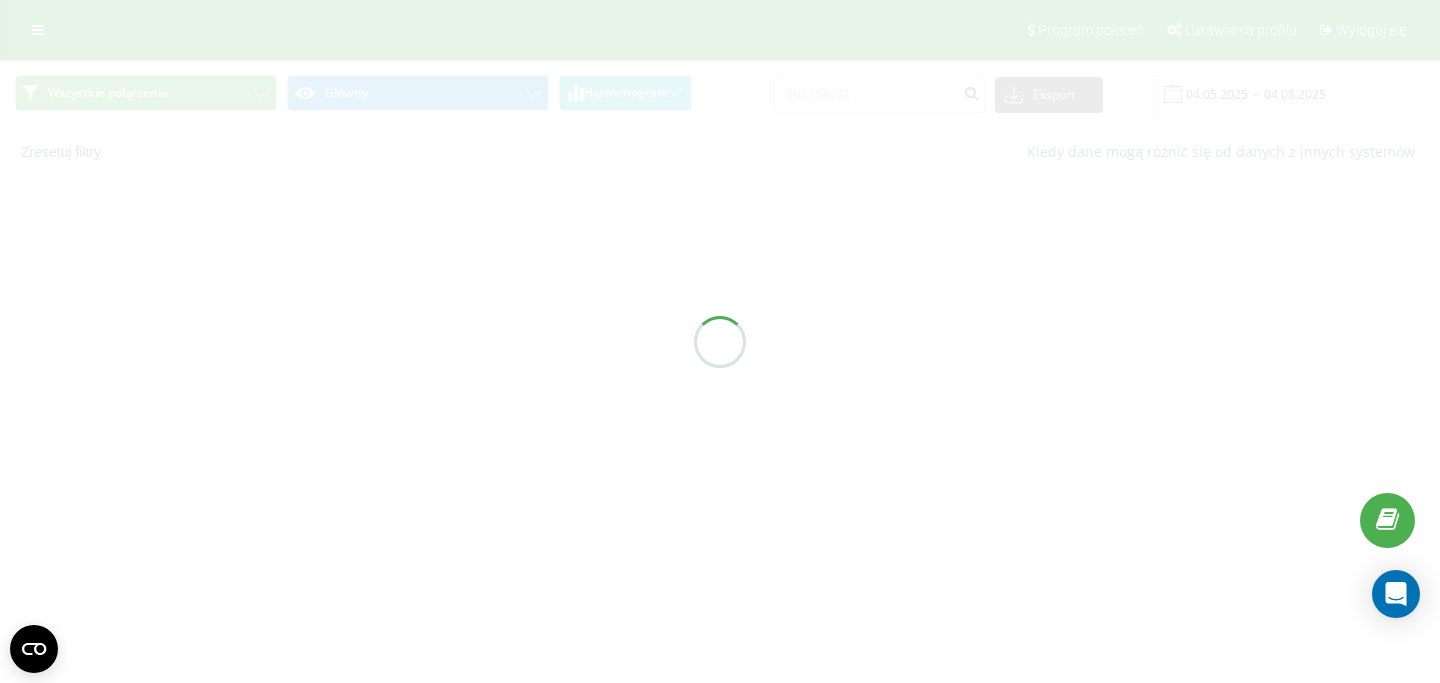 scroll, scrollTop: 0, scrollLeft: 0, axis: both 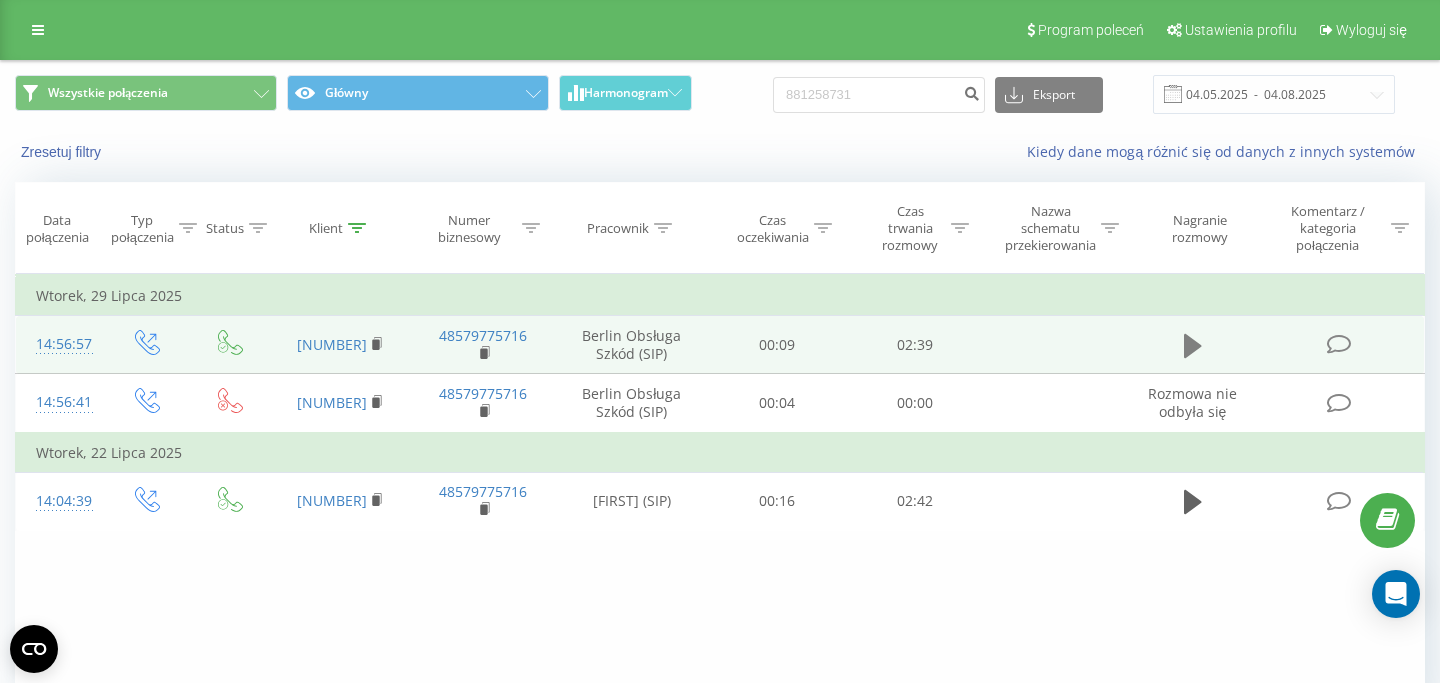 click 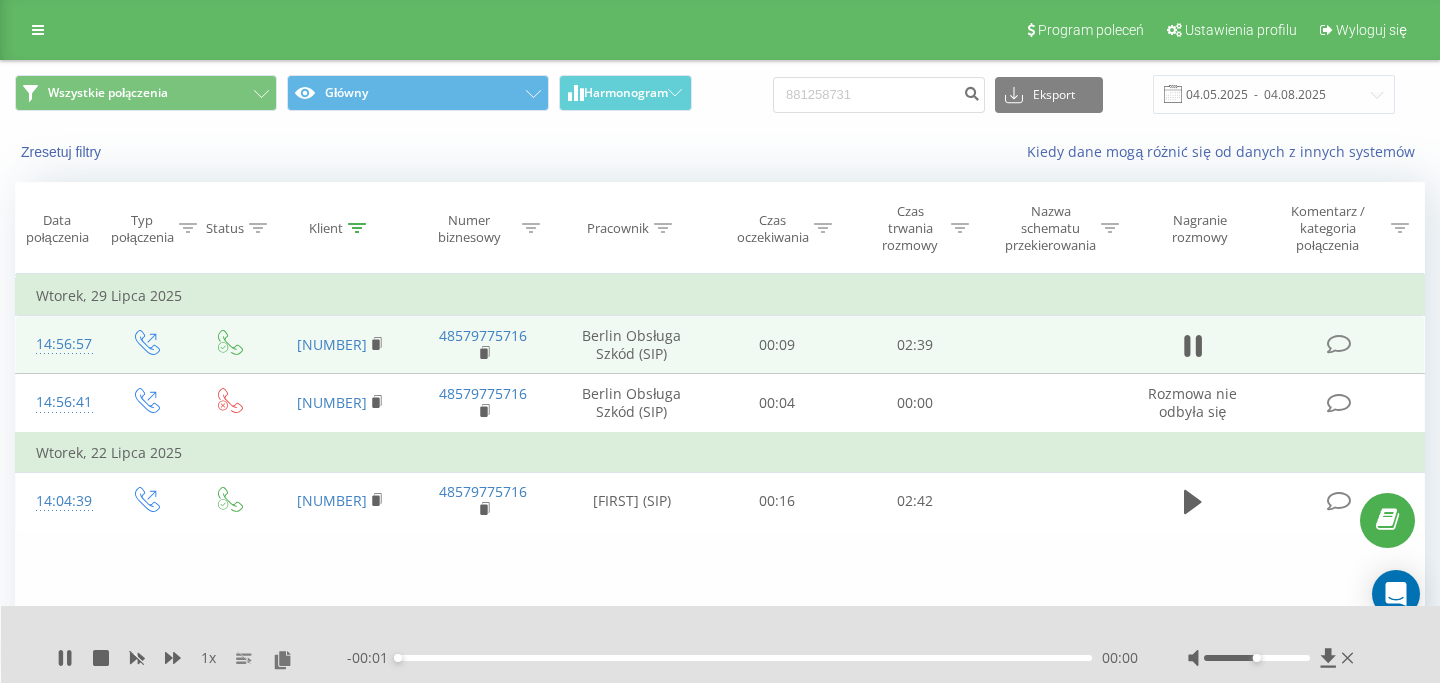 click on "- 00:01 00:00   00:00" at bounding box center [742, 658] 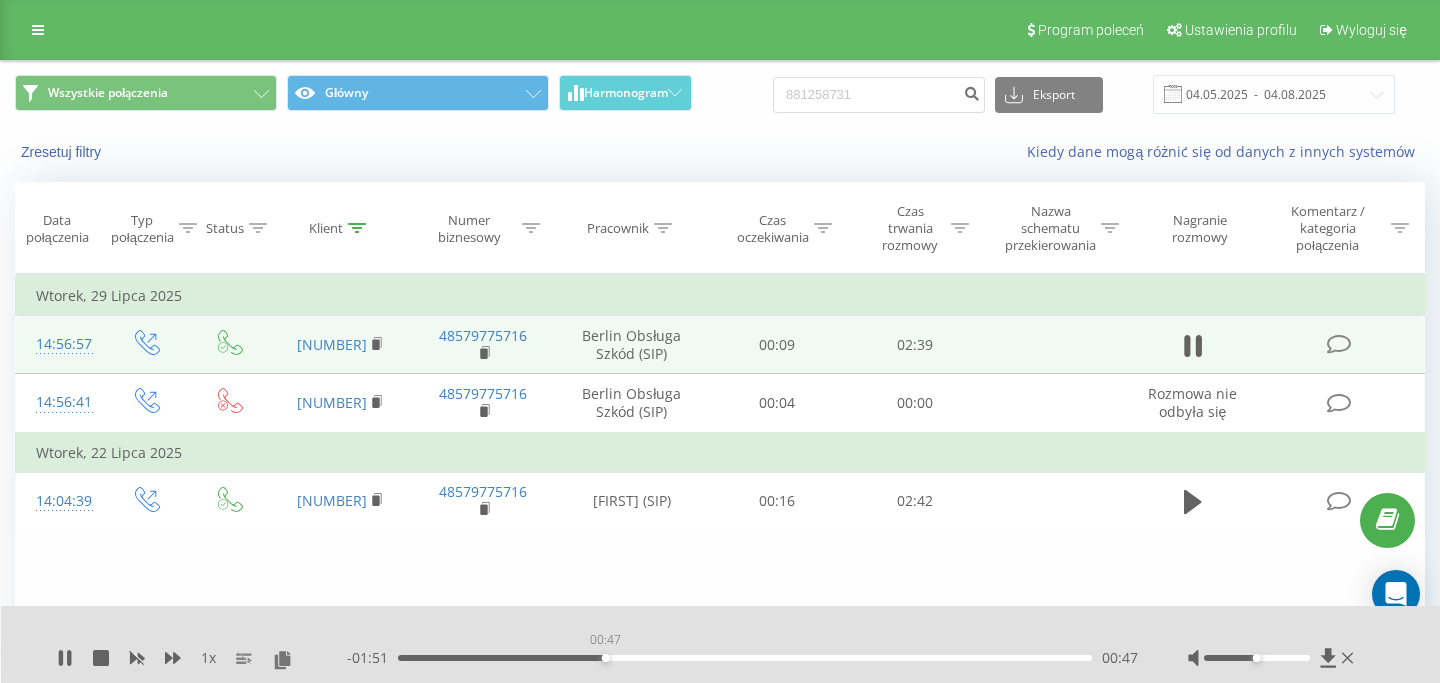 click on "00:47" at bounding box center [745, 658] 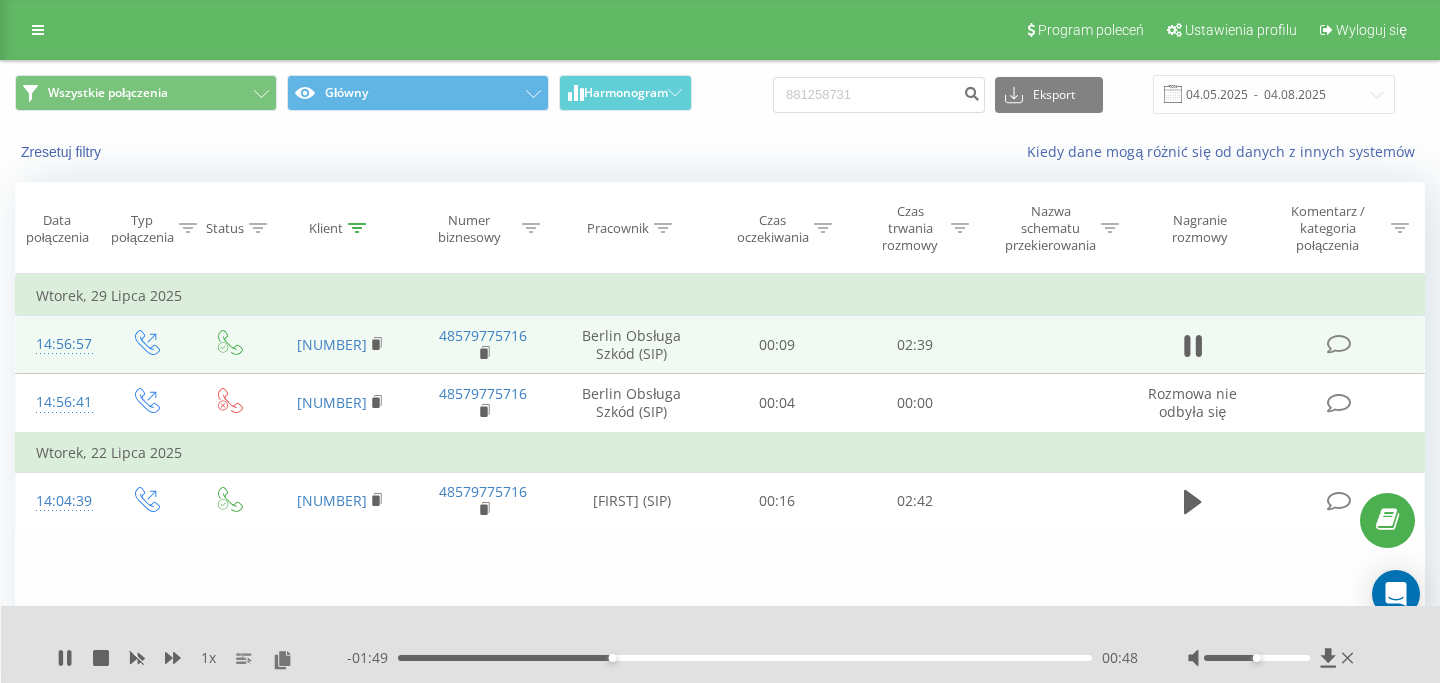 click on "00:48" at bounding box center (745, 658) 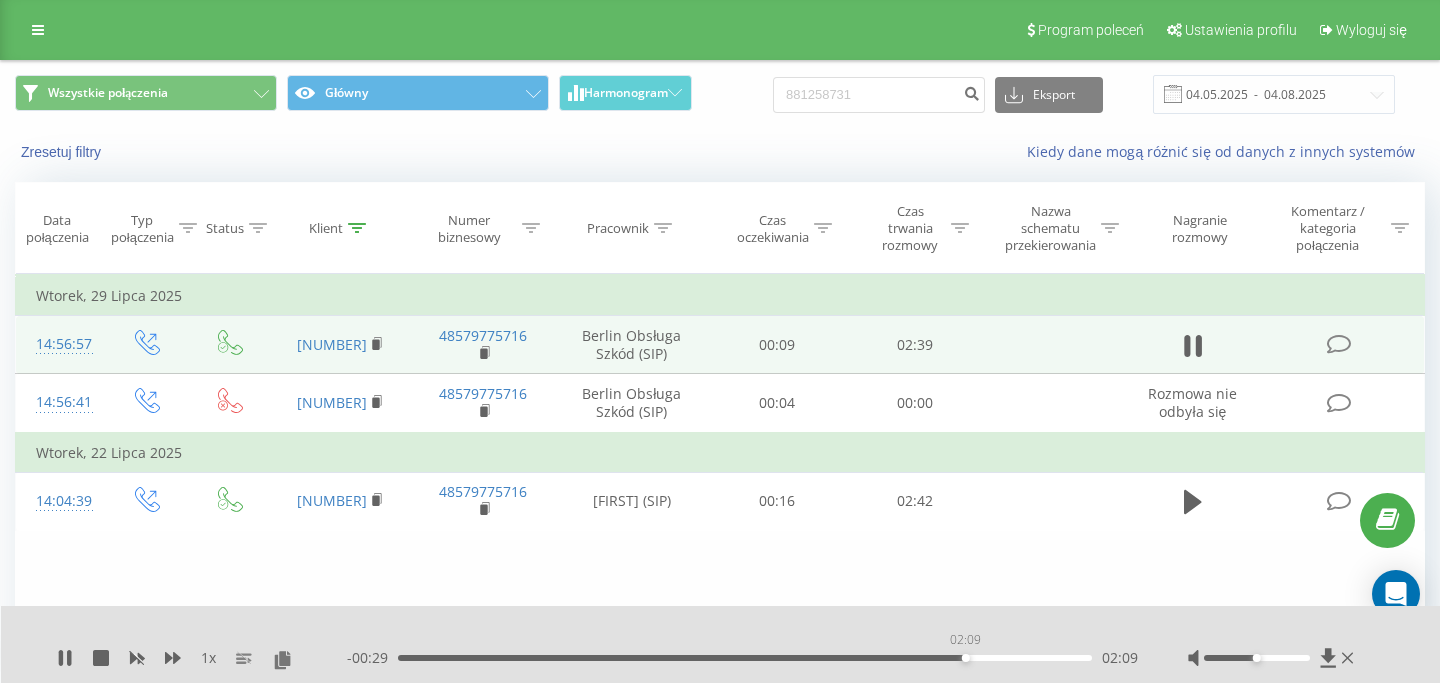 click on "02:09" at bounding box center [745, 658] 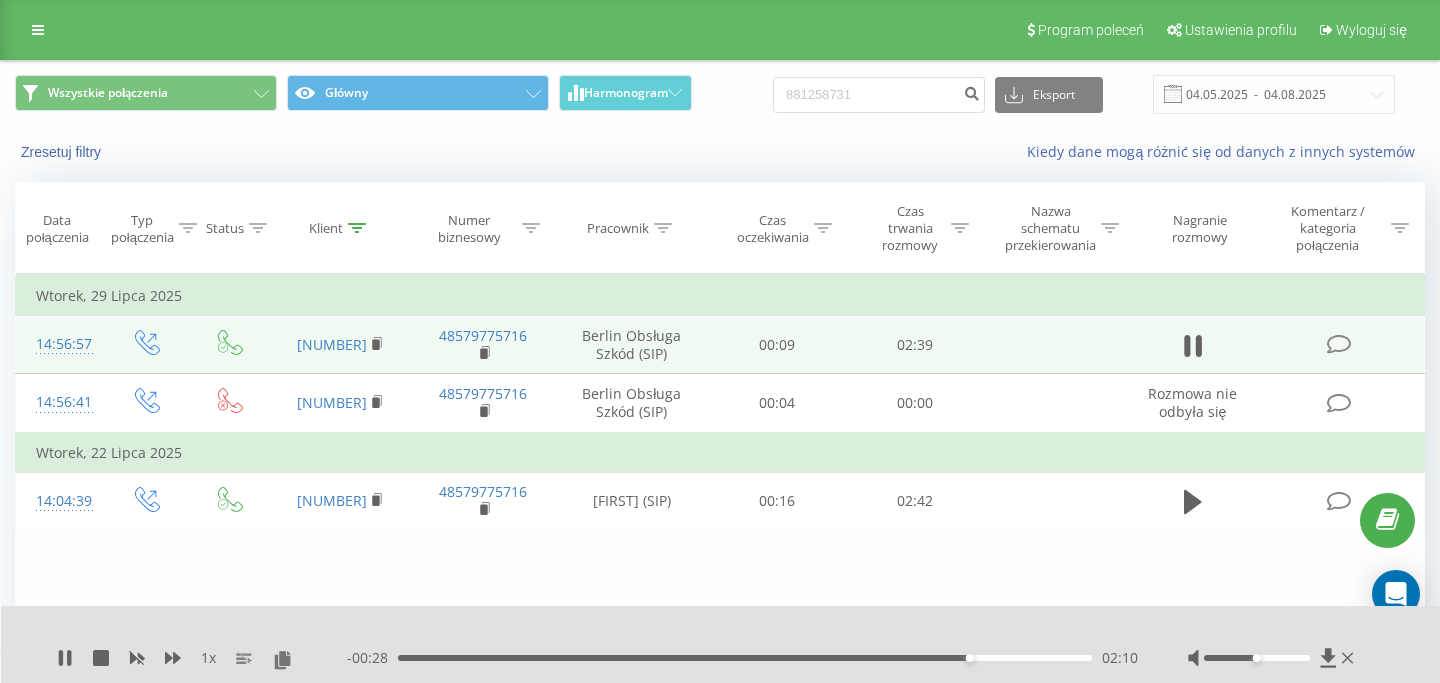 click on "02:10" at bounding box center [745, 658] 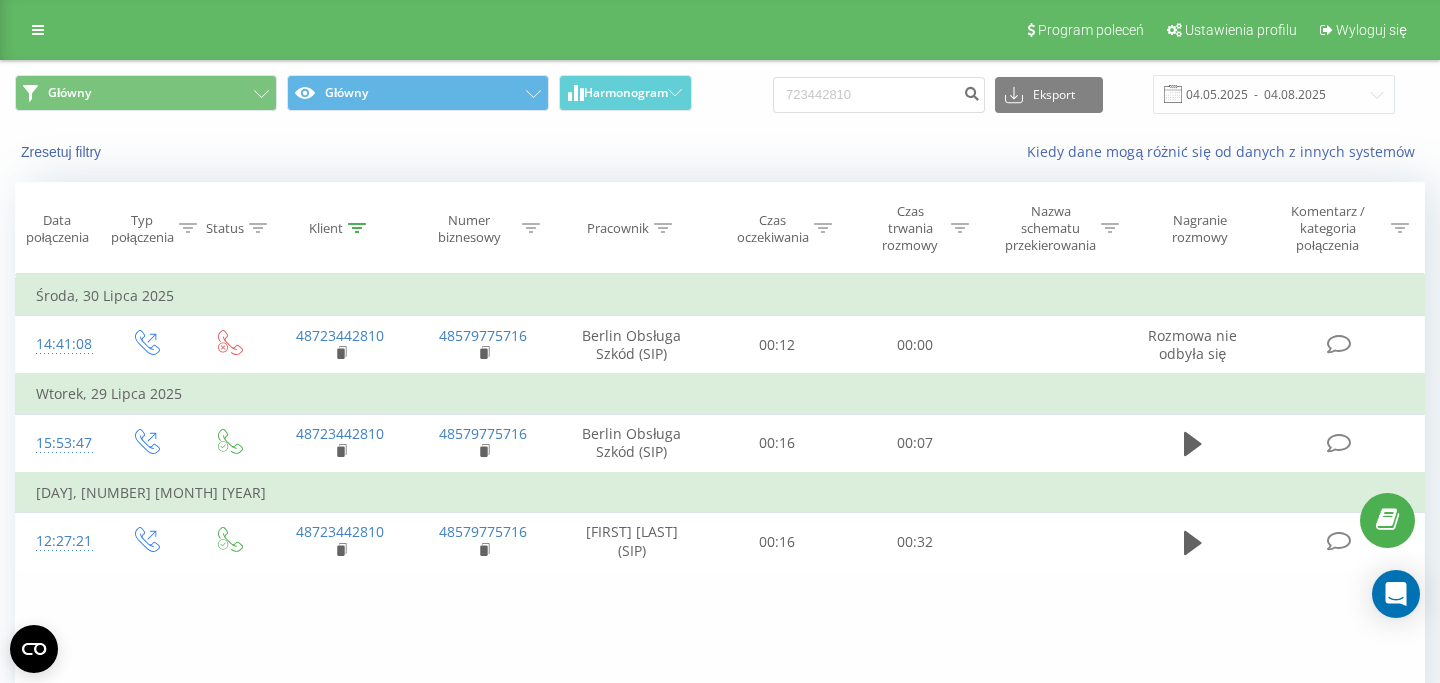 scroll, scrollTop: 0, scrollLeft: 0, axis: both 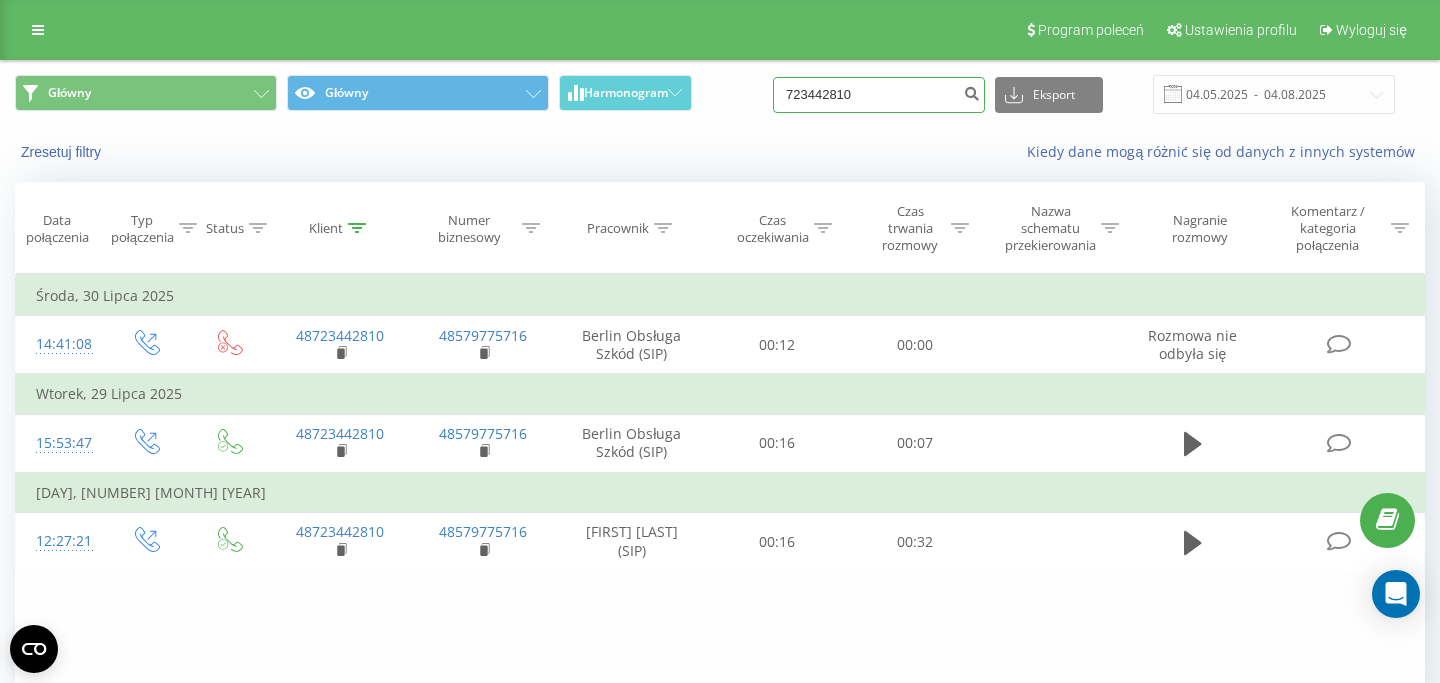 drag, startPoint x: 905, startPoint y: 106, endPoint x: 710, endPoint y: 105, distance: 195.00256 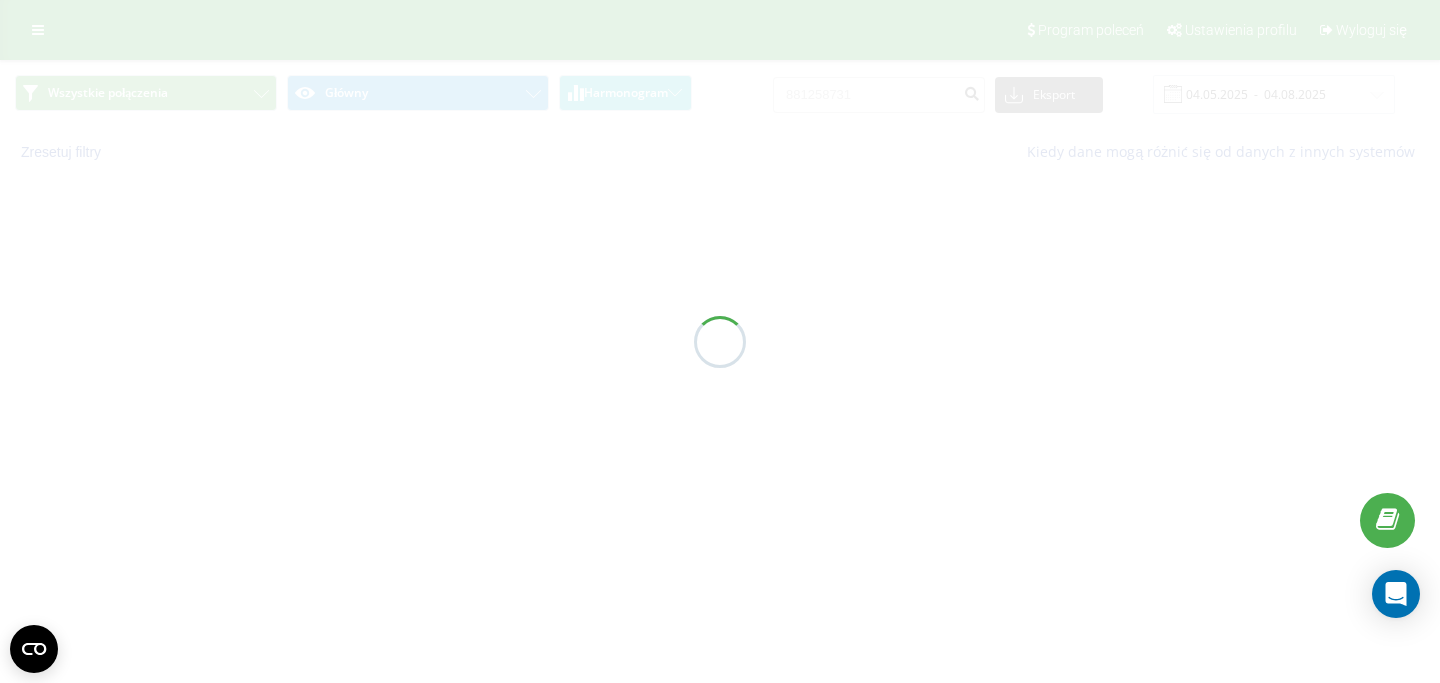 scroll, scrollTop: 0, scrollLeft: 0, axis: both 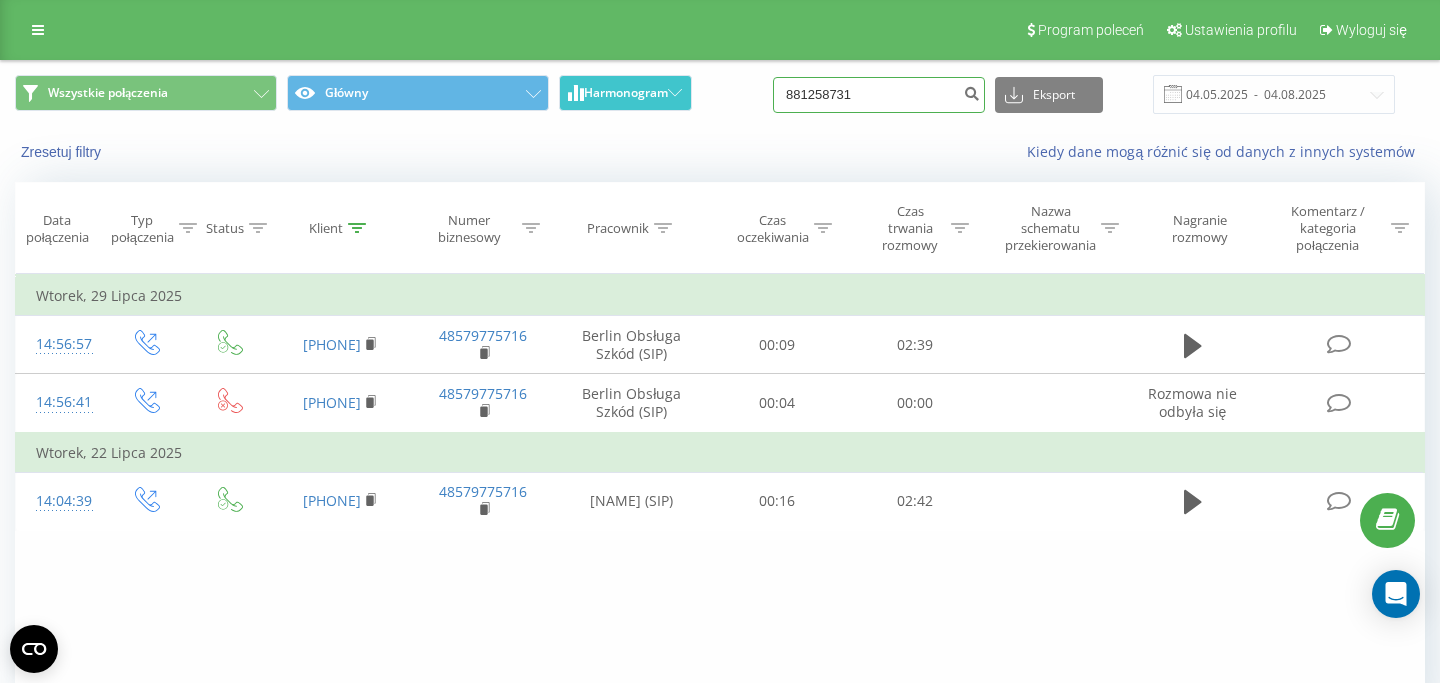 drag, startPoint x: 899, startPoint y: 102, endPoint x: 598, endPoint y: 98, distance: 301.02658 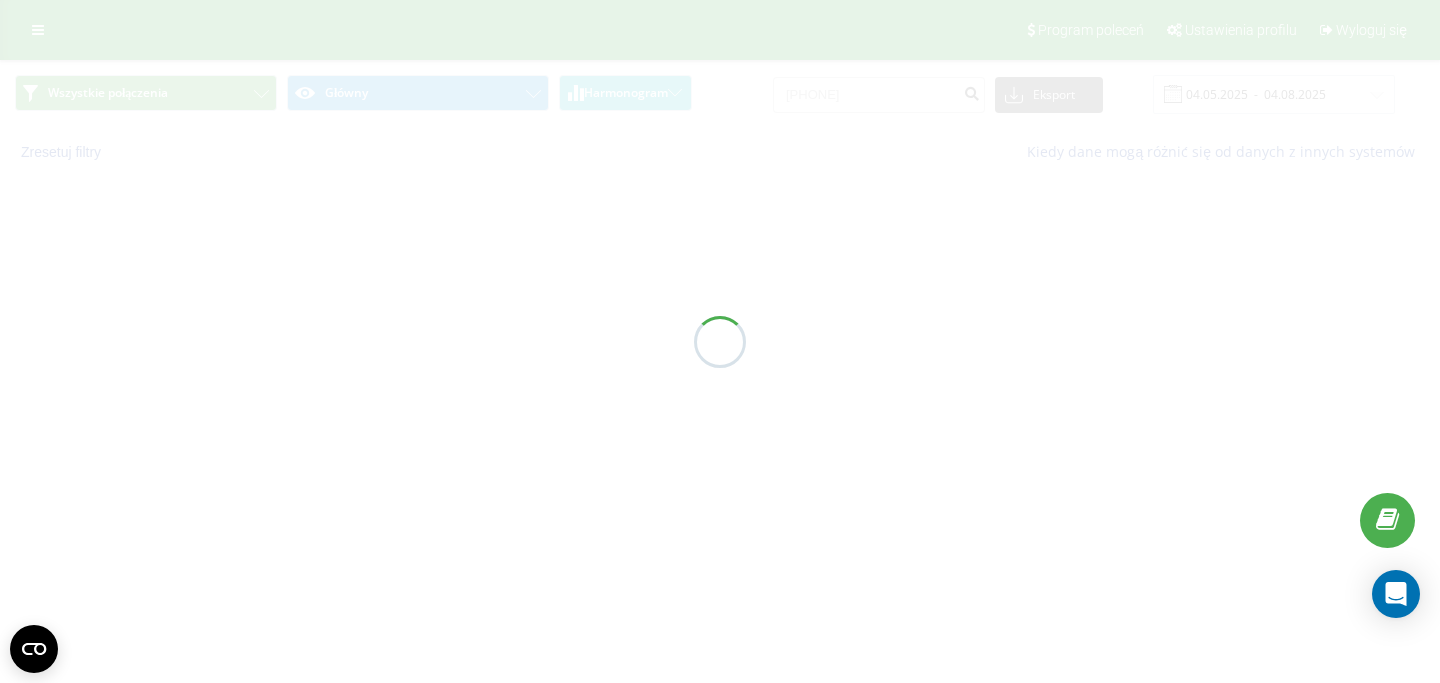 scroll, scrollTop: 0, scrollLeft: 0, axis: both 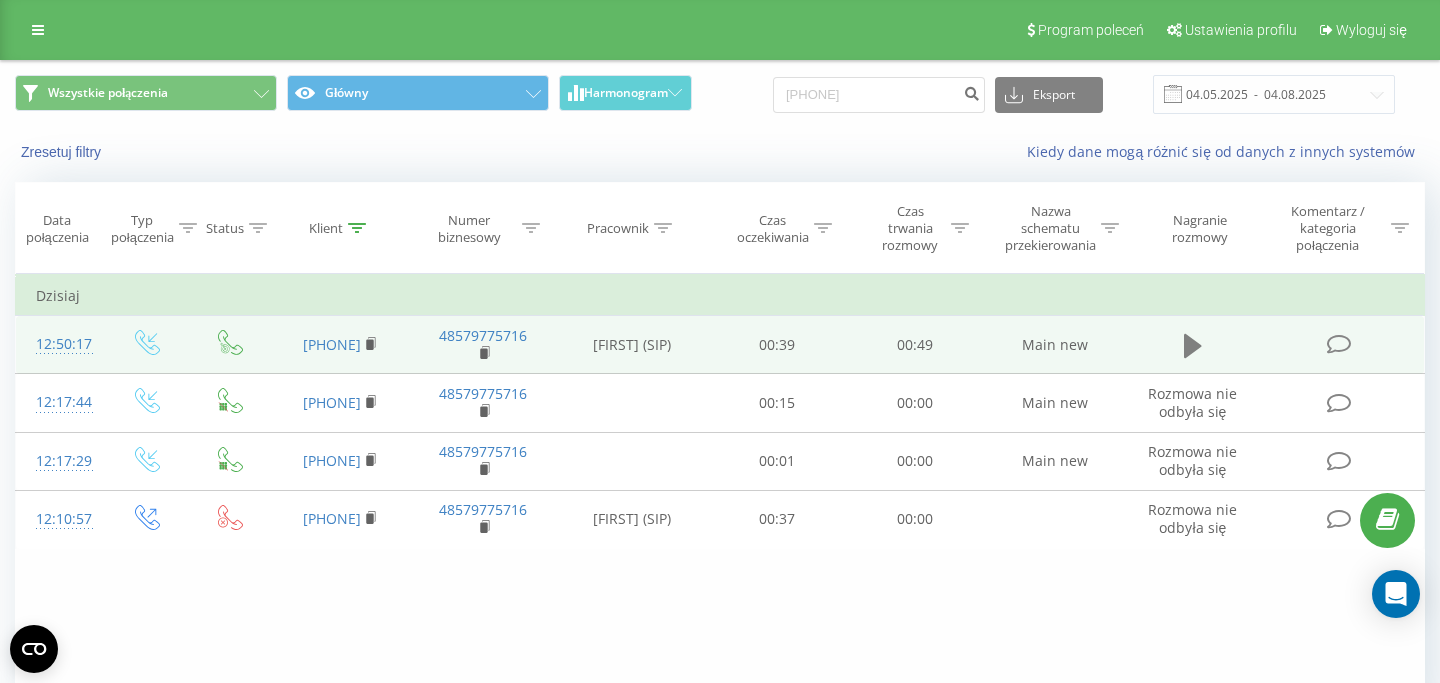 click 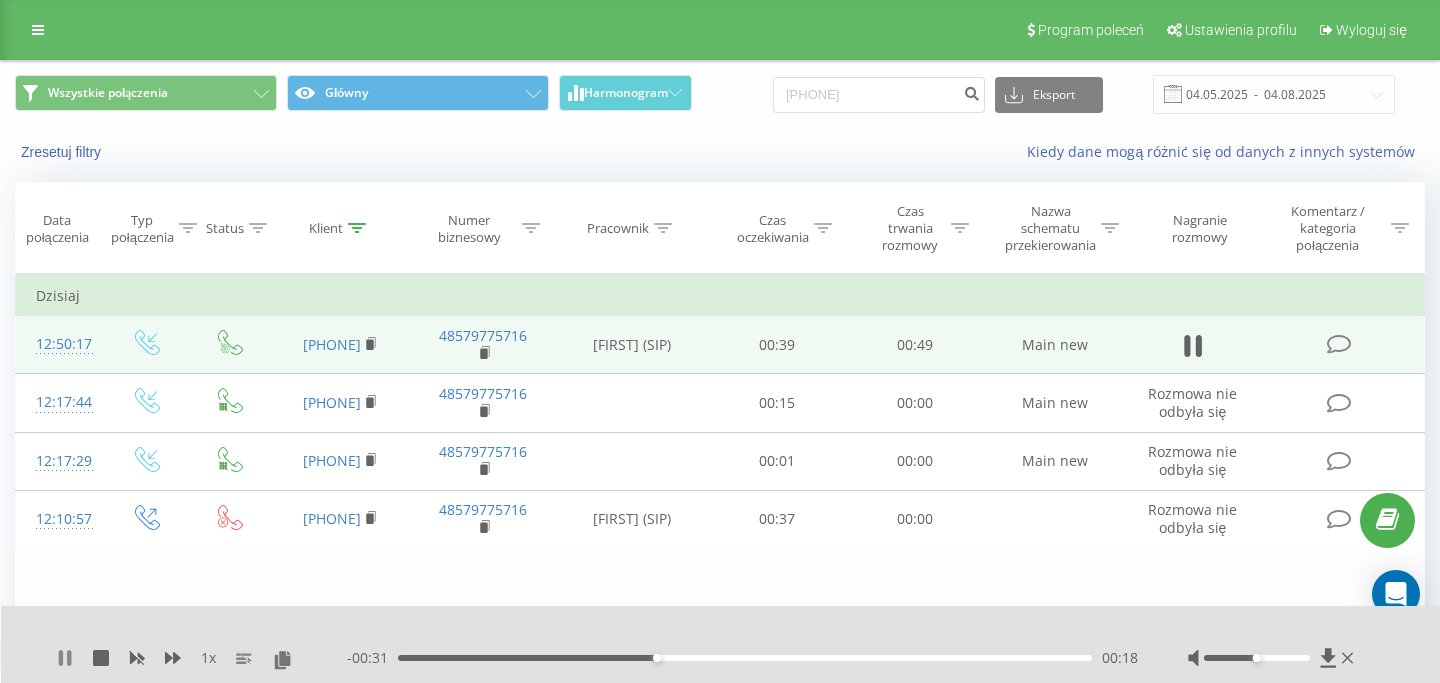 click 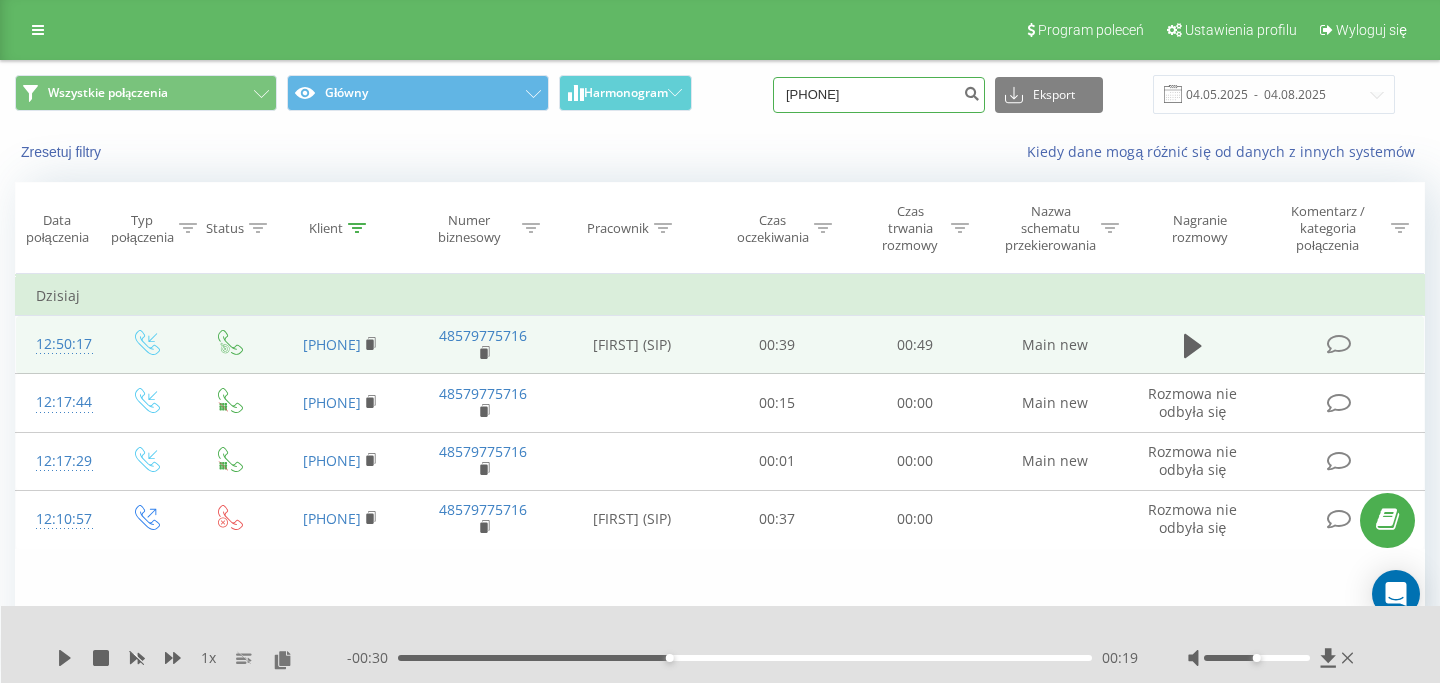 drag, startPoint x: 891, startPoint y: 104, endPoint x: 701, endPoint y: 95, distance: 190.21304 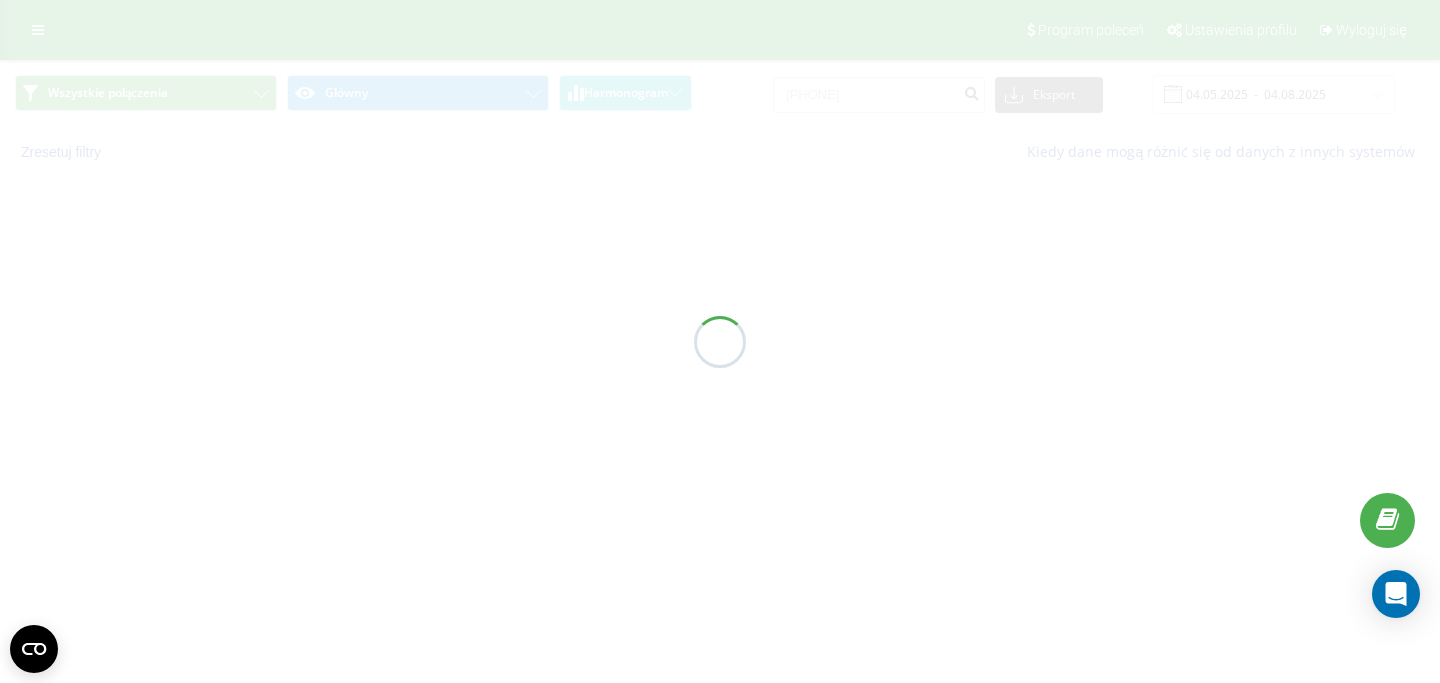 scroll, scrollTop: 0, scrollLeft: 0, axis: both 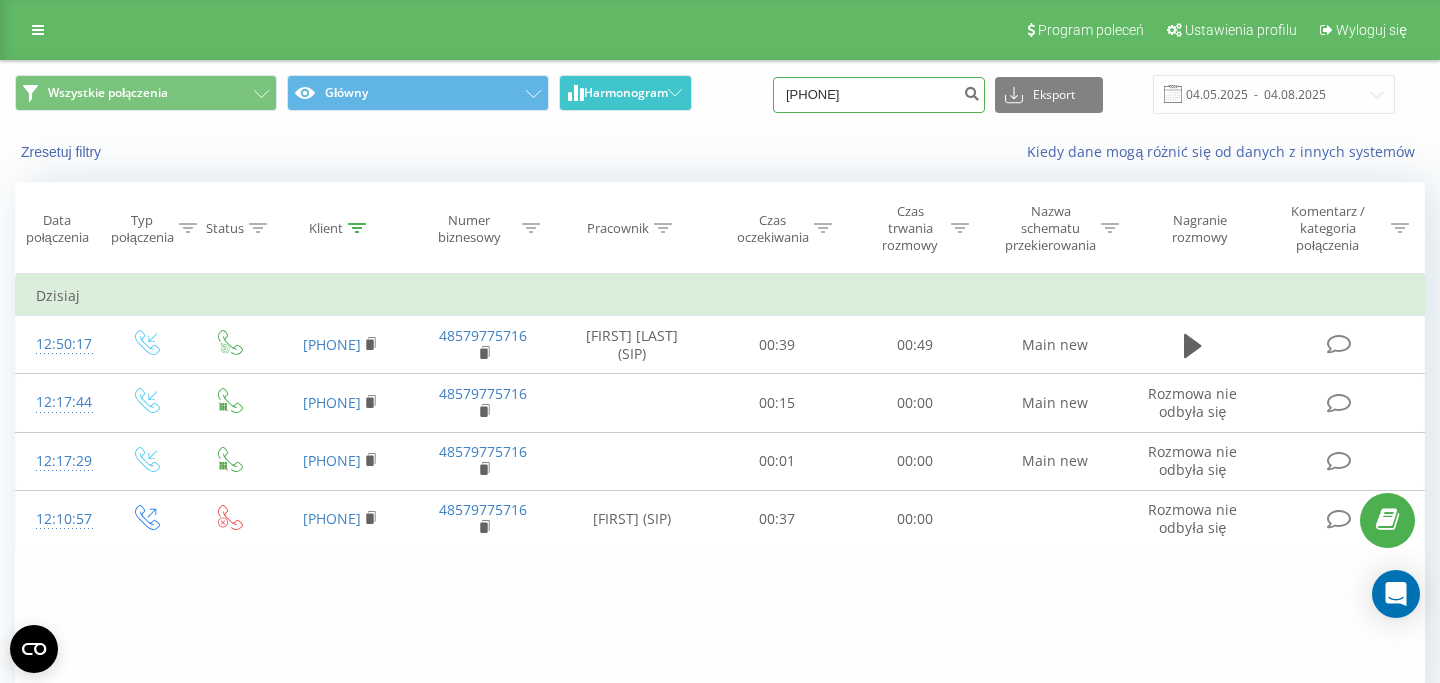 drag, startPoint x: 917, startPoint y: 99, endPoint x: 603, endPoint y: 94, distance: 314.0398 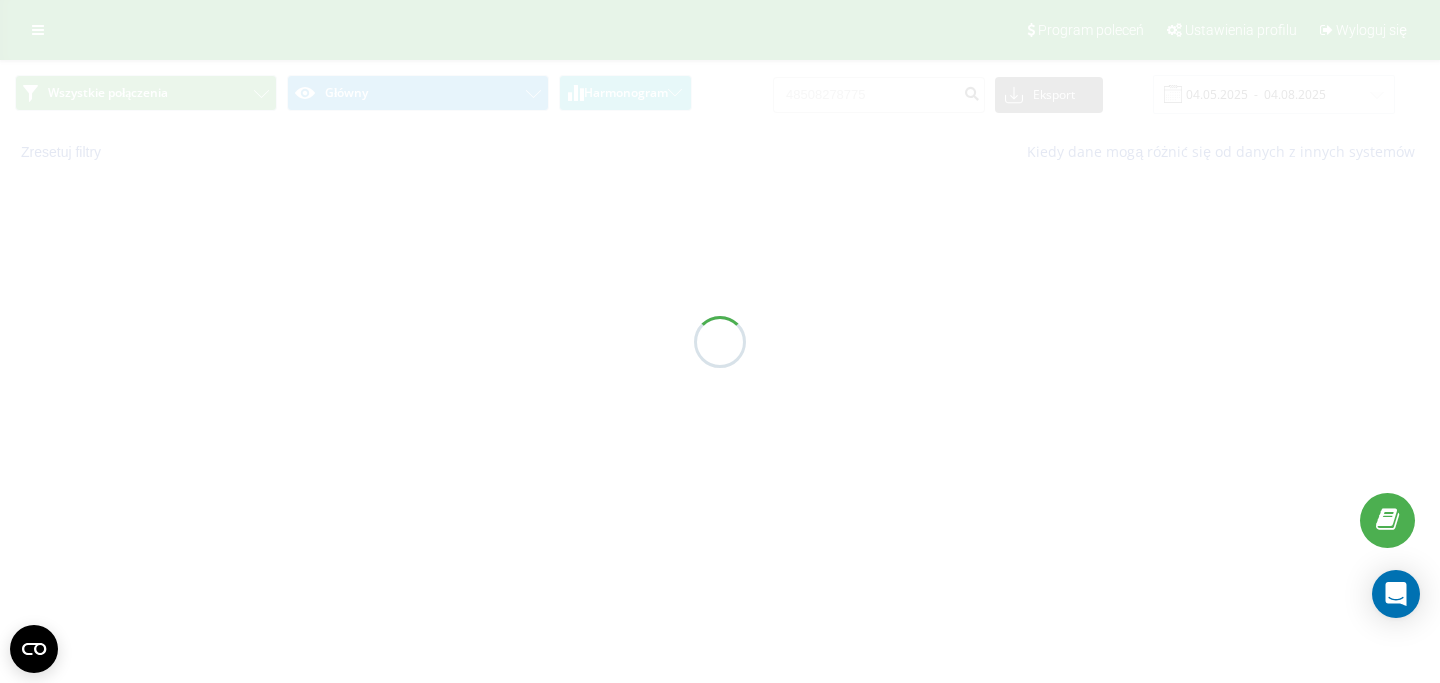 scroll, scrollTop: 0, scrollLeft: 0, axis: both 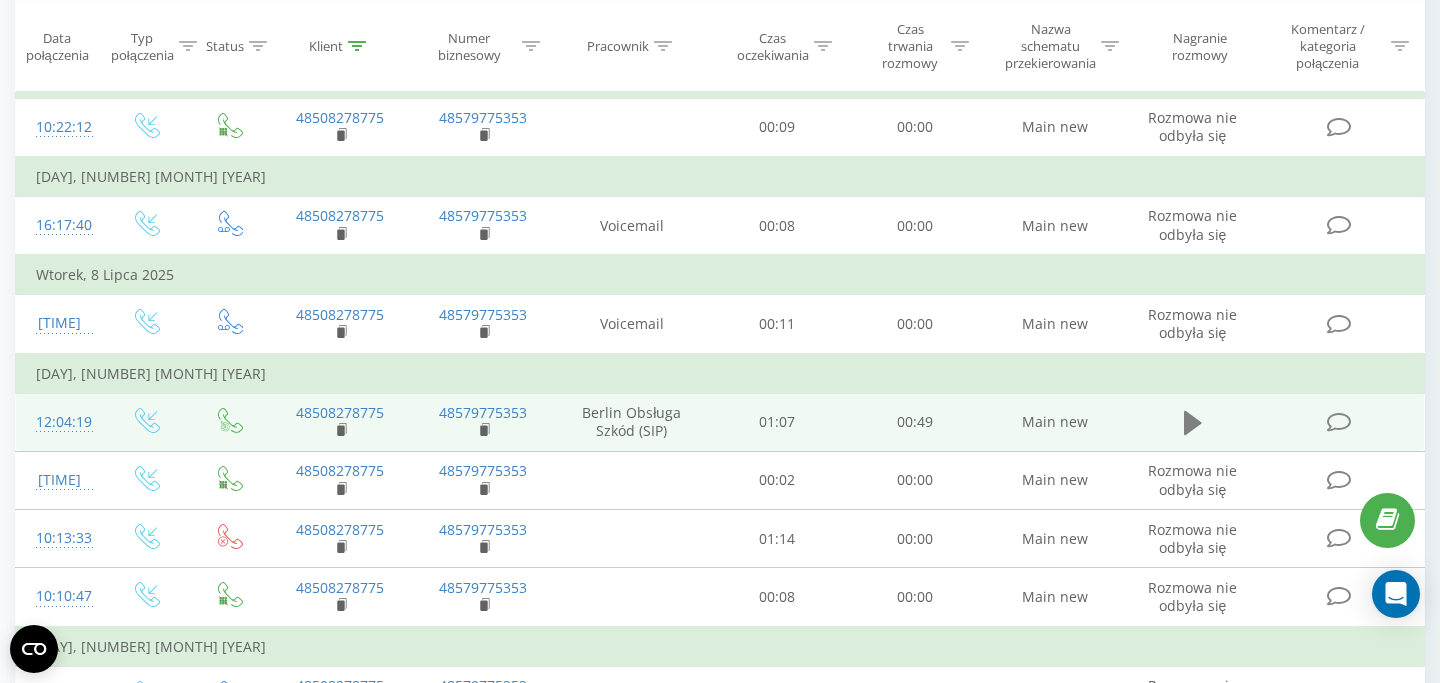 click 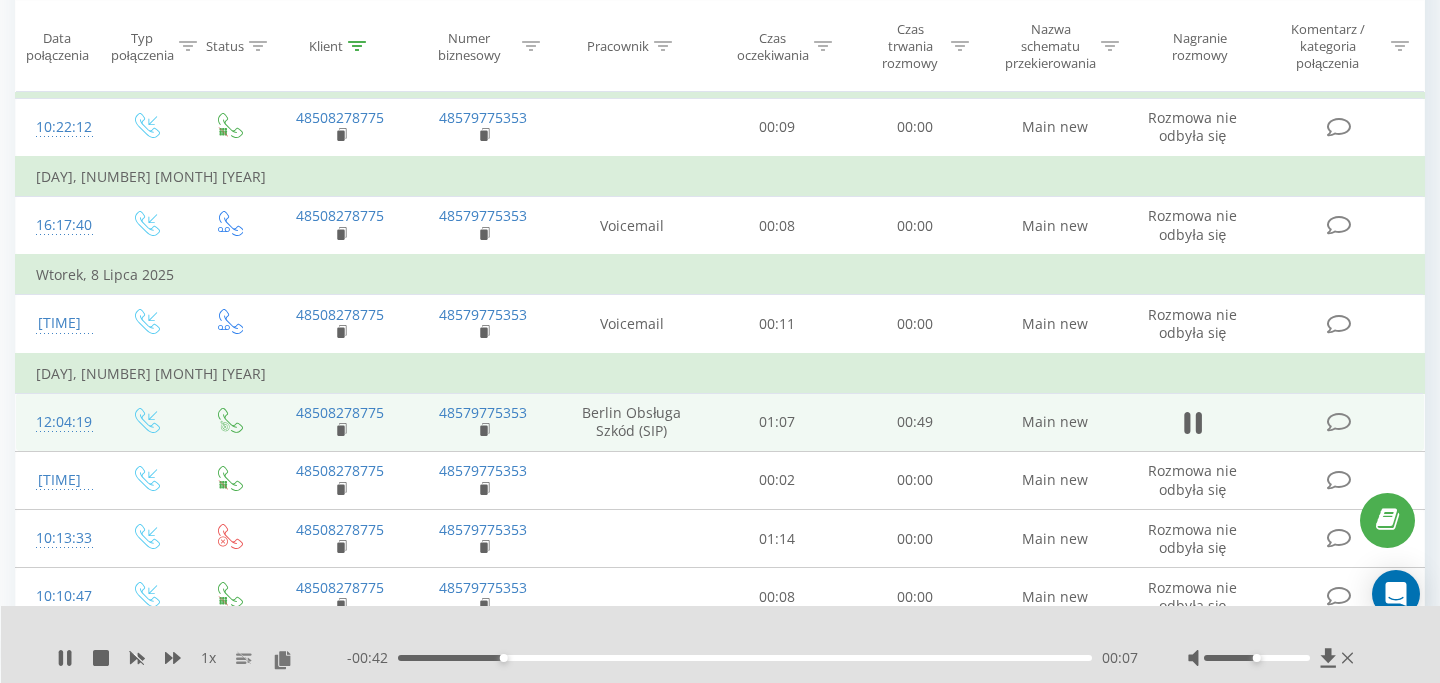 click on "00:07" at bounding box center [745, 658] 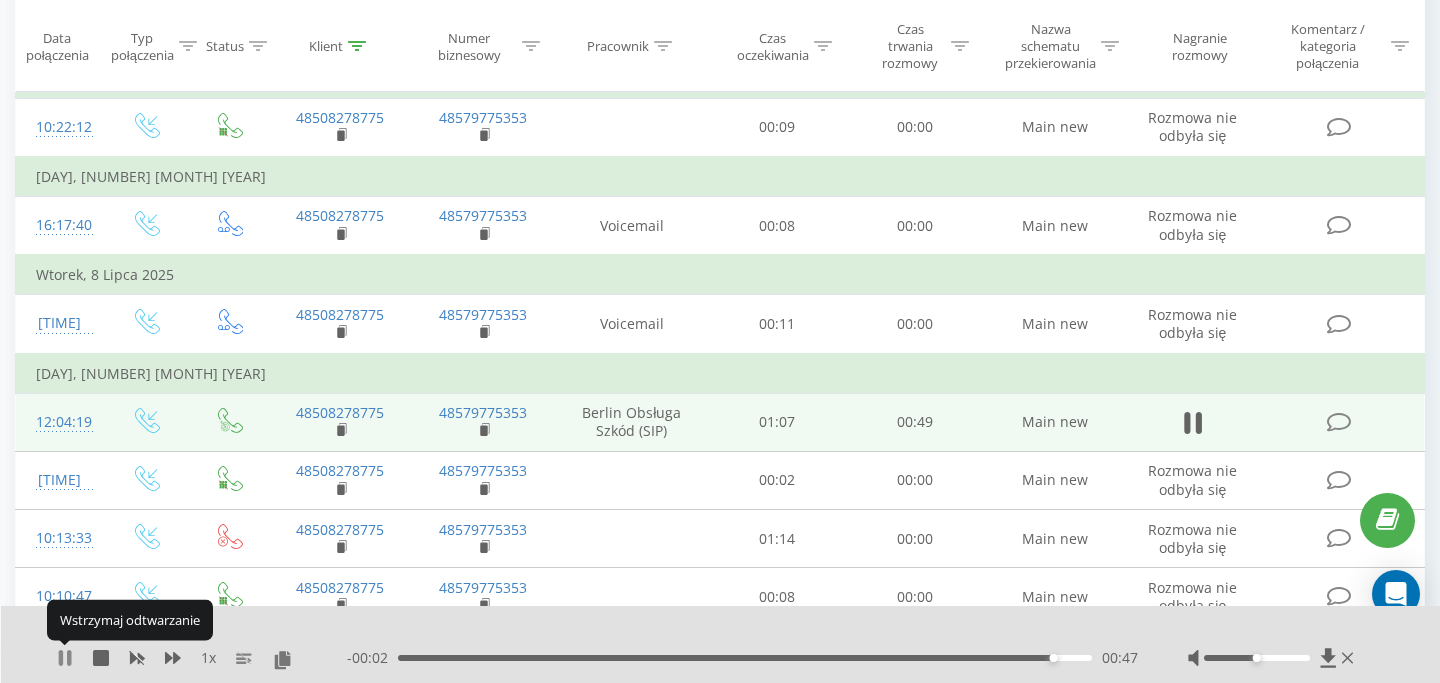 click 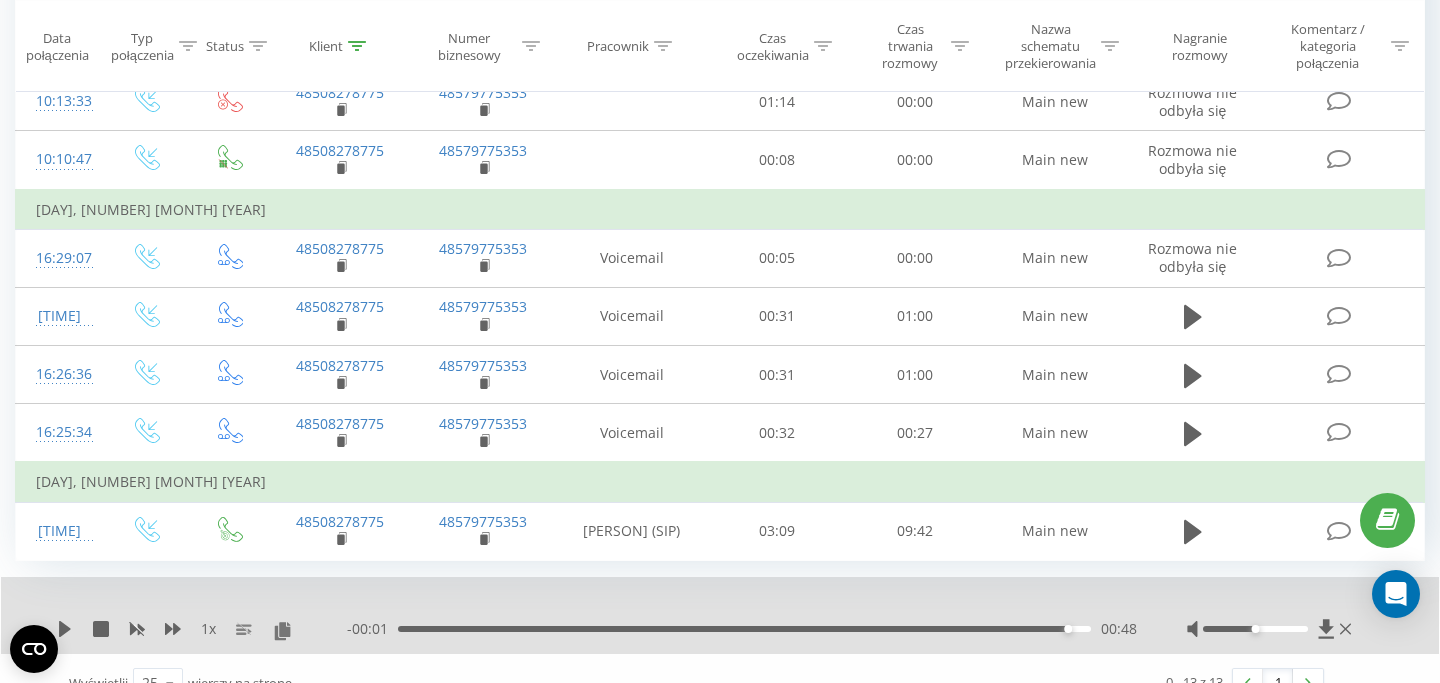 scroll, scrollTop: 786, scrollLeft: 0, axis: vertical 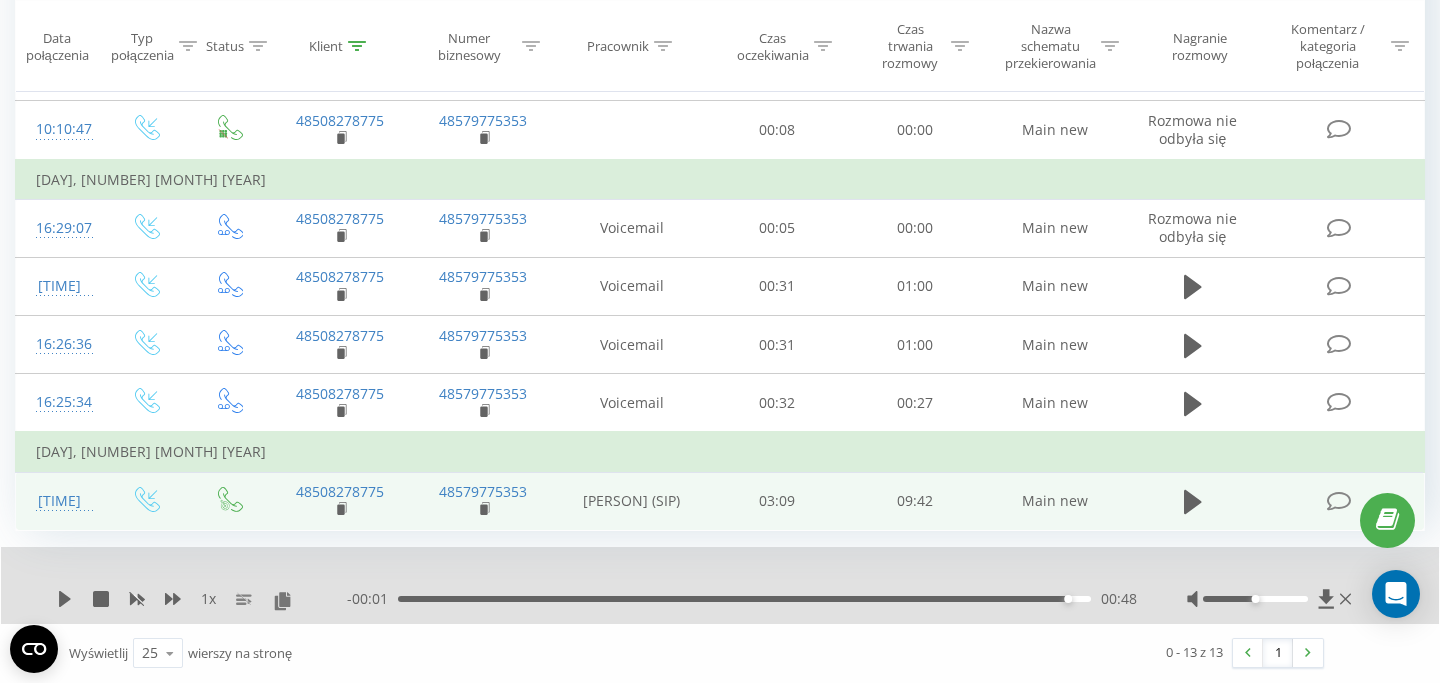 click at bounding box center [1193, 501] 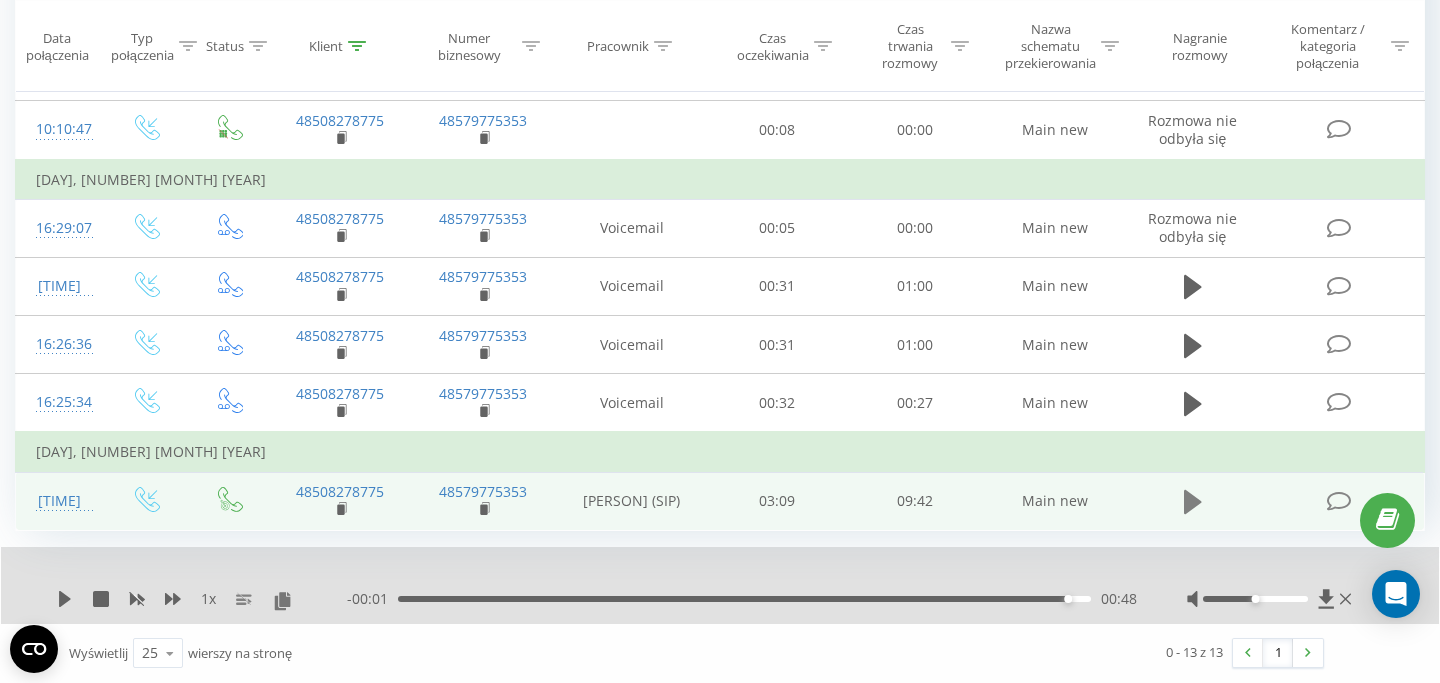 click 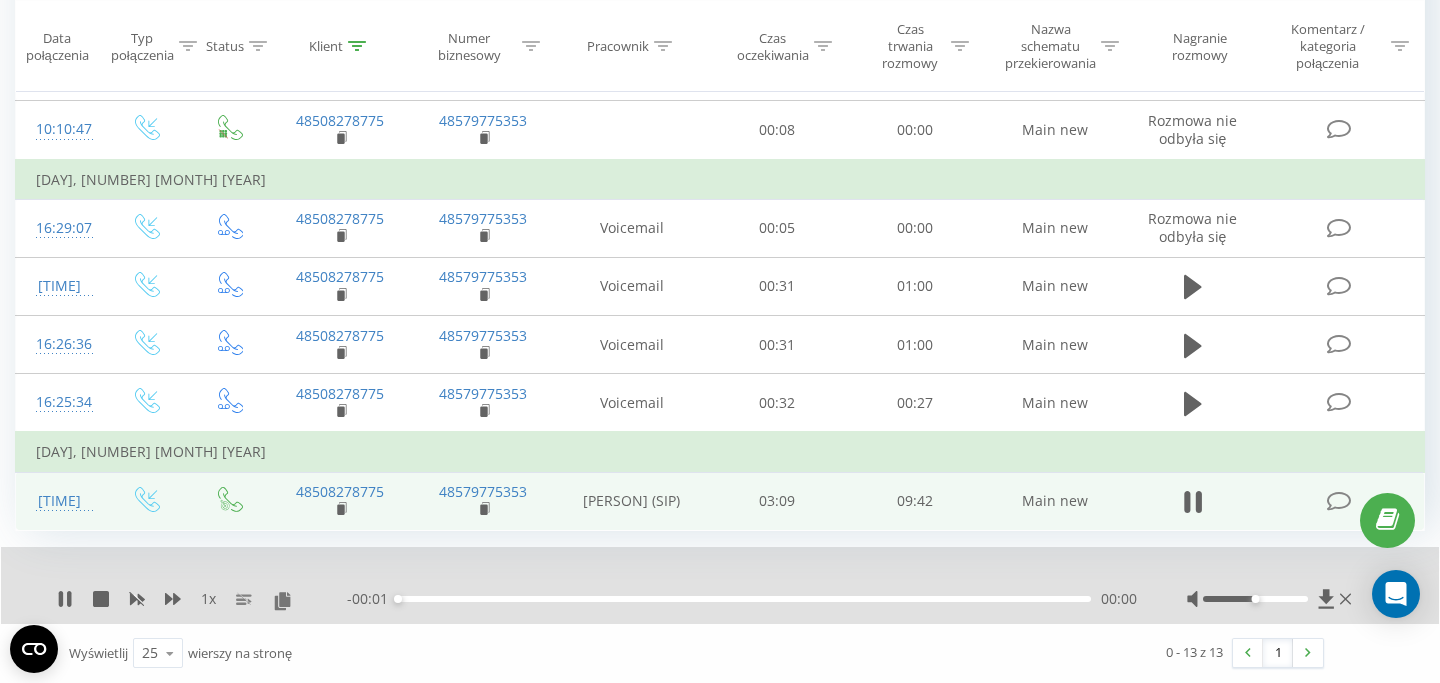 click on "00:00" at bounding box center (744, 599) 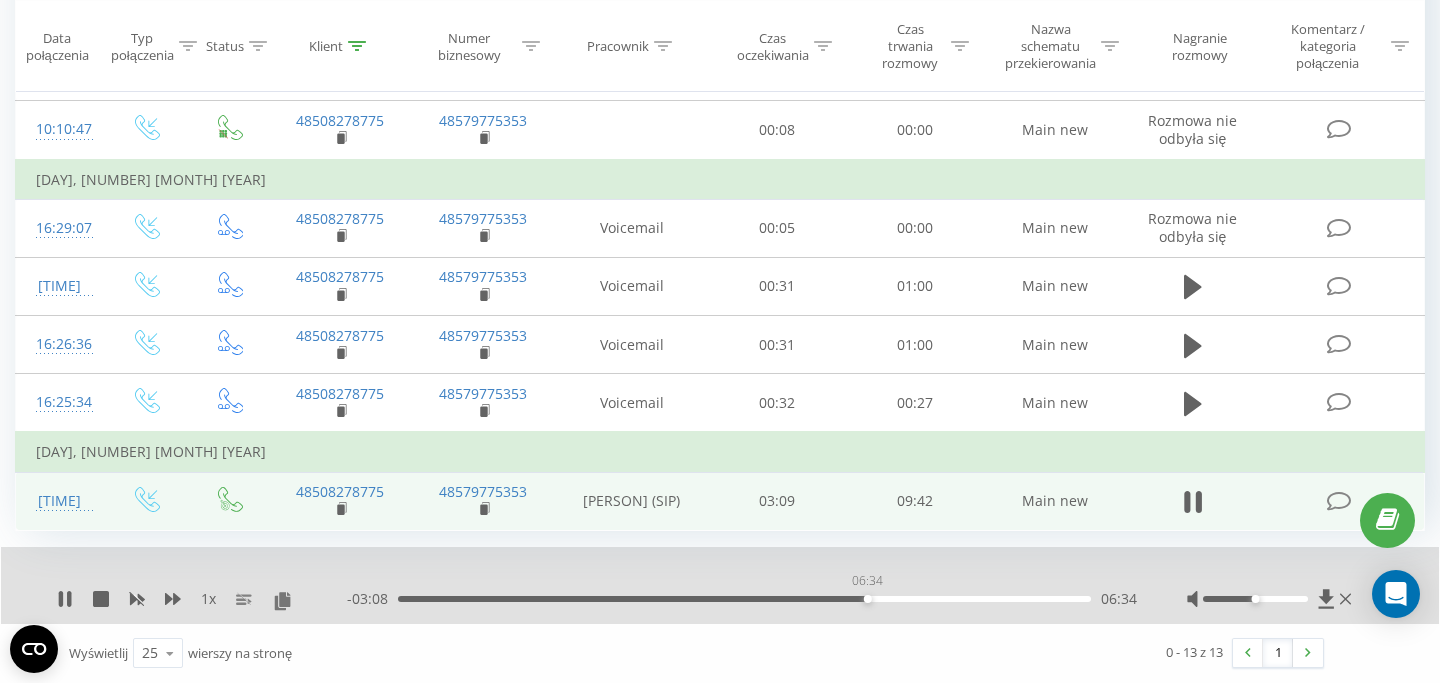 click on "06:34" at bounding box center [744, 599] 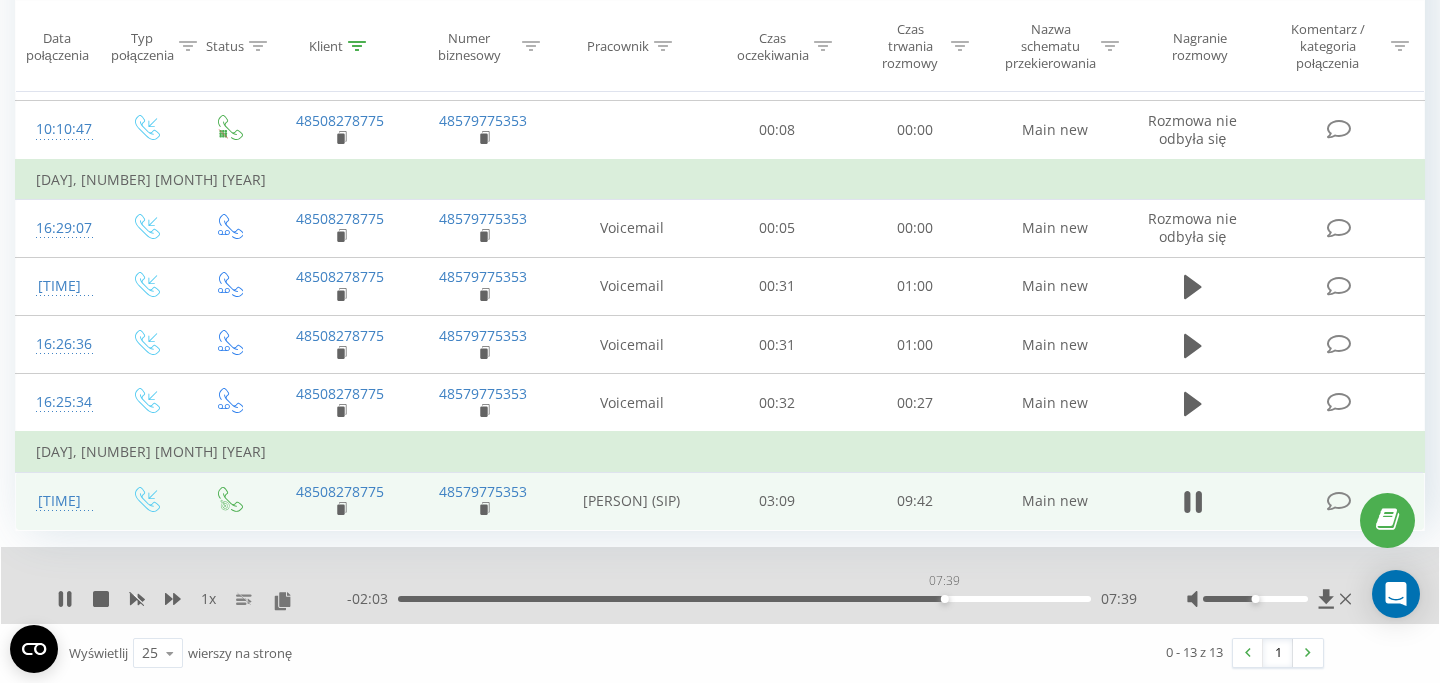 click on "07:39" at bounding box center (744, 599) 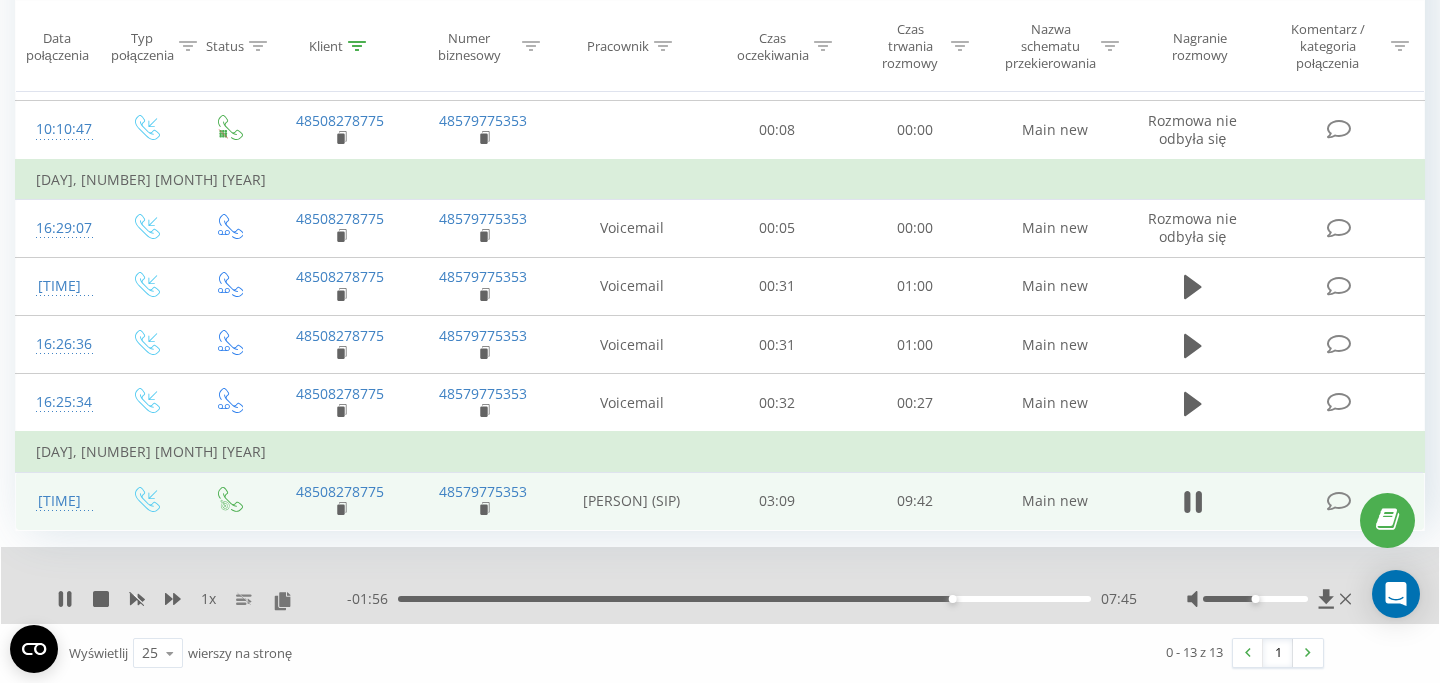 click on "07:45" at bounding box center [744, 599] 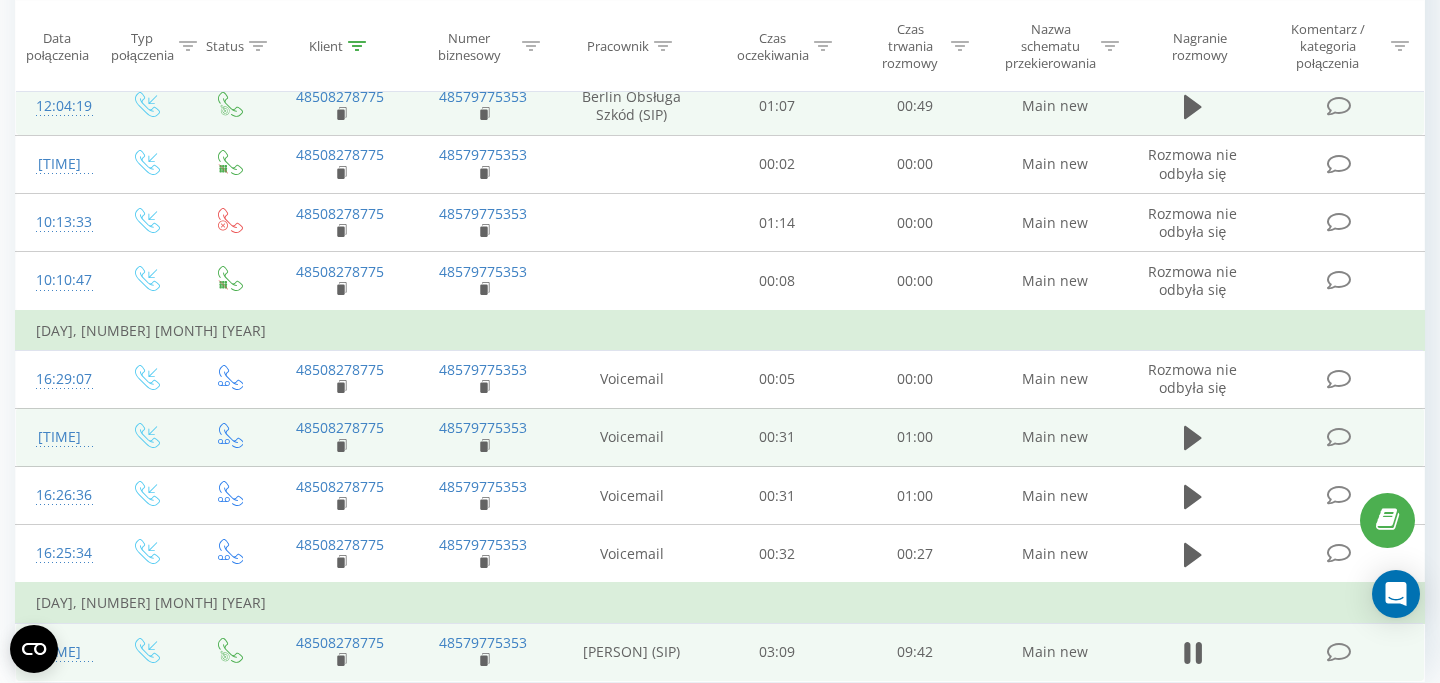 scroll, scrollTop: 572, scrollLeft: 0, axis: vertical 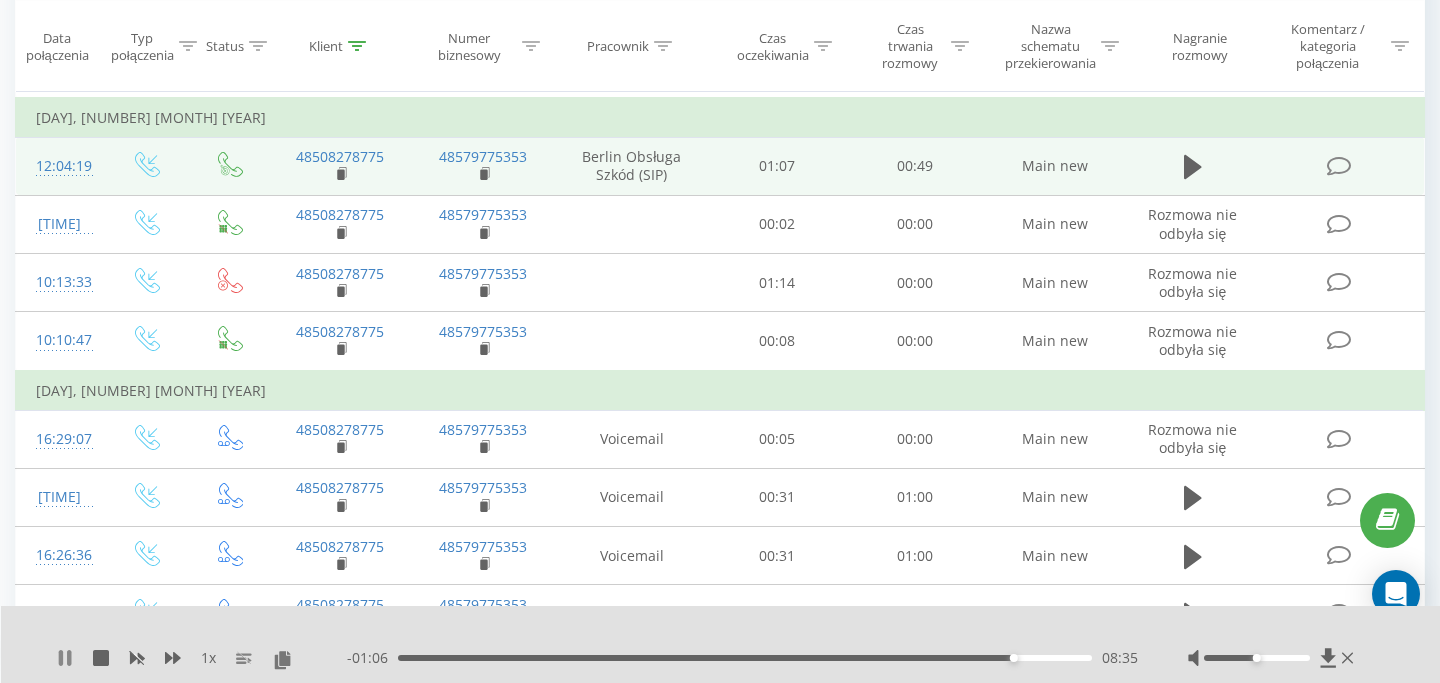 click 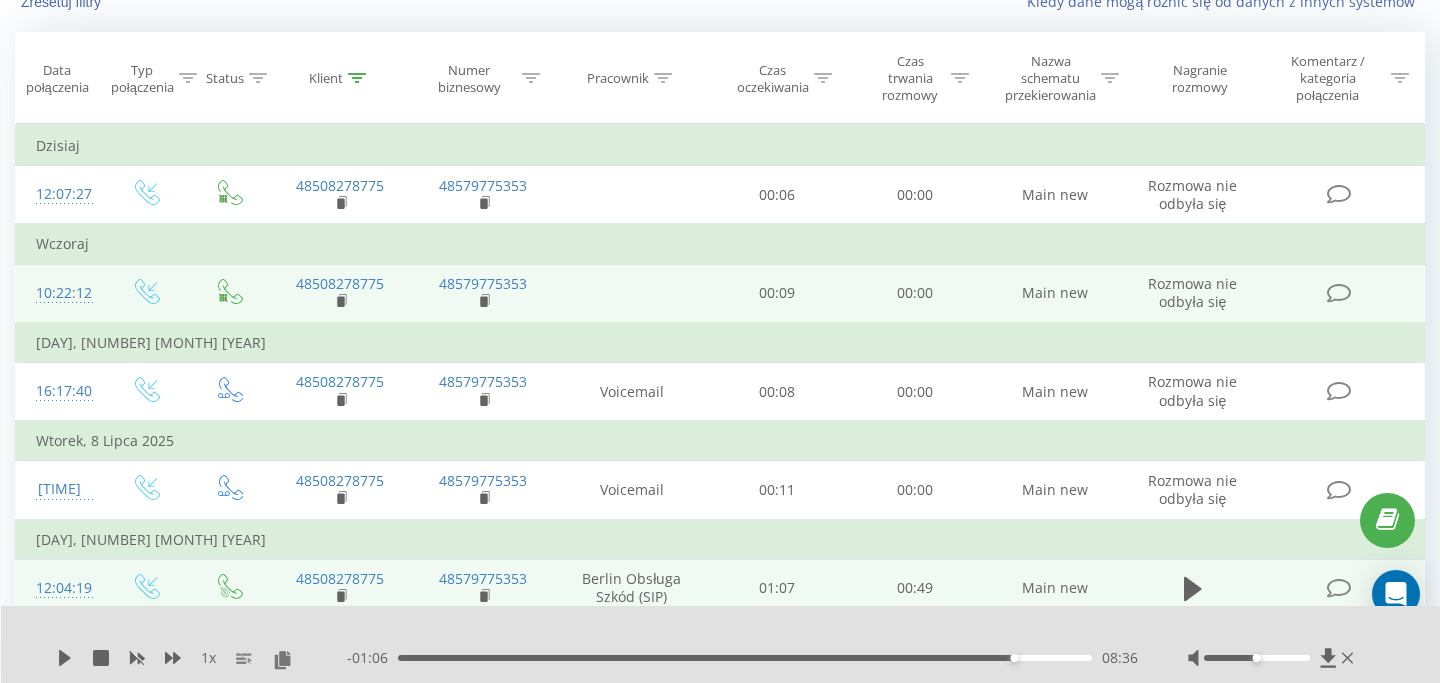 scroll, scrollTop: 155, scrollLeft: 0, axis: vertical 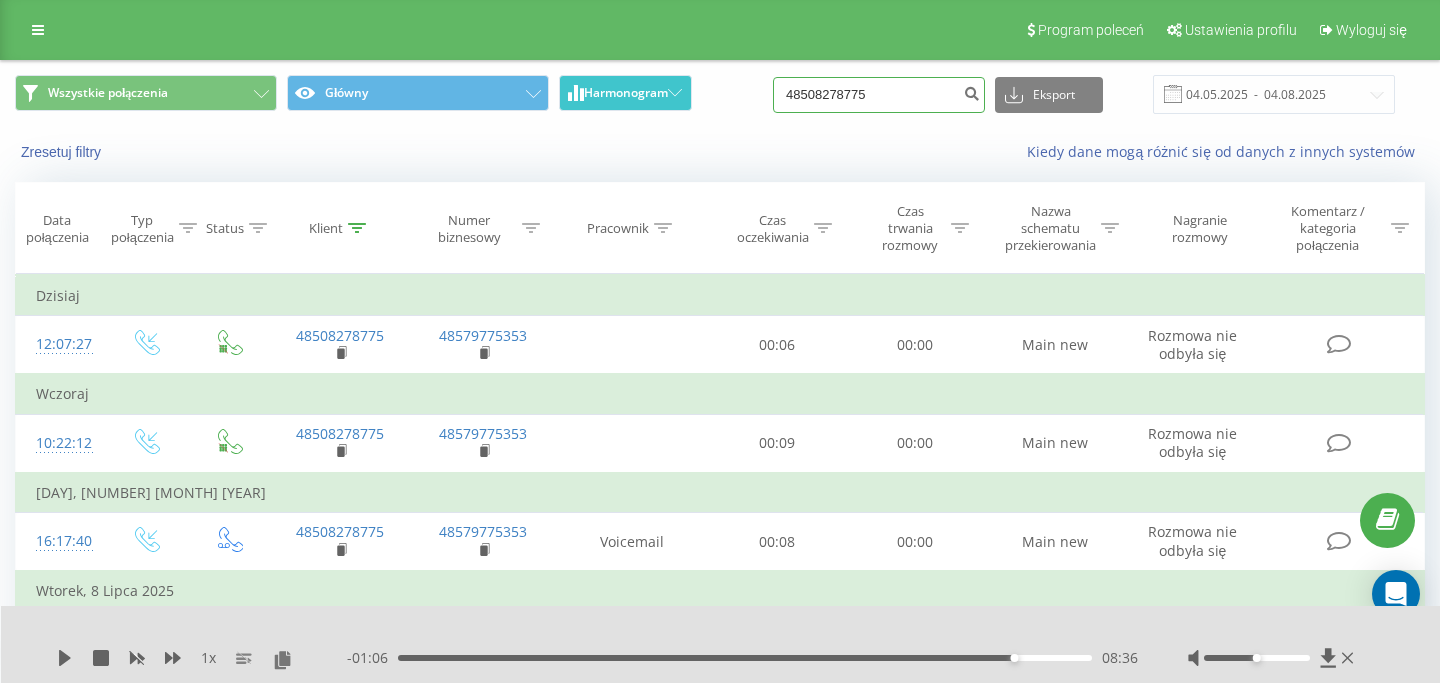 drag, startPoint x: 921, startPoint y: 98, endPoint x: 628, endPoint y: 97, distance: 293.0017 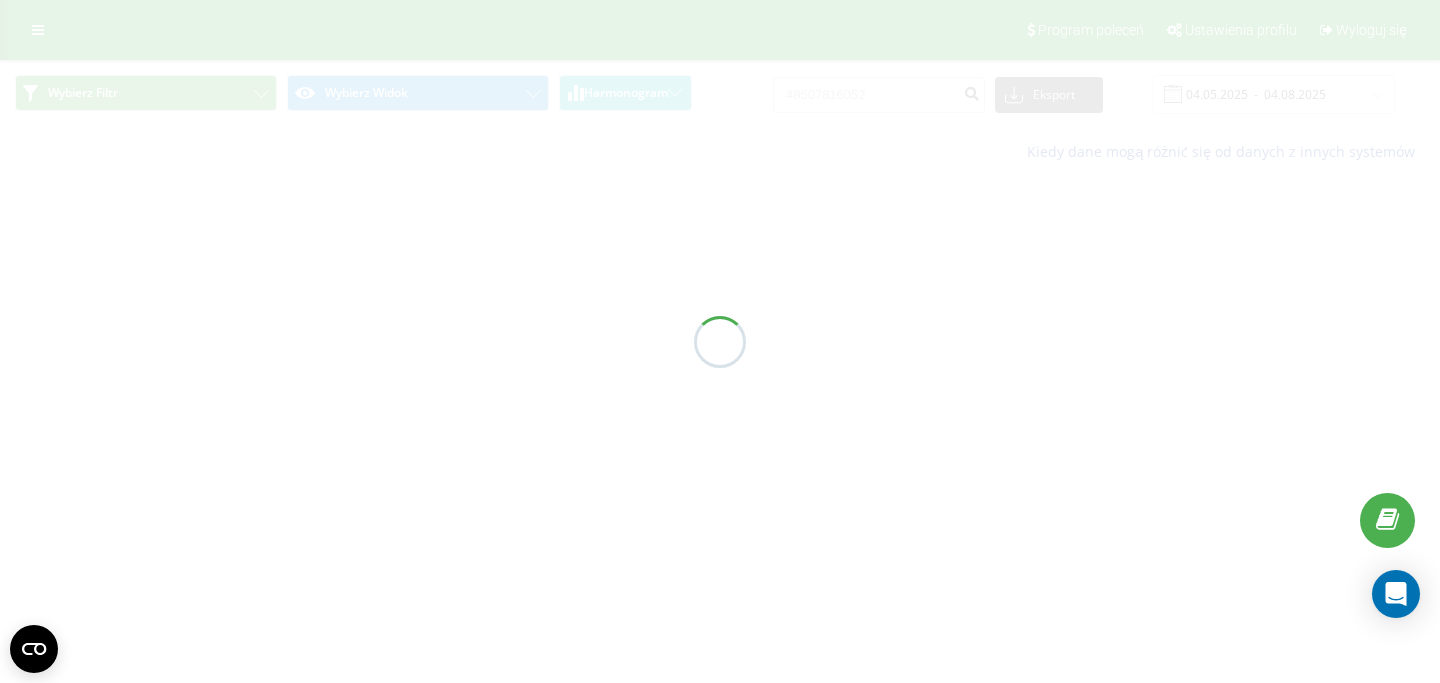scroll, scrollTop: 0, scrollLeft: 0, axis: both 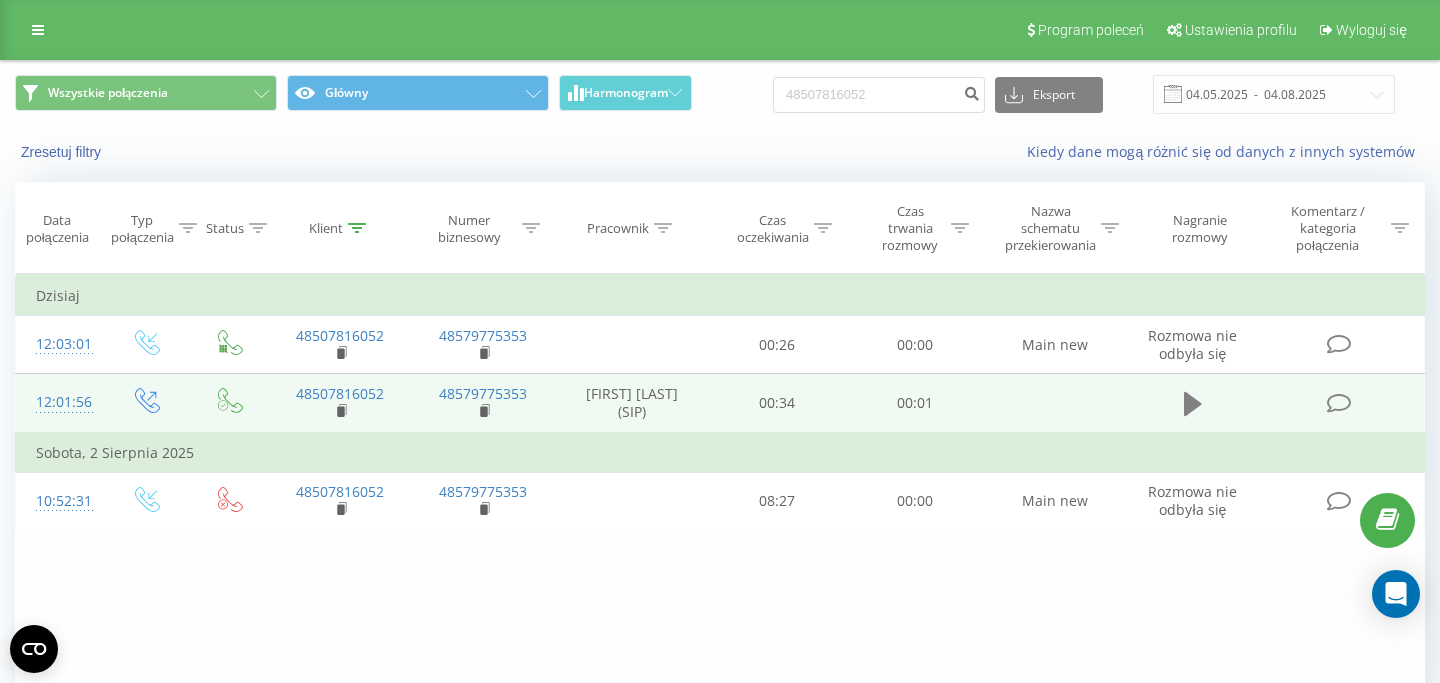 click 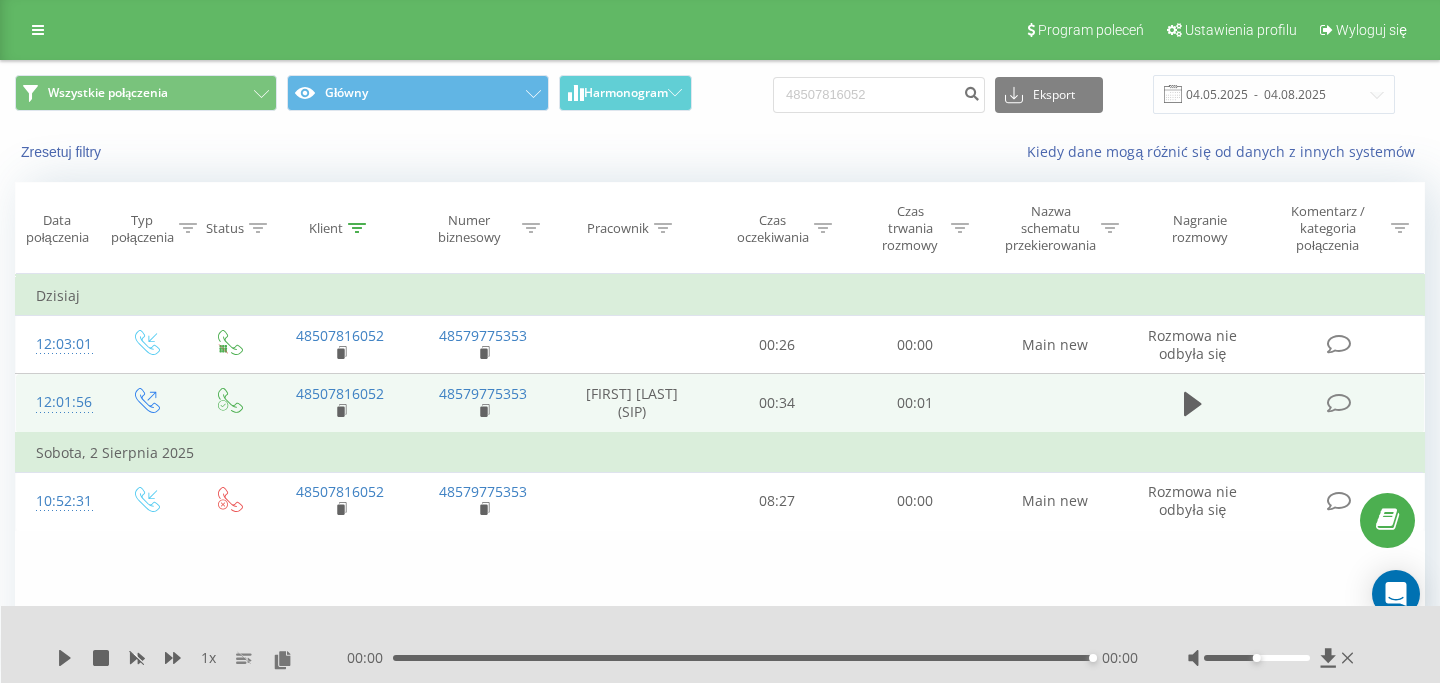 click on "Wszystkie połączenia Główny Harmonogram 48507816052 Eksport .csv .xls .xlsx 04.05.2025  -  04.08.2025" at bounding box center [720, 94] 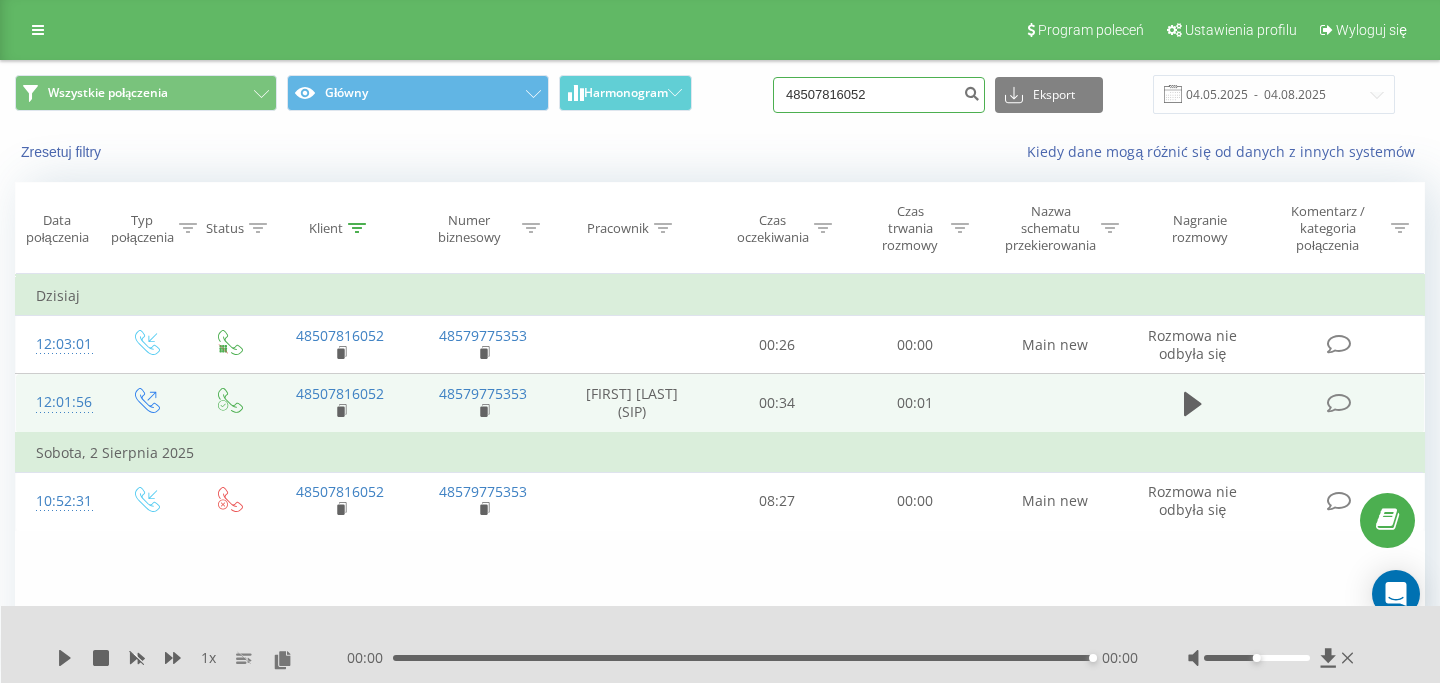 drag, startPoint x: 939, startPoint y: 88, endPoint x: 739, endPoint y: 87, distance: 200.0025 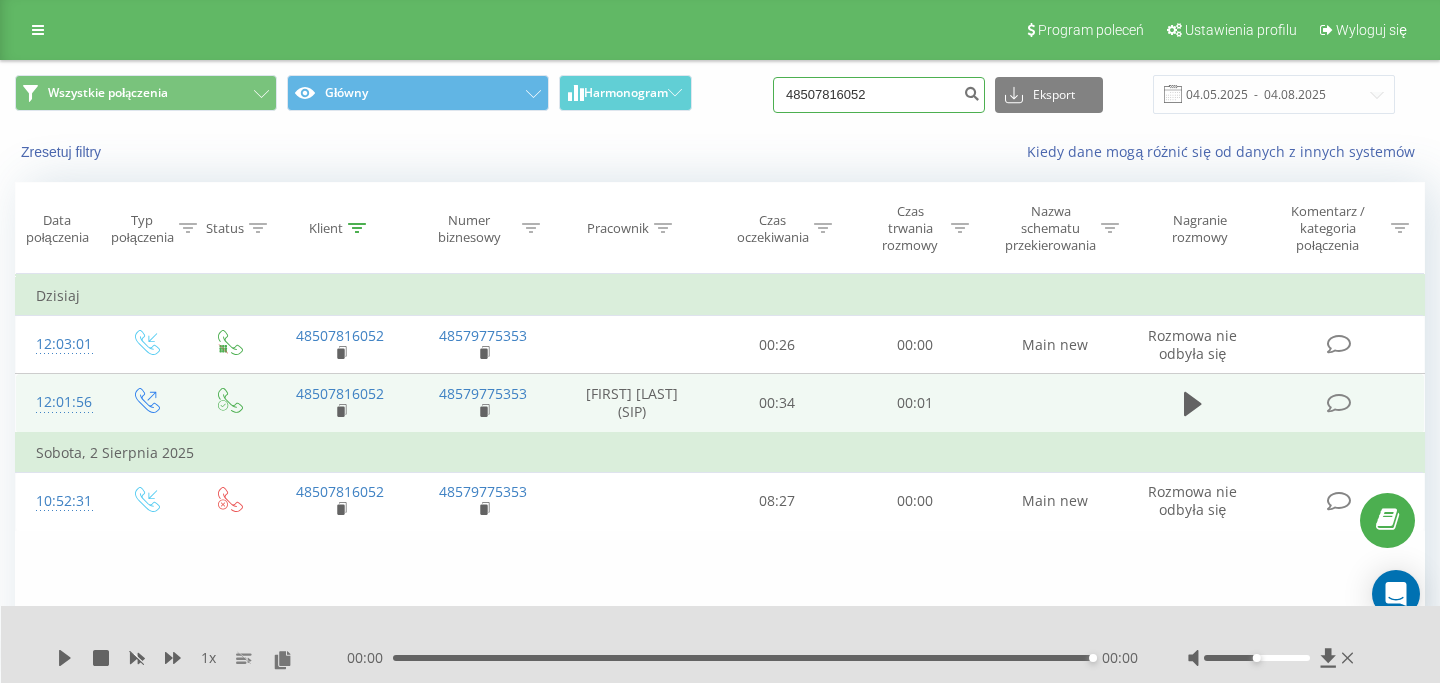 click on "48507816052" at bounding box center (879, 95) 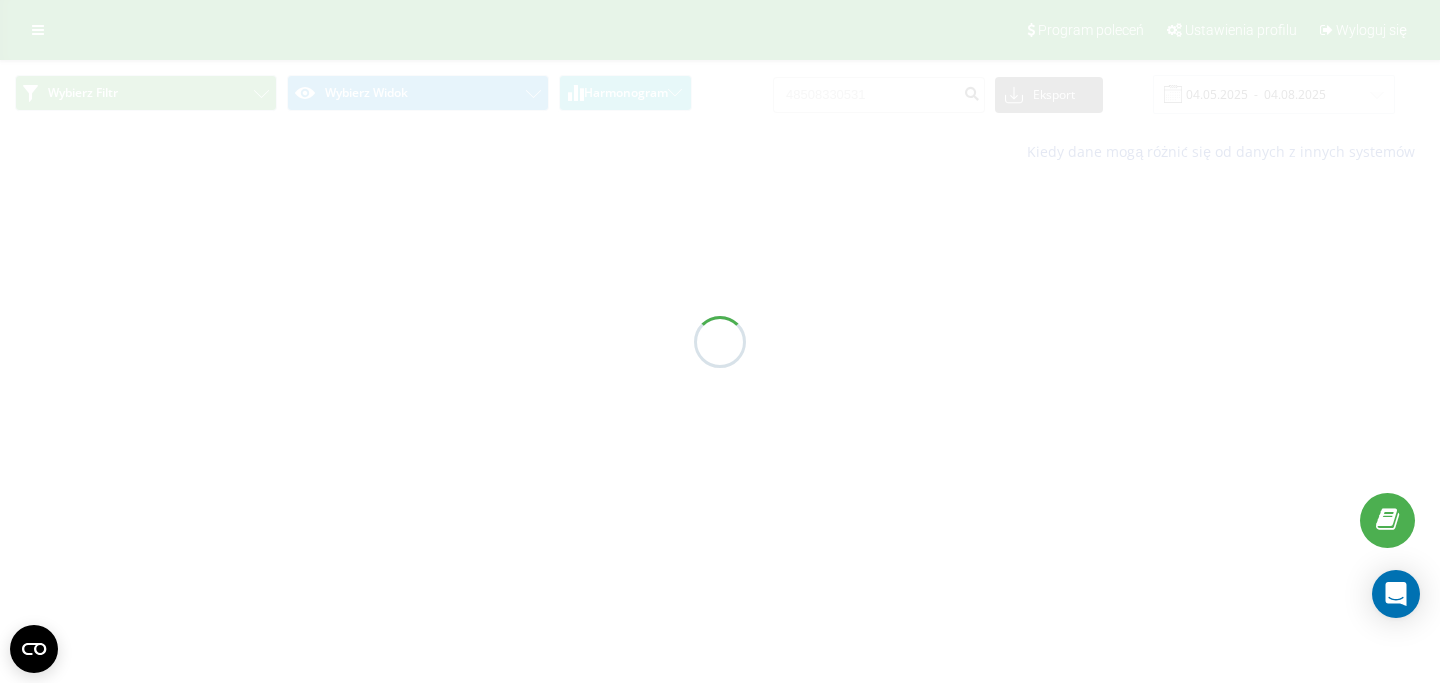 scroll, scrollTop: 0, scrollLeft: 0, axis: both 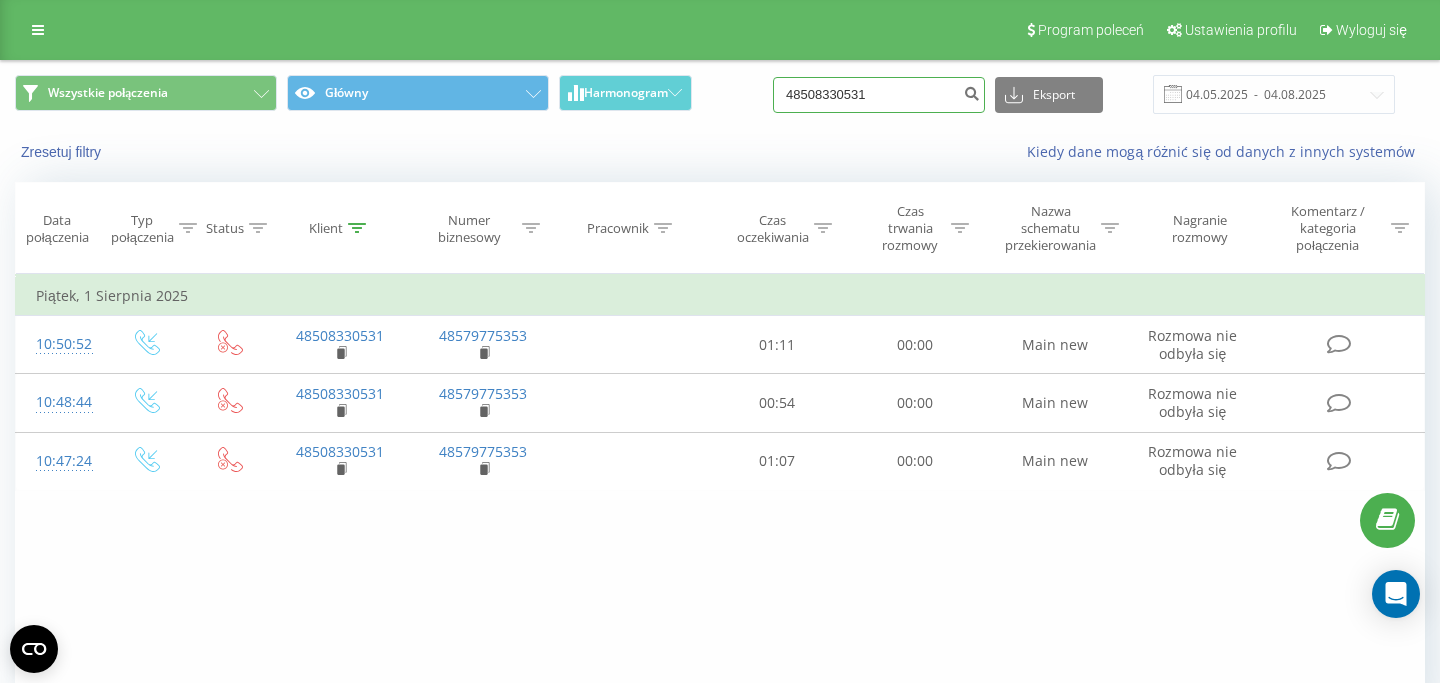 drag, startPoint x: 914, startPoint y: 101, endPoint x: 648, endPoint y: 61, distance: 268.9907 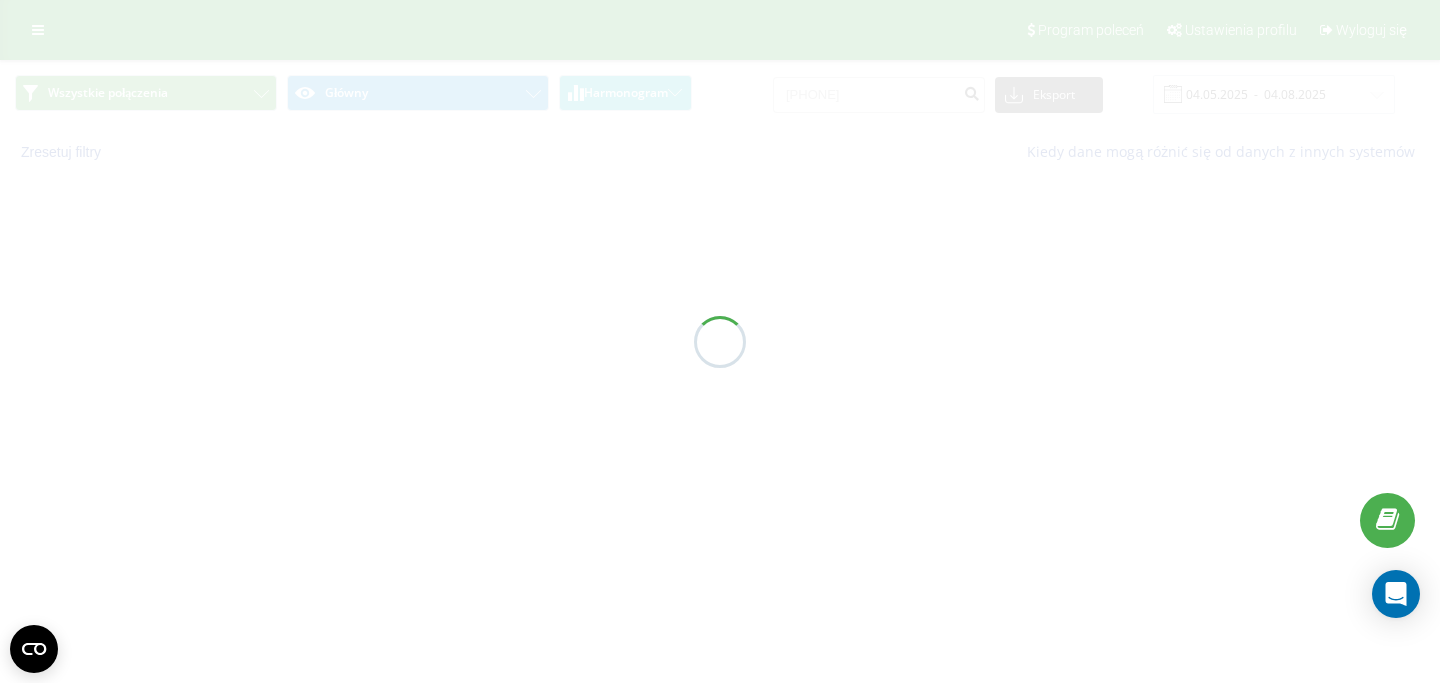 scroll, scrollTop: 0, scrollLeft: 0, axis: both 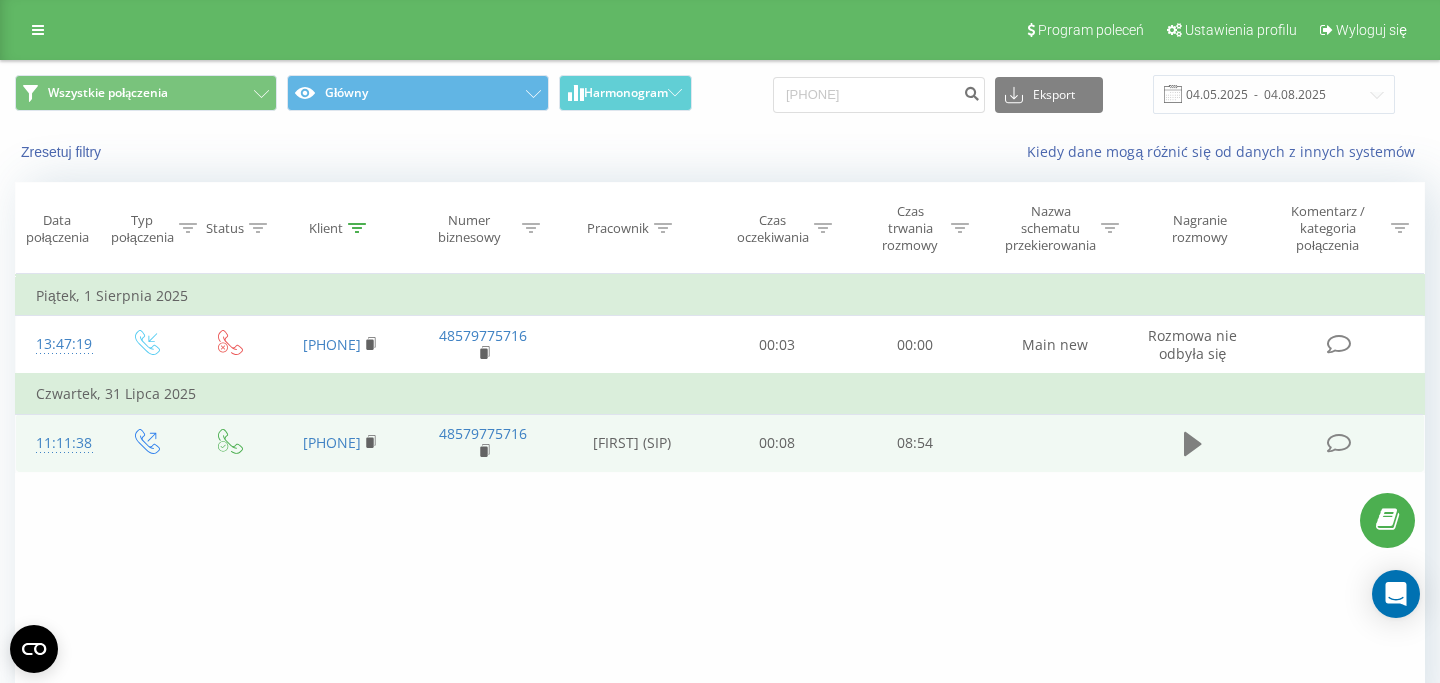 click 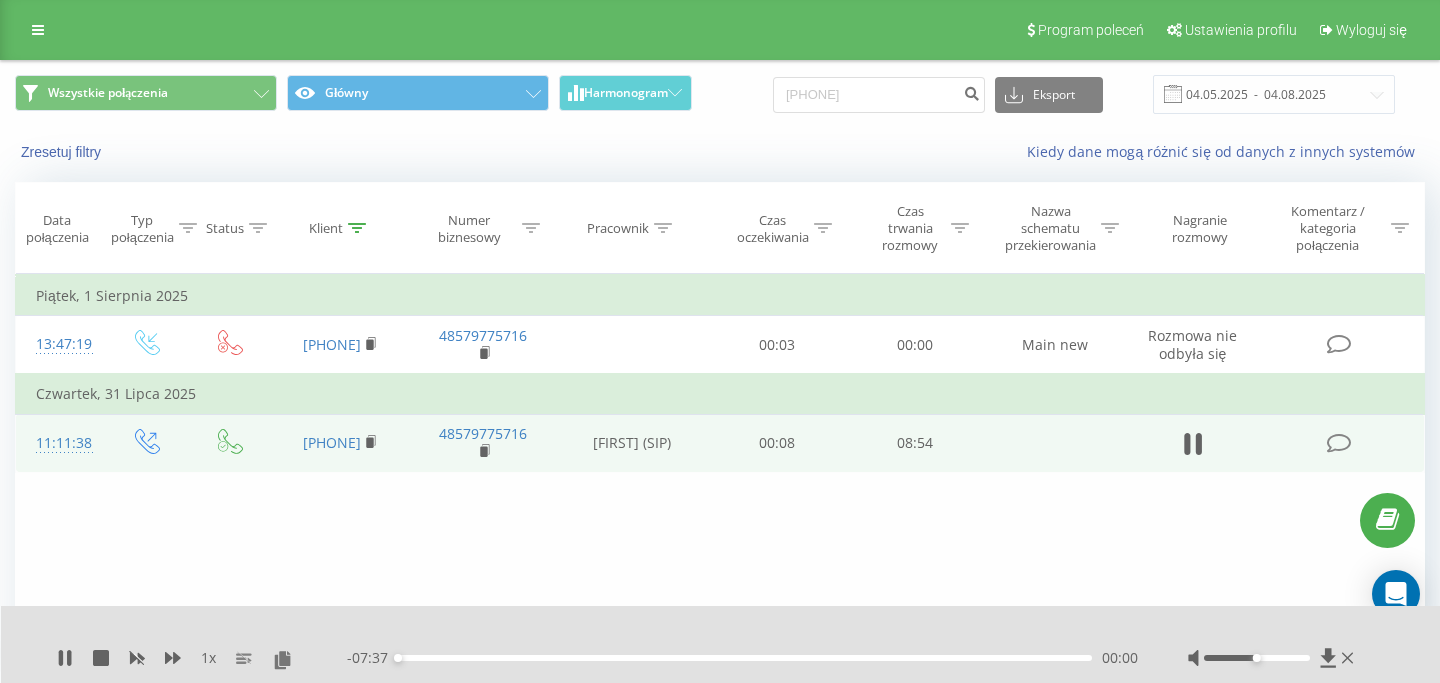 click on "- 07:37 00:00   00:00" at bounding box center [742, 658] 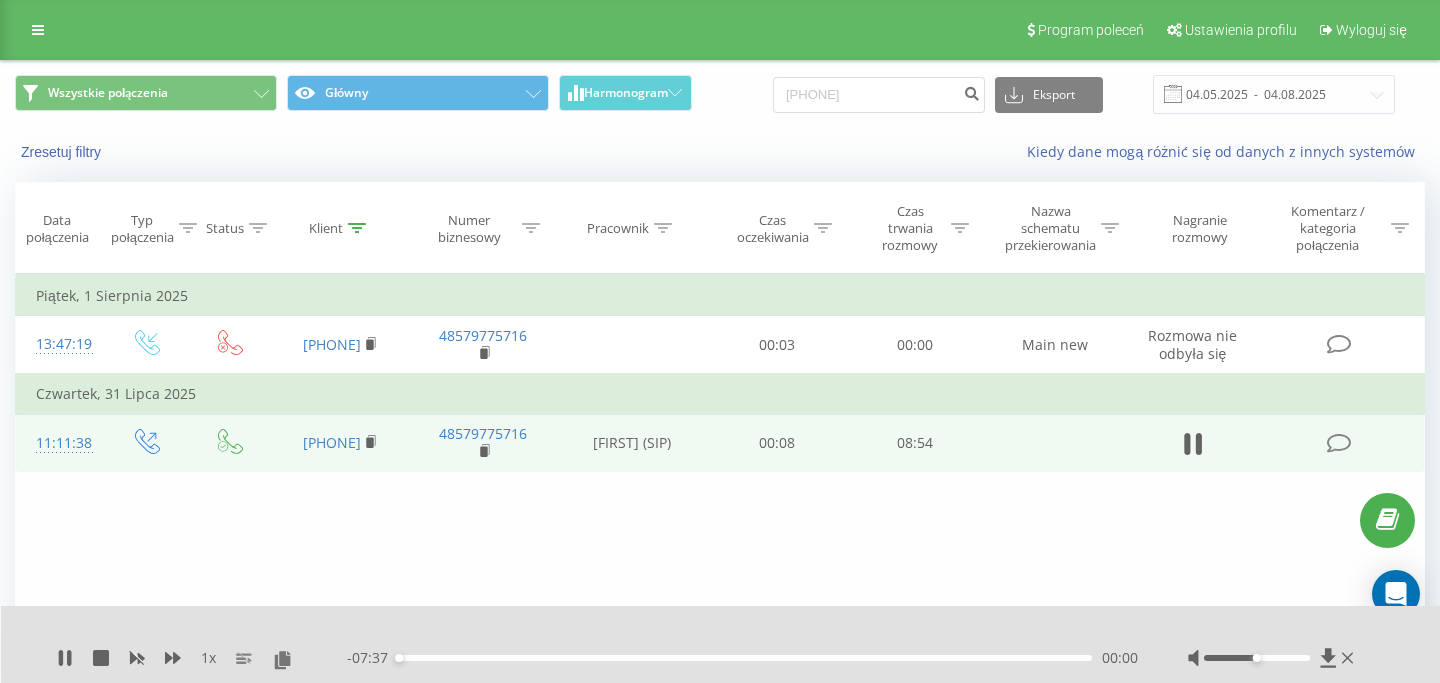 click on "1 x  - 07:37 00:00   00:00" at bounding box center (721, 644) 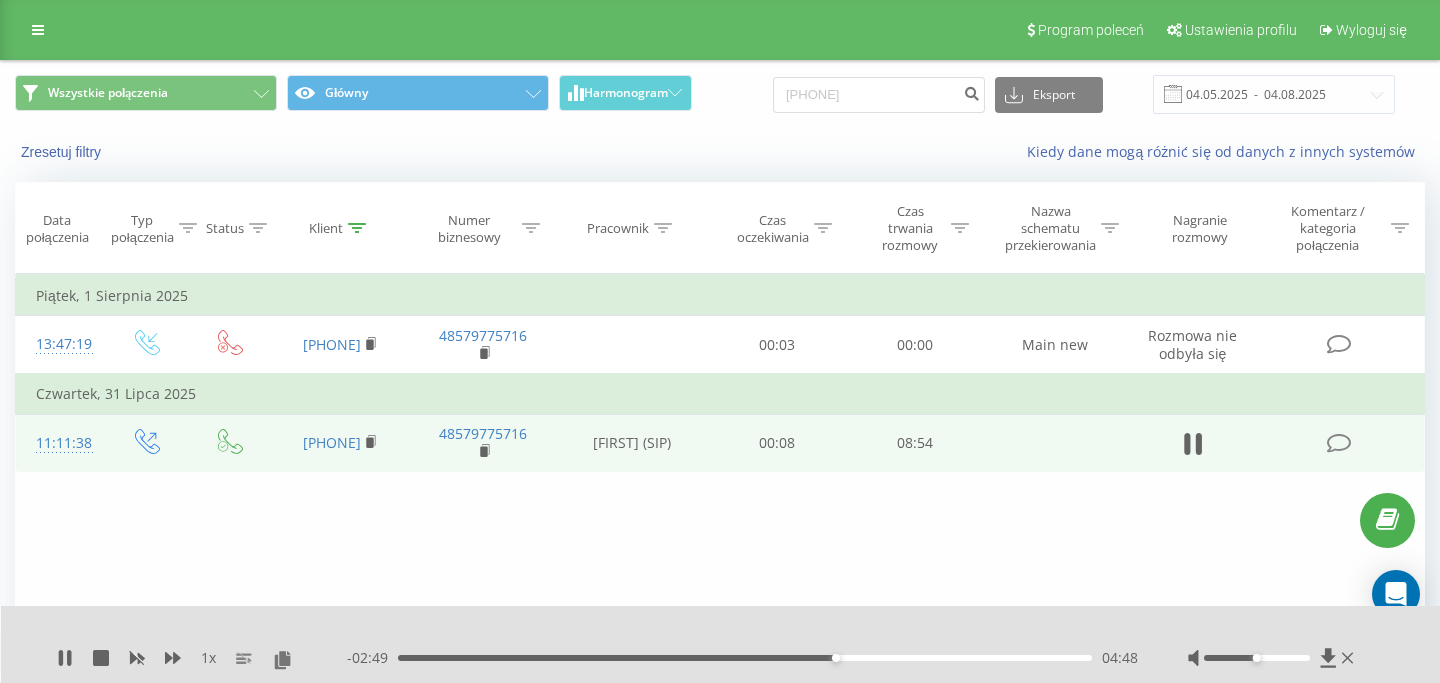 click on "- 02:49 04:48   04:48" at bounding box center [742, 658] 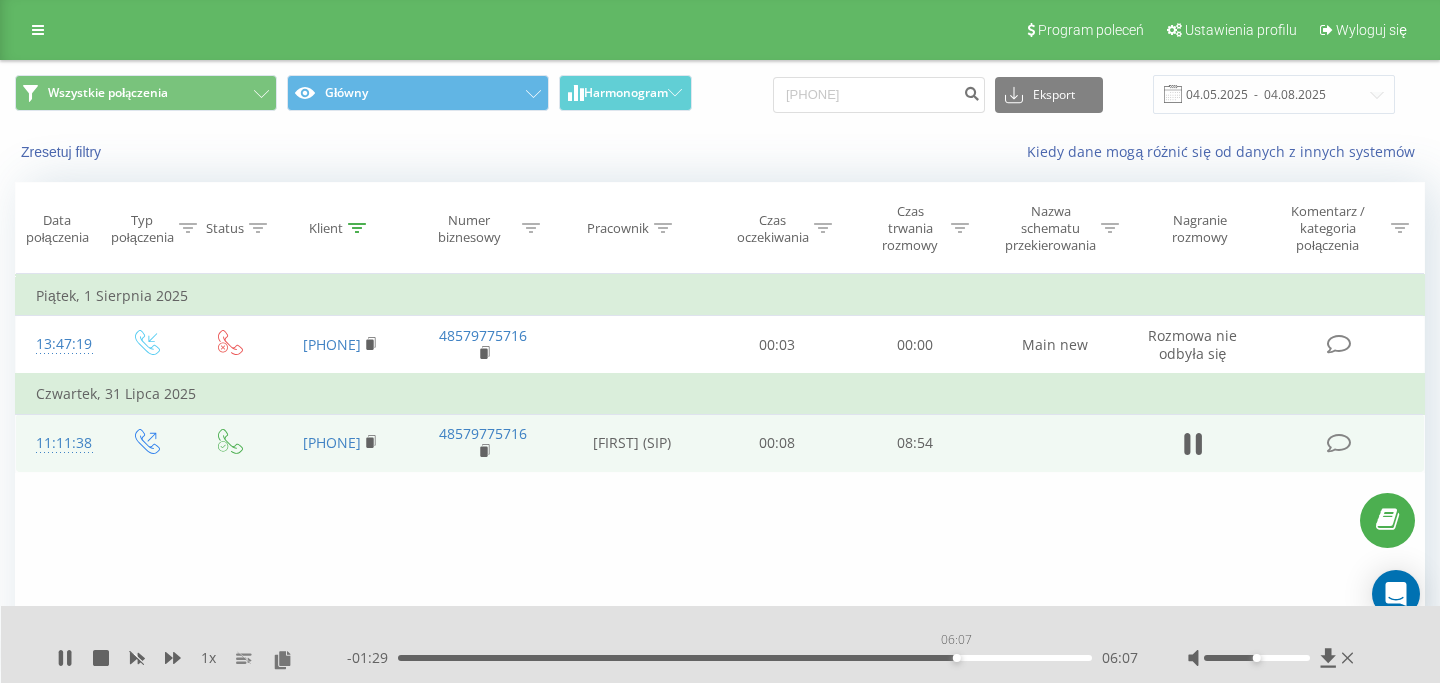 click on "06:07" at bounding box center [745, 658] 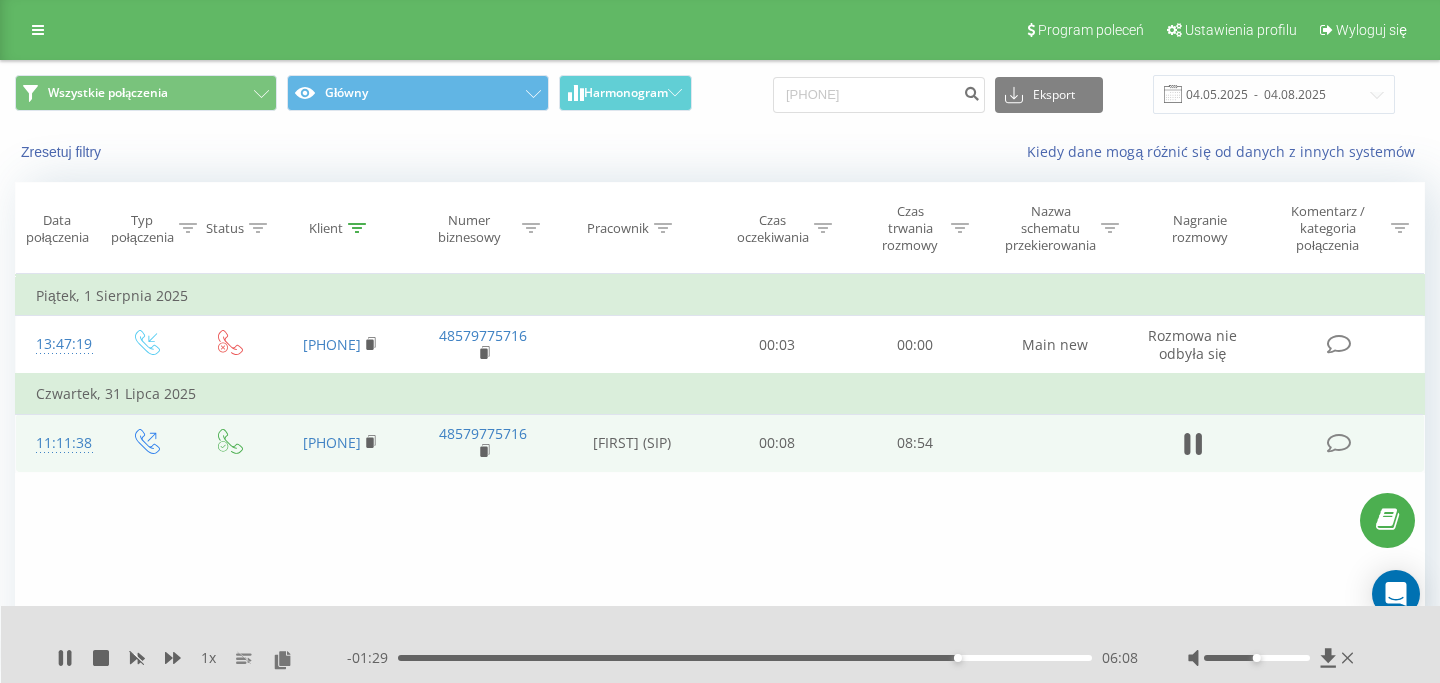 click on "- 01:29 06:08   06:08" at bounding box center (742, 658) 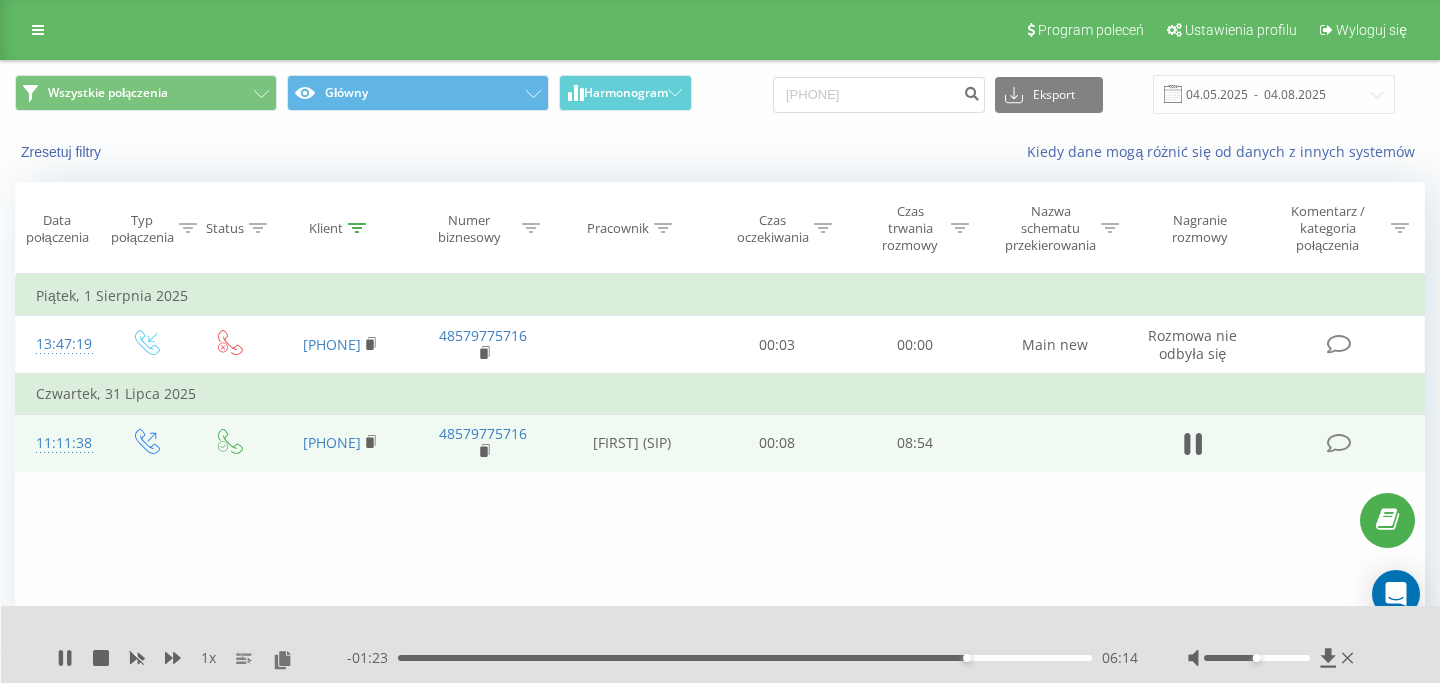 click on "06:14" at bounding box center (745, 658) 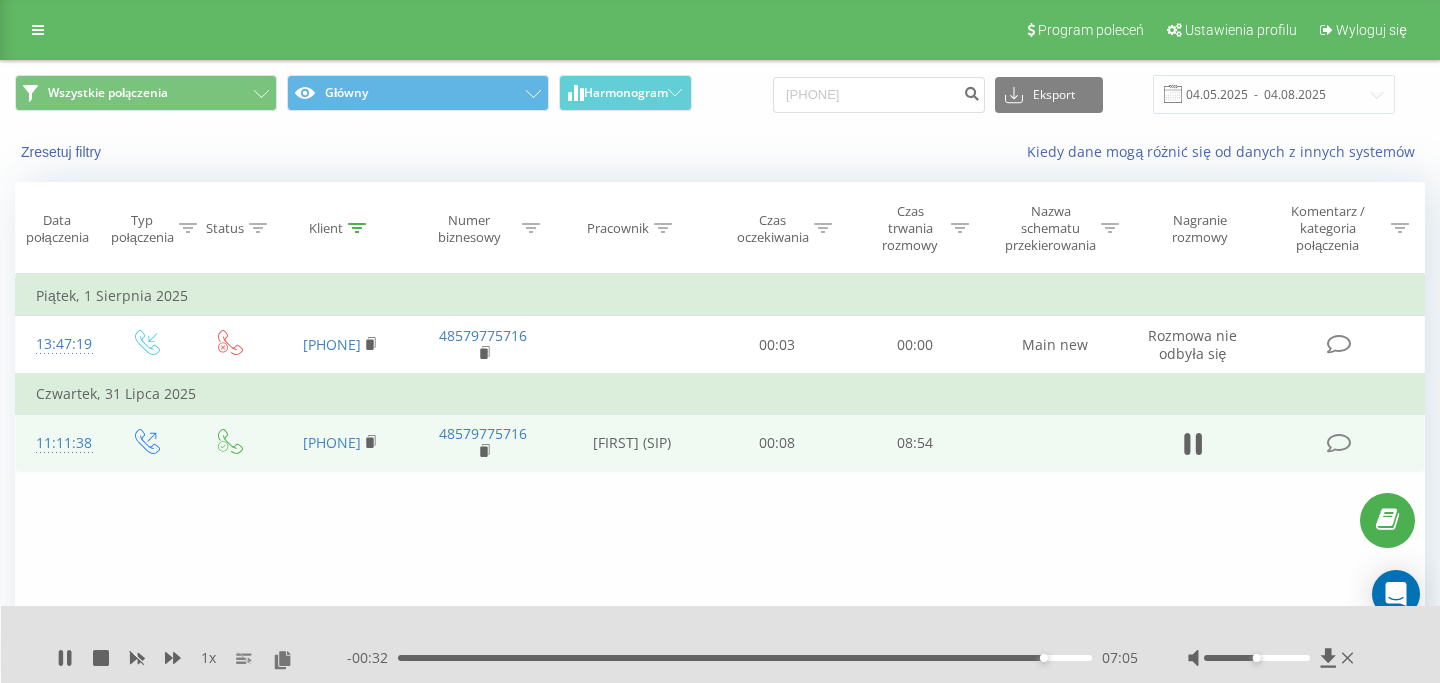 click on "1 x  - 00:32 07:05   07:05" at bounding box center [721, 644] 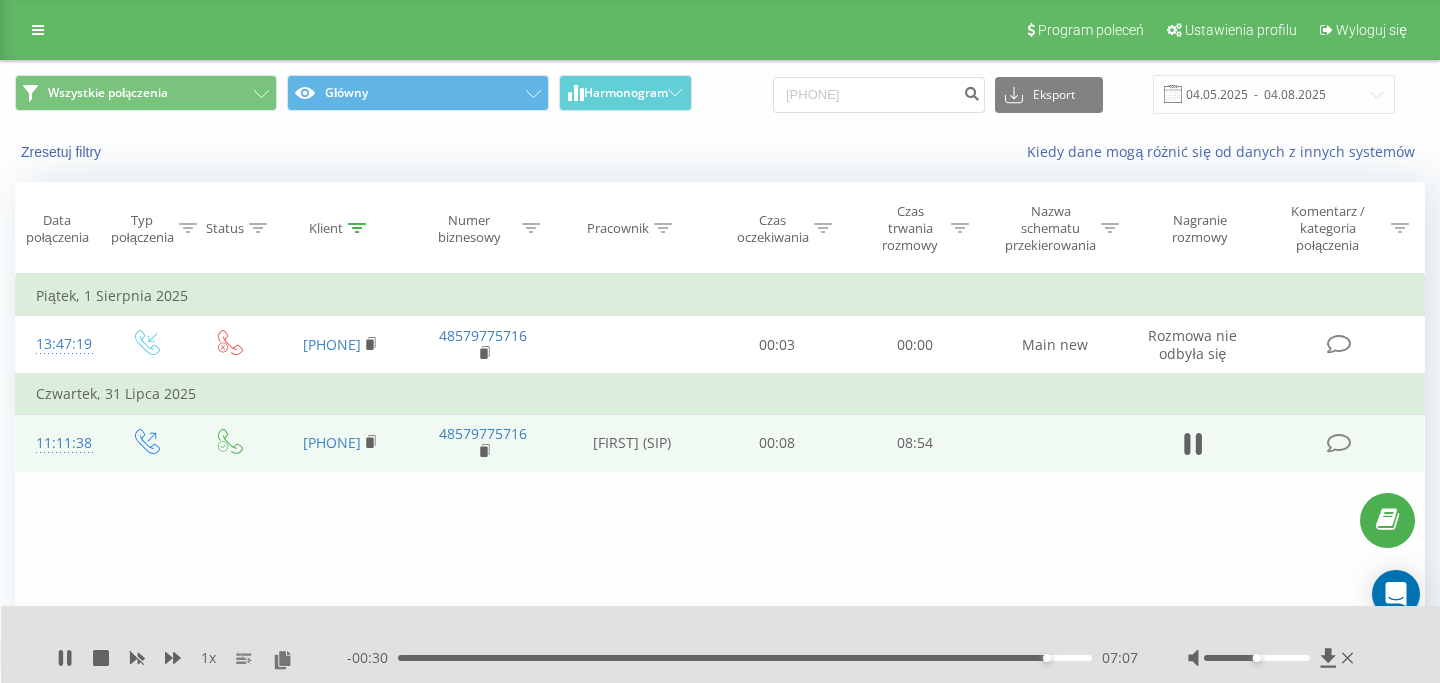 click on "1 x  - 00:30 07:07   07:07" at bounding box center (721, 644) 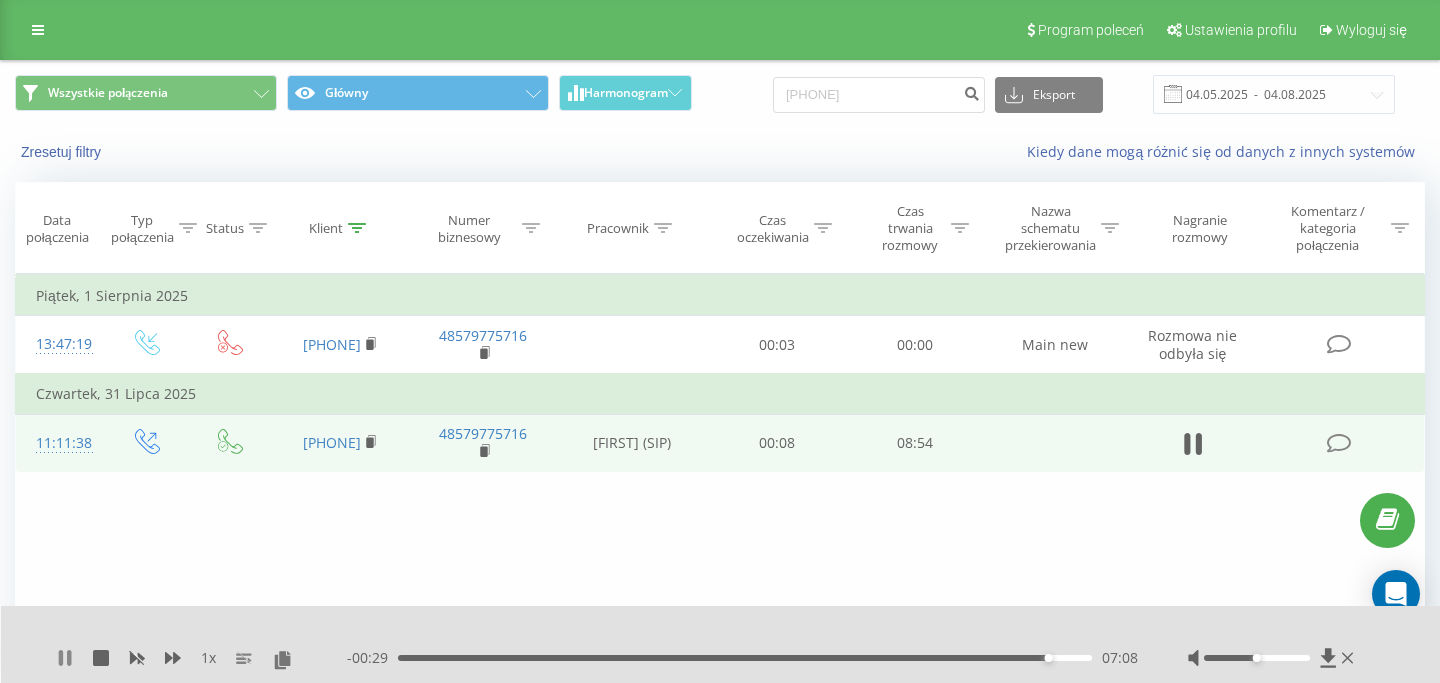 click 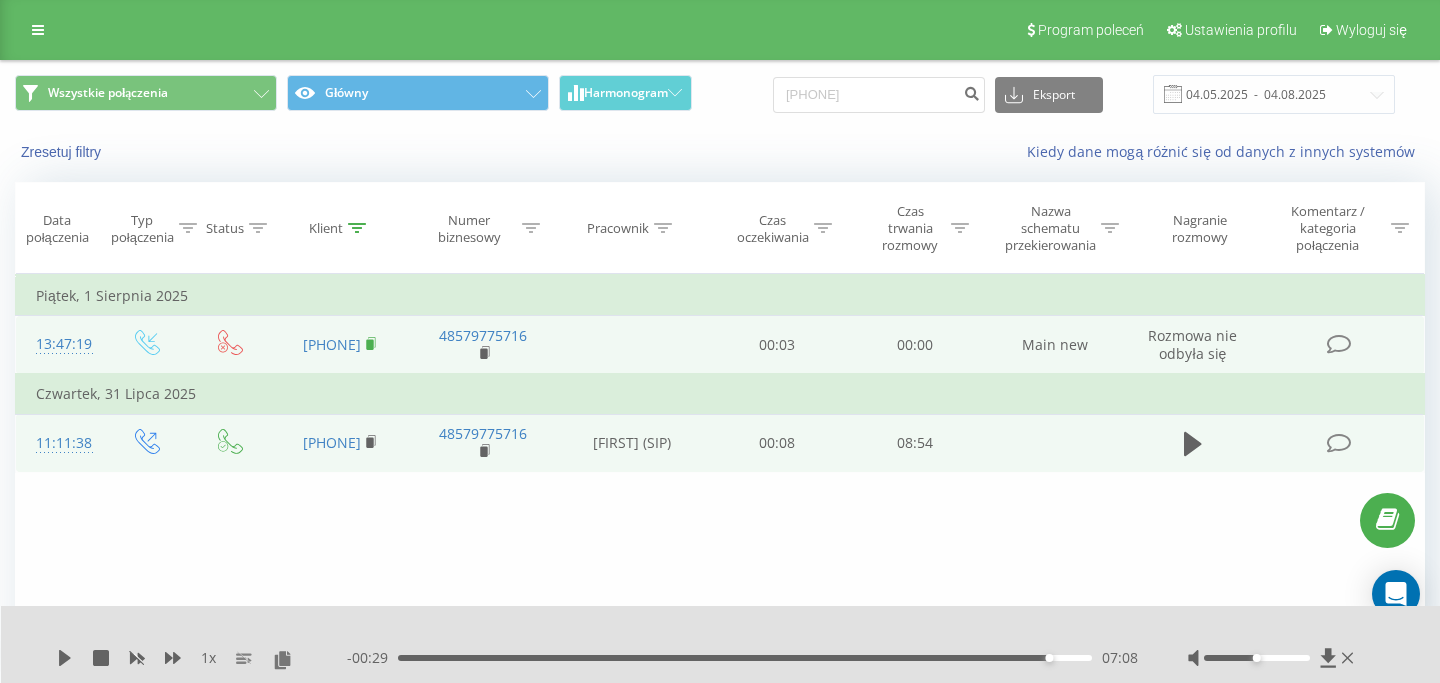 click 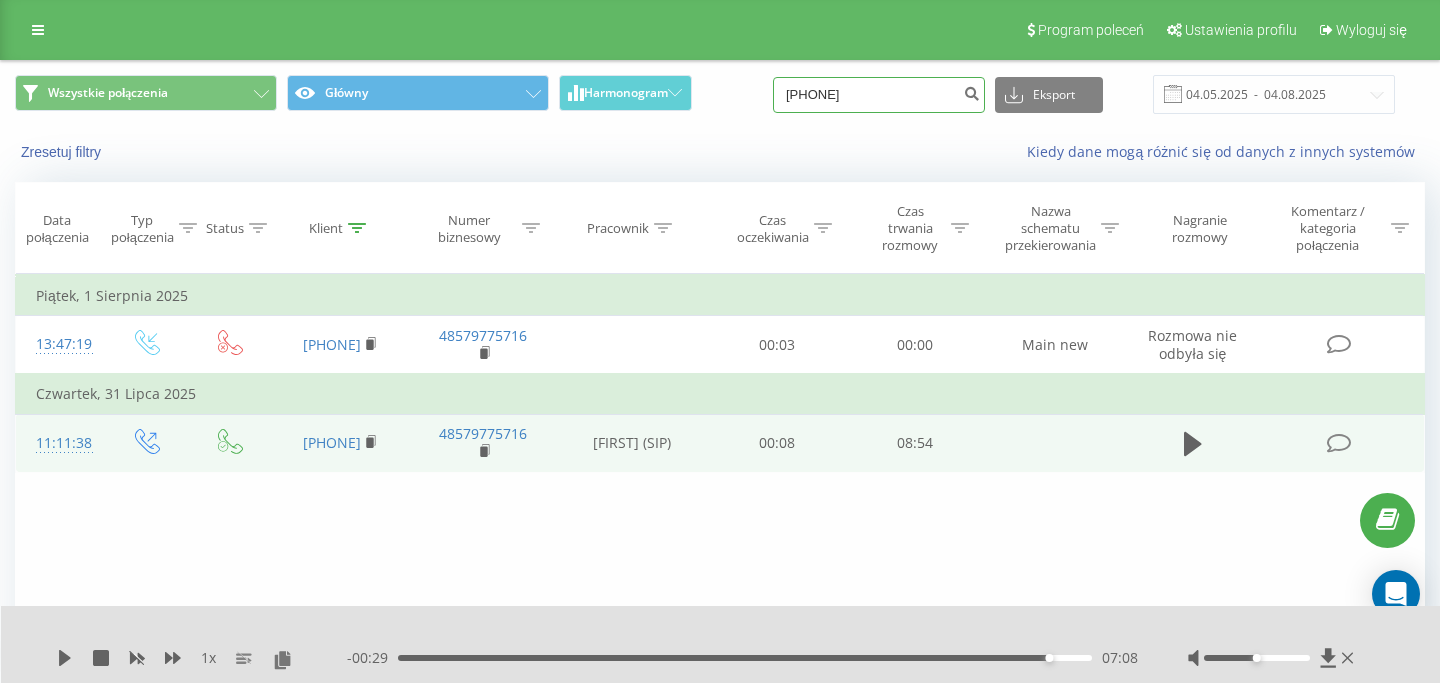 drag, startPoint x: 914, startPoint y: 91, endPoint x: 778, endPoint y: 91, distance: 136 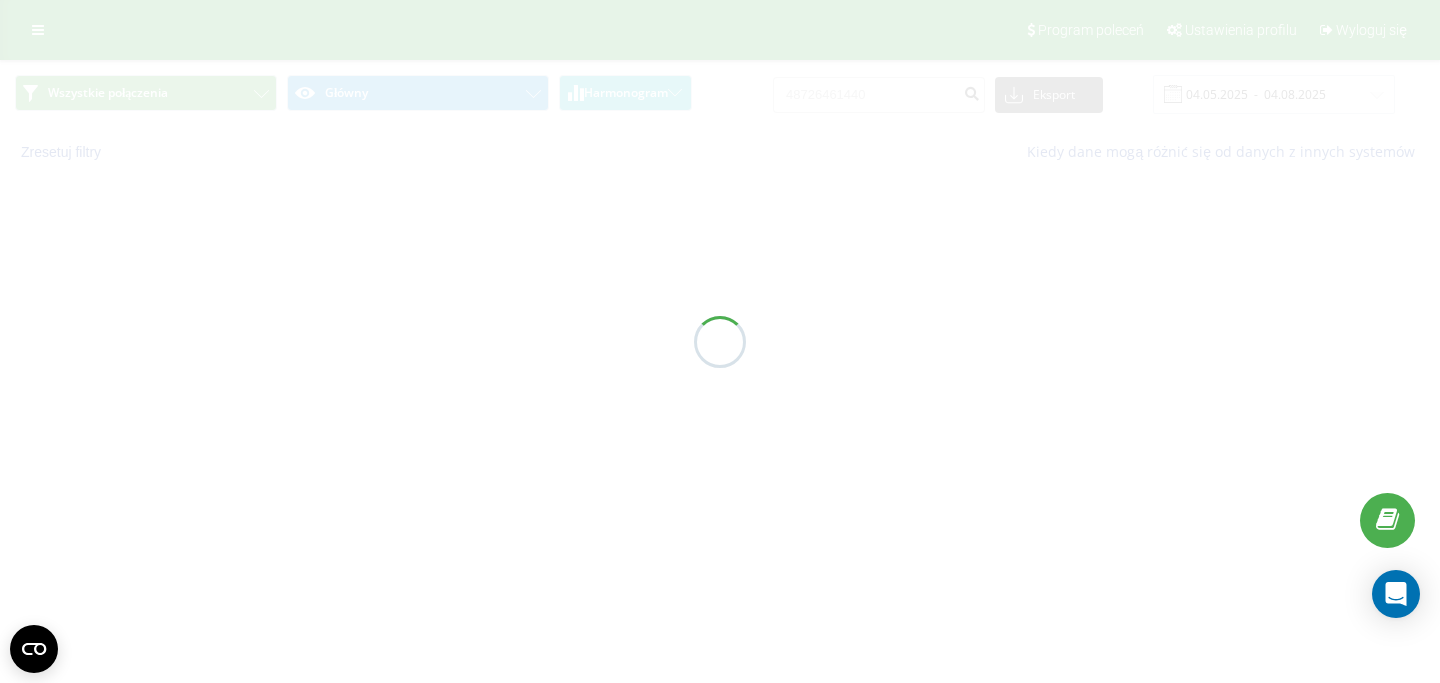 scroll, scrollTop: 0, scrollLeft: 0, axis: both 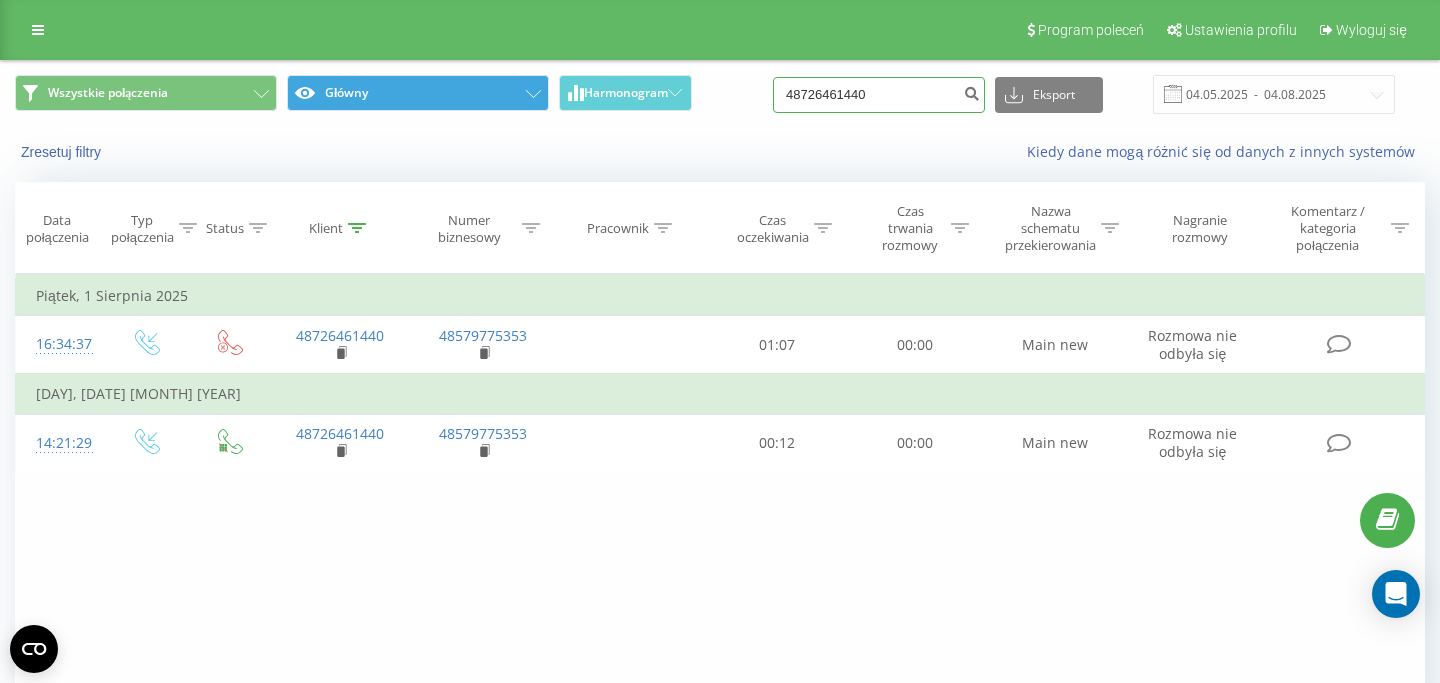 drag, startPoint x: 938, startPoint y: 99, endPoint x: 545, endPoint y: 111, distance: 393.18317 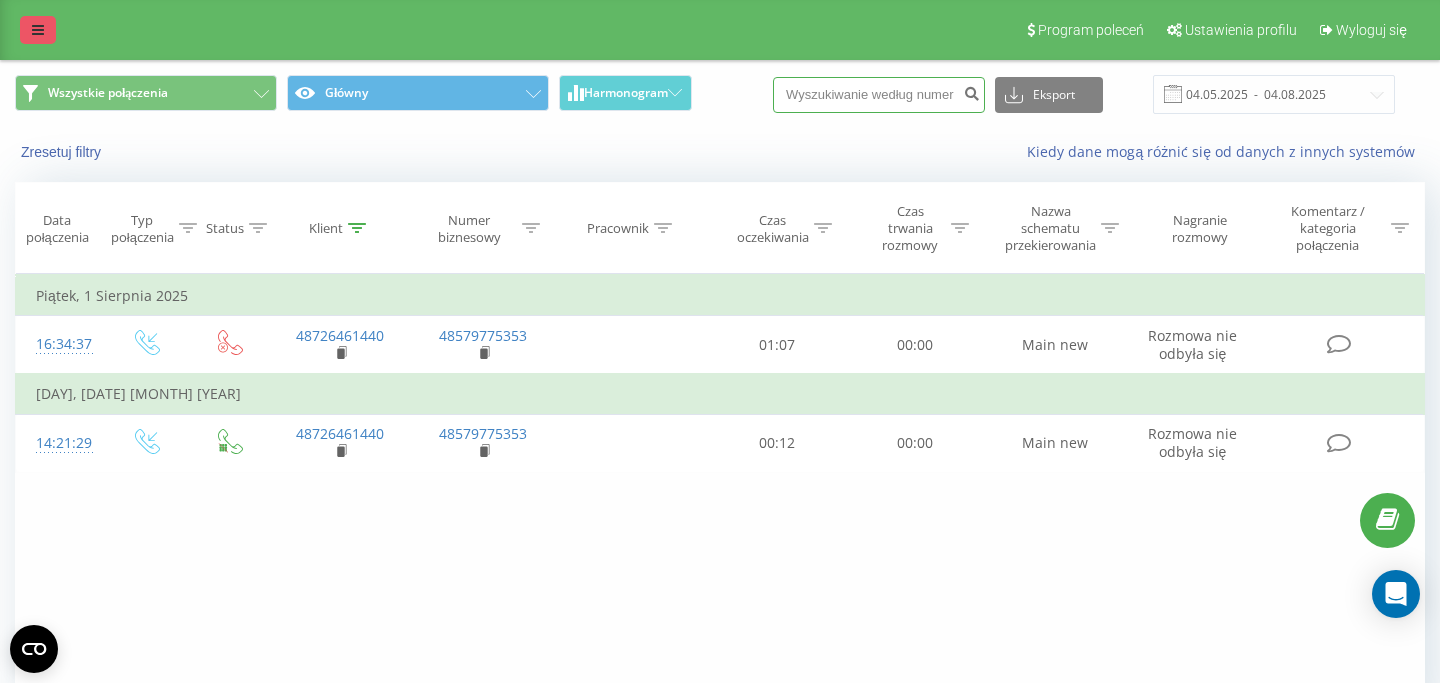 type 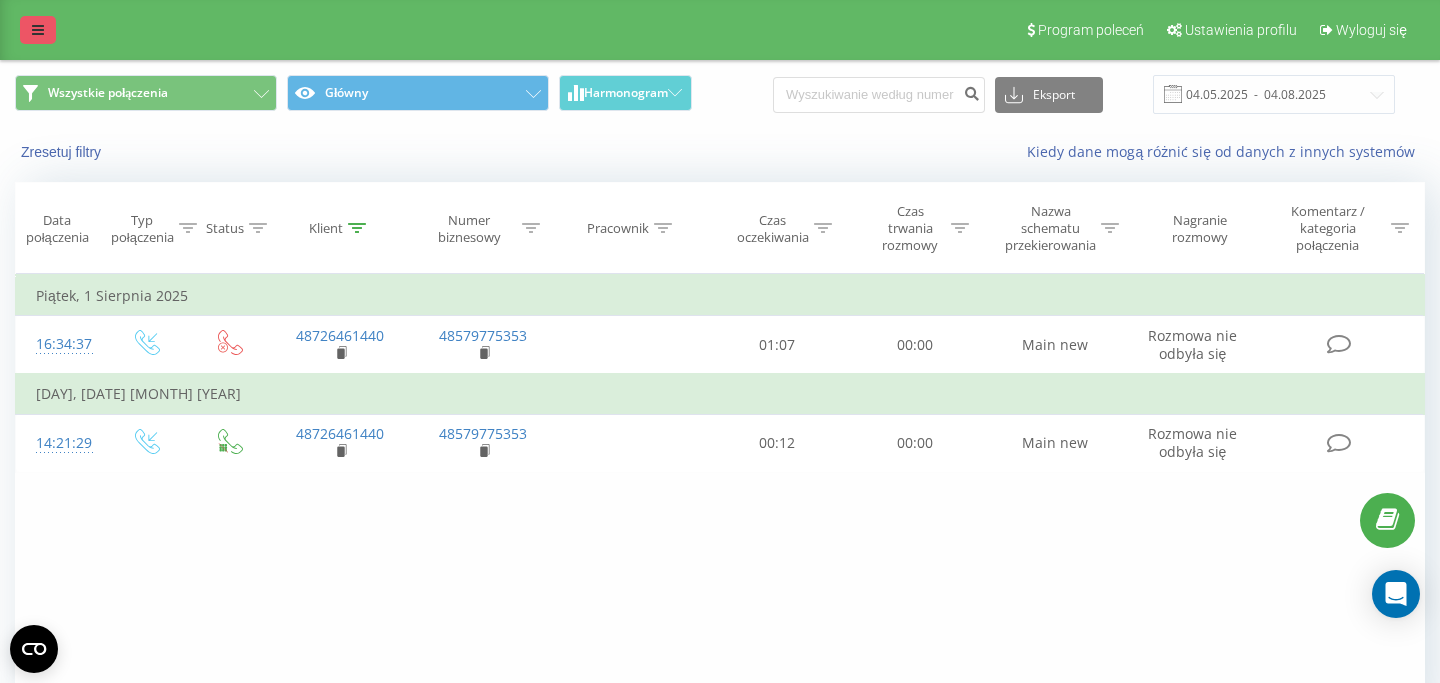 click at bounding box center [38, 30] 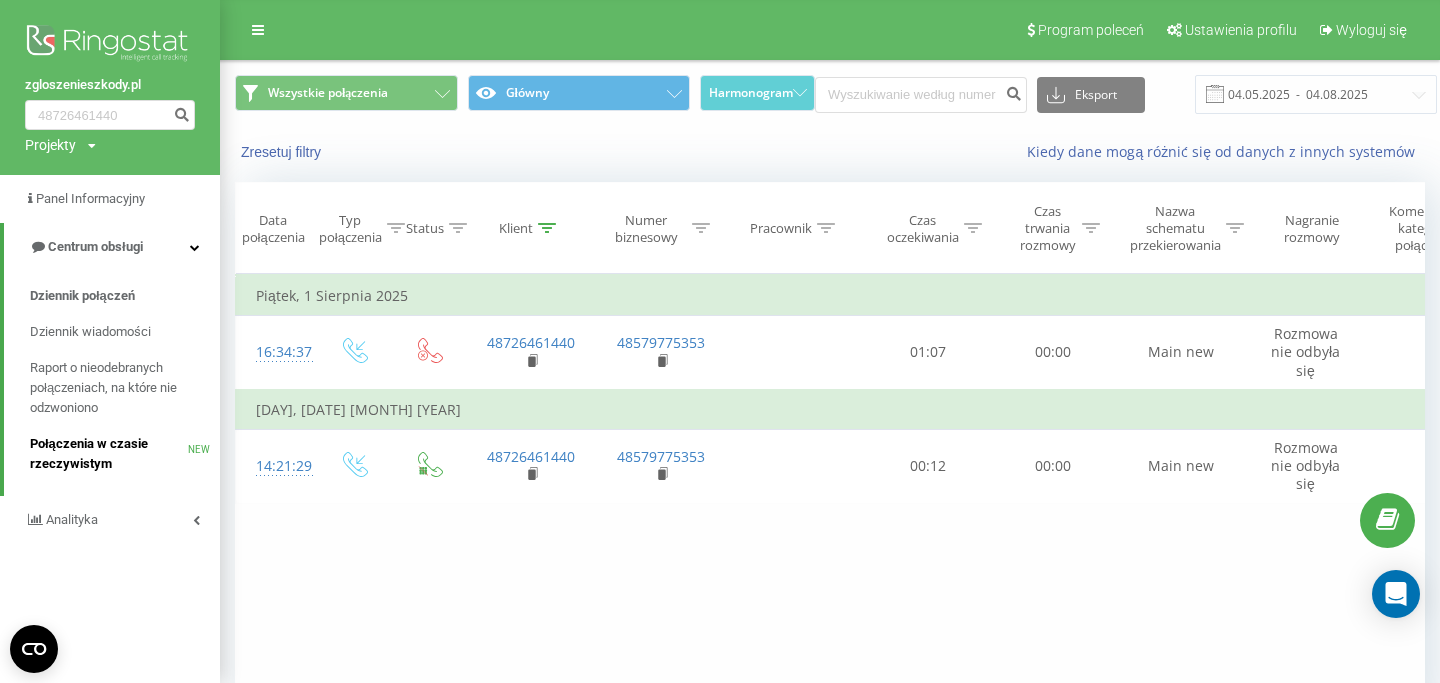 click on "Połączenia w czasie rzeczywistym" at bounding box center [109, 454] 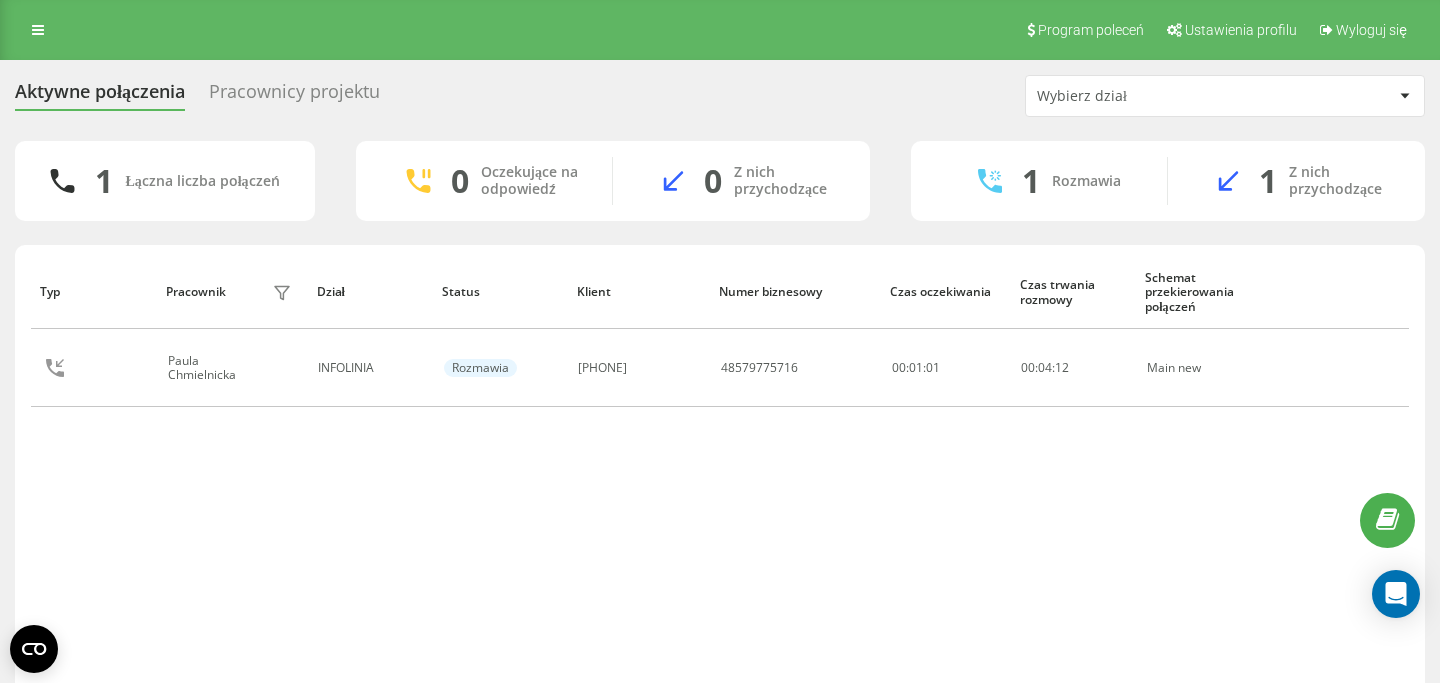 scroll, scrollTop: 0, scrollLeft: 0, axis: both 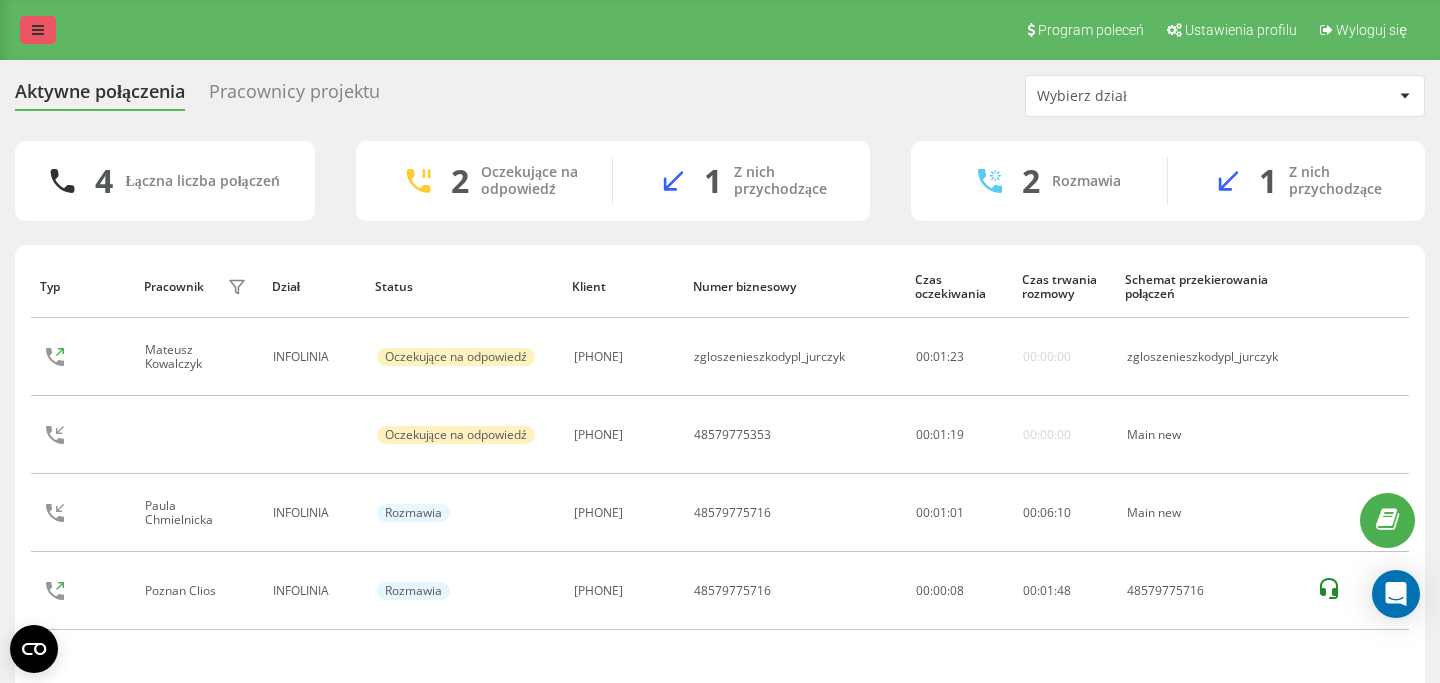 click at bounding box center [38, 30] 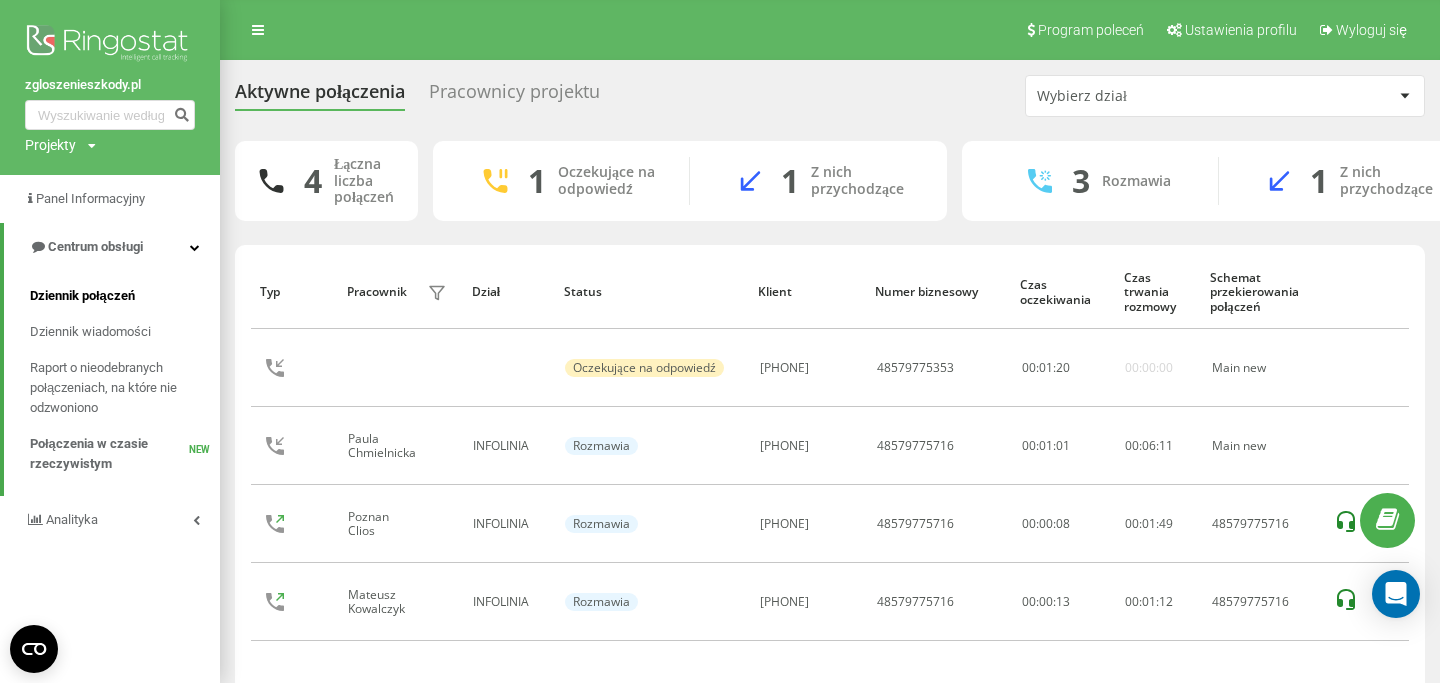 click on "Dziennik połączeń" at bounding box center (82, 296) 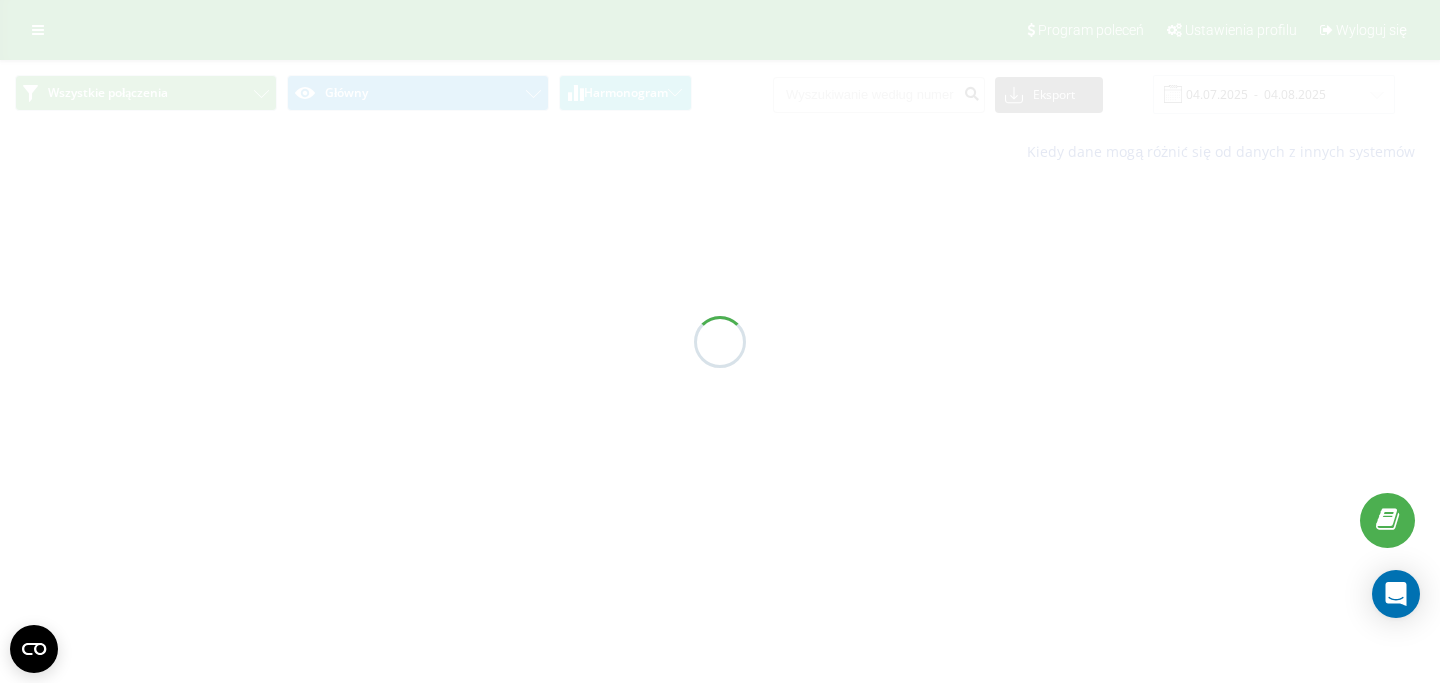 scroll, scrollTop: 0, scrollLeft: 0, axis: both 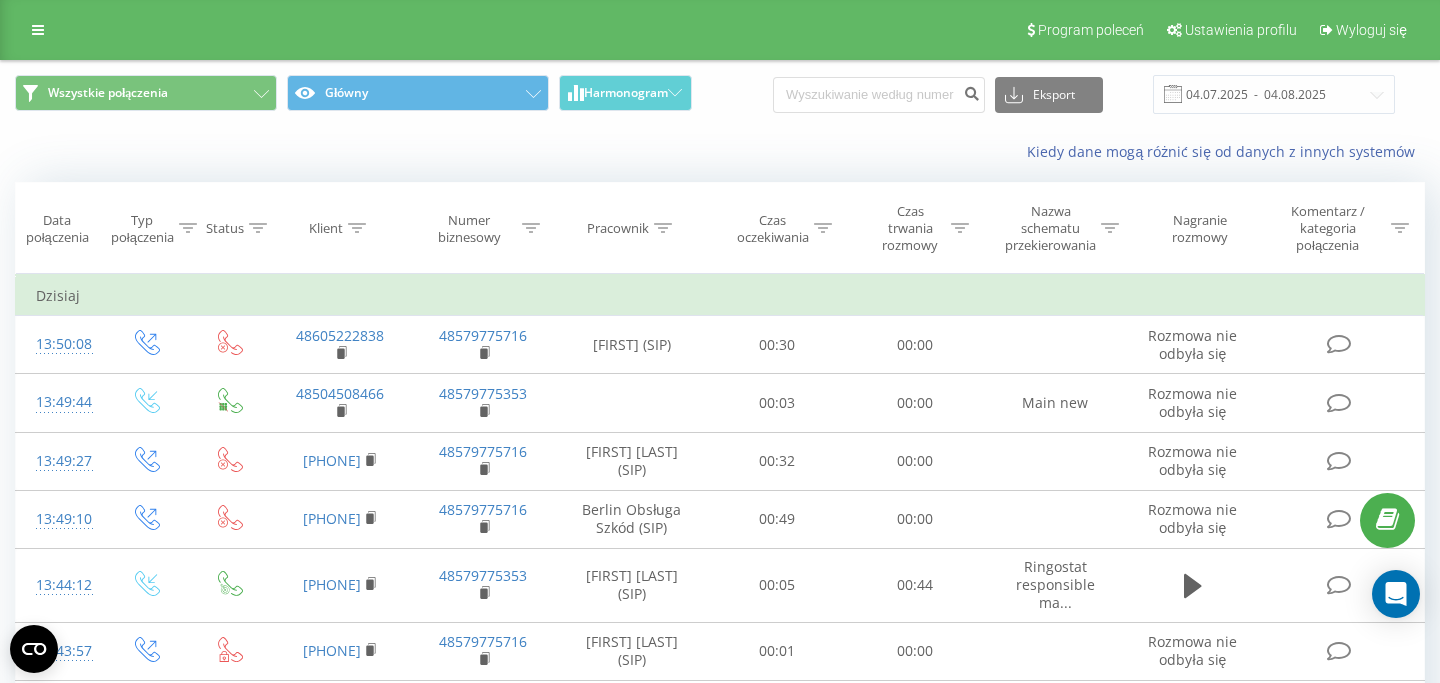 click on "Wszystkie połączenia Główny Harmonogram Eksport .csv .xls .xlsx 04.07.2025  -  04.08.2025 Kiedy dane mogą różnić się od danych z innych systemów Data połączenia Typ połączenia Status Klient Numer biznesowy Pracownik Czas oczekiwania Czas trwania rozmowy Nazwa schematu przekierowania Nagranie rozmowy Komentarz / kategoria połączenia Filtruj według warunków Jest równe Wprowadź wartość Anuluj OK Filtruj według warunków Jest równe Wprowadź wartość Anuluj OK Filtruj według warunków Zawiera Anuluj OK Filtruj według warunków Zawiera Anuluj OK Filtruj według warunków Zawiera Anuluj OK Filtruj według warunków Jest równe Anuluj OK Filtruj według warunków Jest równe Anuluj OK Filtruj według warunków Zawiera Anuluj OK Filtruj według warunków Jest równe Wprowadź wartość Anuluj OK Dzisiaj  [TIME]         [PHONE] [PHONE] [FIRST] (SIP) 00:30 00:00 Rozmowa nie odbyła się  [TIME]         [PHONE] [PHONE] 00:03 00:00 Main new  Rozmowa nie odbyła się" at bounding box center (720, 968) 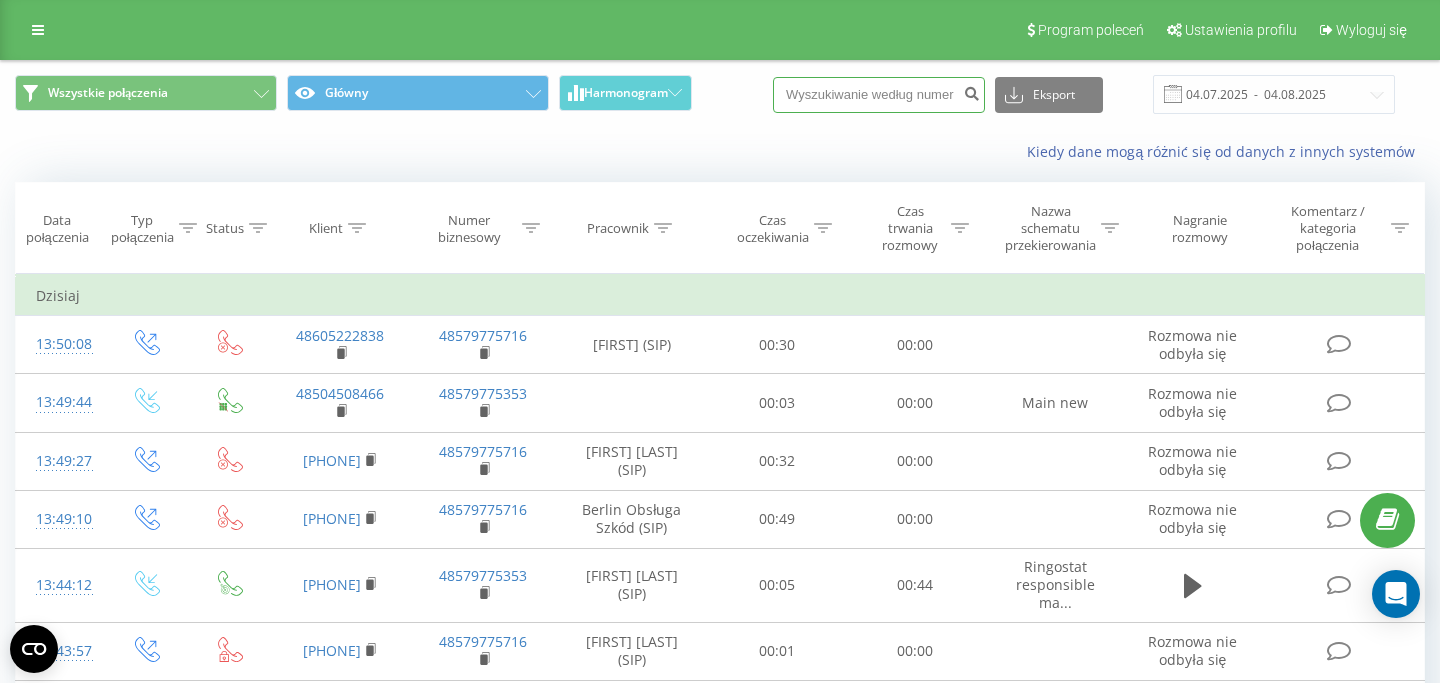 click at bounding box center [879, 95] 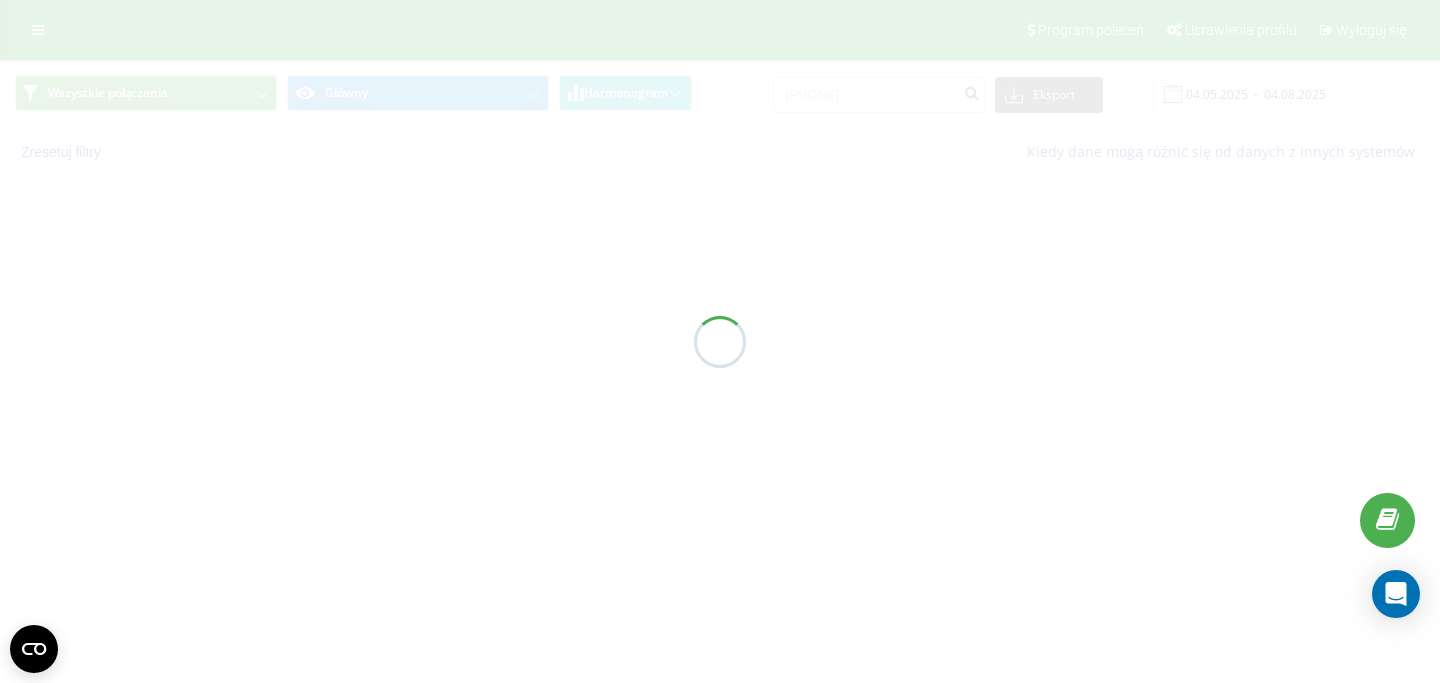scroll, scrollTop: 0, scrollLeft: 0, axis: both 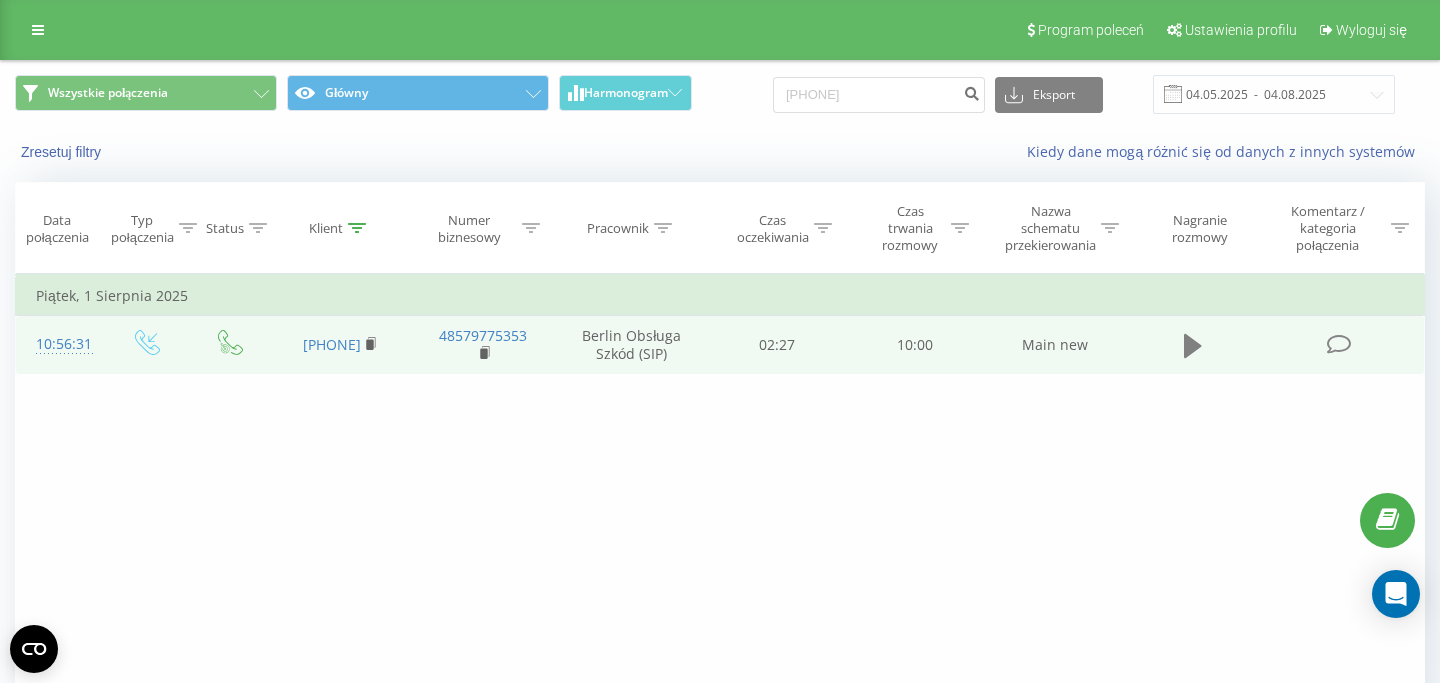 click 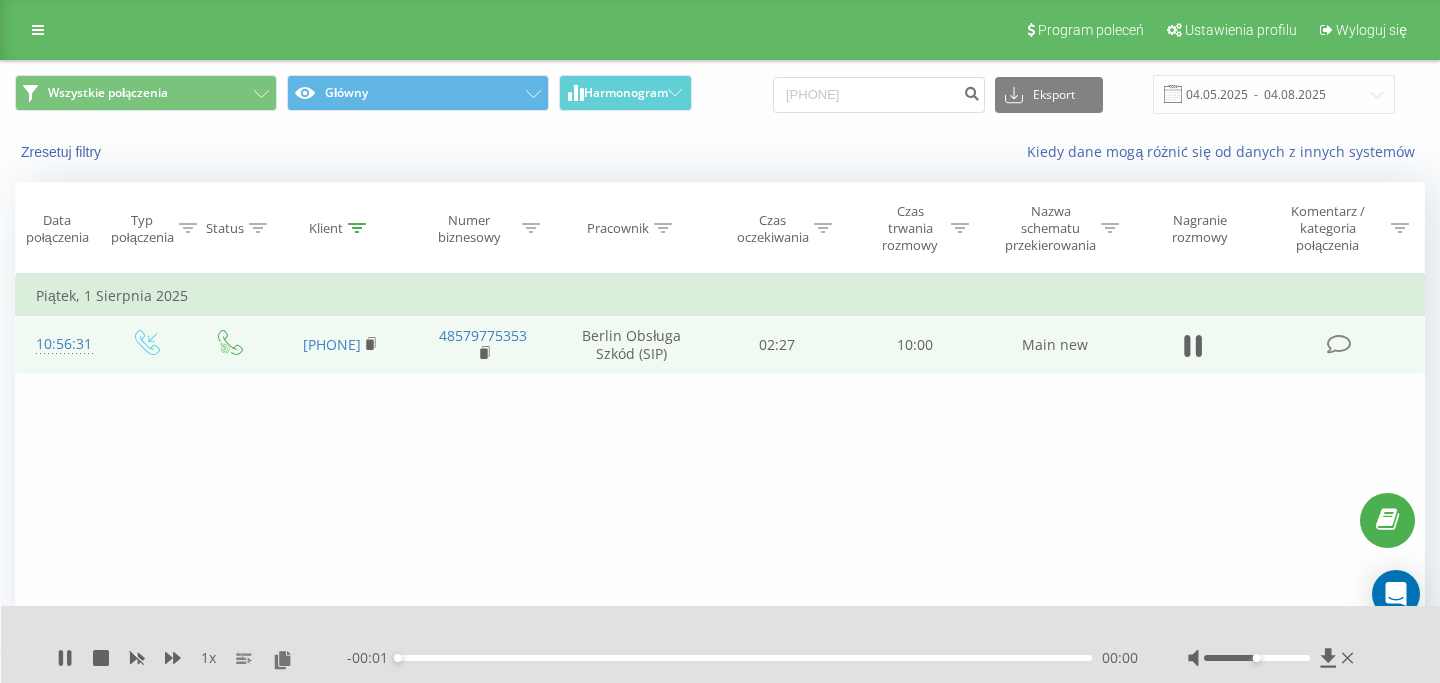 click on "- 00:01 00:00   00:00" at bounding box center (742, 658) 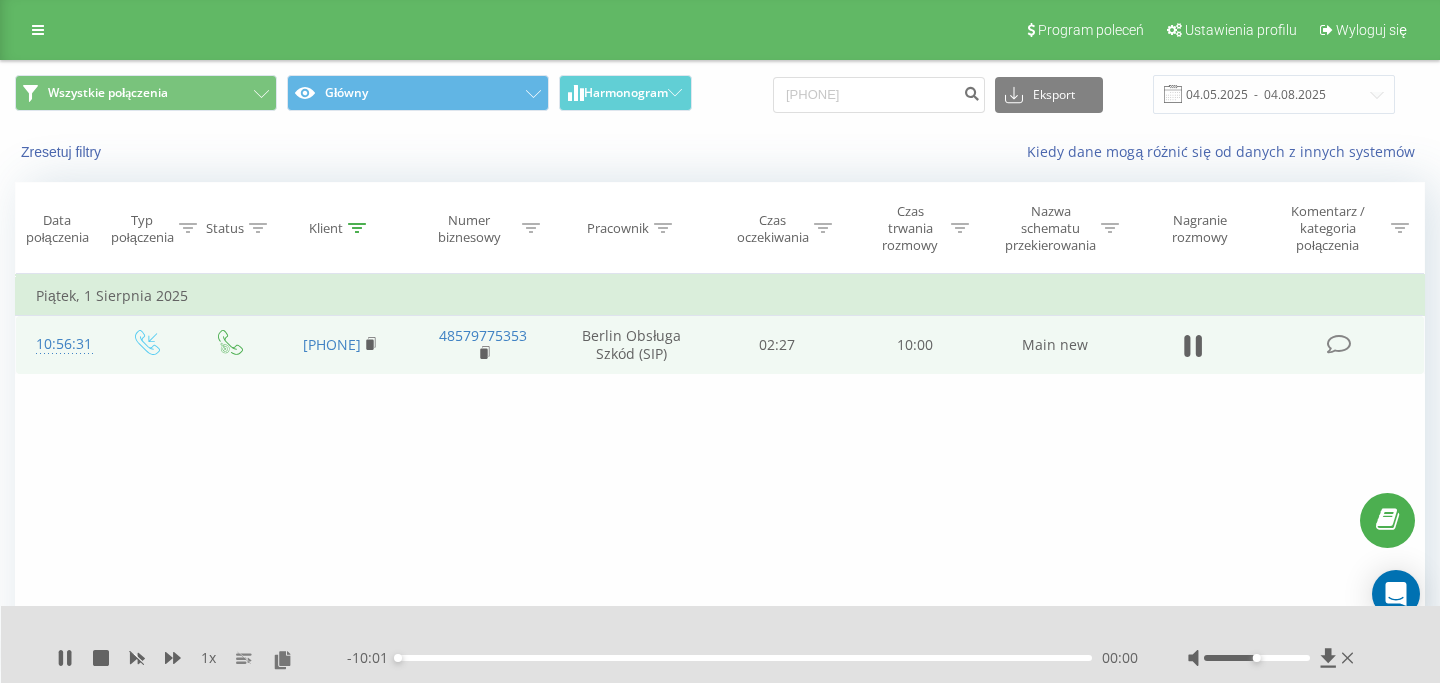 click on "- 10:01 00:00   00:00" at bounding box center [742, 658] 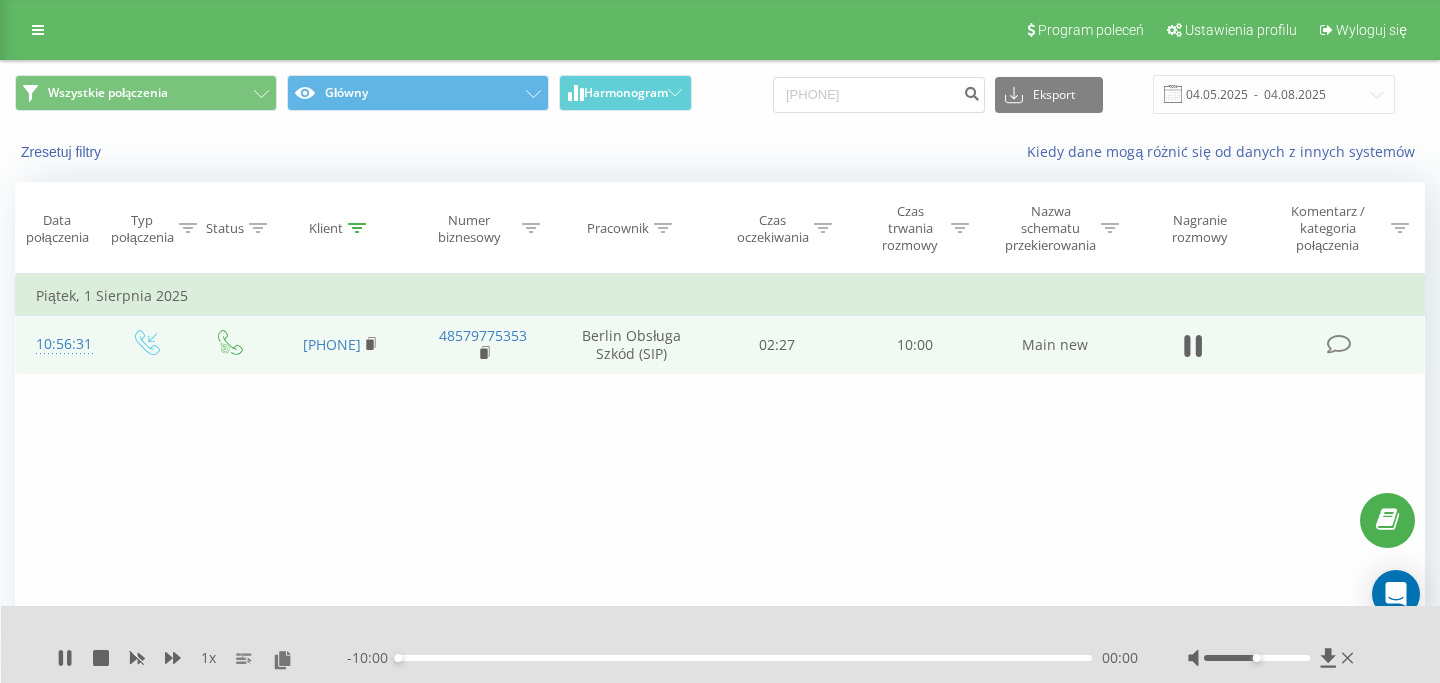 click on "00:00" at bounding box center (745, 658) 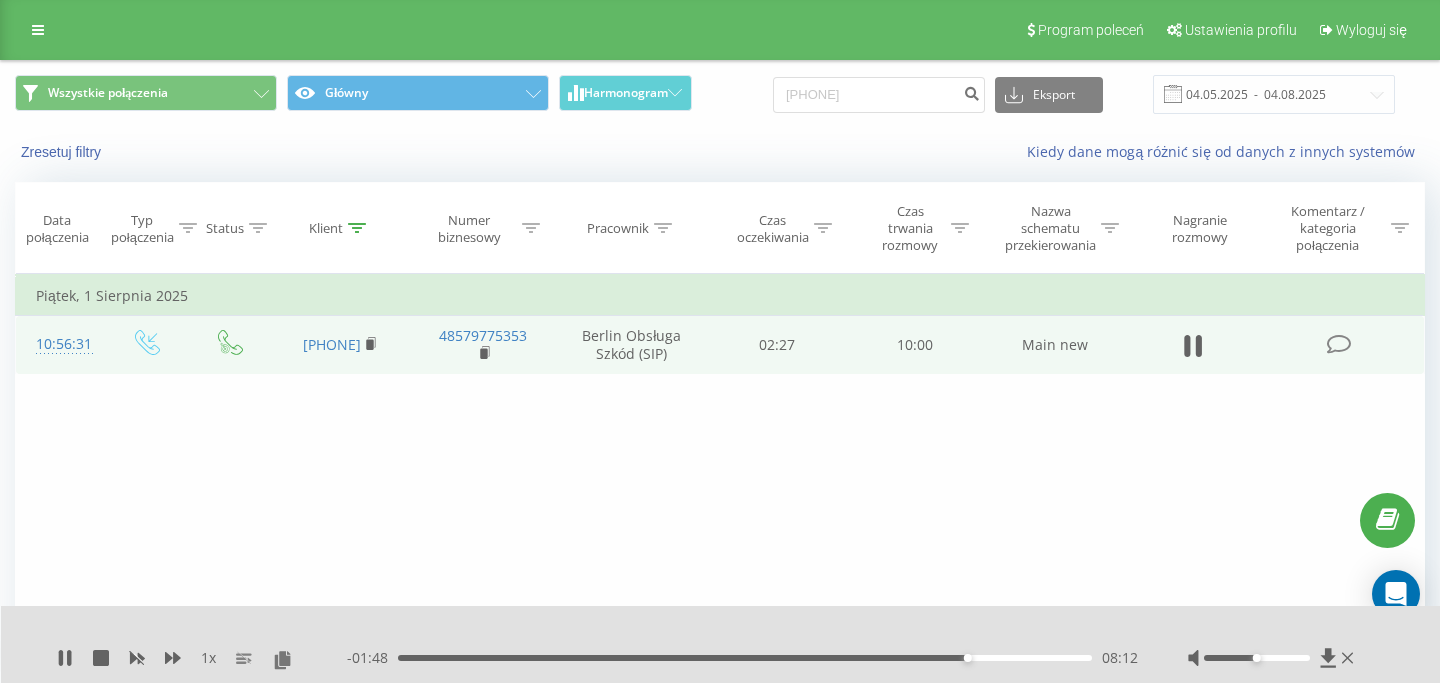 click on "08:12" at bounding box center (745, 658) 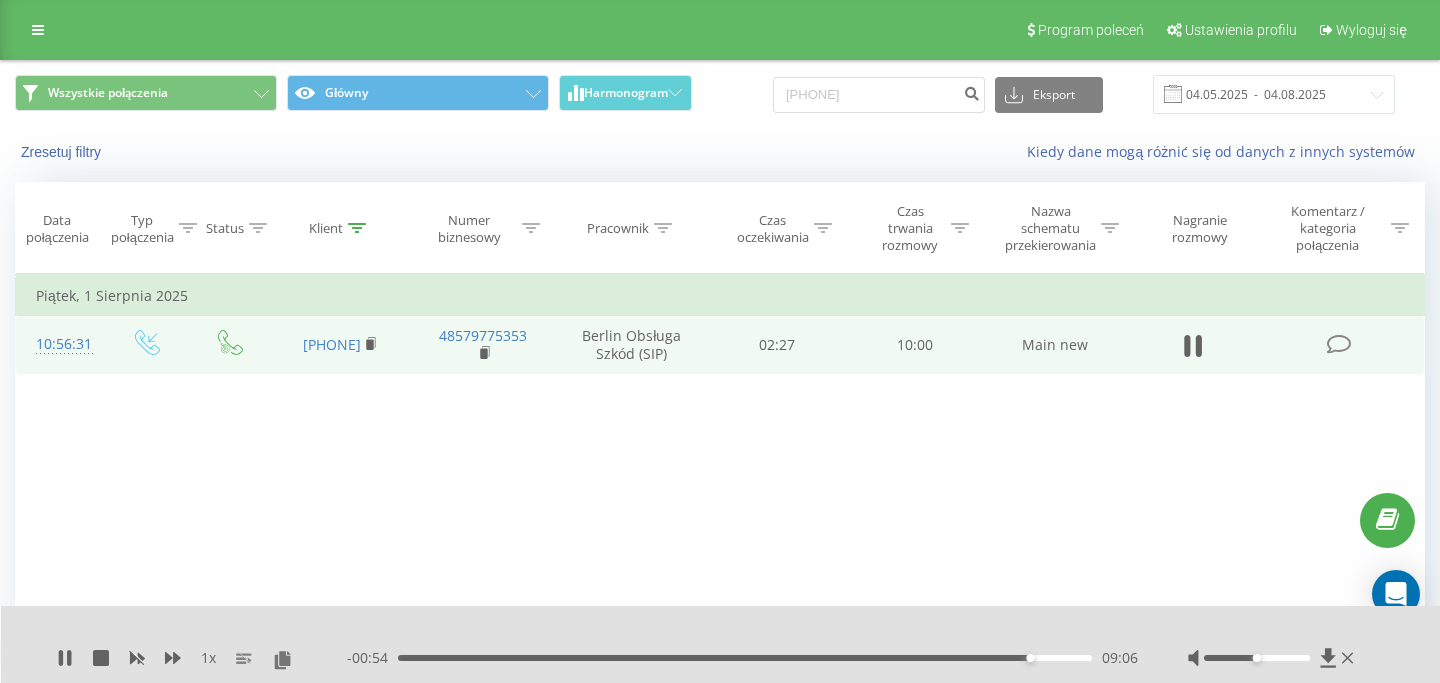 click on "09:06" at bounding box center (745, 658) 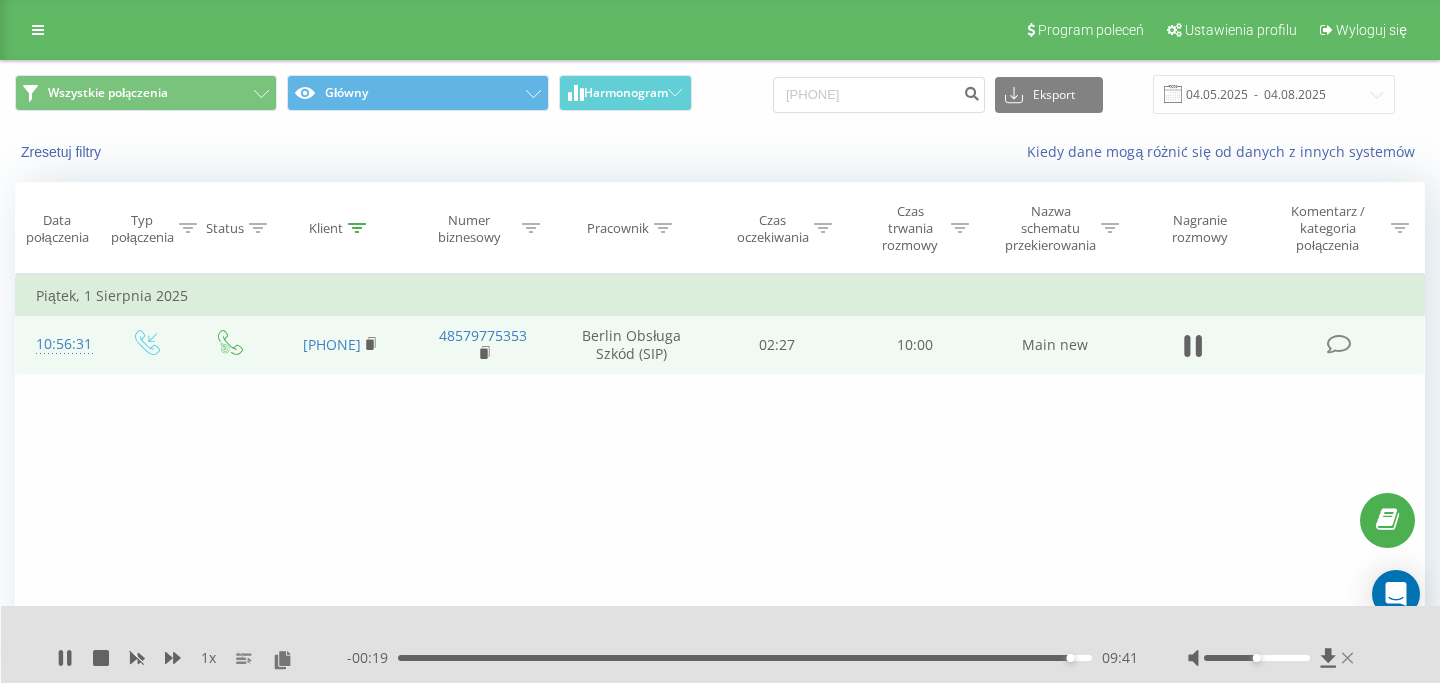 click 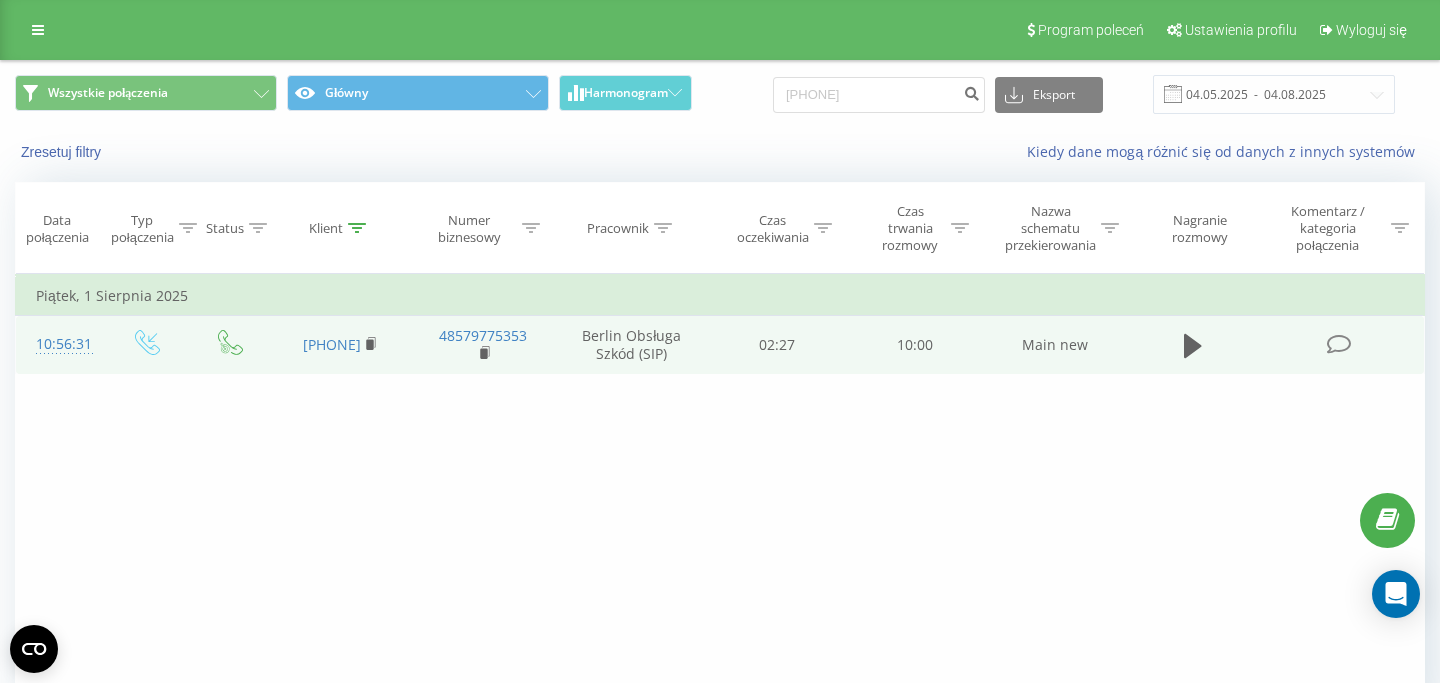 click on "Program poleceń Ustawienia profilu Wyloguj się" at bounding box center (720, 30) 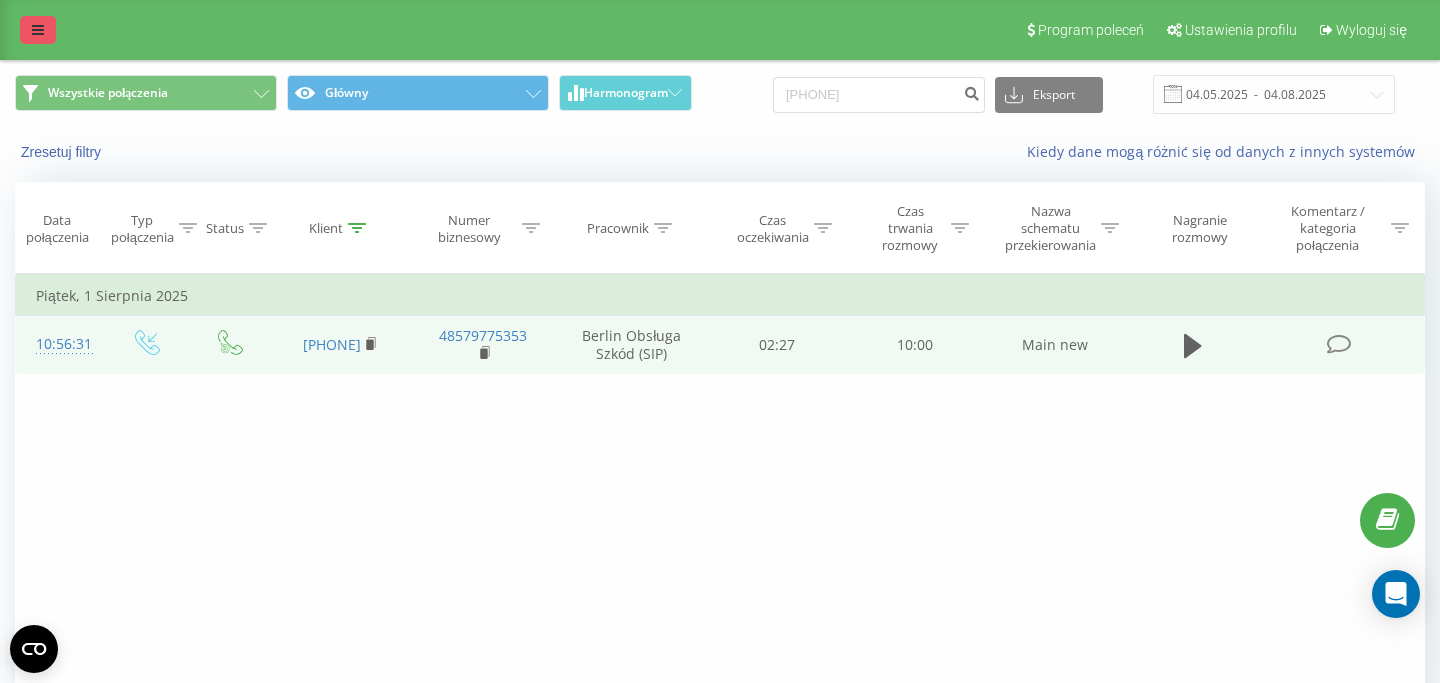 click at bounding box center (38, 30) 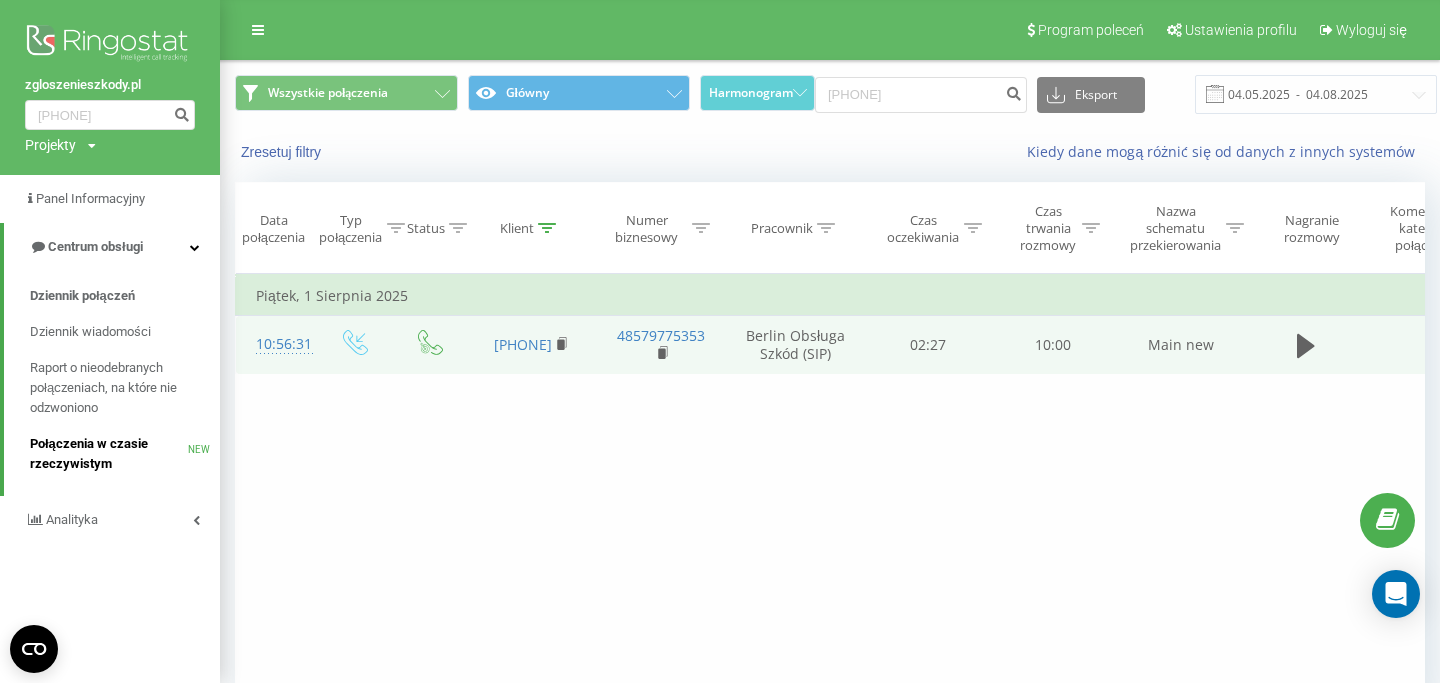 click on "Połączenia w czasie rzeczywistym NEW" at bounding box center (125, 454) 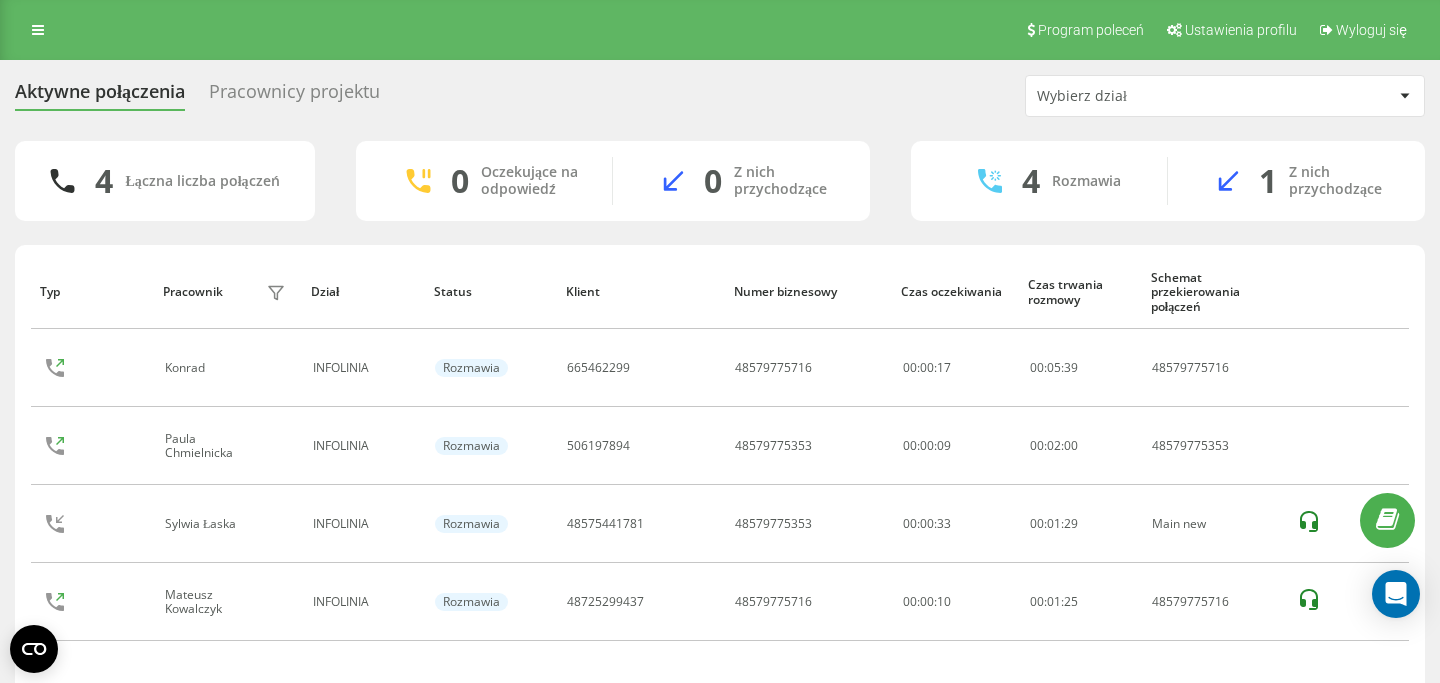 scroll, scrollTop: 0, scrollLeft: 0, axis: both 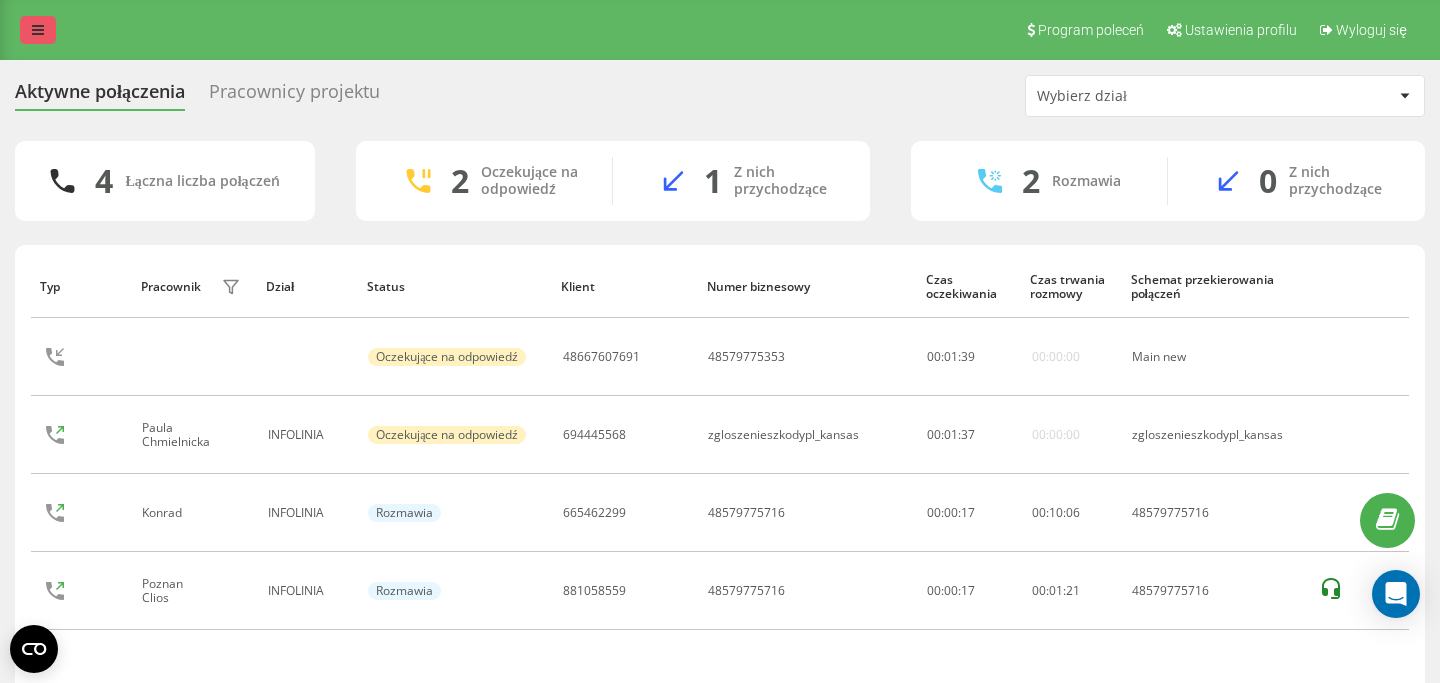click at bounding box center (38, 30) 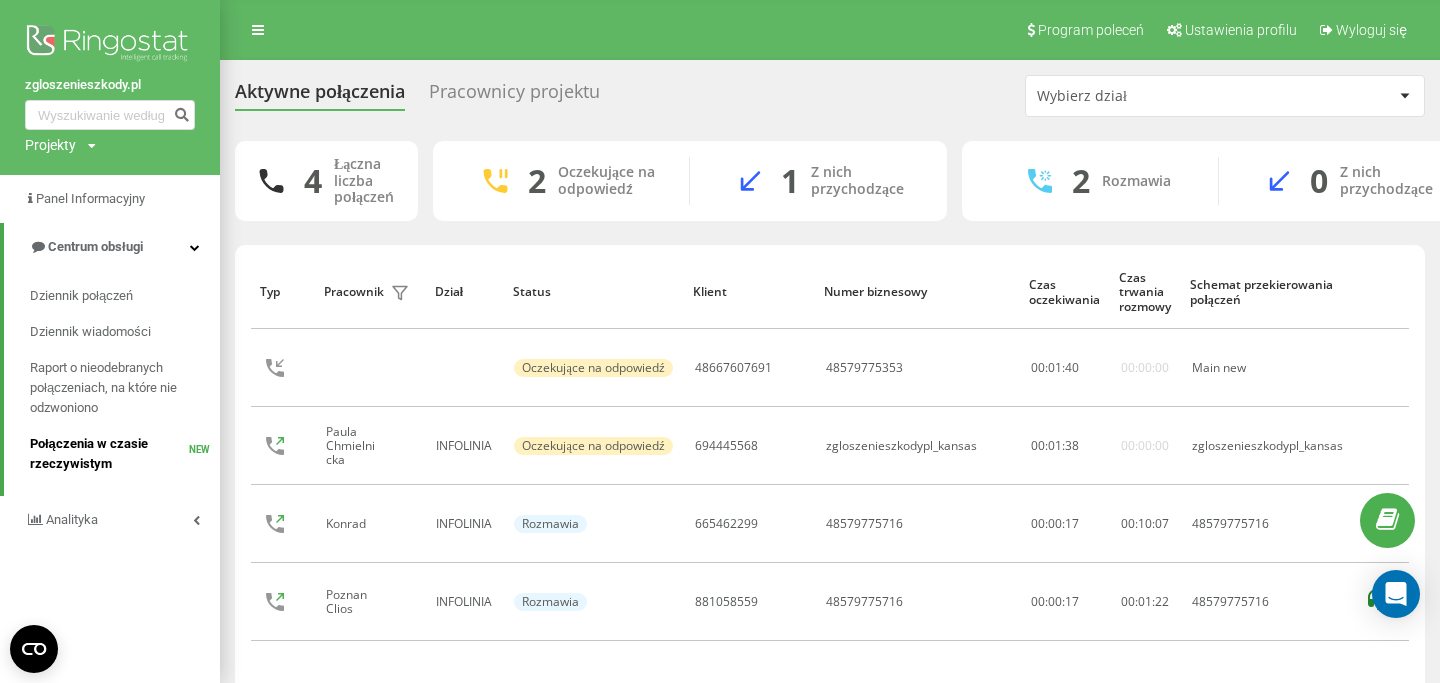 click on "Połączenia w czasie rzeczywistym" at bounding box center (109, 454) 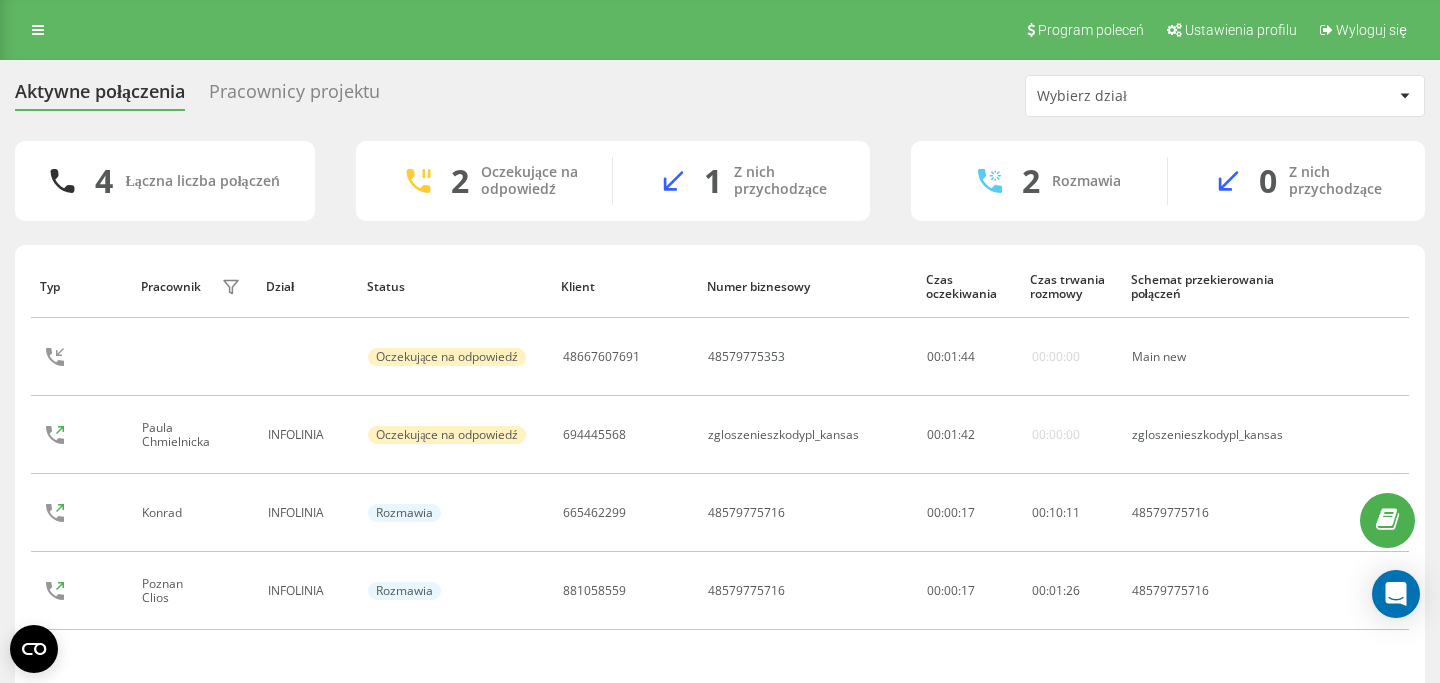 scroll, scrollTop: 0, scrollLeft: 0, axis: both 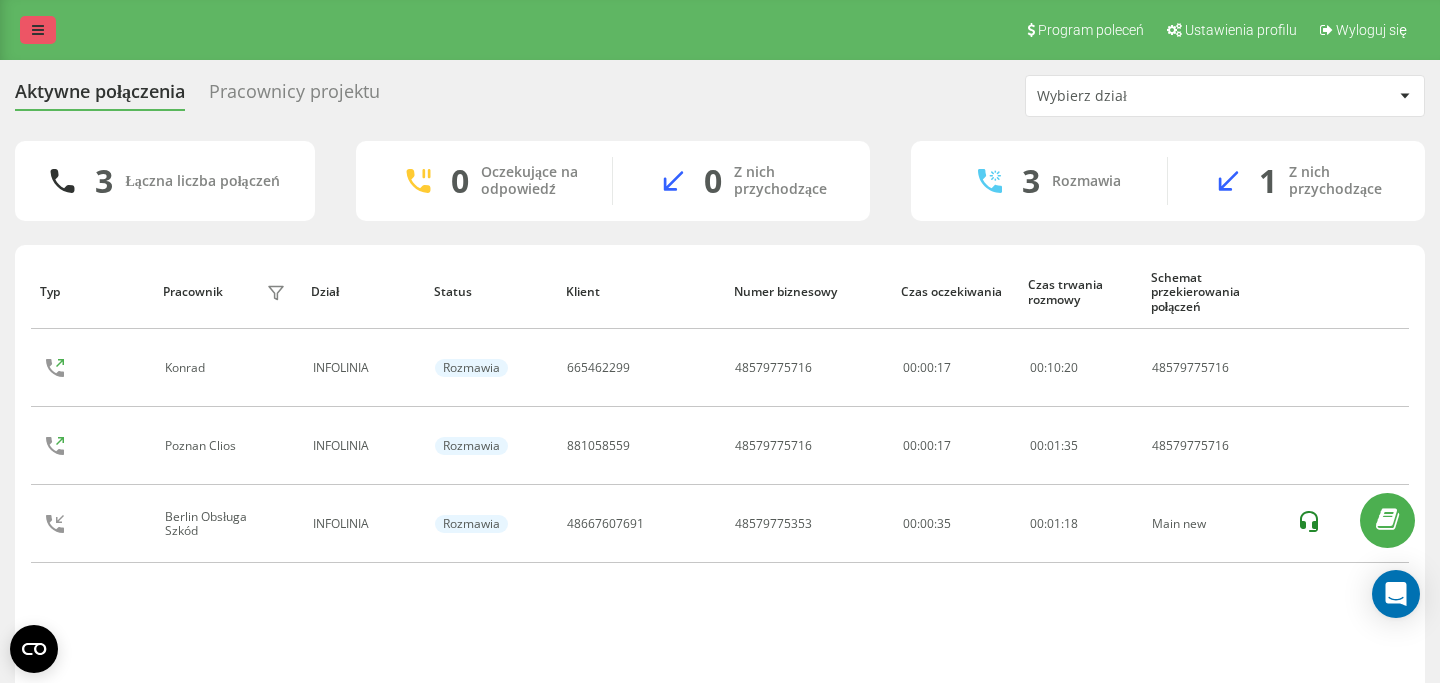 click at bounding box center (38, 30) 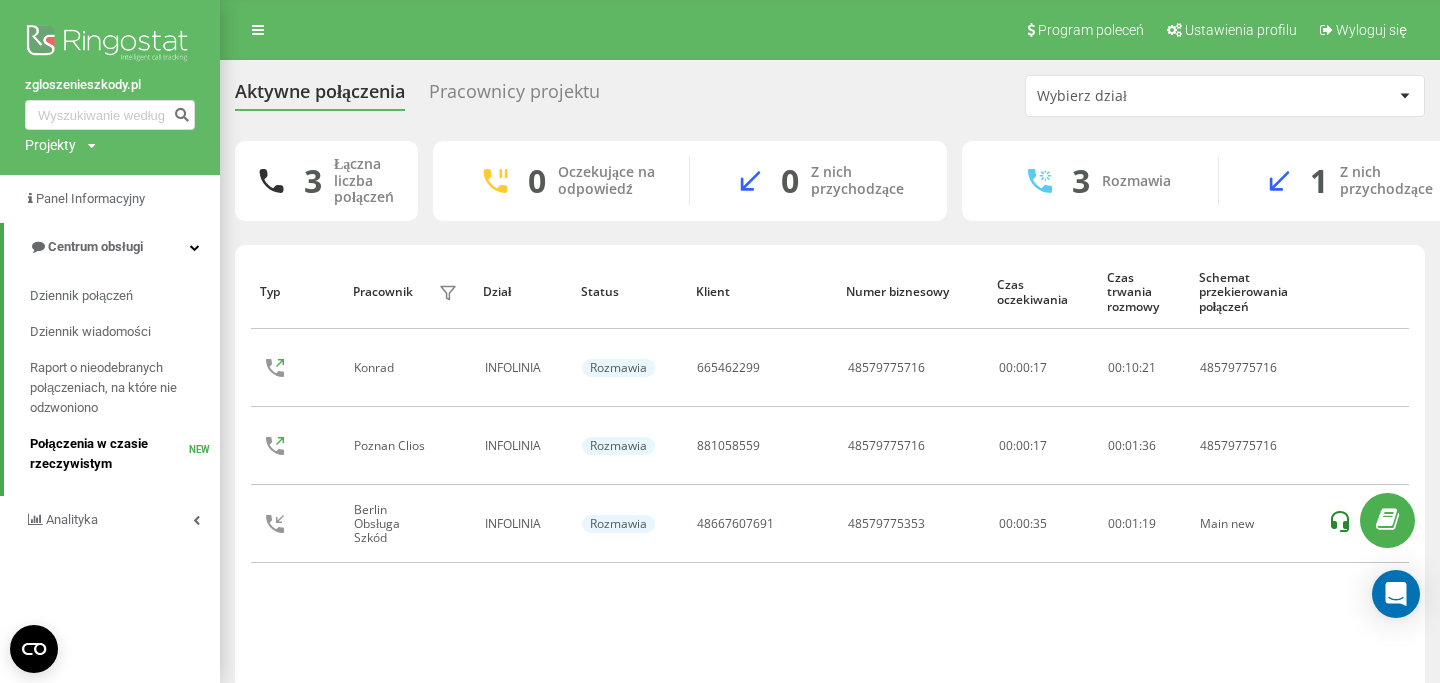 click on "Połączenia w czasie rzeczywistym" at bounding box center [109, 454] 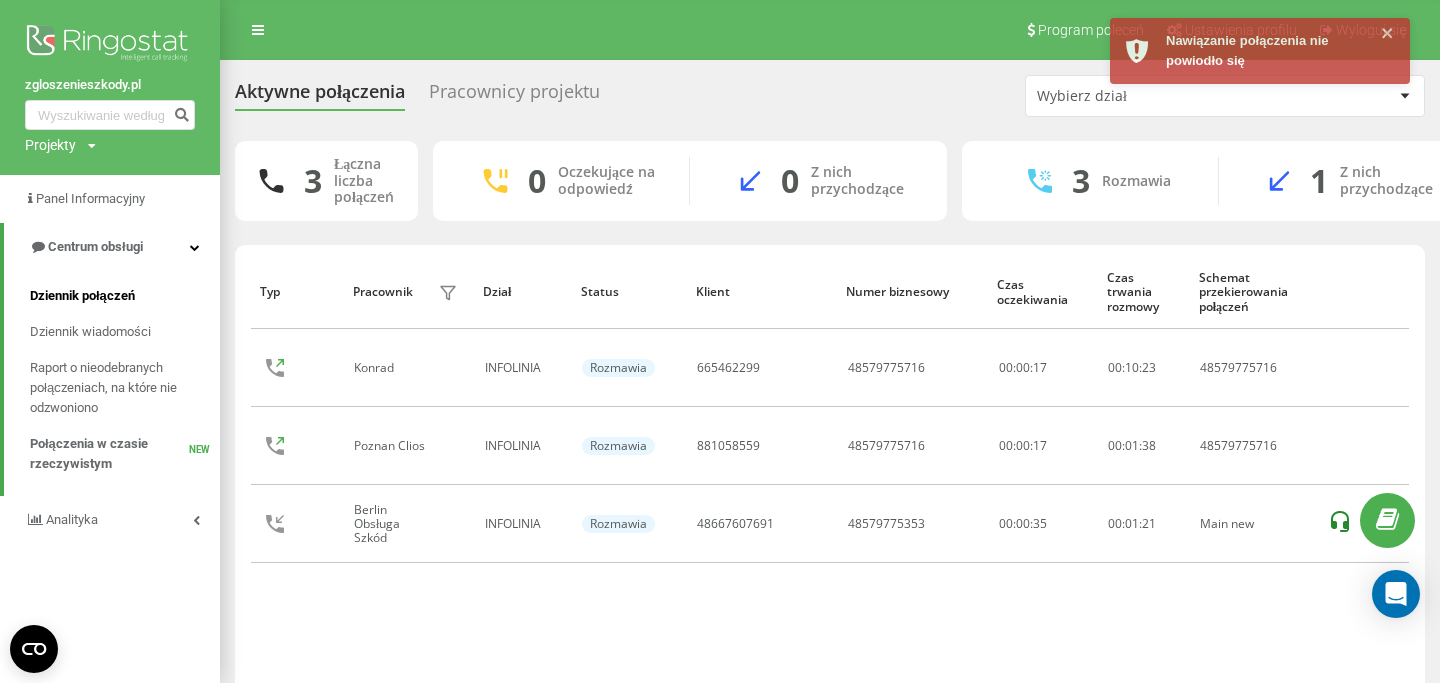 click on "Dziennik połączeń" at bounding box center (82, 296) 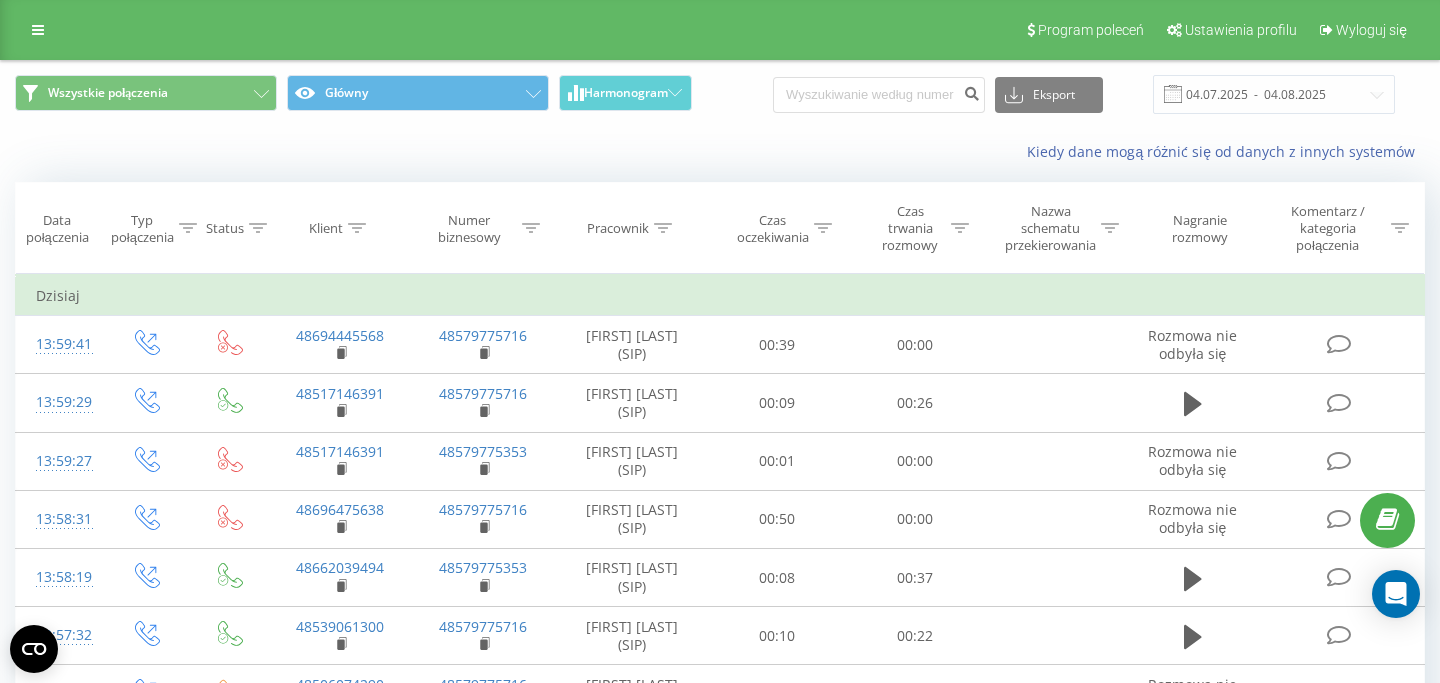 scroll, scrollTop: 0, scrollLeft: 0, axis: both 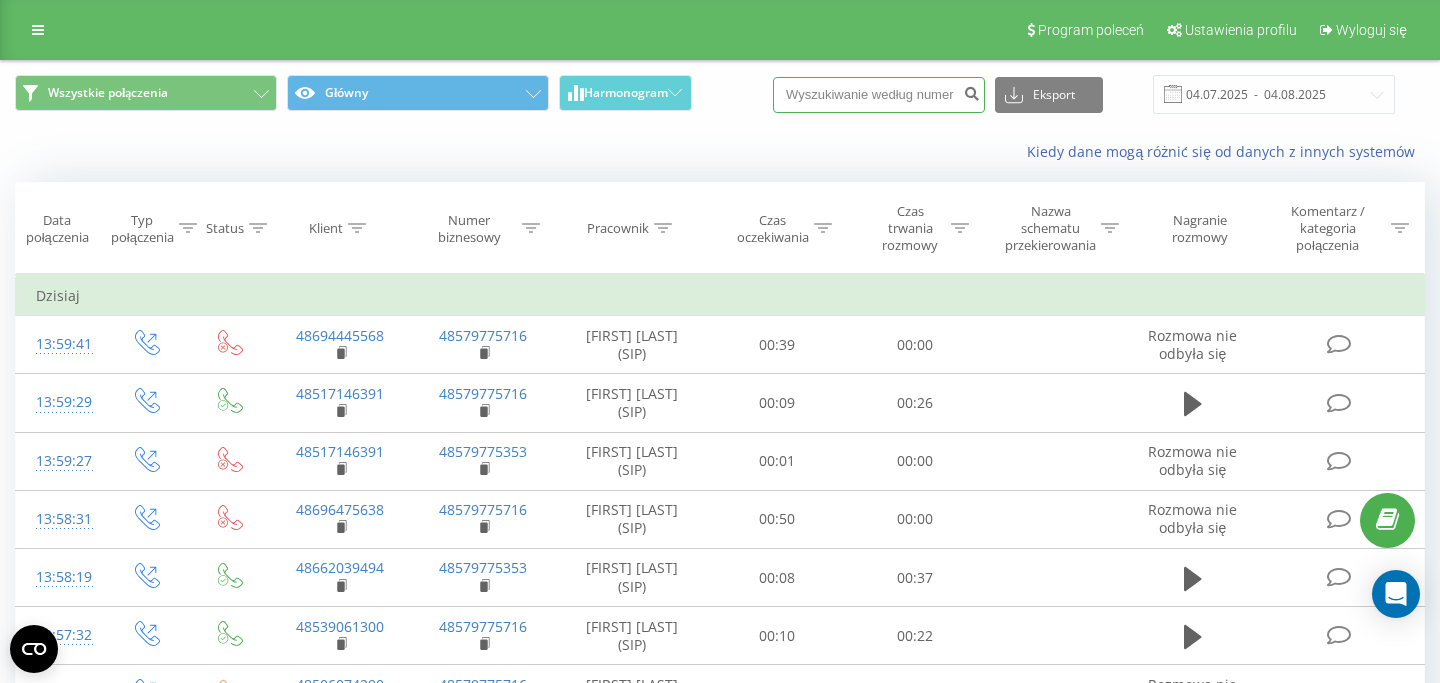 click at bounding box center (879, 95) 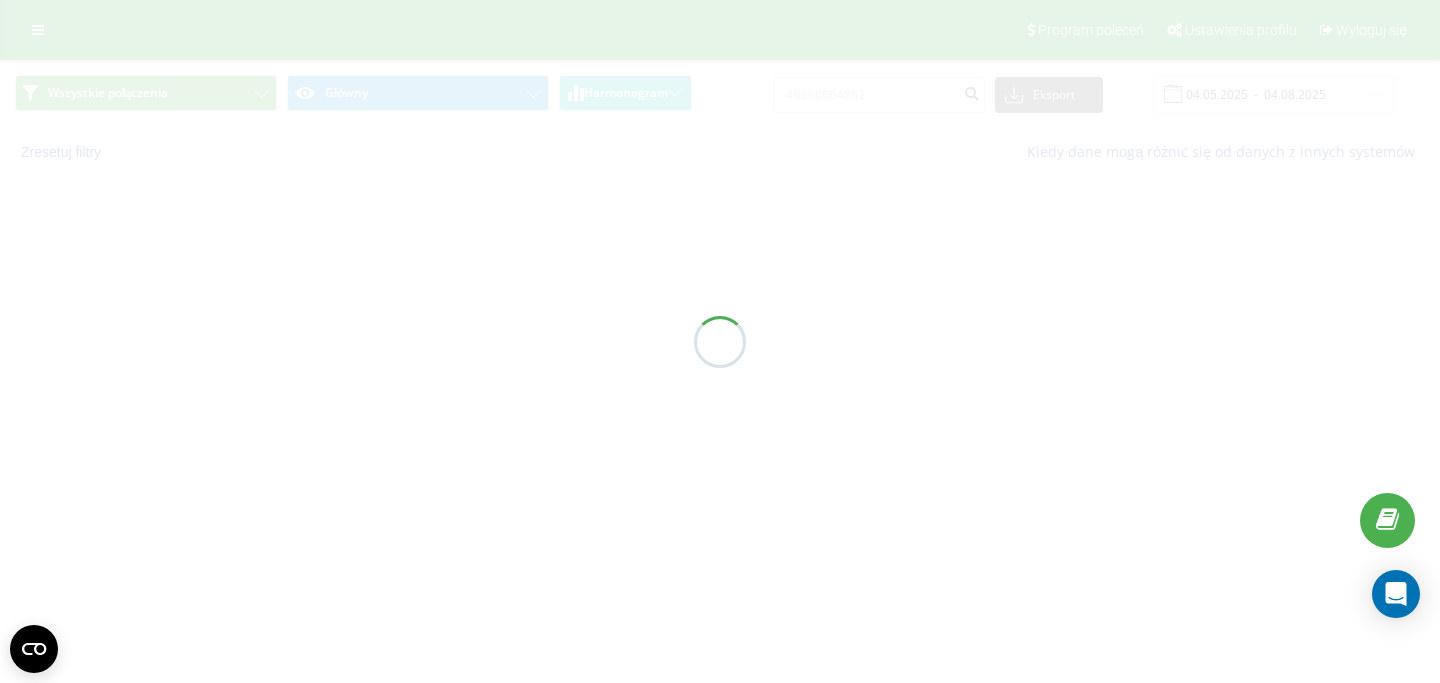scroll, scrollTop: 0, scrollLeft: 0, axis: both 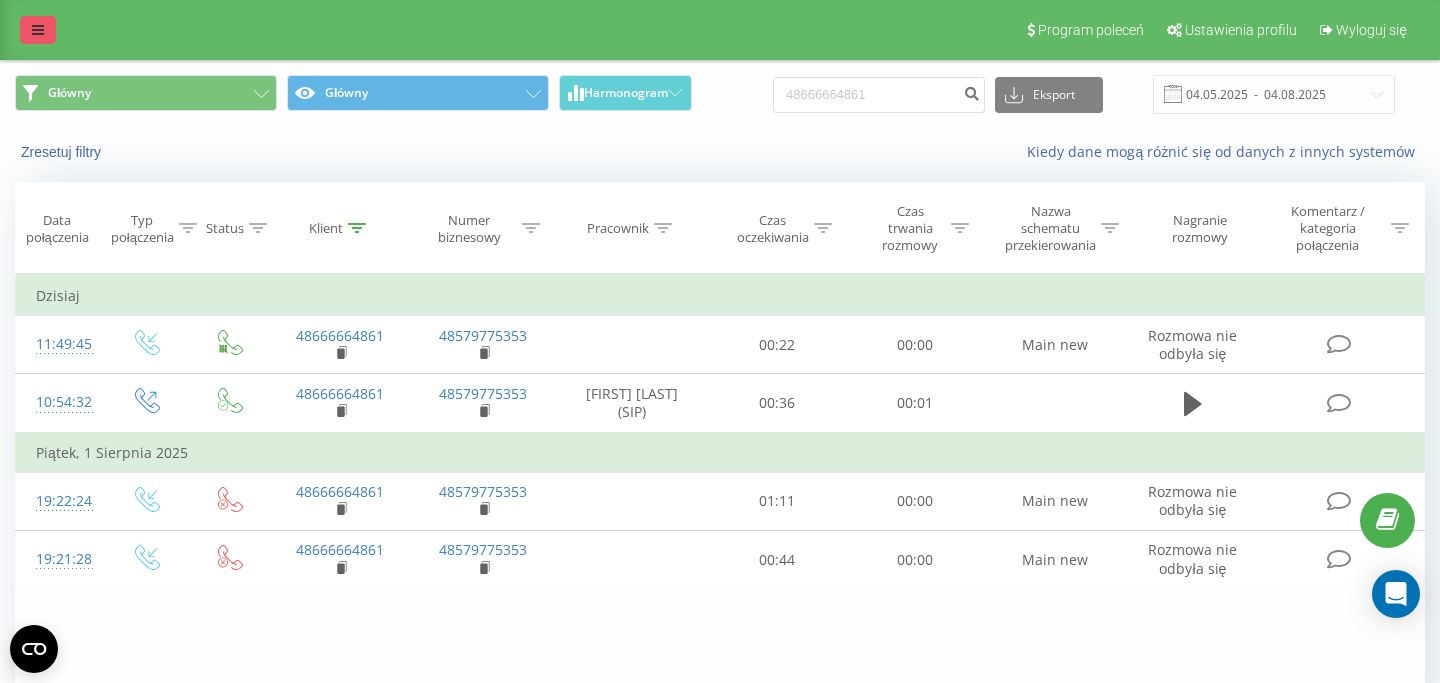 click at bounding box center (38, 30) 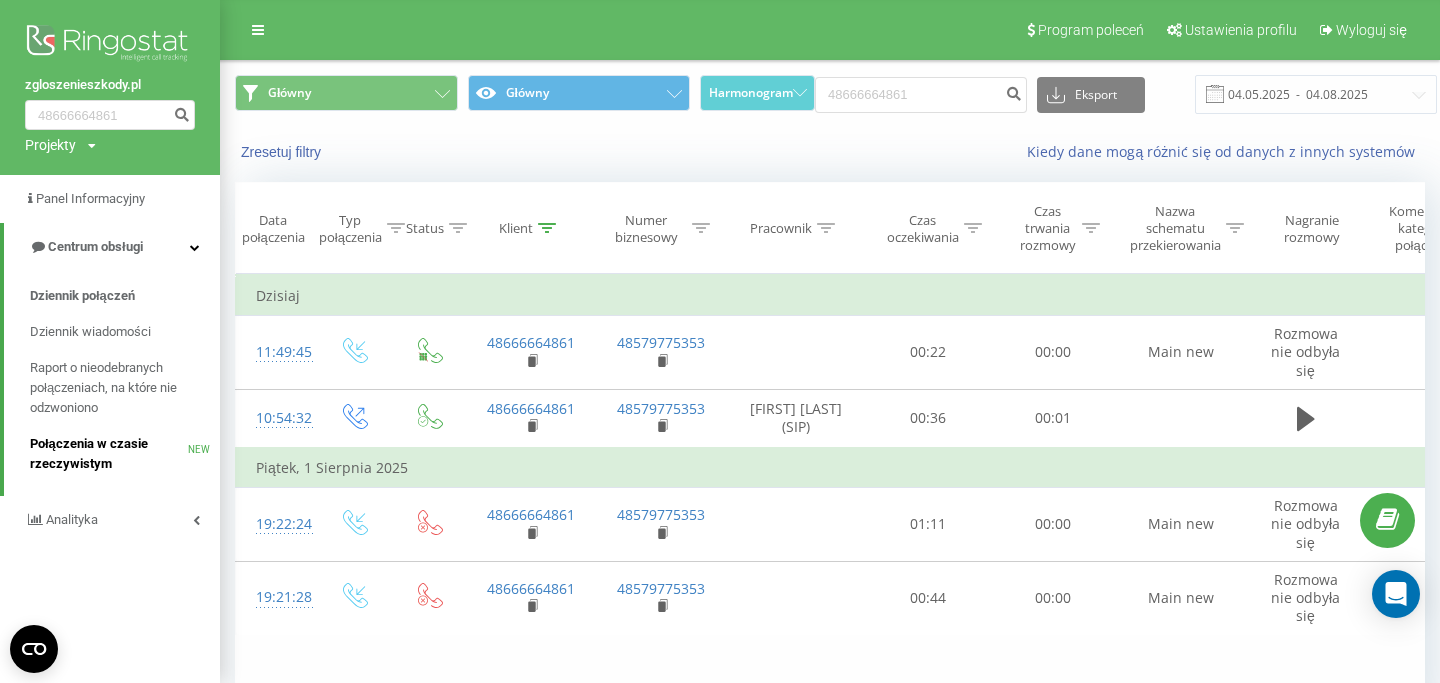 click on "Połączenia w czasie rzeczywistym" at bounding box center (109, 454) 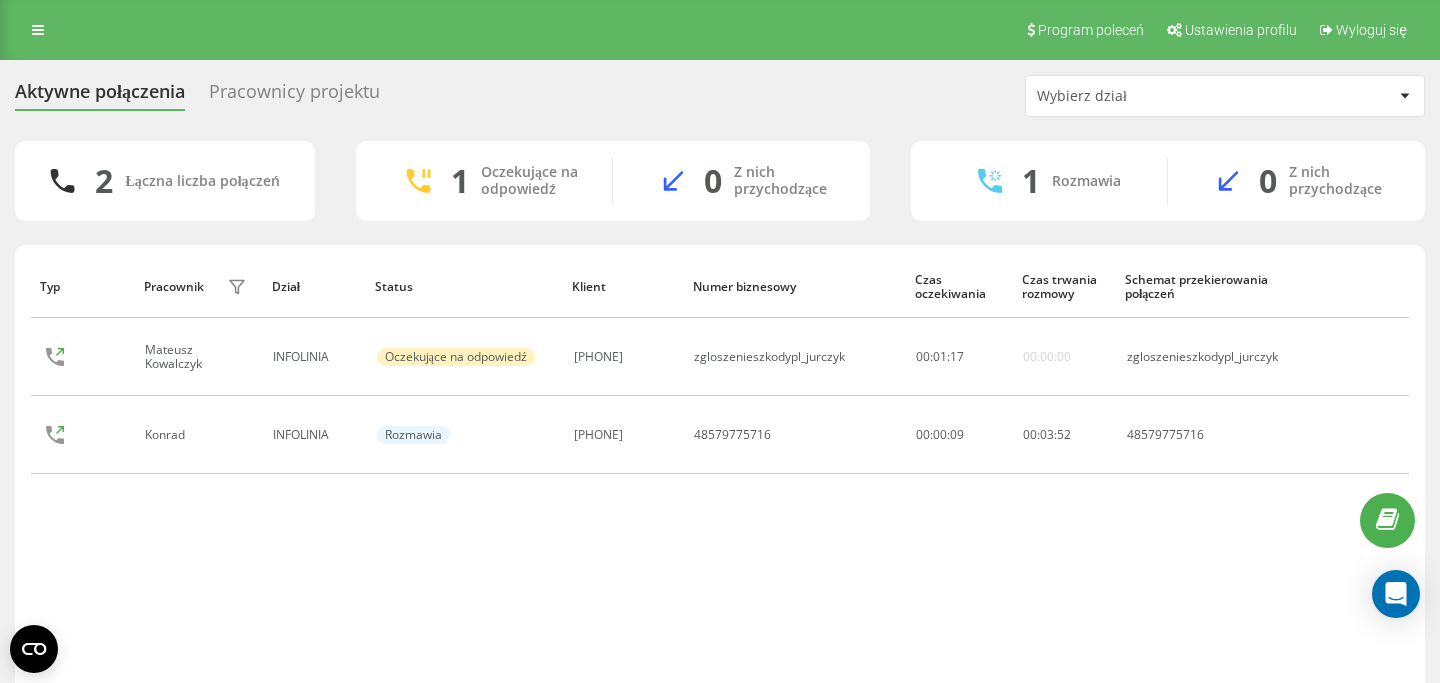 scroll, scrollTop: 0, scrollLeft: 0, axis: both 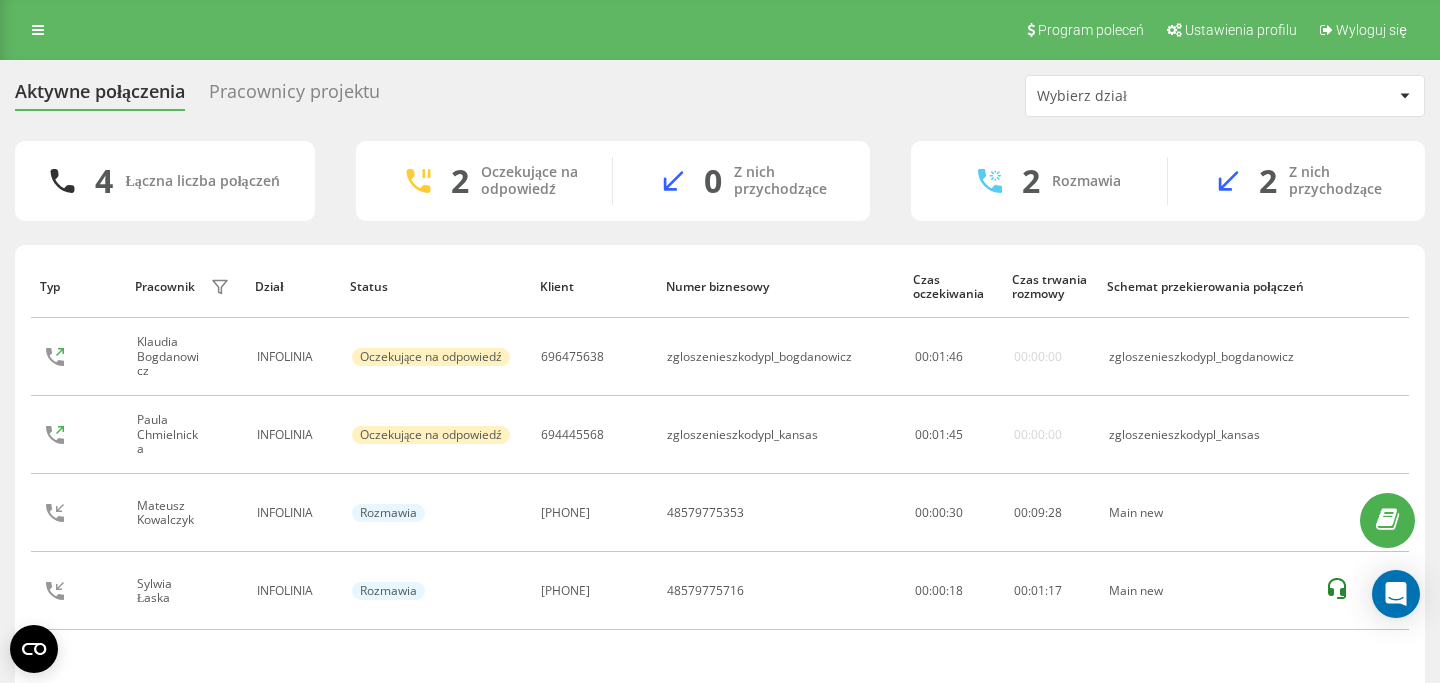 click on "Pracownicy projektu" at bounding box center [294, 96] 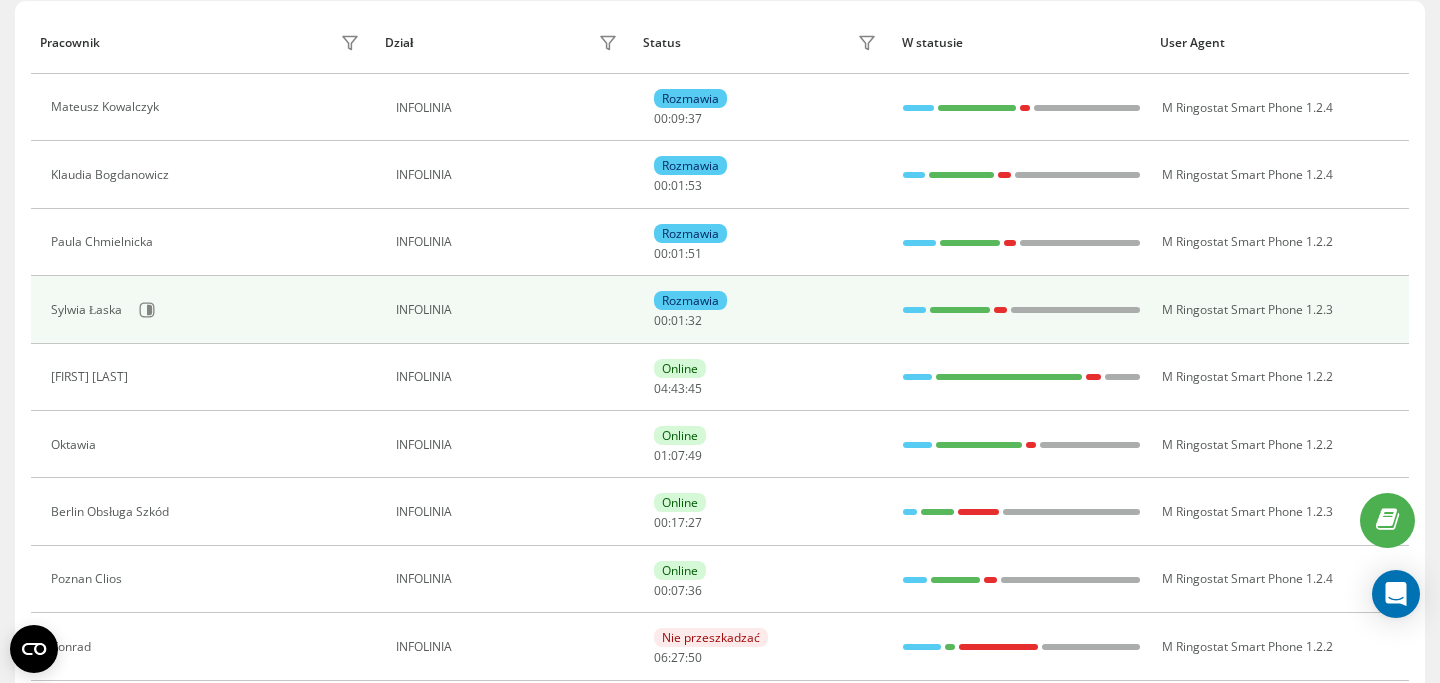 scroll, scrollTop: 275, scrollLeft: 0, axis: vertical 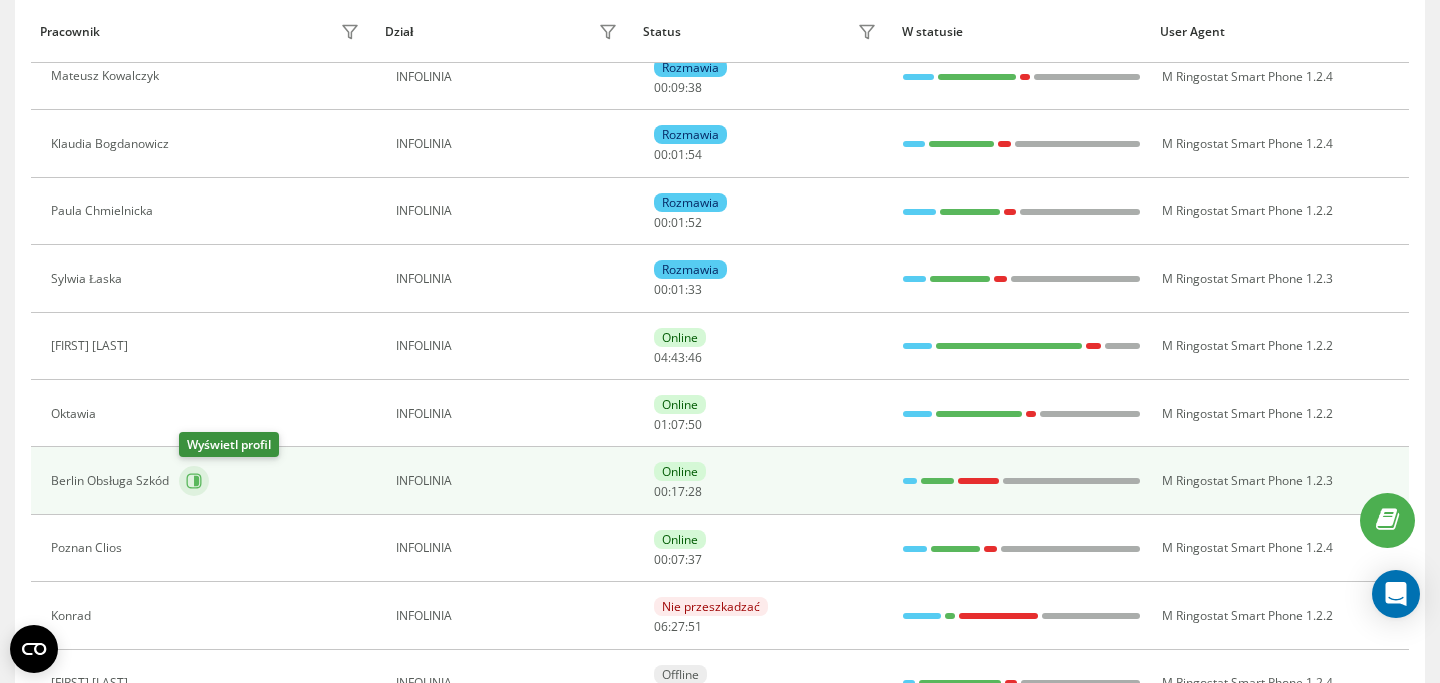 click 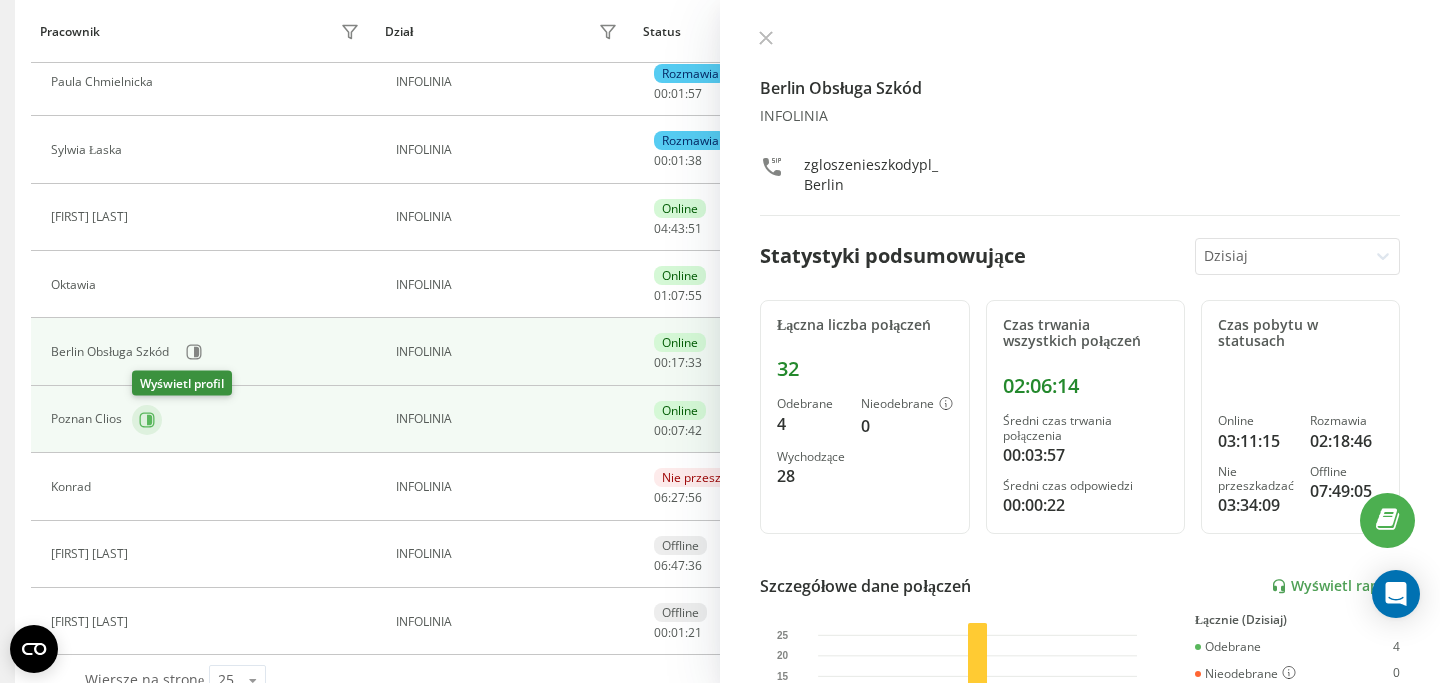 scroll, scrollTop: 395, scrollLeft: 0, axis: vertical 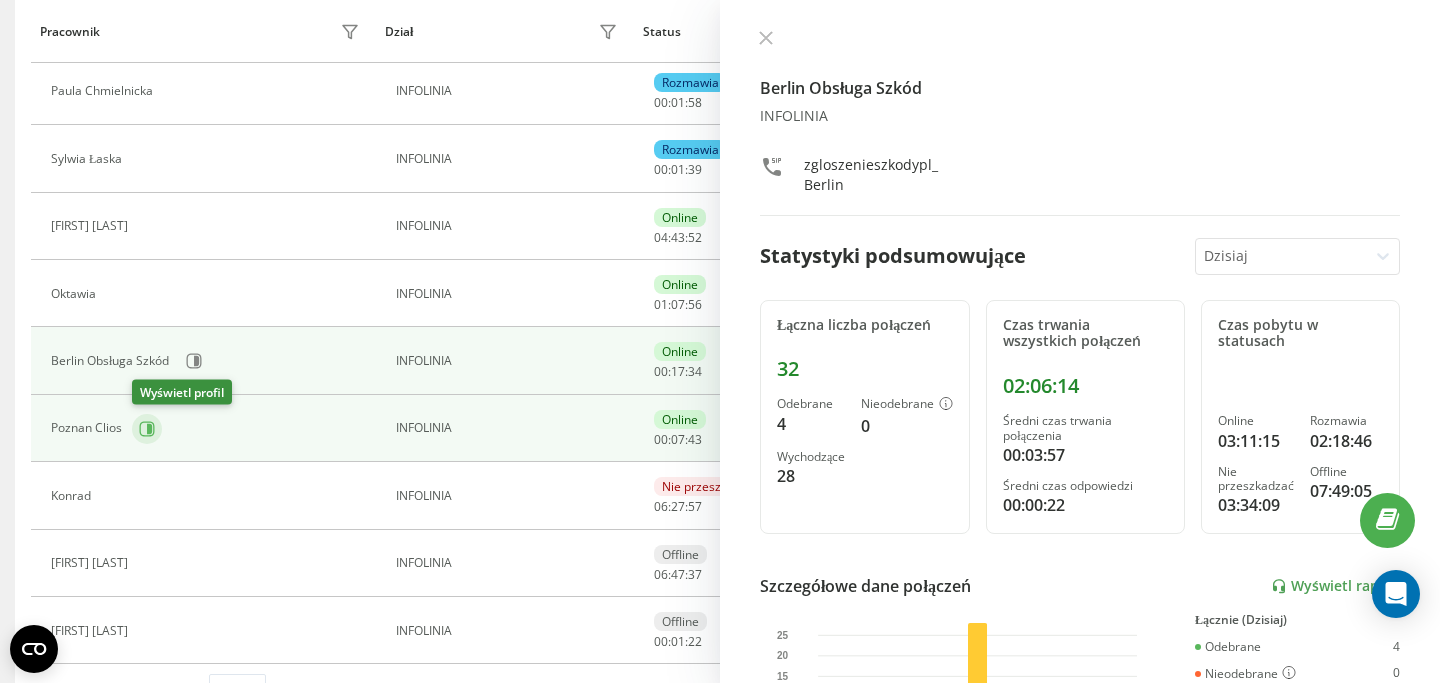 click at bounding box center (147, 429) 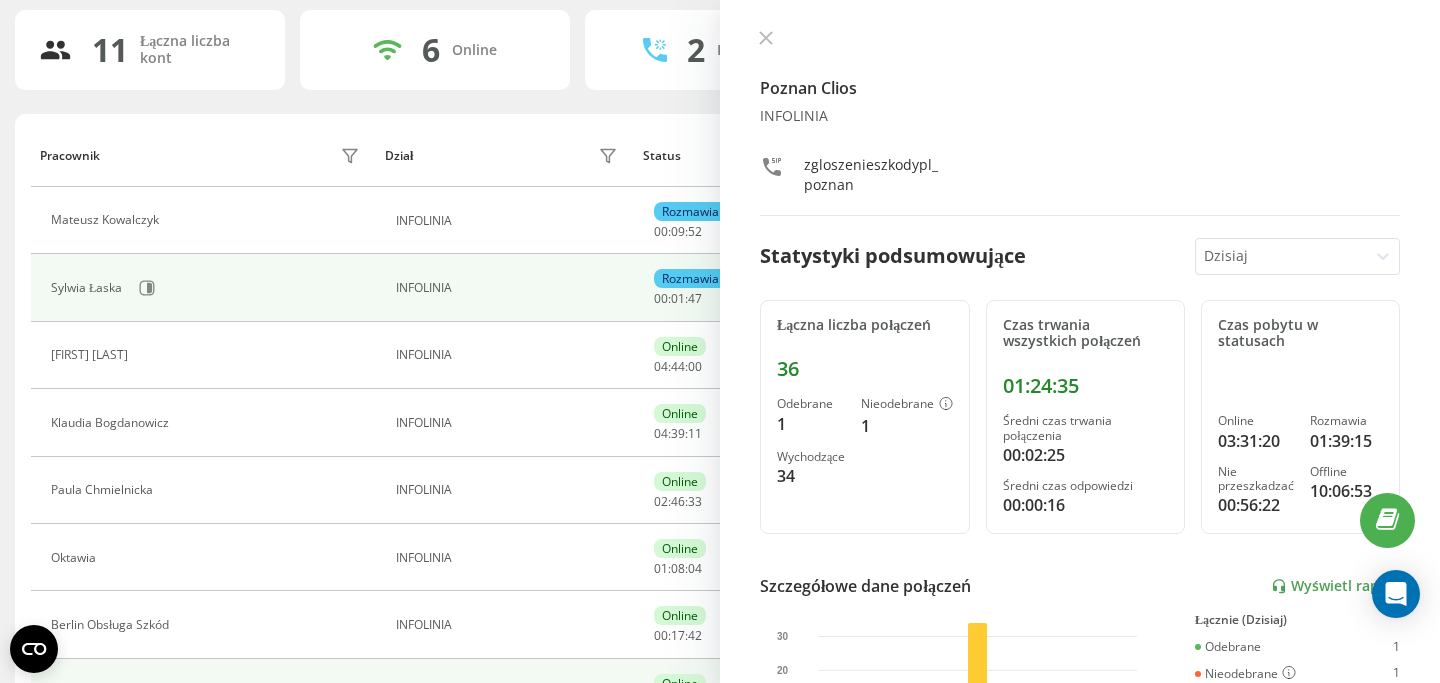 scroll, scrollTop: 193, scrollLeft: 0, axis: vertical 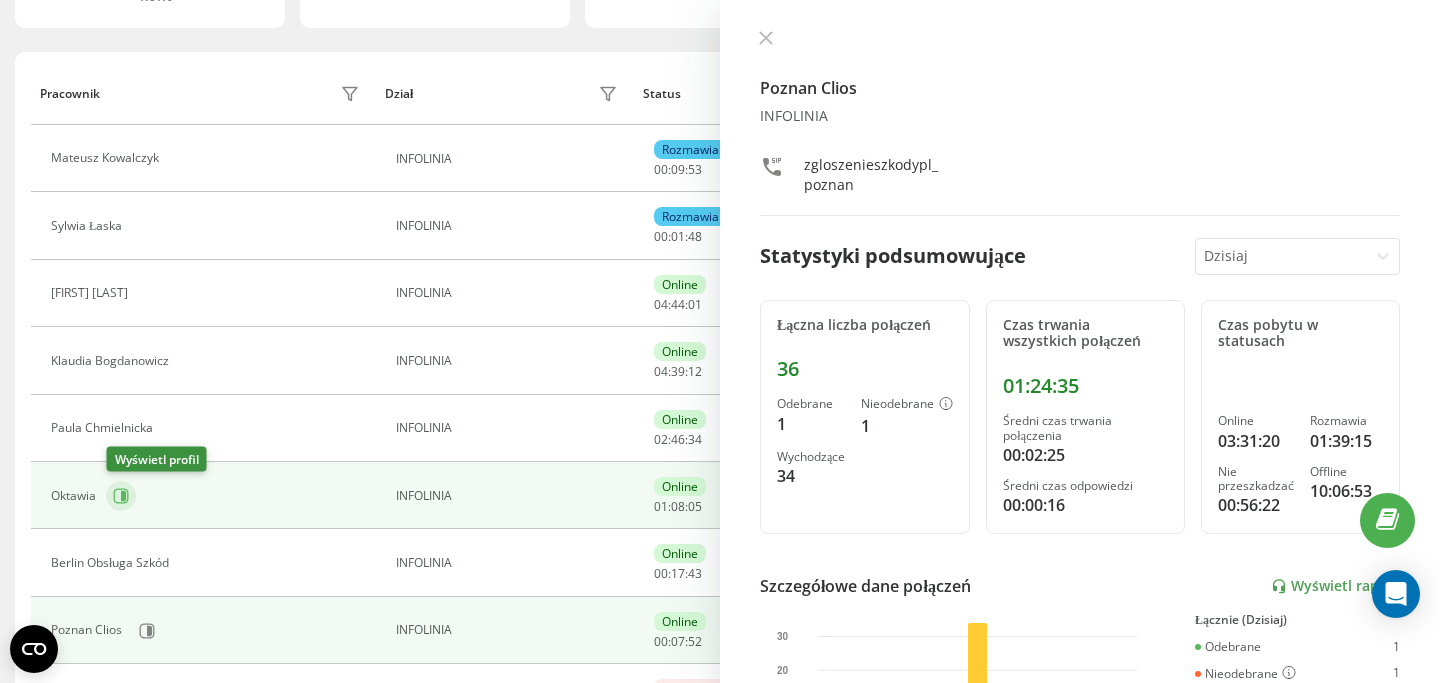 click 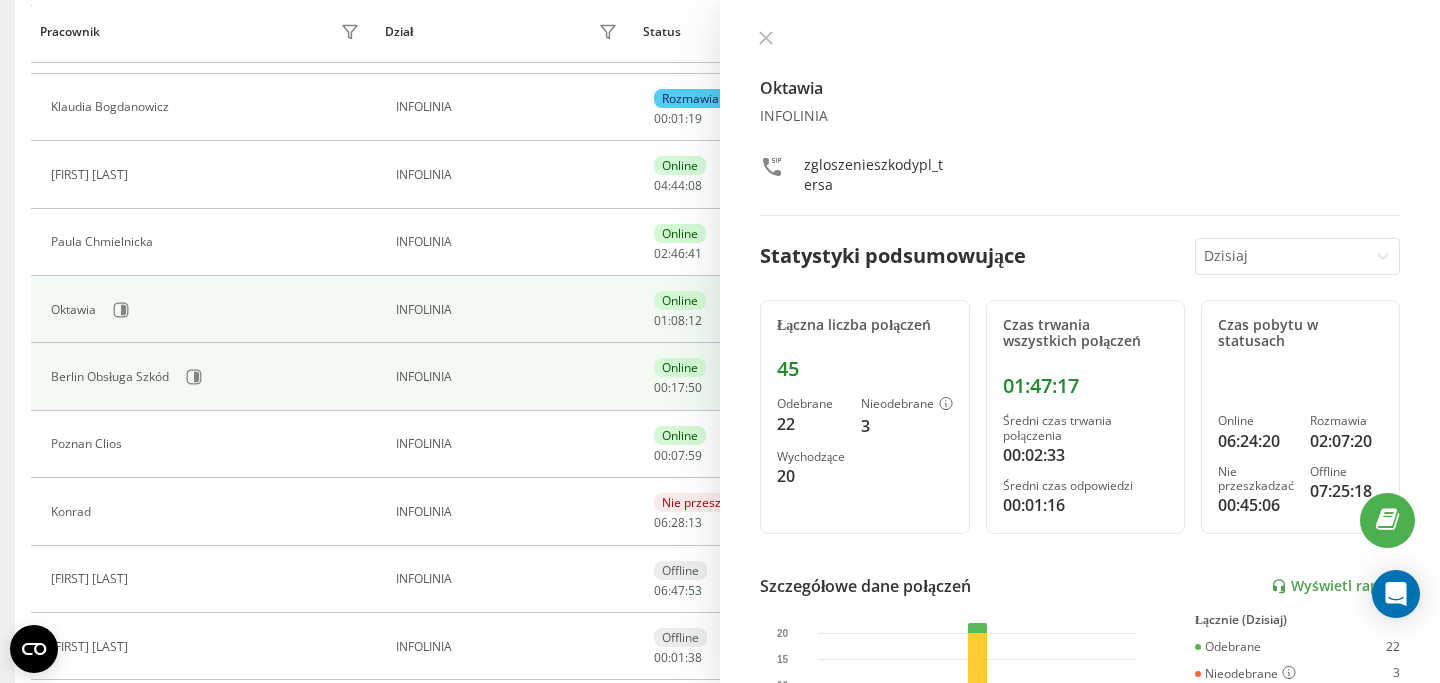 scroll, scrollTop: 397, scrollLeft: 0, axis: vertical 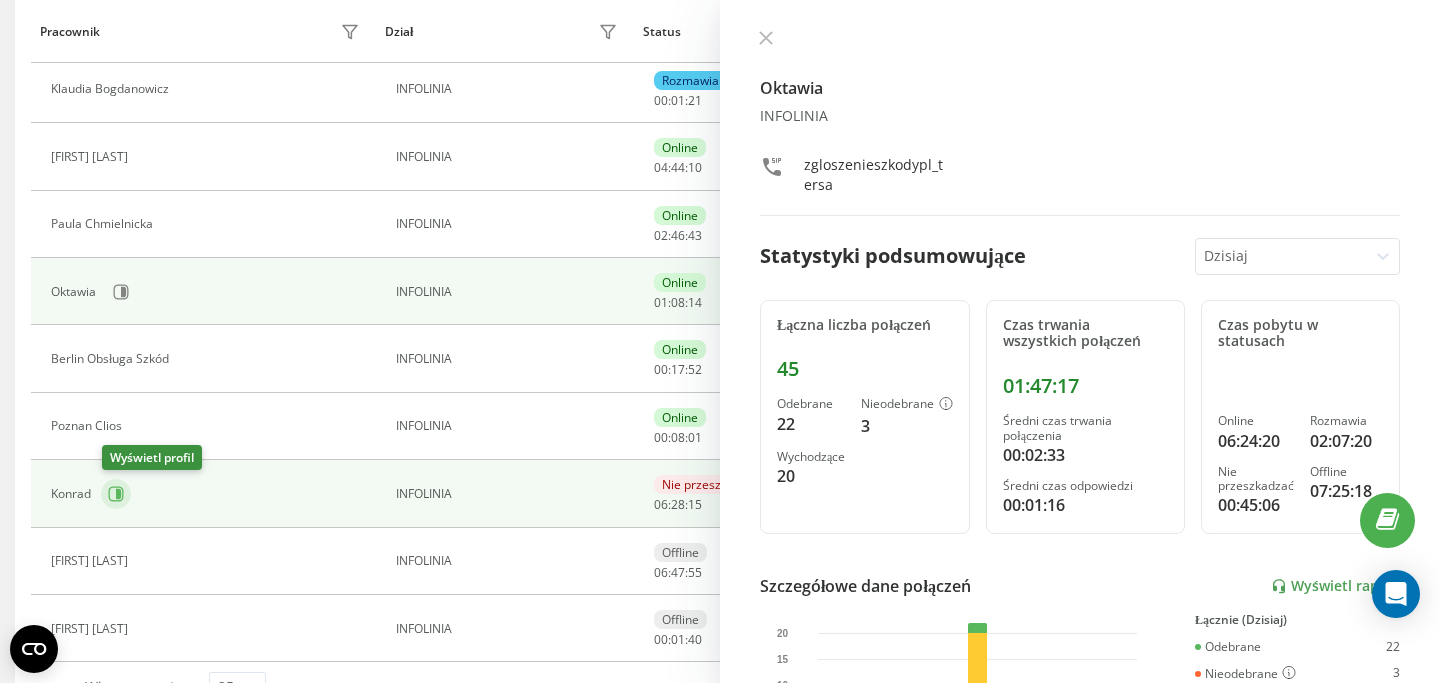 click 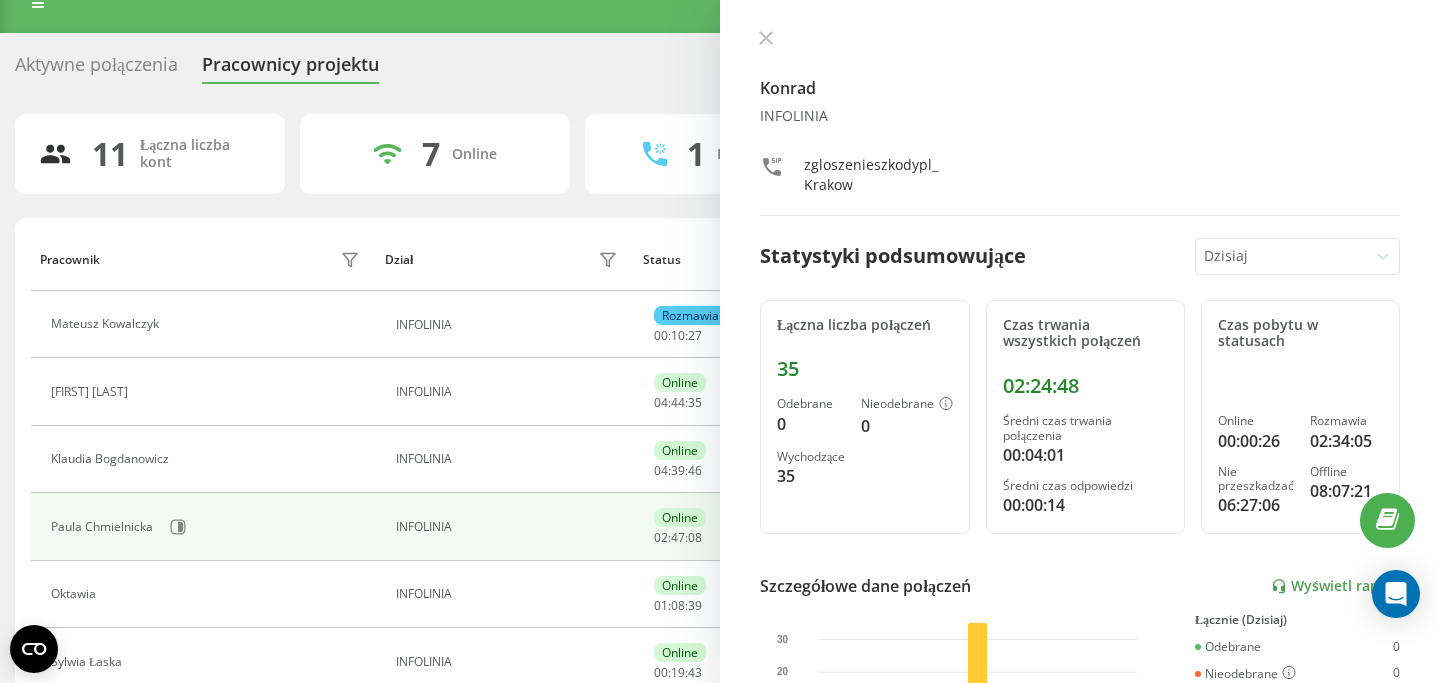 scroll, scrollTop: 26, scrollLeft: 0, axis: vertical 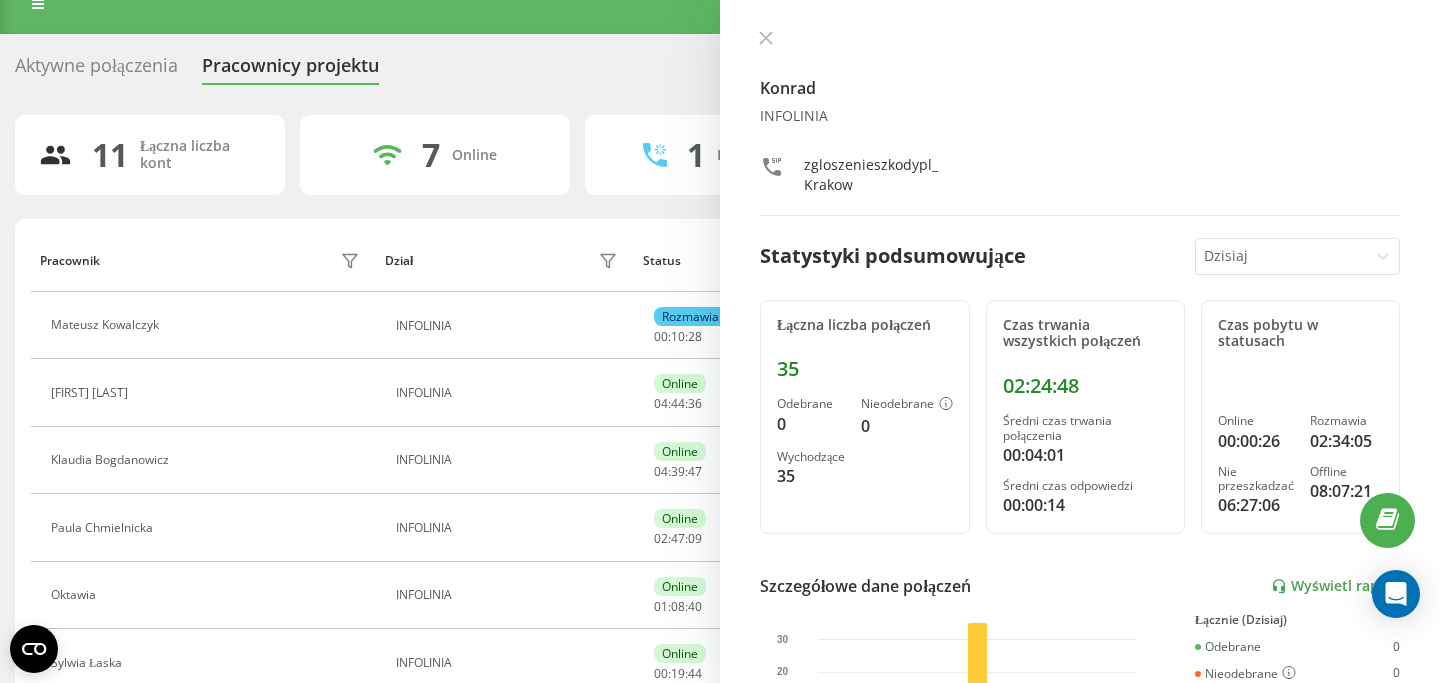 click on "Aktywne połączenia" at bounding box center (96, 70) 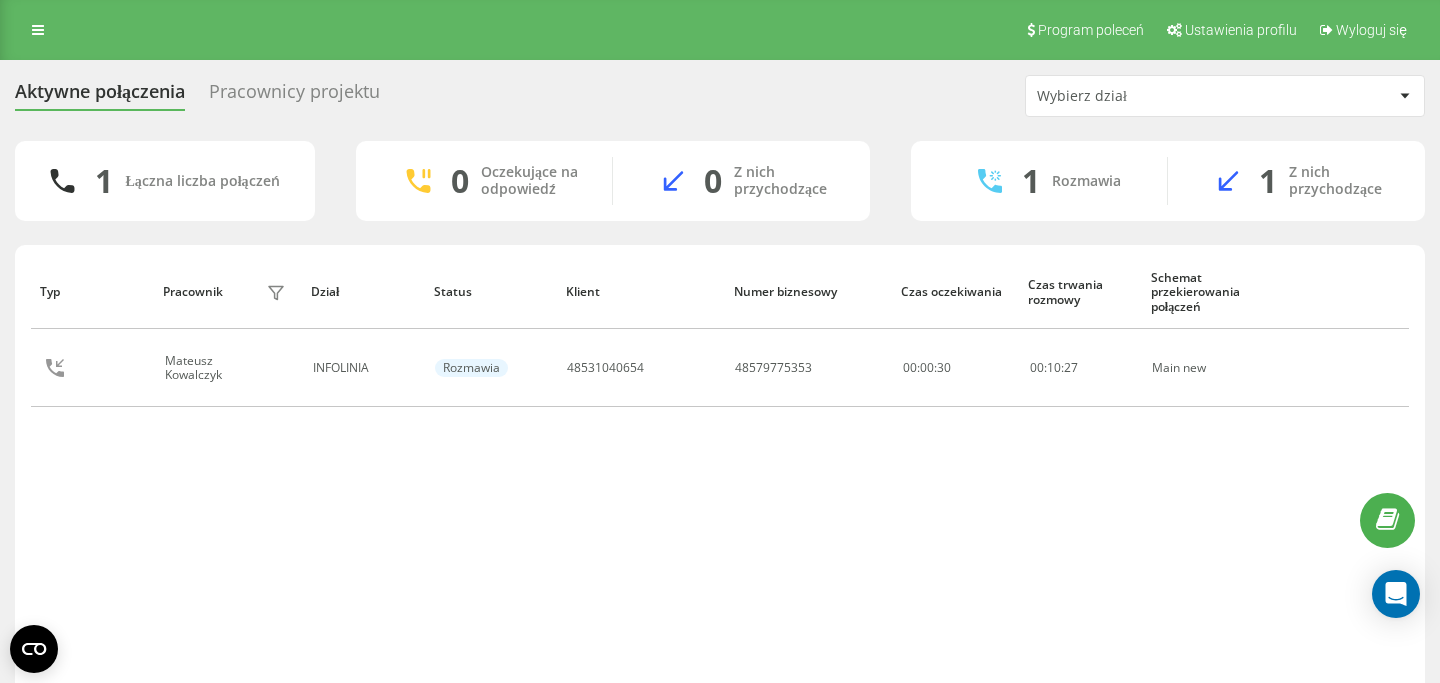 scroll, scrollTop: 0, scrollLeft: 0, axis: both 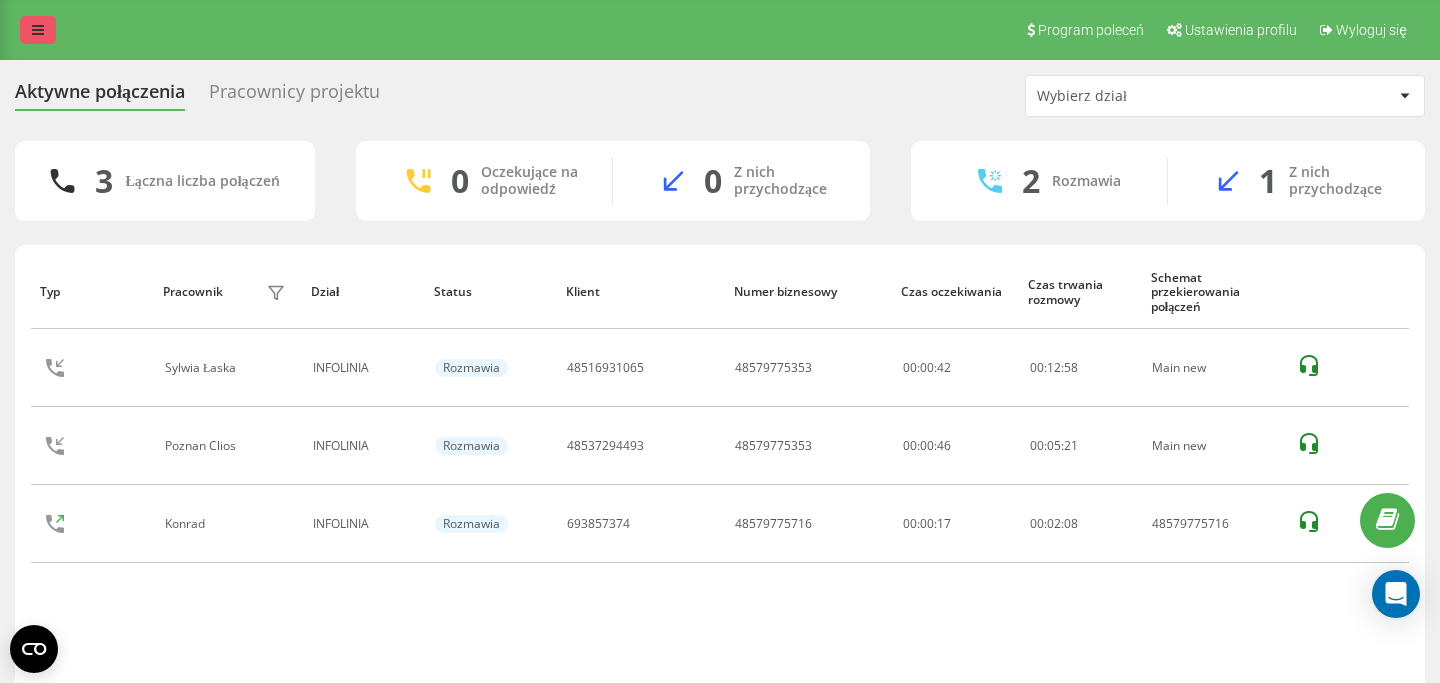 click at bounding box center [38, 30] 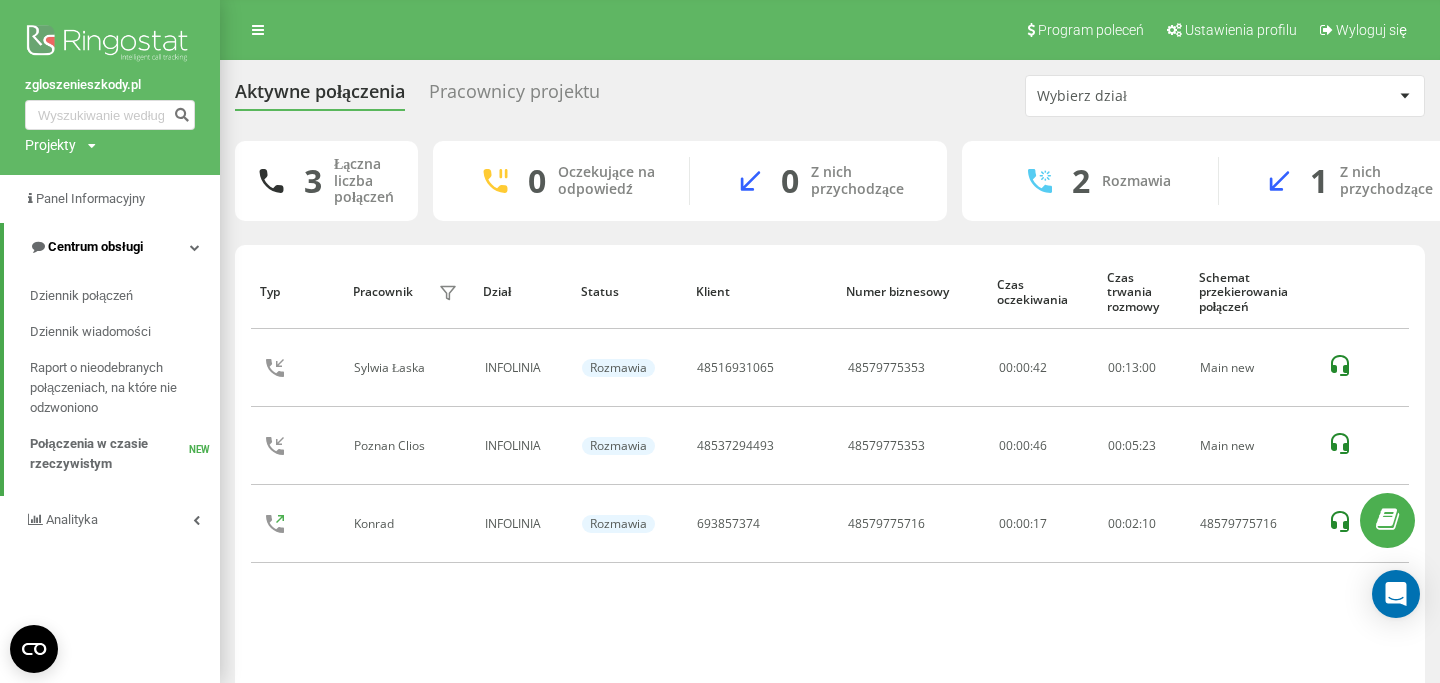 click on "Centrum obsługi" at bounding box center [95, 246] 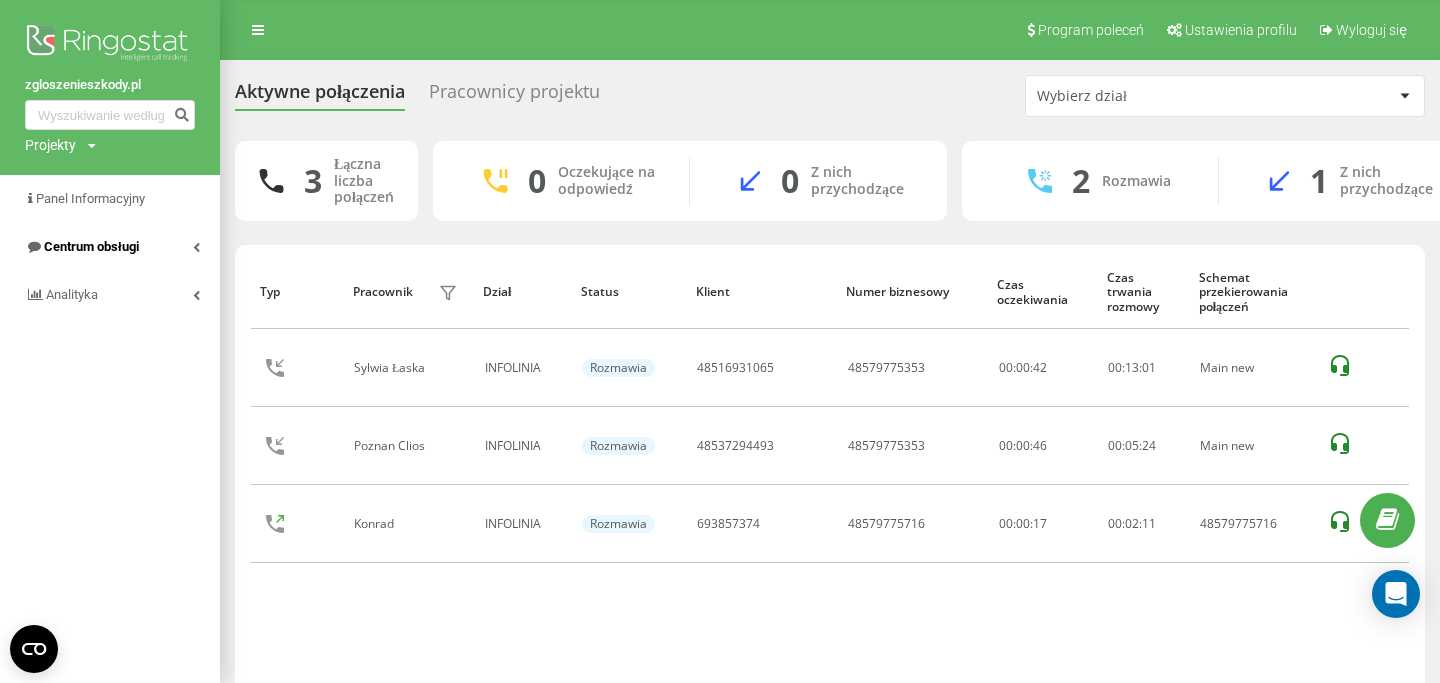 click on "Centrum obsługi" at bounding box center [91, 246] 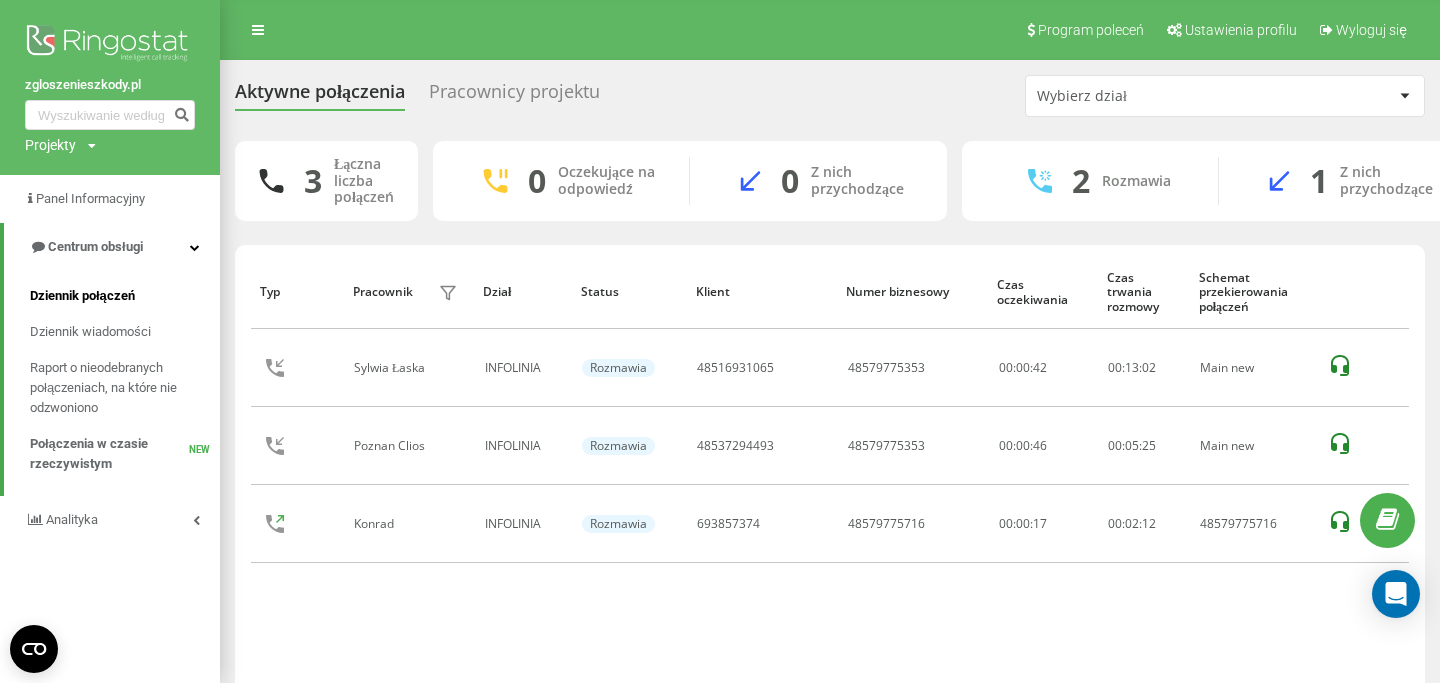 click on "Dziennik połączeń" at bounding box center (82, 296) 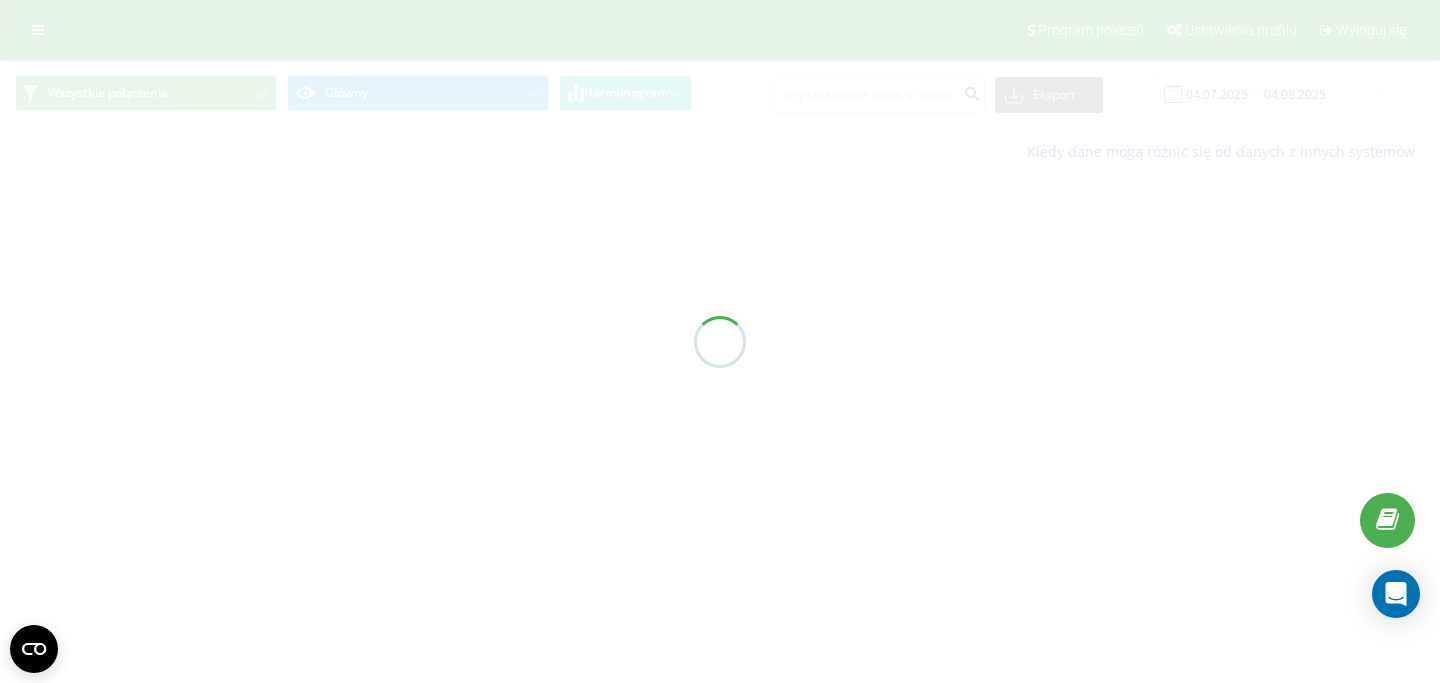scroll, scrollTop: 0, scrollLeft: 0, axis: both 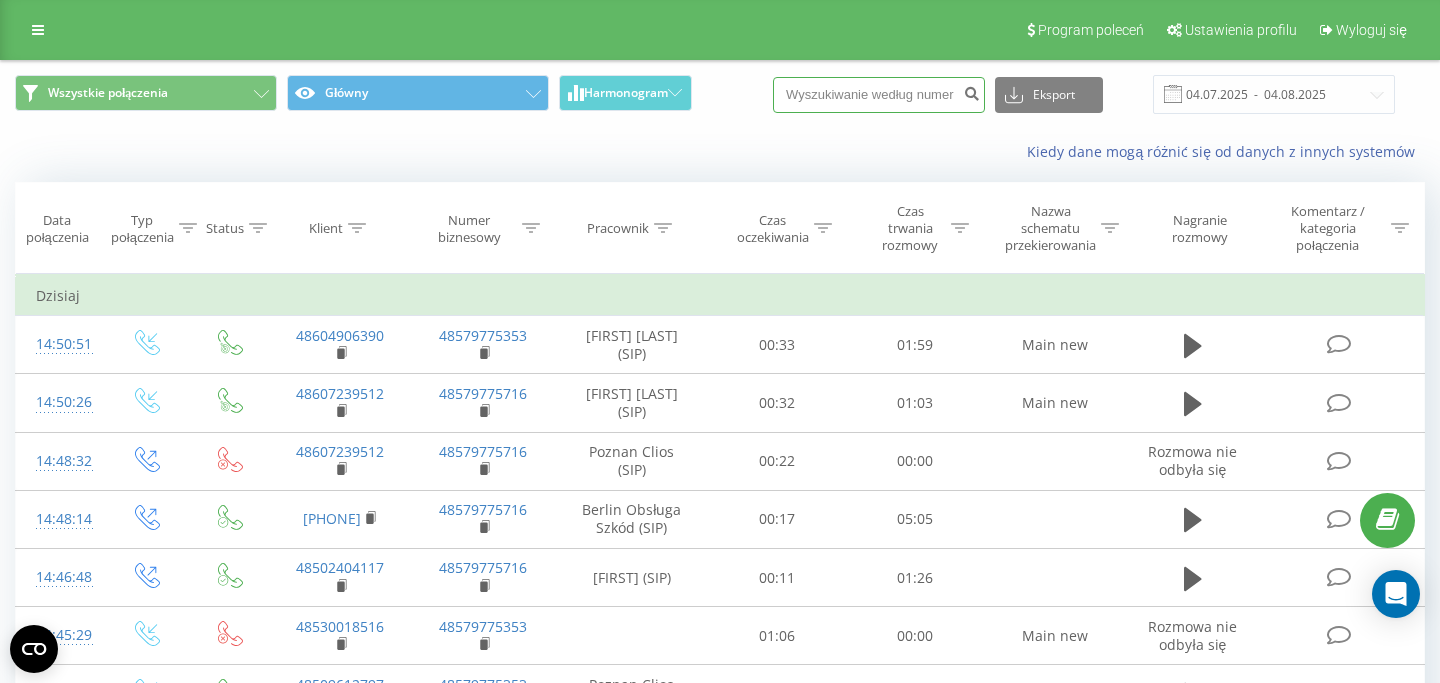 click at bounding box center (879, 95) 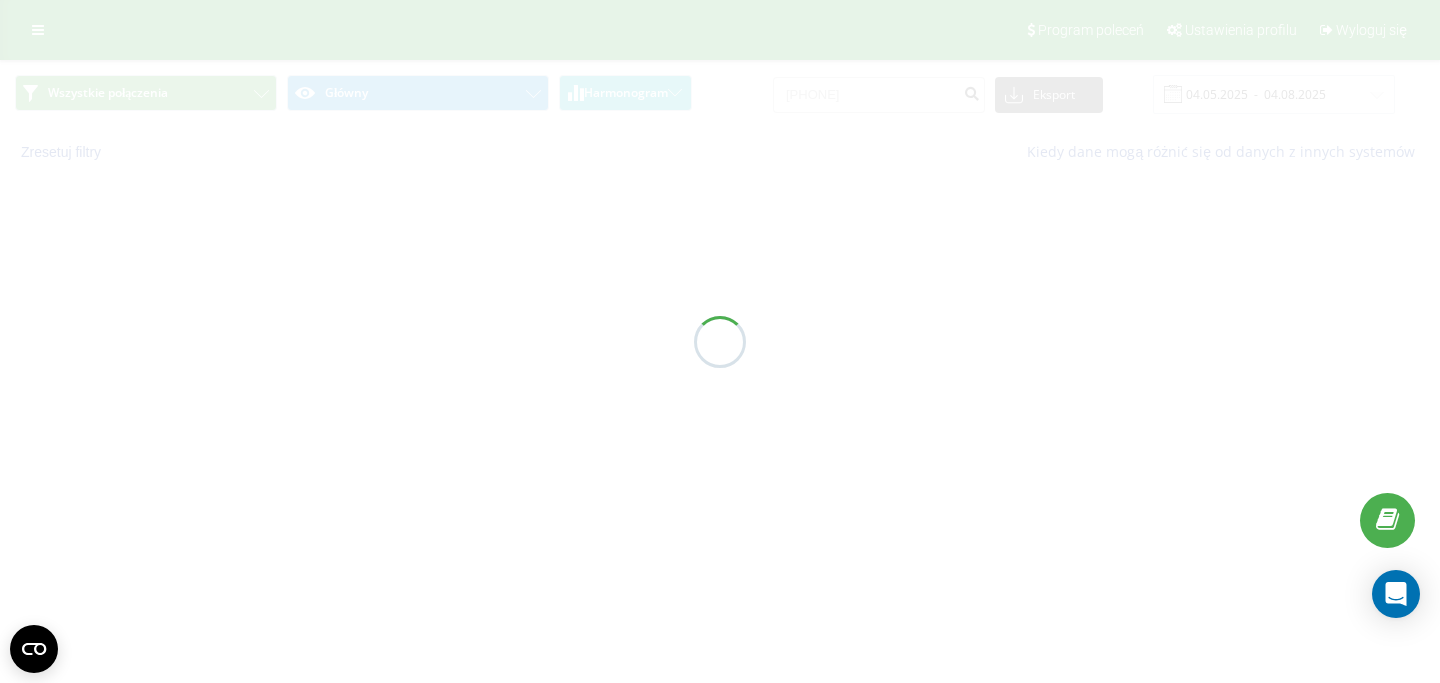 scroll, scrollTop: 0, scrollLeft: 0, axis: both 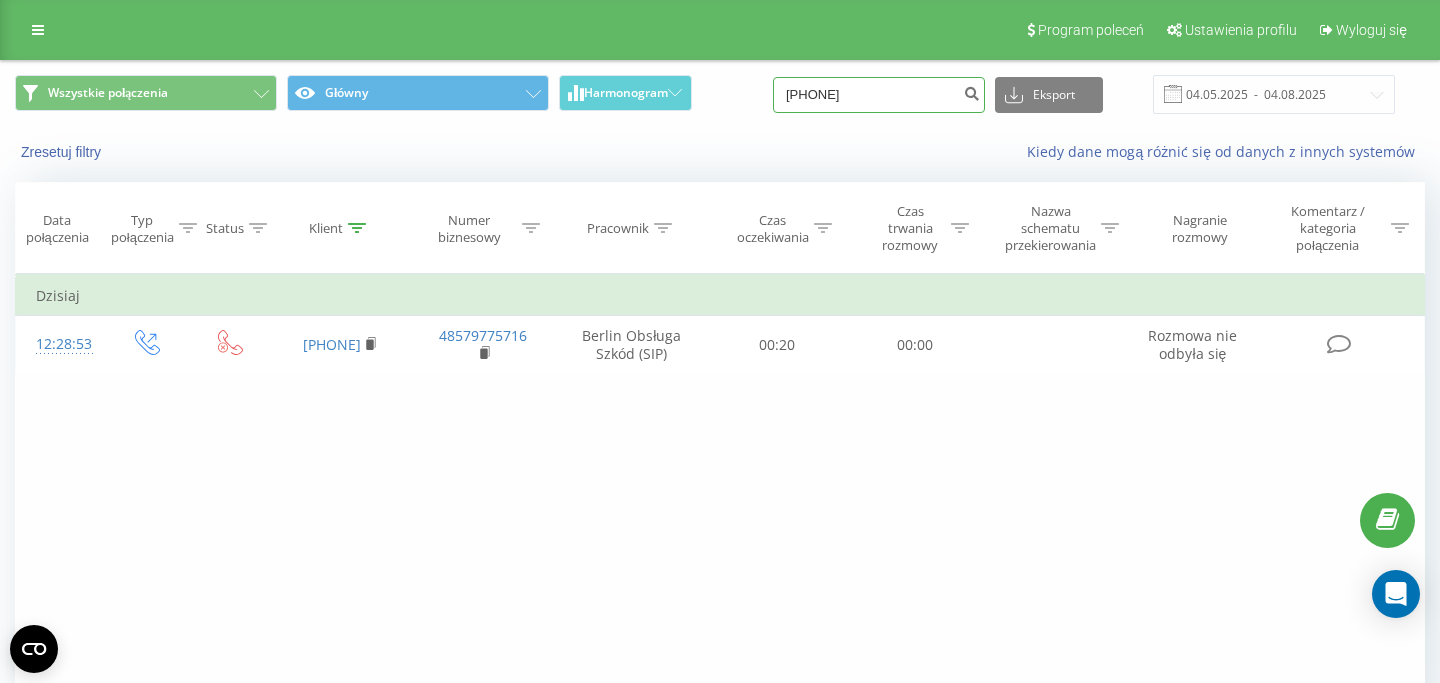 drag, startPoint x: 906, startPoint y: 103, endPoint x: 714, endPoint y: 88, distance: 192.58505 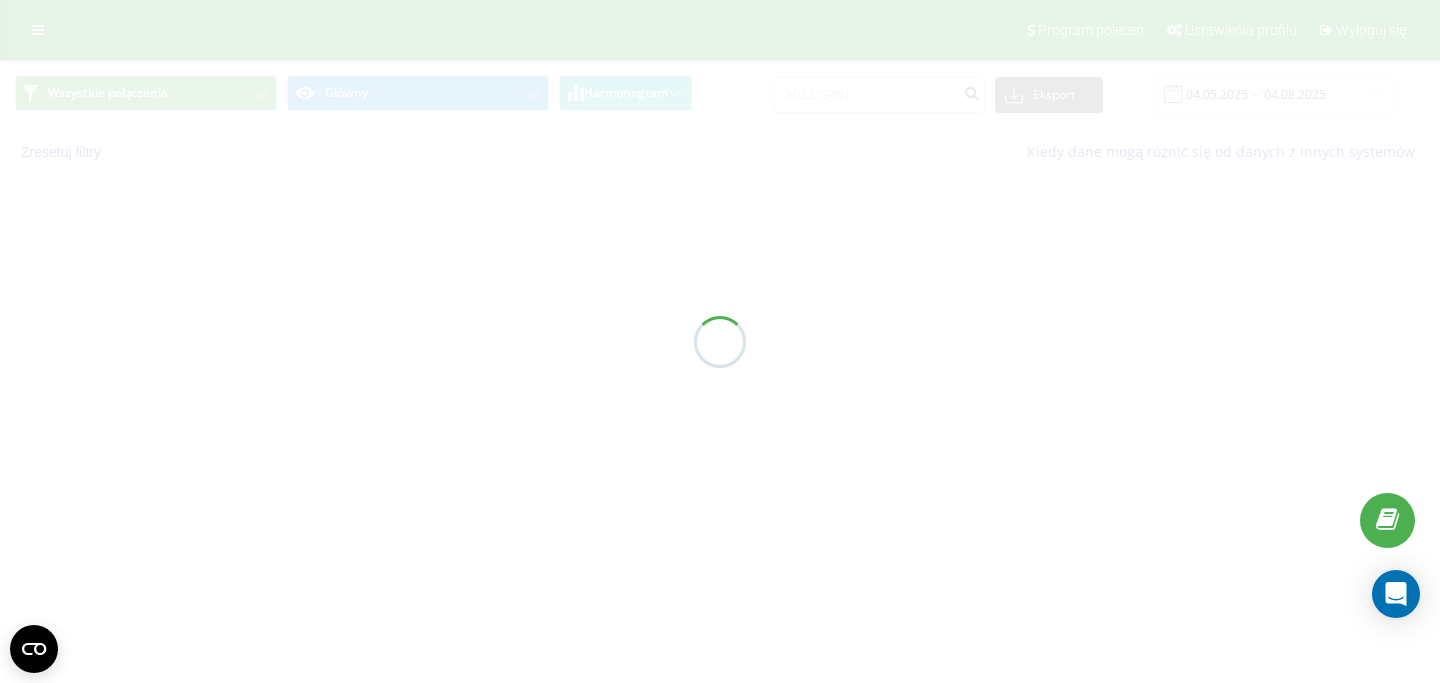 scroll, scrollTop: 0, scrollLeft: 0, axis: both 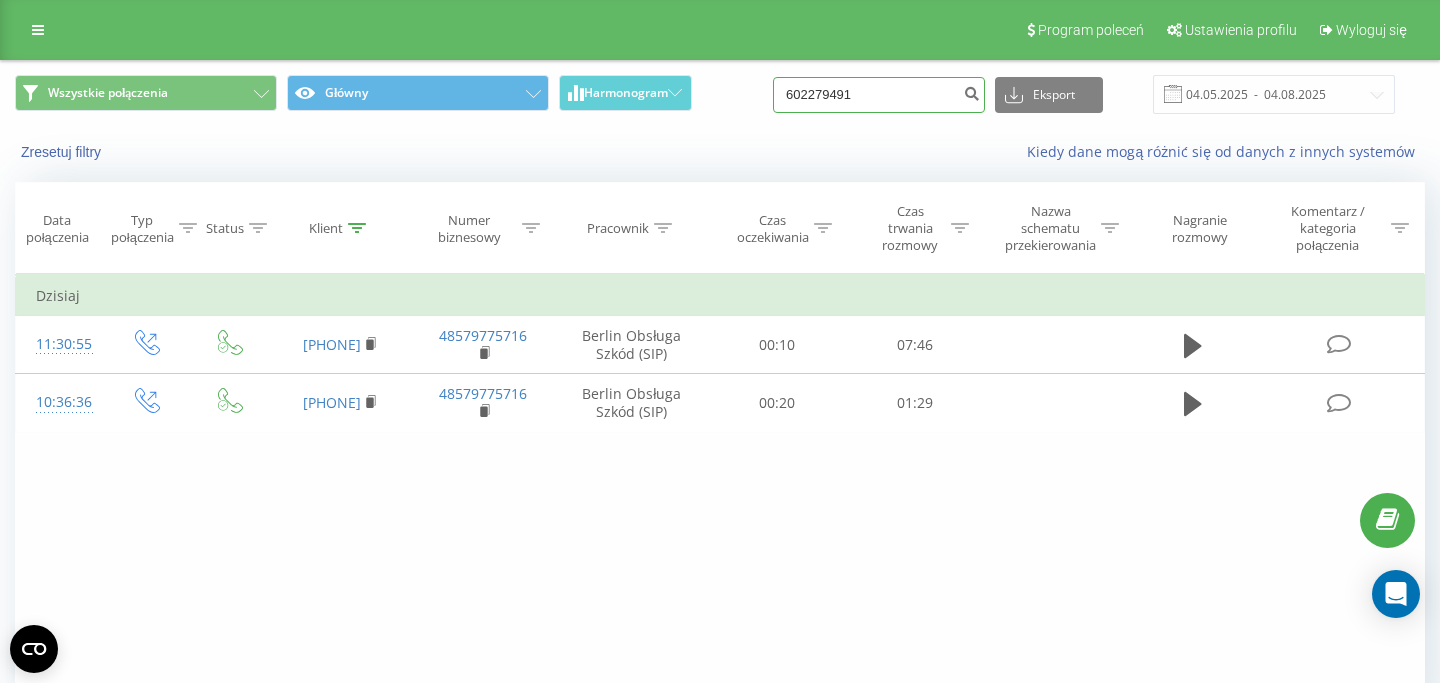 drag, startPoint x: 886, startPoint y: 99, endPoint x: 727, endPoint y: 99, distance: 159 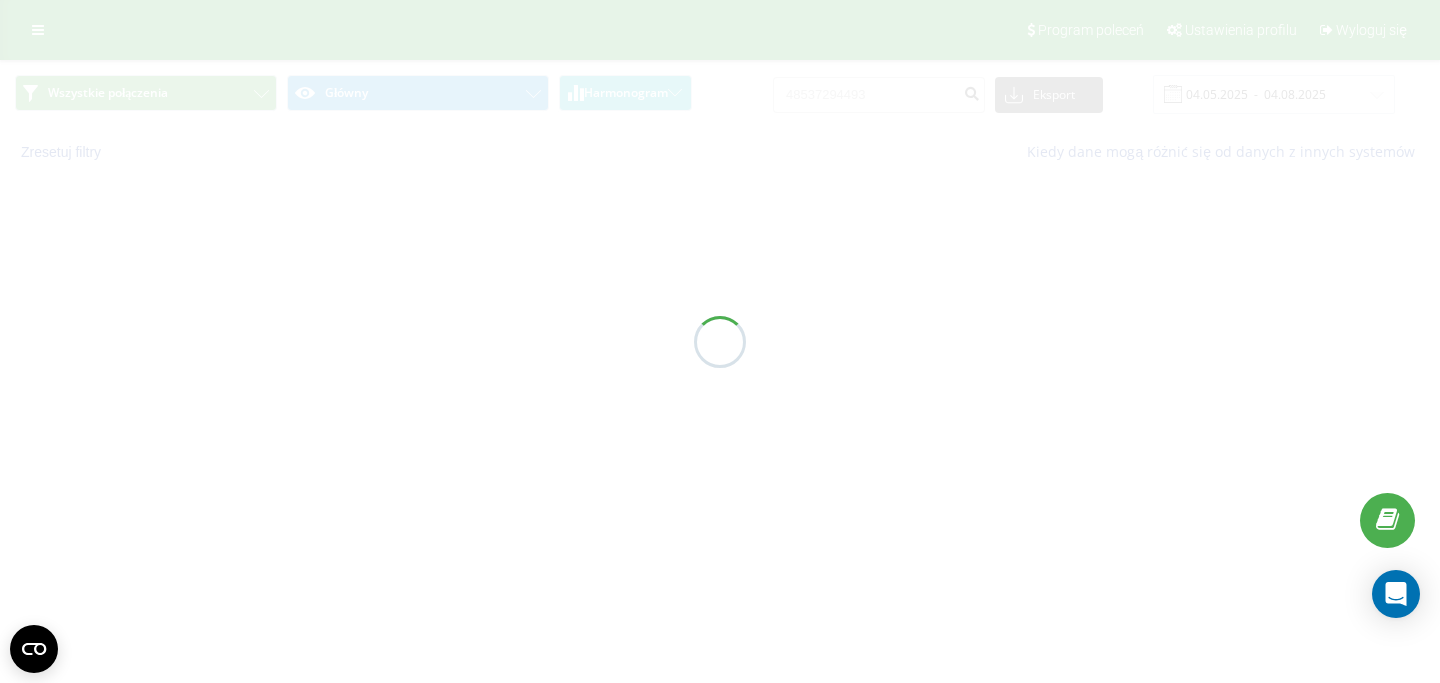 scroll, scrollTop: 0, scrollLeft: 0, axis: both 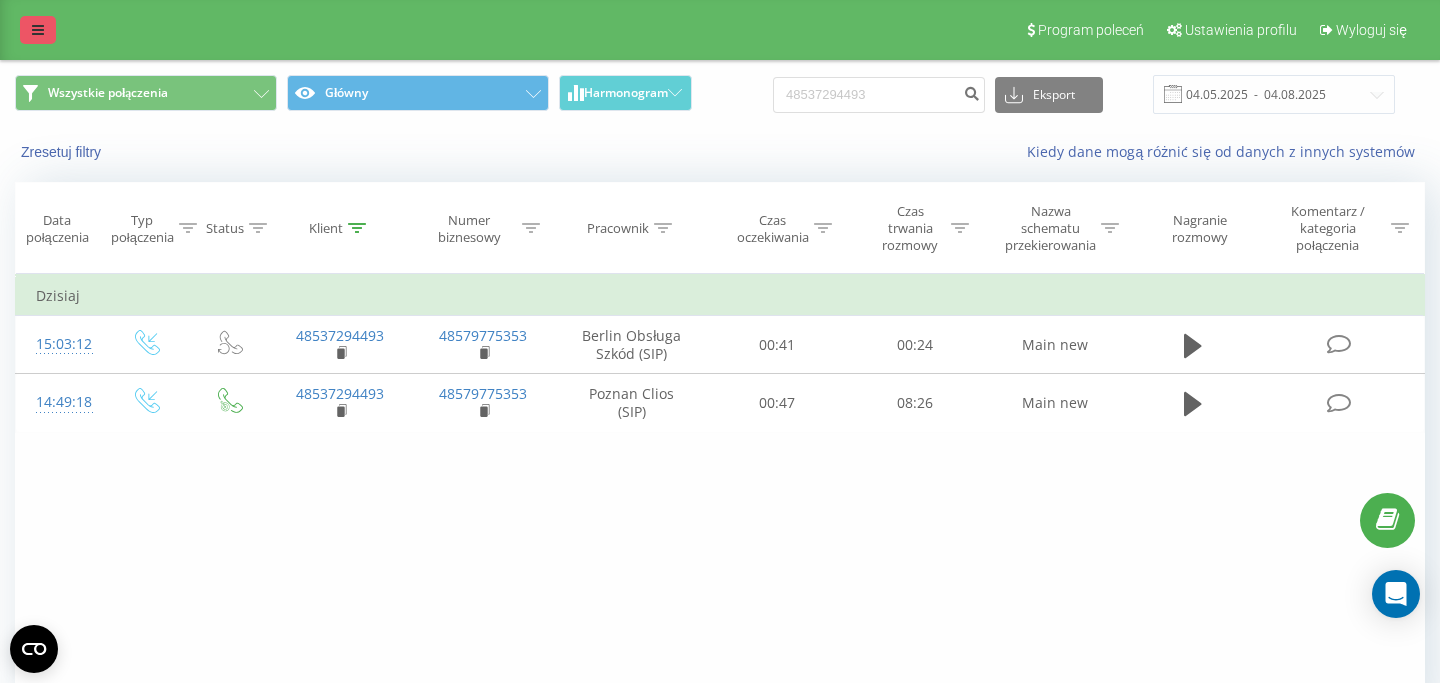 click at bounding box center (38, 30) 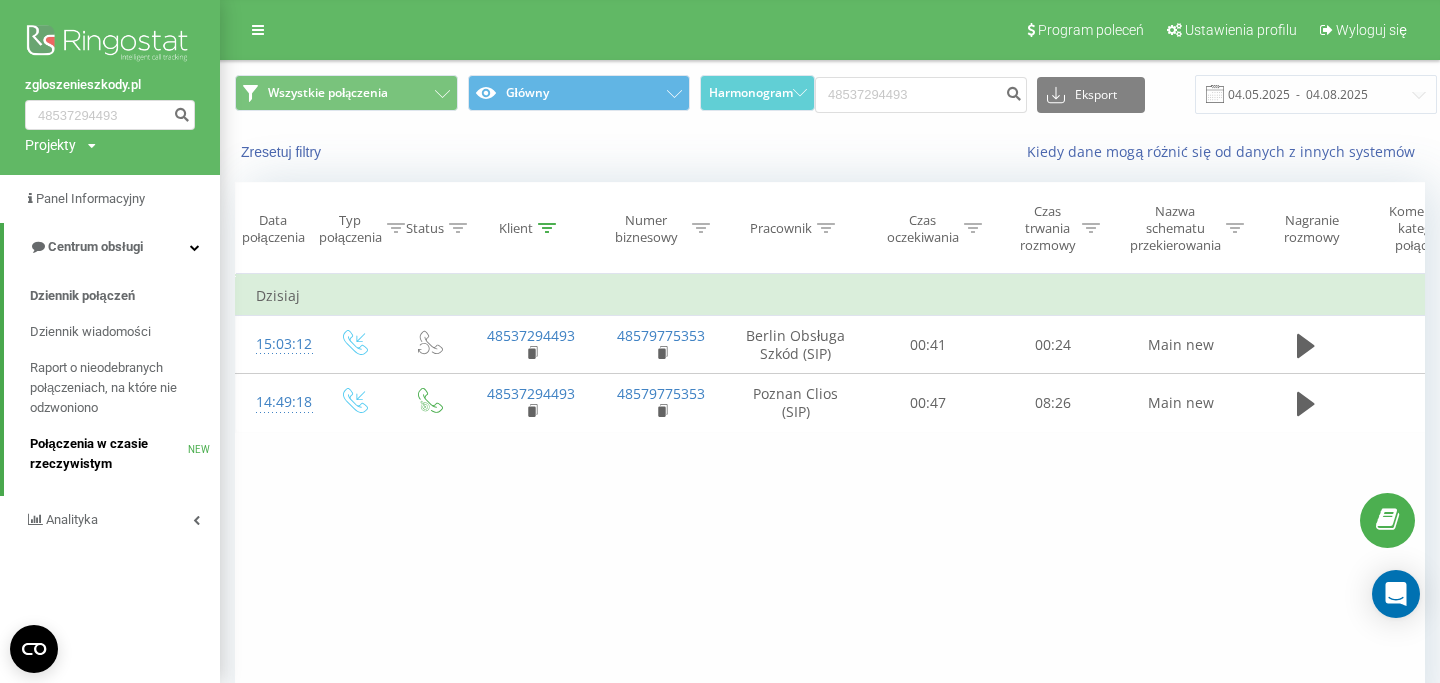 click on "Połączenia w czasie rzeczywistym" at bounding box center (109, 454) 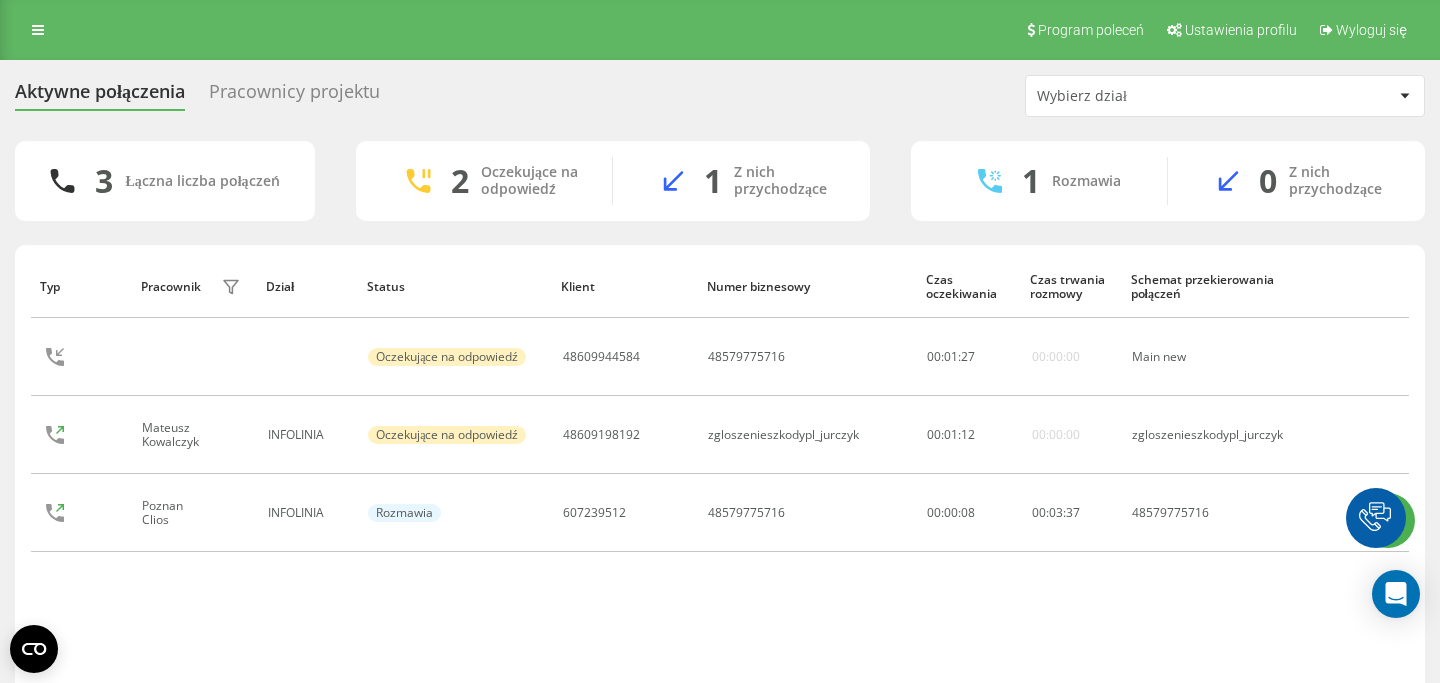 scroll, scrollTop: 0, scrollLeft: 0, axis: both 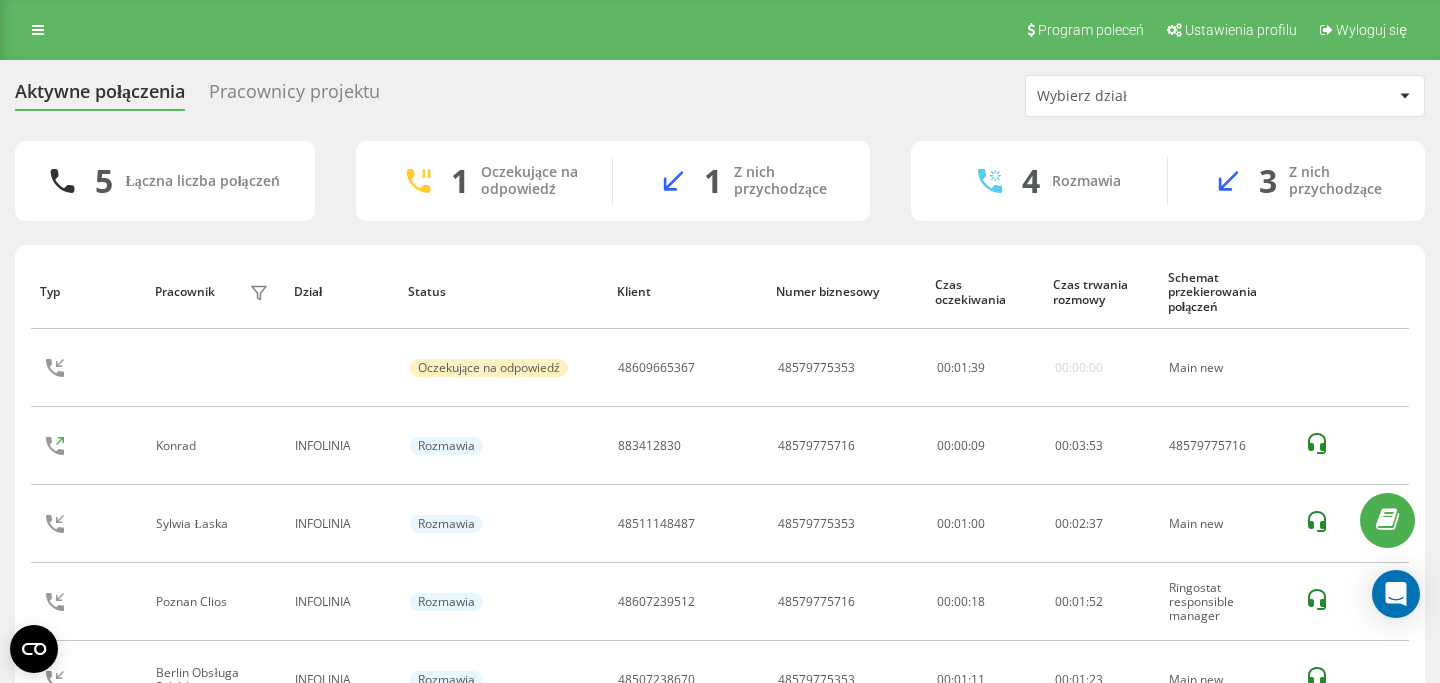 click on "Program poleceń Ustawienia profilu Wyloguj się" at bounding box center [720, 30] 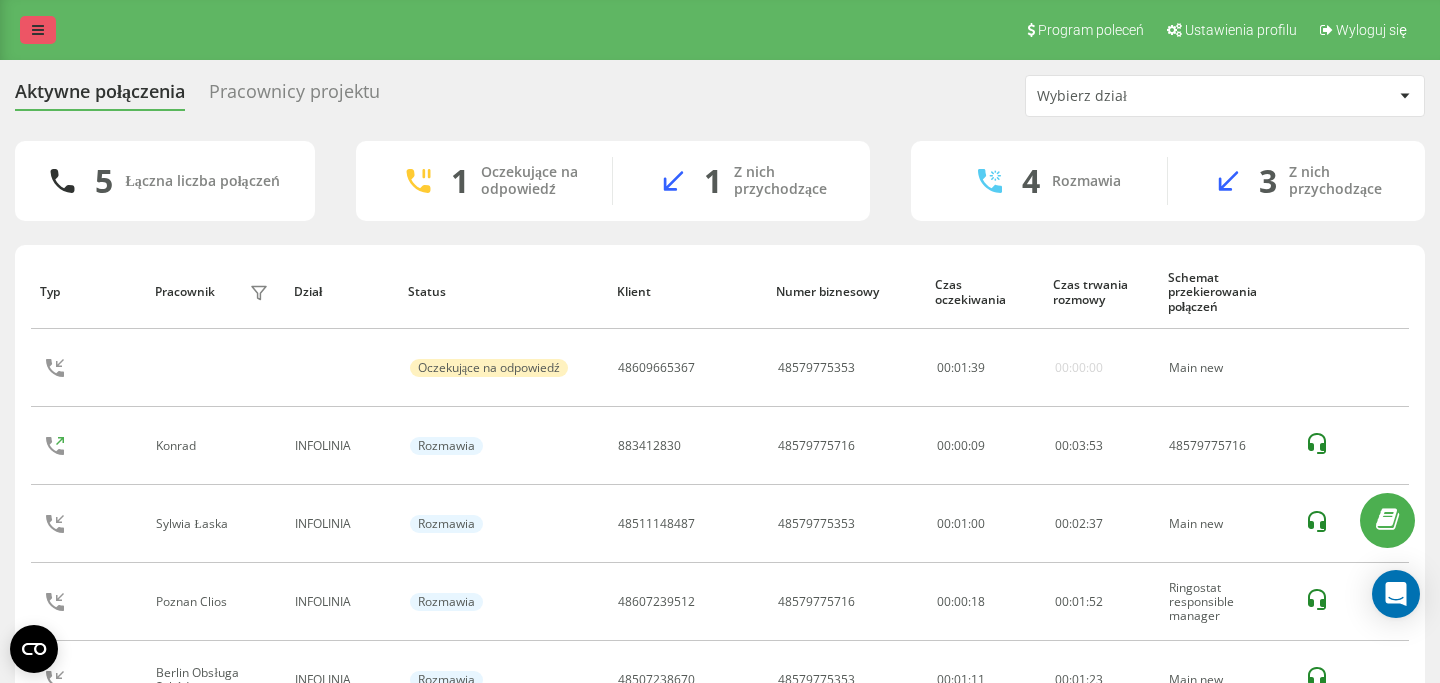 click at bounding box center (38, 30) 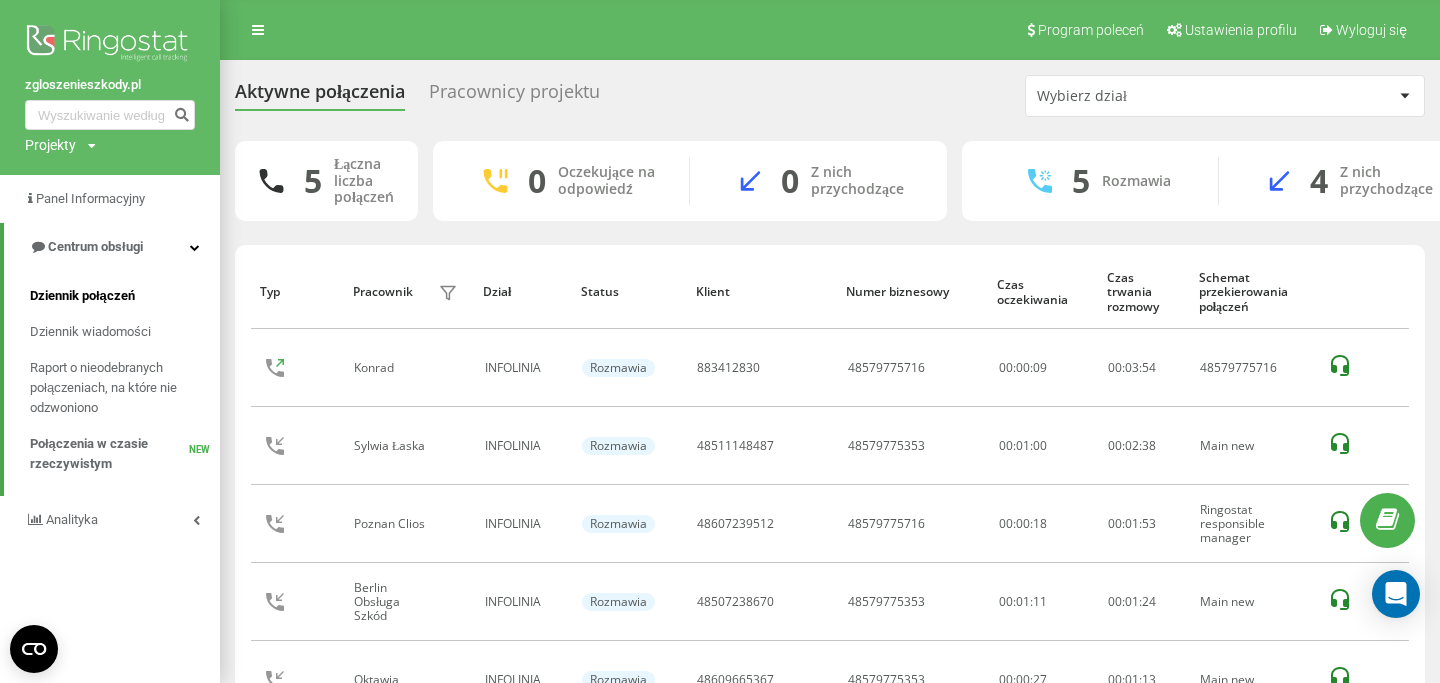 click on "Dziennik połączeń" at bounding box center [82, 296] 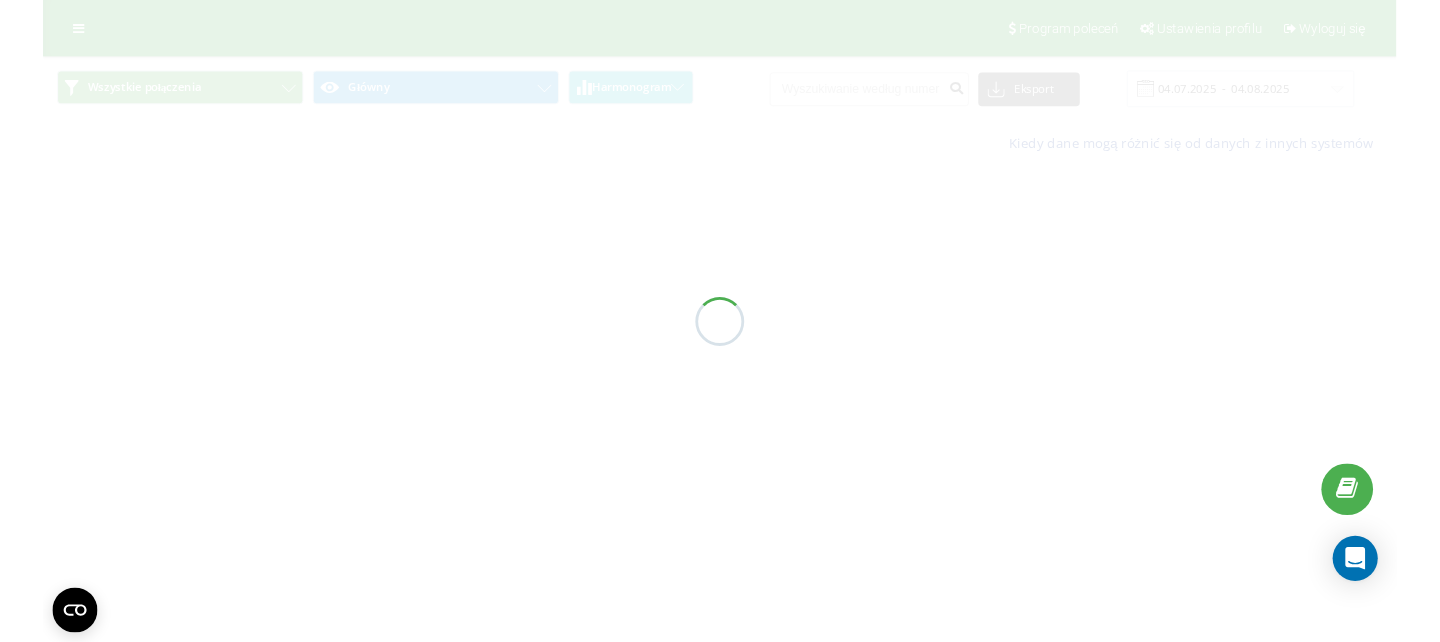 scroll, scrollTop: 0, scrollLeft: 0, axis: both 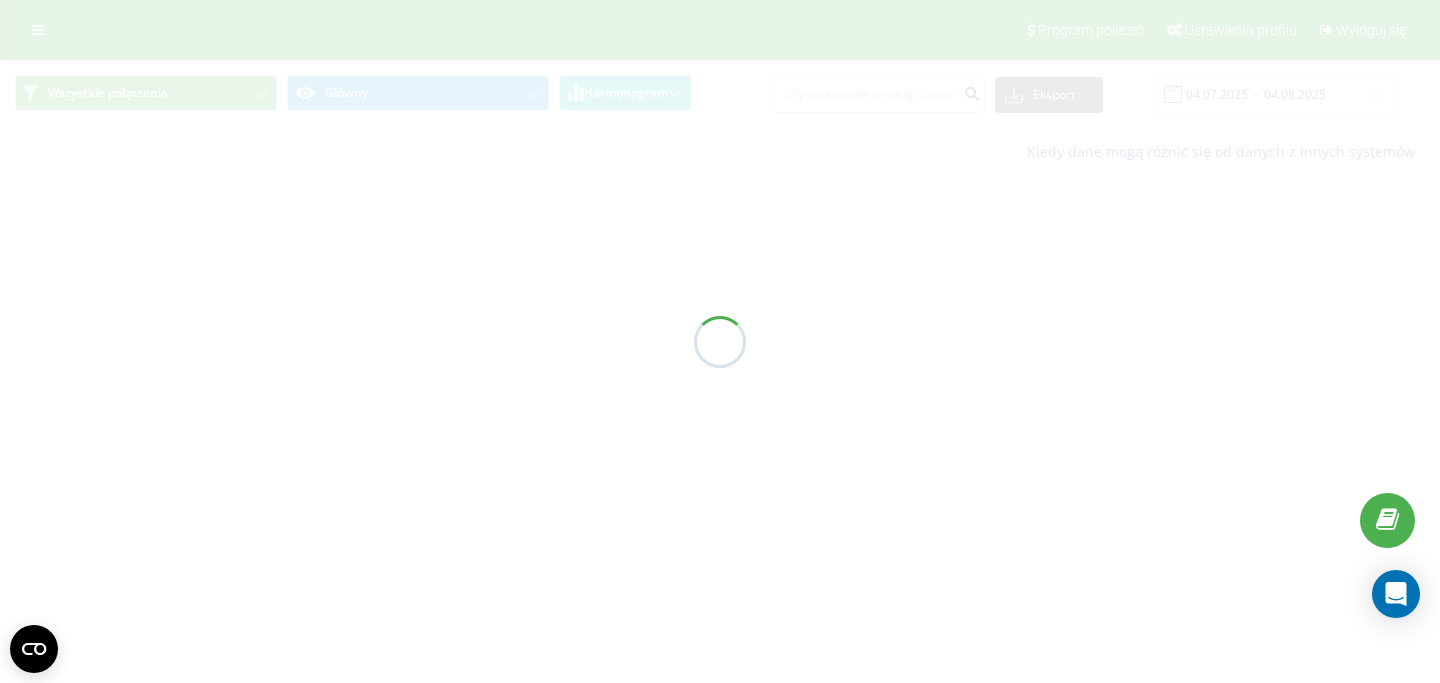 click at bounding box center (720, 341) 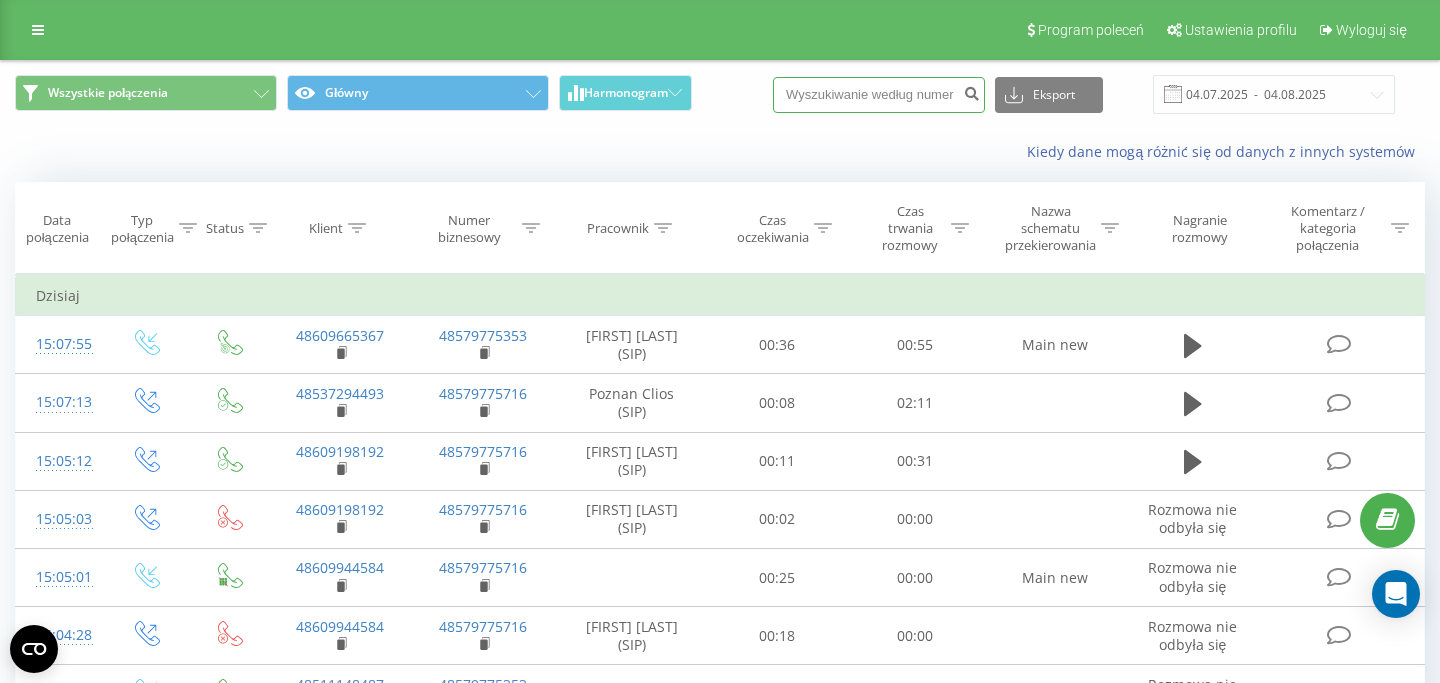 click at bounding box center (879, 95) 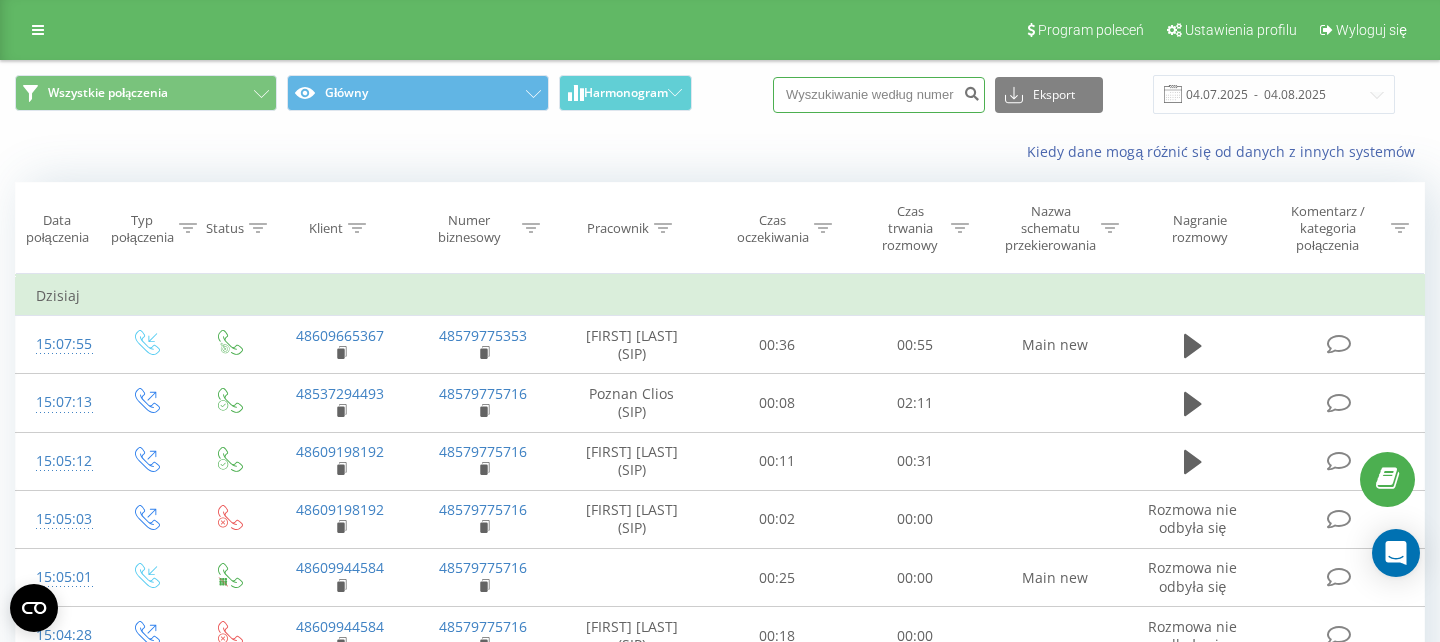 click at bounding box center [879, 95] 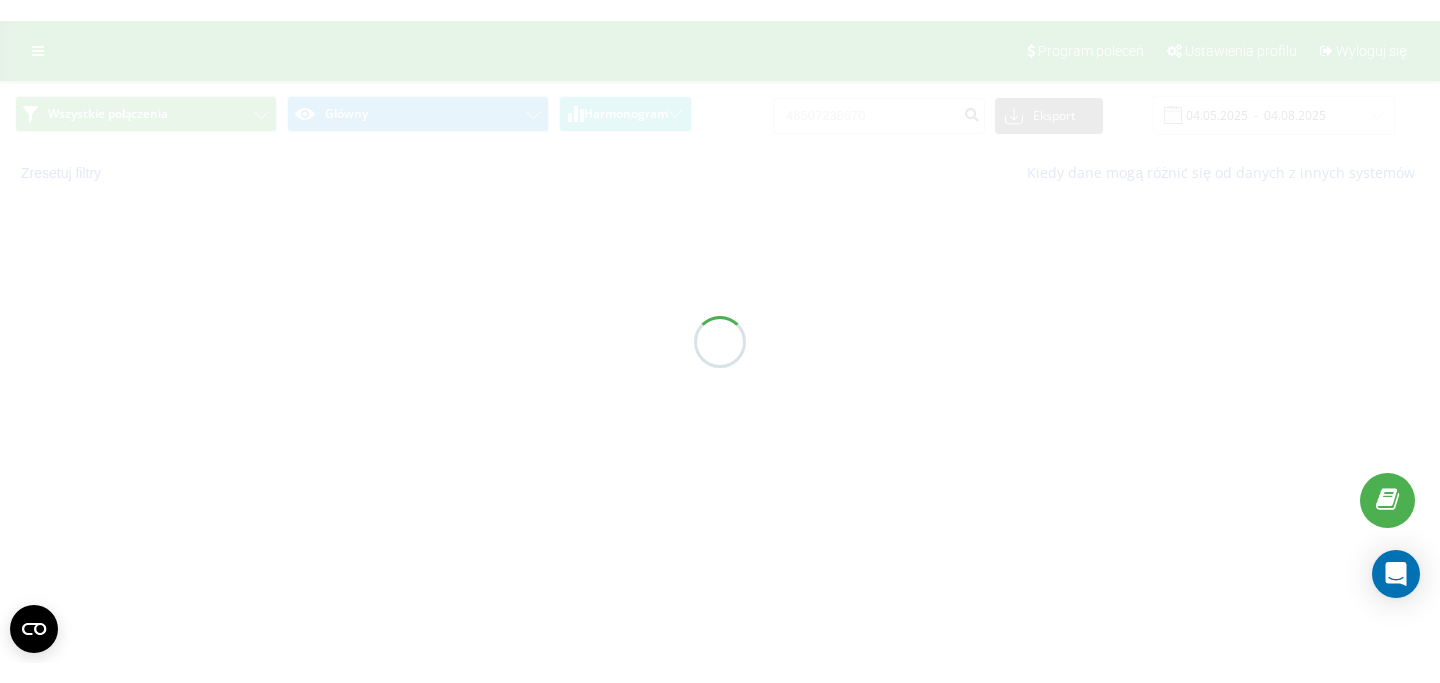 scroll, scrollTop: 0, scrollLeft: 0, axis: both 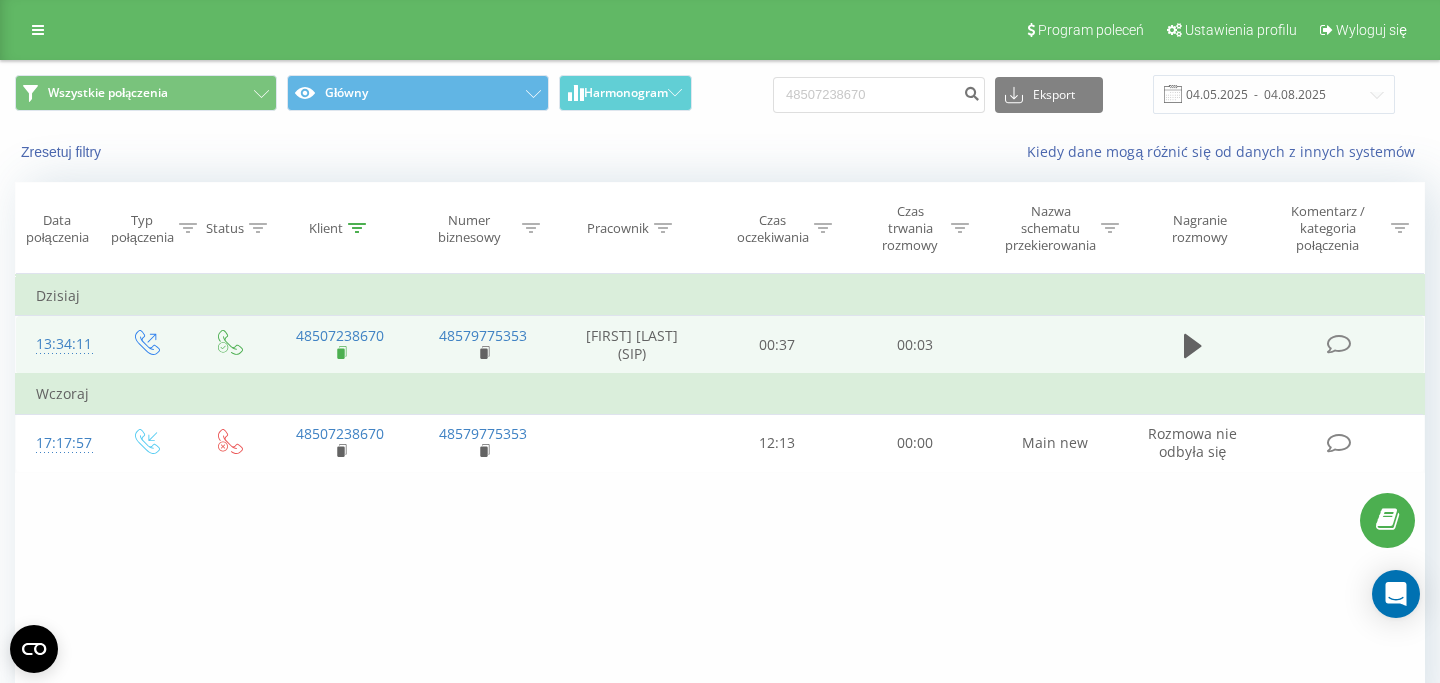 click 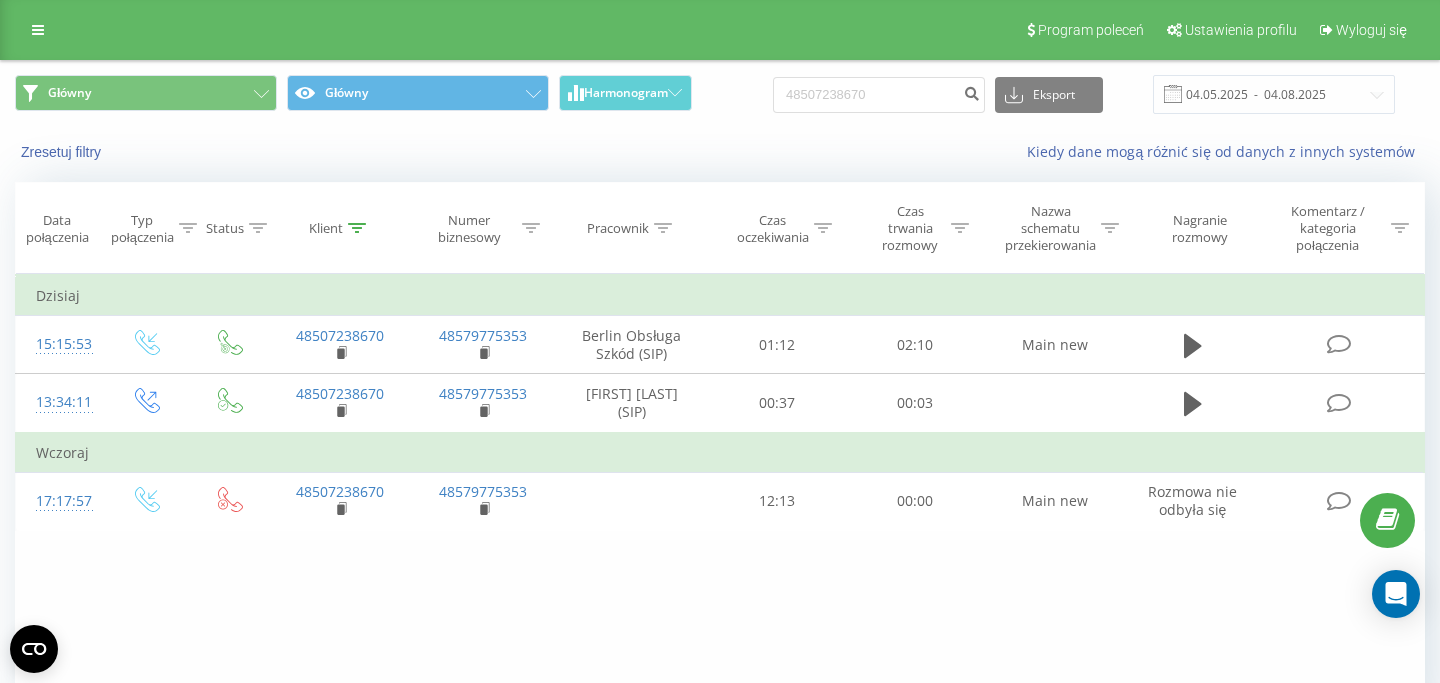 scroll, scrollTop: 0, scrollLeft: 0, axis: both 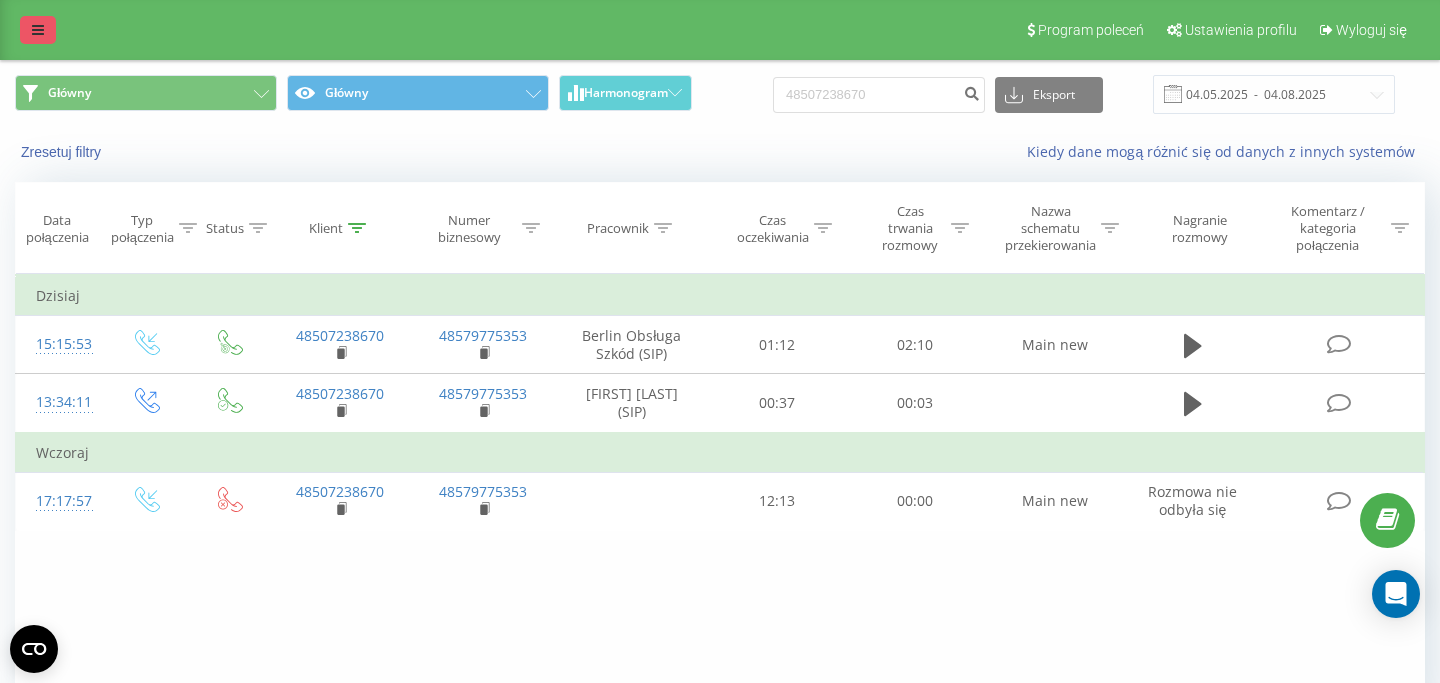 click at bounding box center (38, 30) 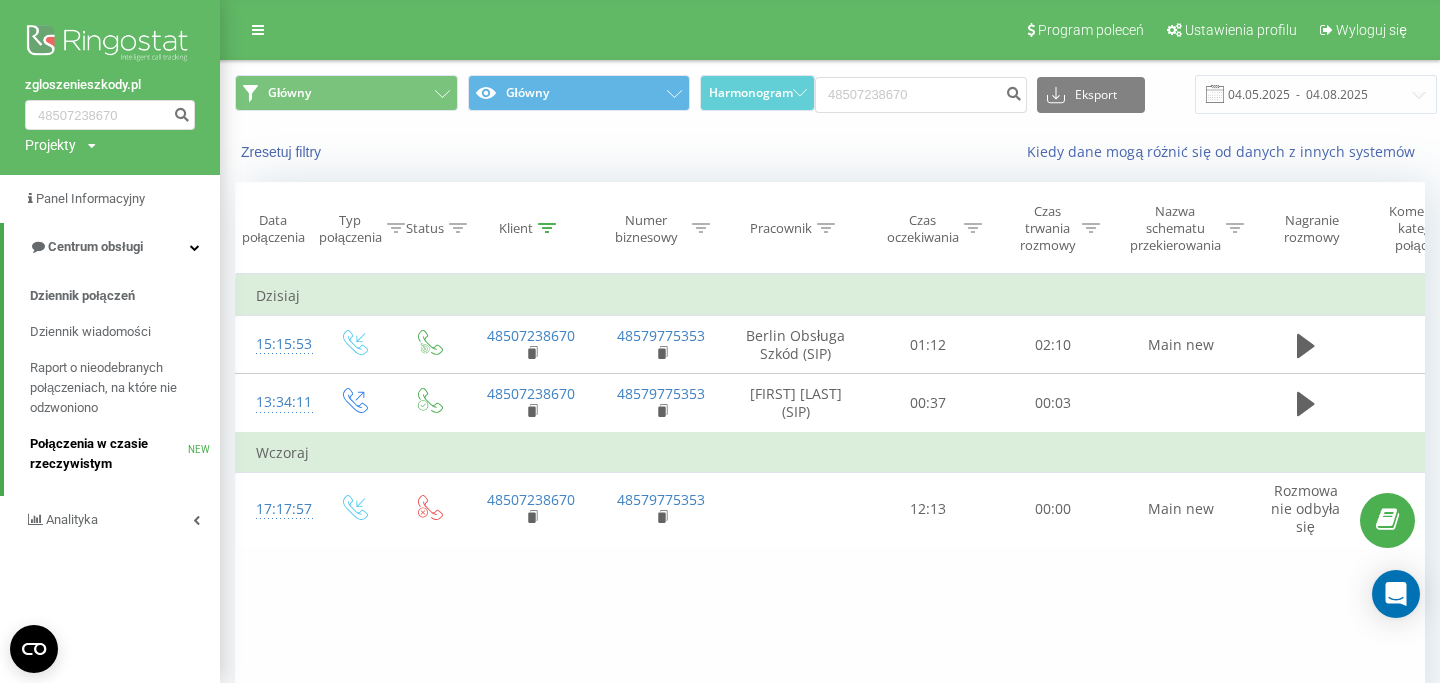 click on "Połączenia w czasie rzeczywistym" at bounding box center [109, 454] 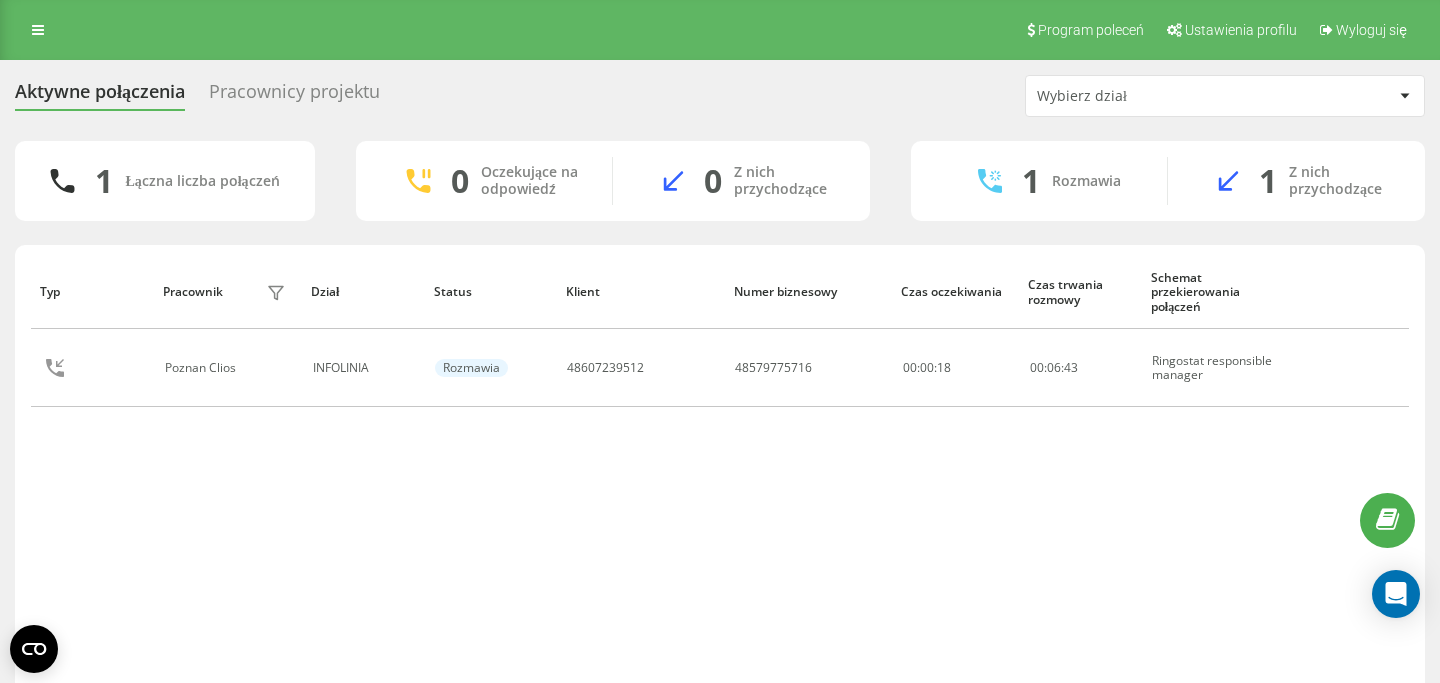 scroll, scrollTop: 0, scrollLeft: 0, axis: both 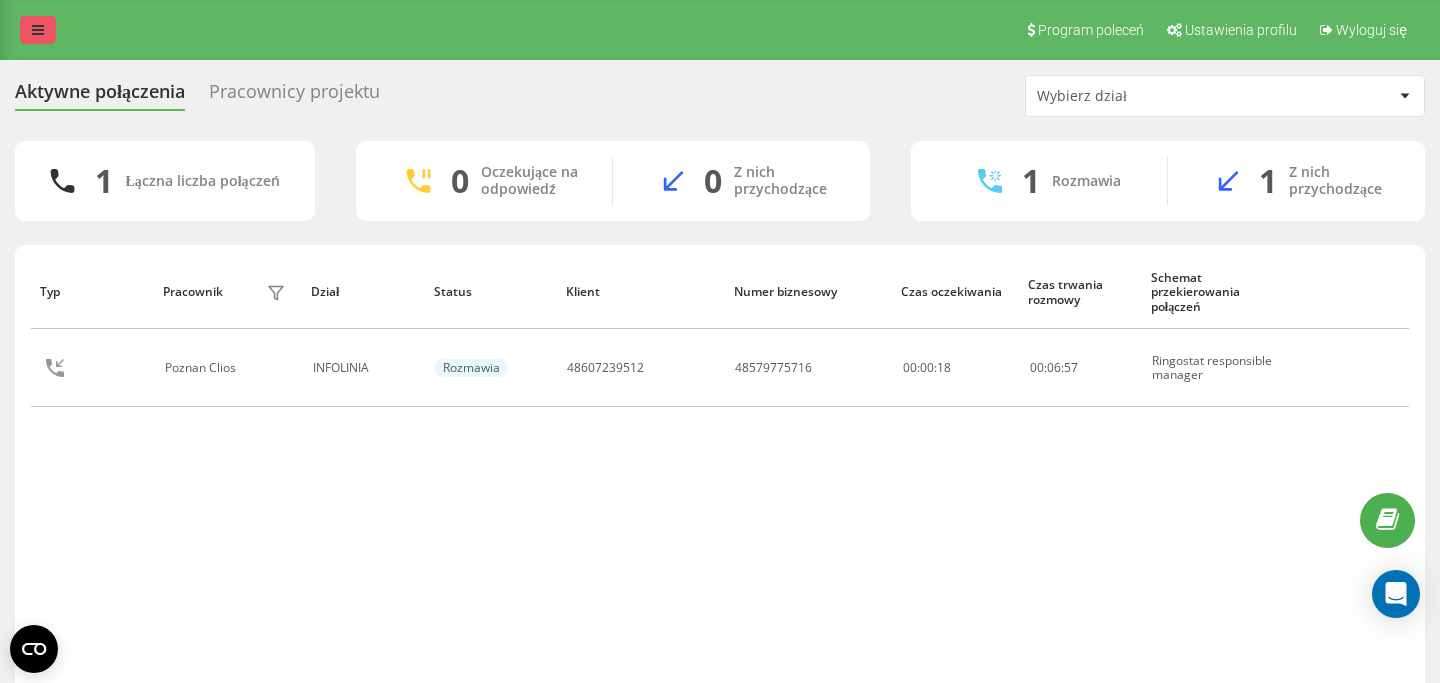 click at bounding box center (38, 30) 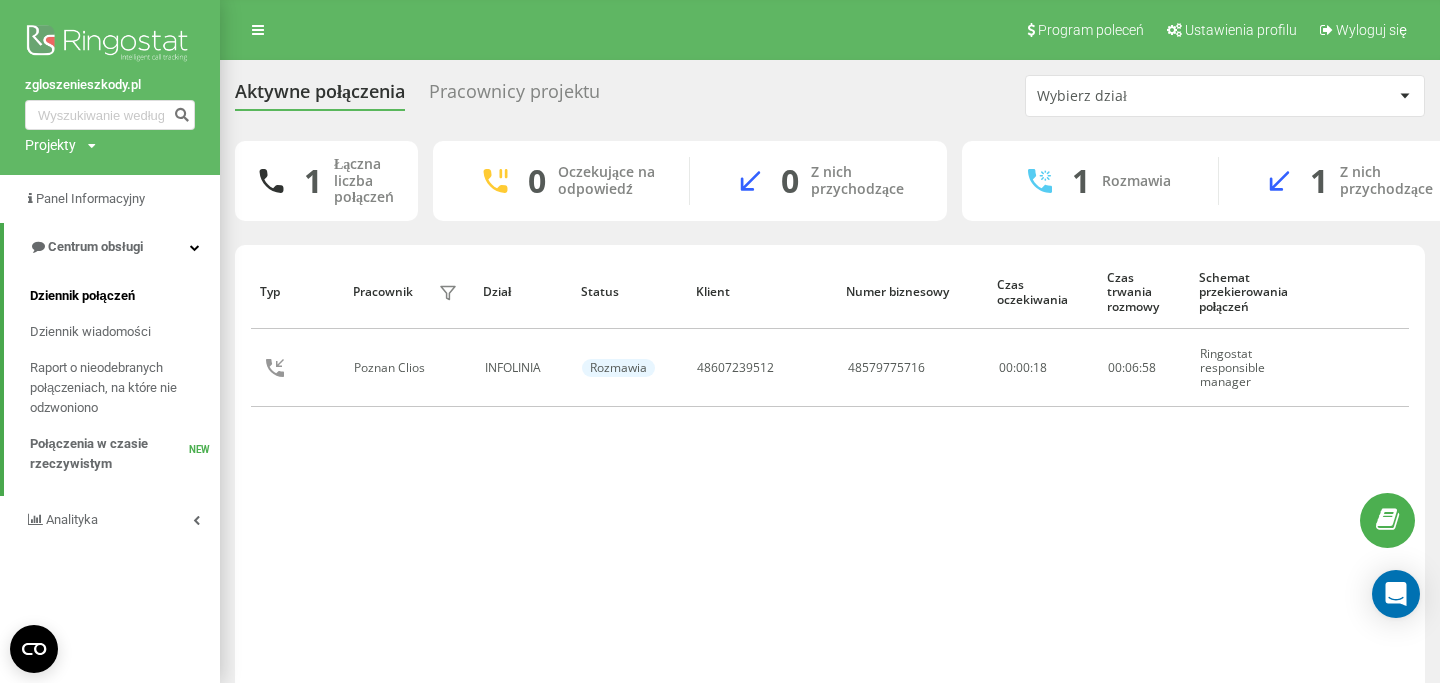 click on "Dziennik połączeń" at bounding box center (125, 296) 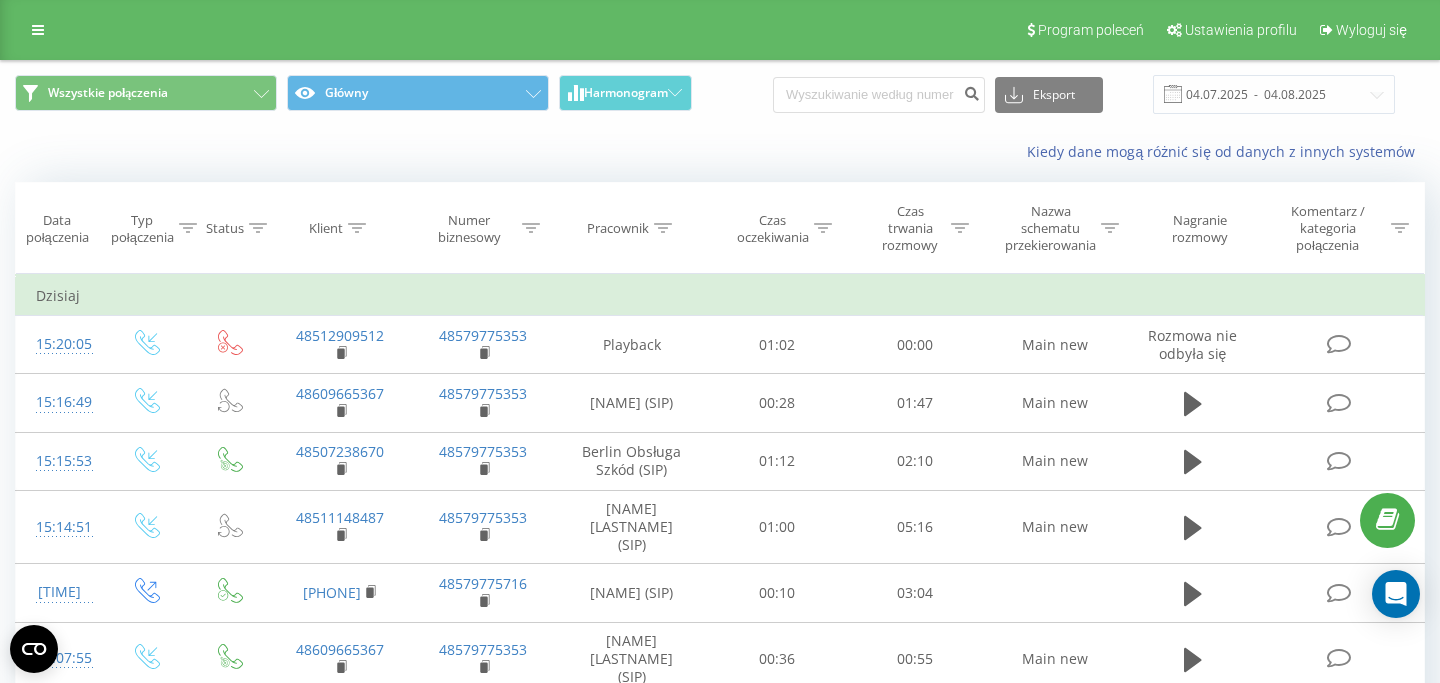 scroll, scrollTop: 0, scrollLeft: 0, axis: both 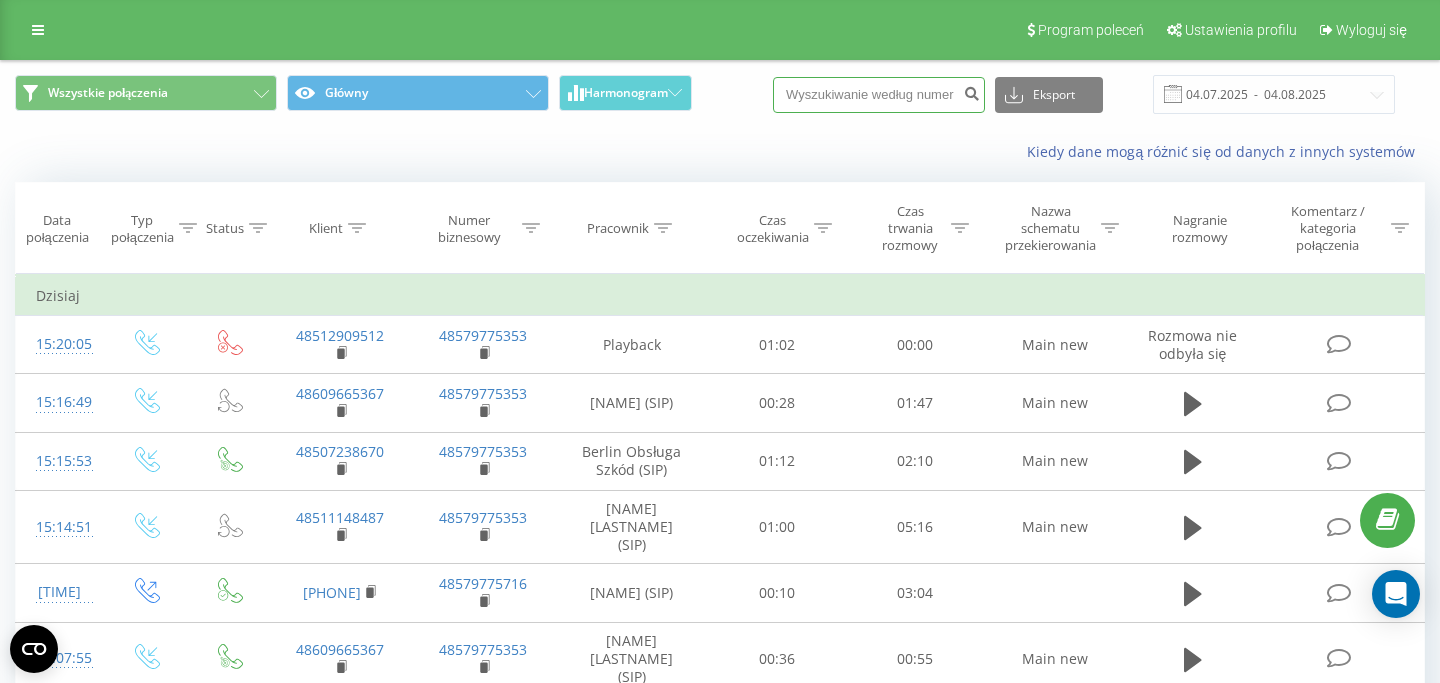 click at bounding box center [879, 95] 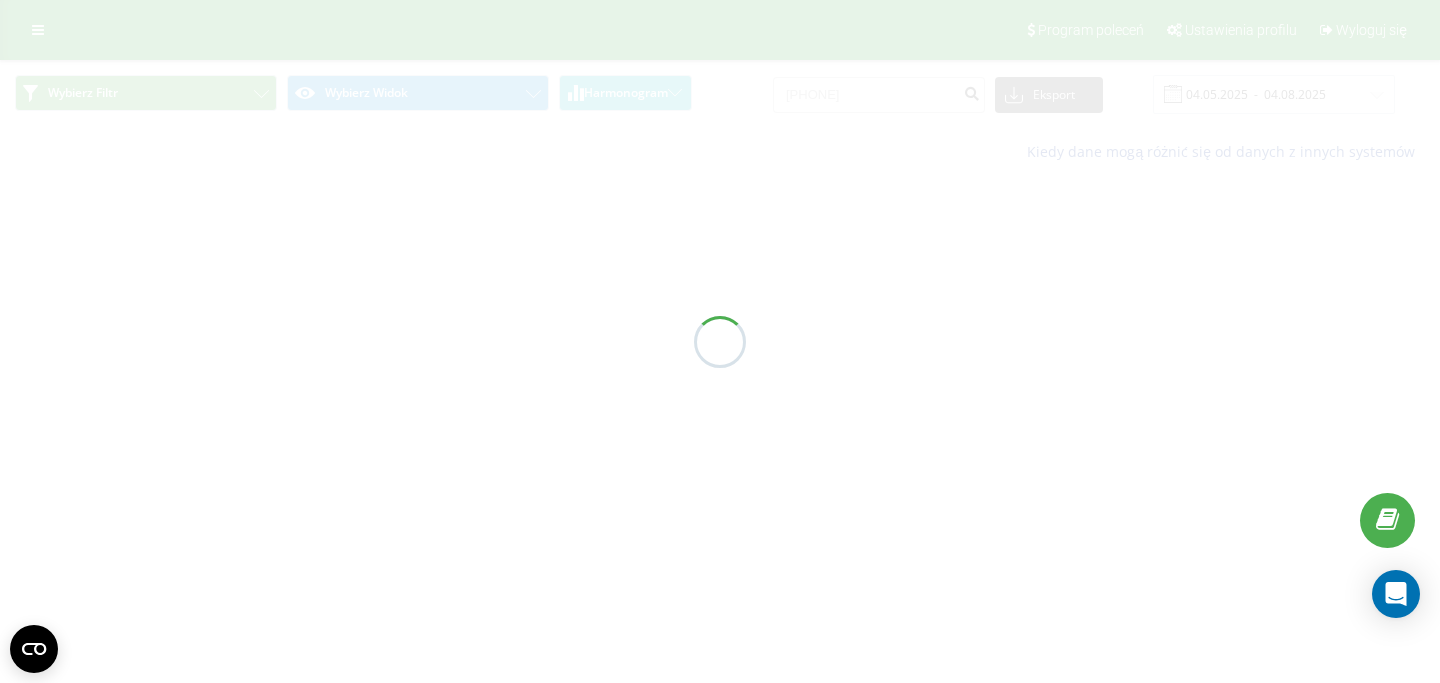 scroll, scrollTop: 0, scrollLeft: 0, axis: both 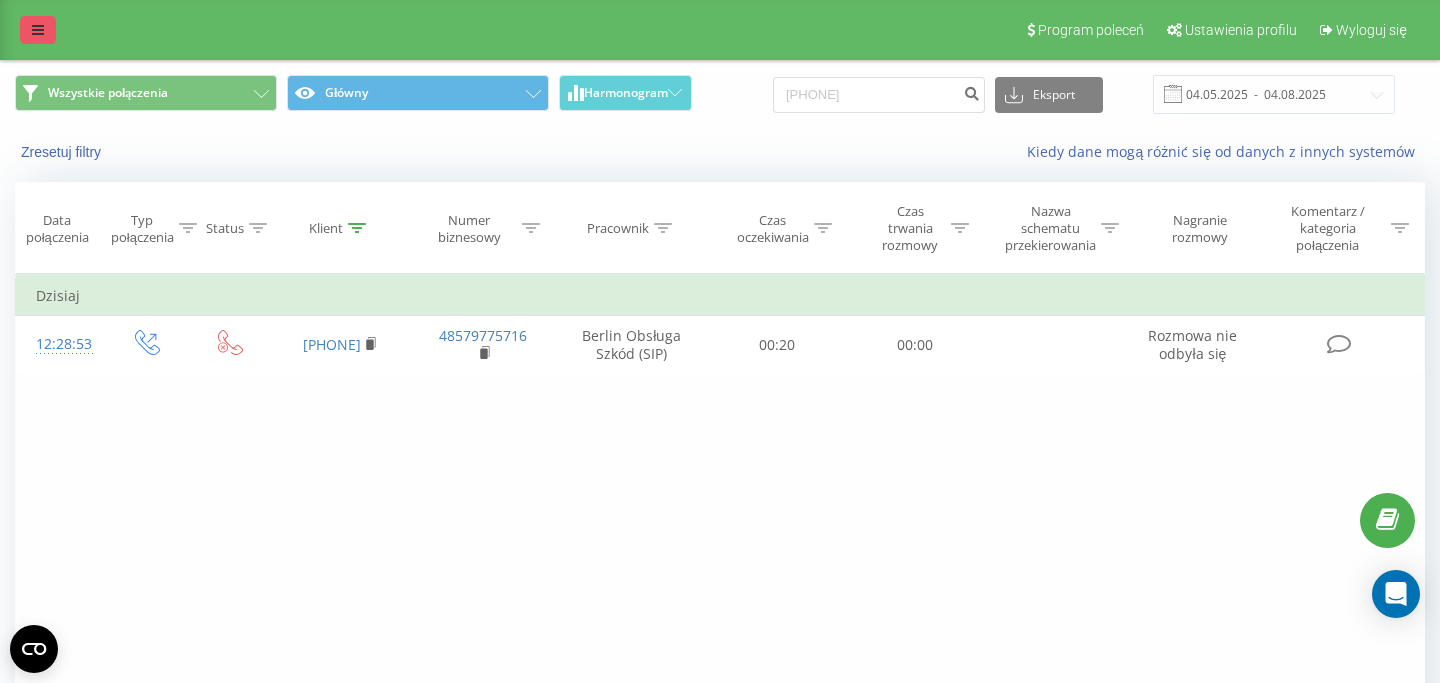 click at bounding box center (38, 30) 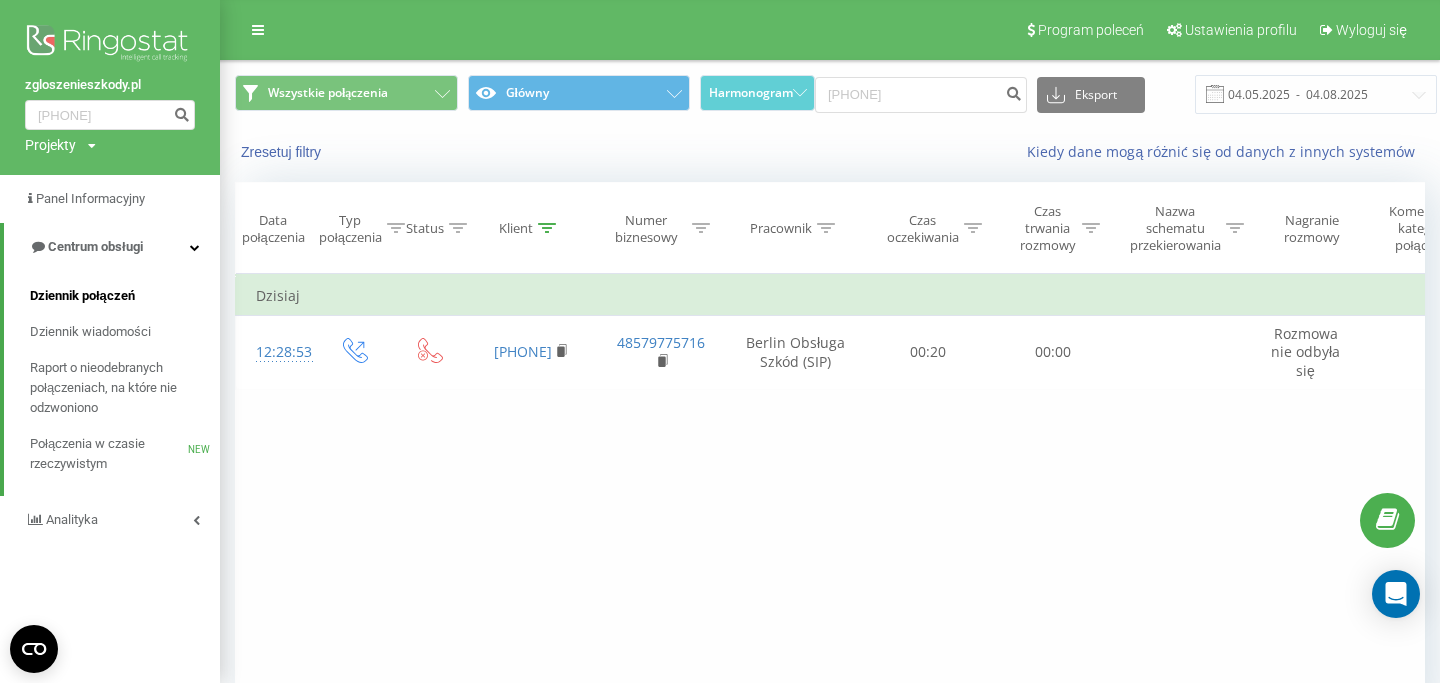 click on "Dziennik połączeń" at bounding box center [82, 296] 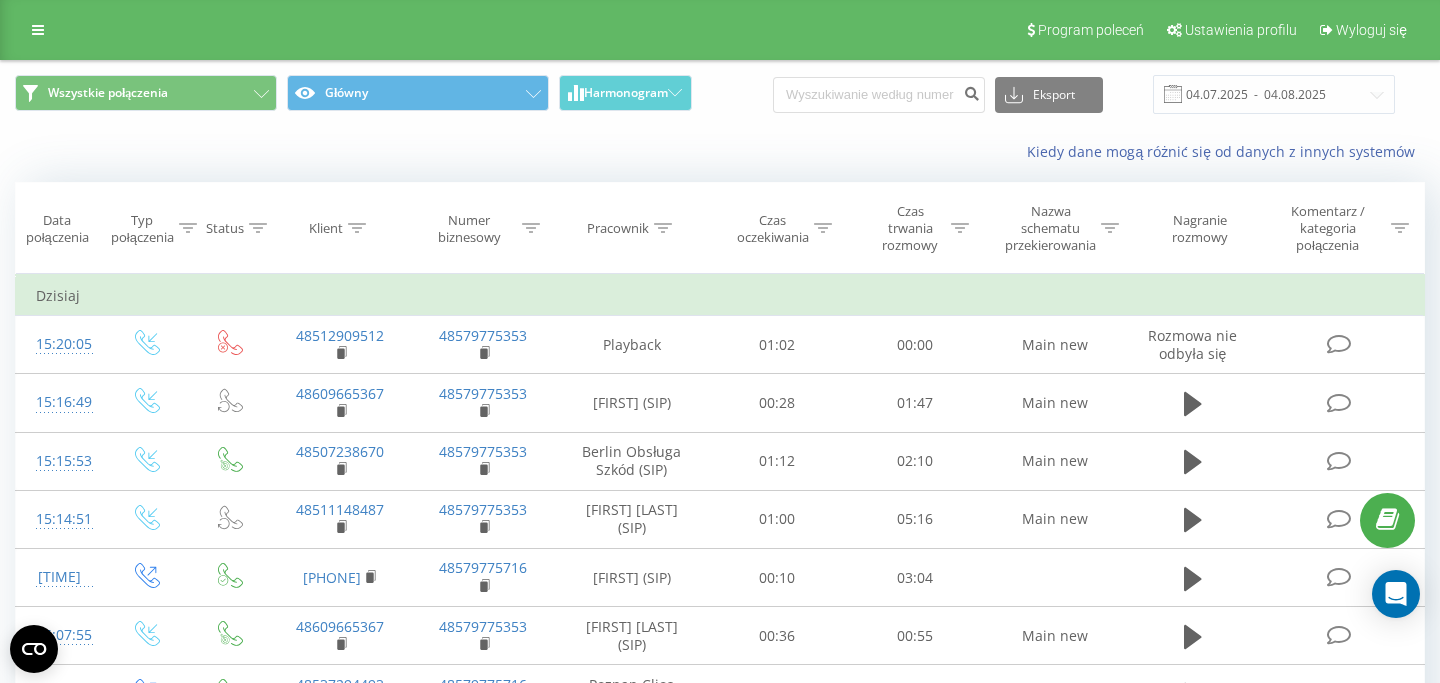 scroll, scrollTop: 0, scrollLeft: 0, axis: both 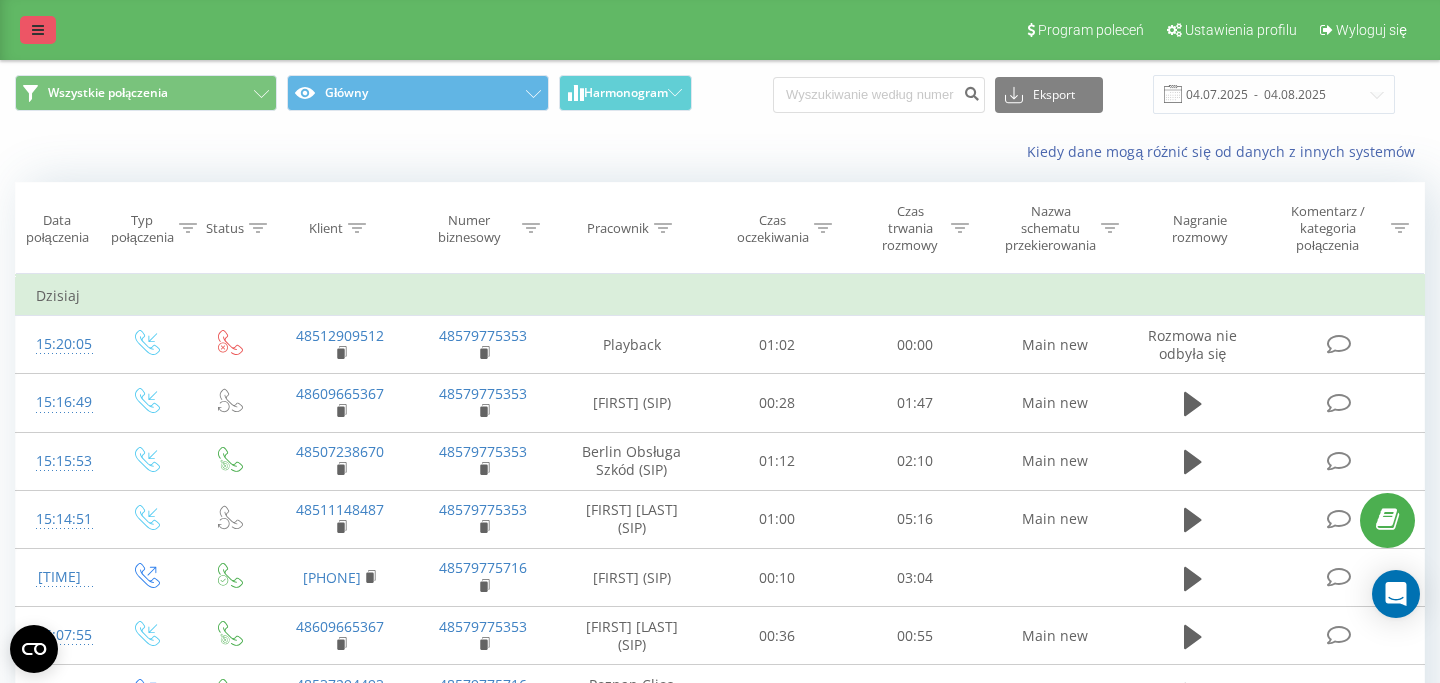 click at bounding box center [38, 30] 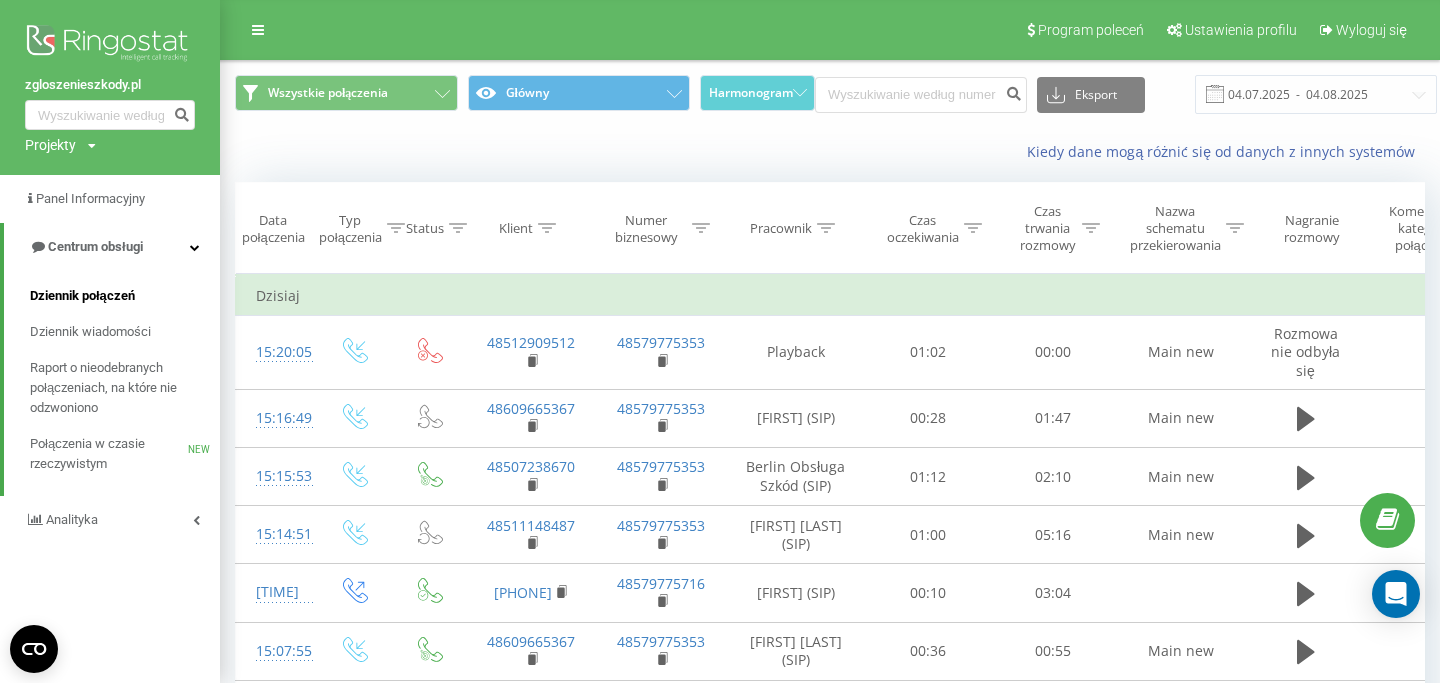 click on "Dziennik połączeń" at bounding box center (82, 296) 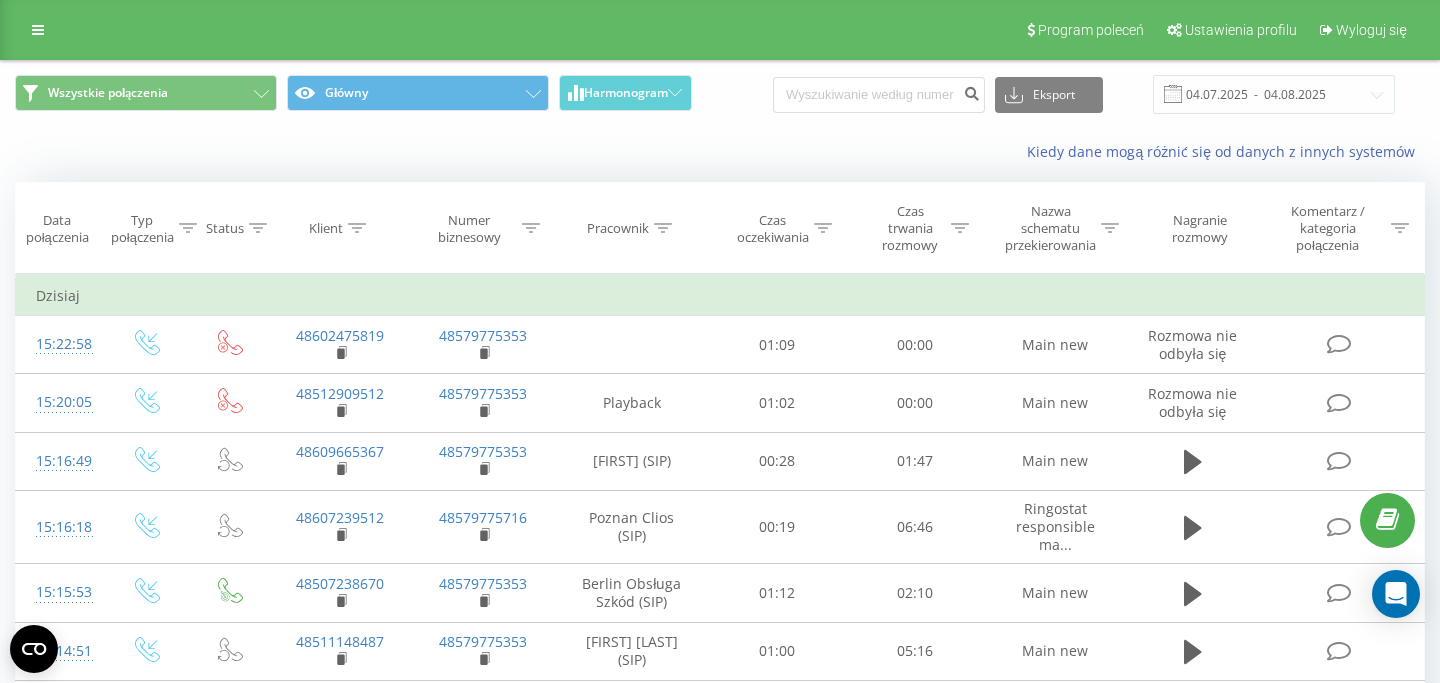 scroll, scrollTop: 0, scrollLeft: 0, axis: both 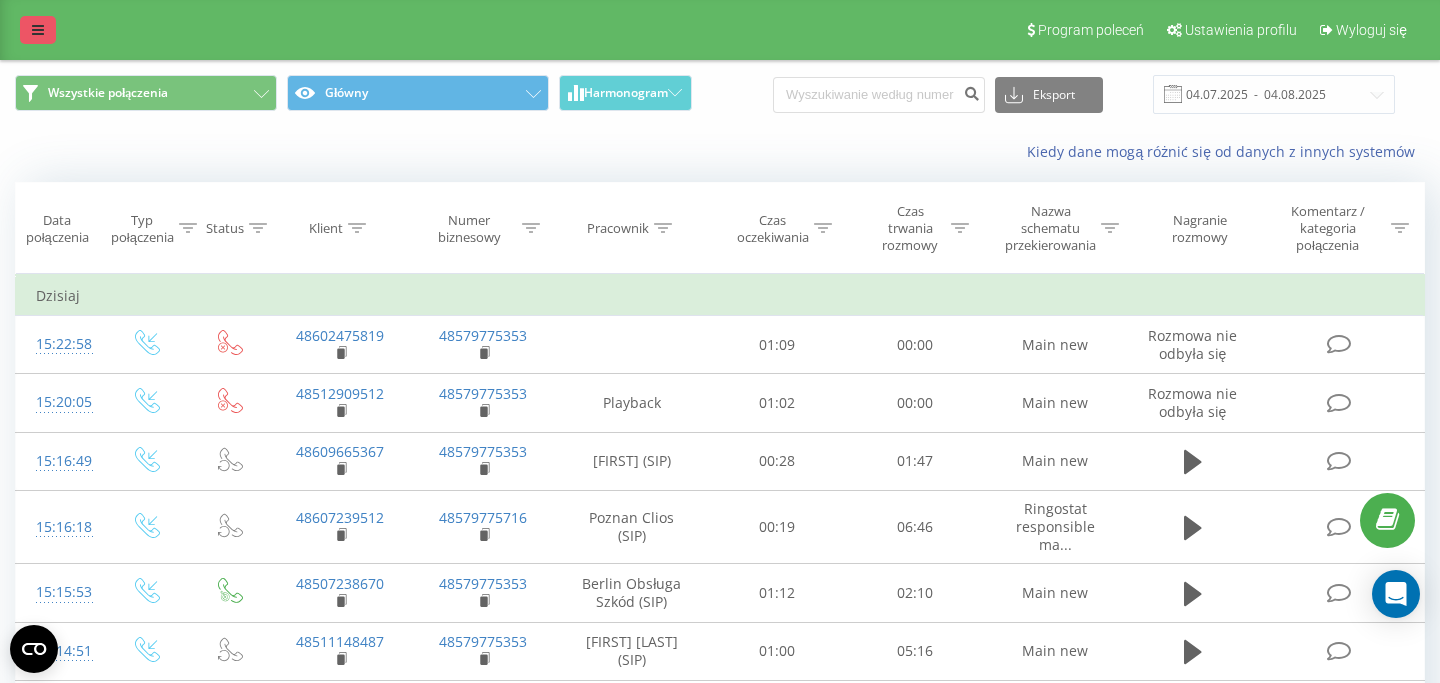 click at bounding box center [38, 30] 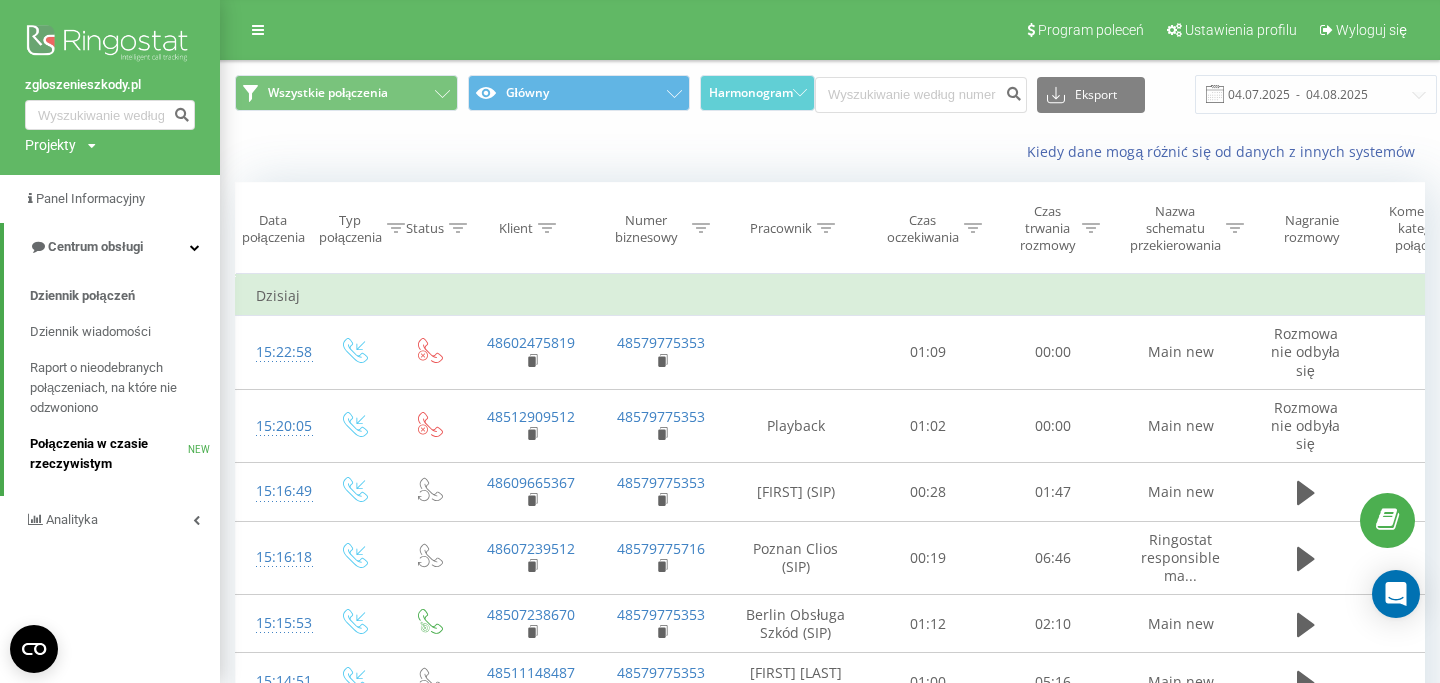 click on "Połączenia w czasie rzeczywistym" at bounding box center (109, 454) 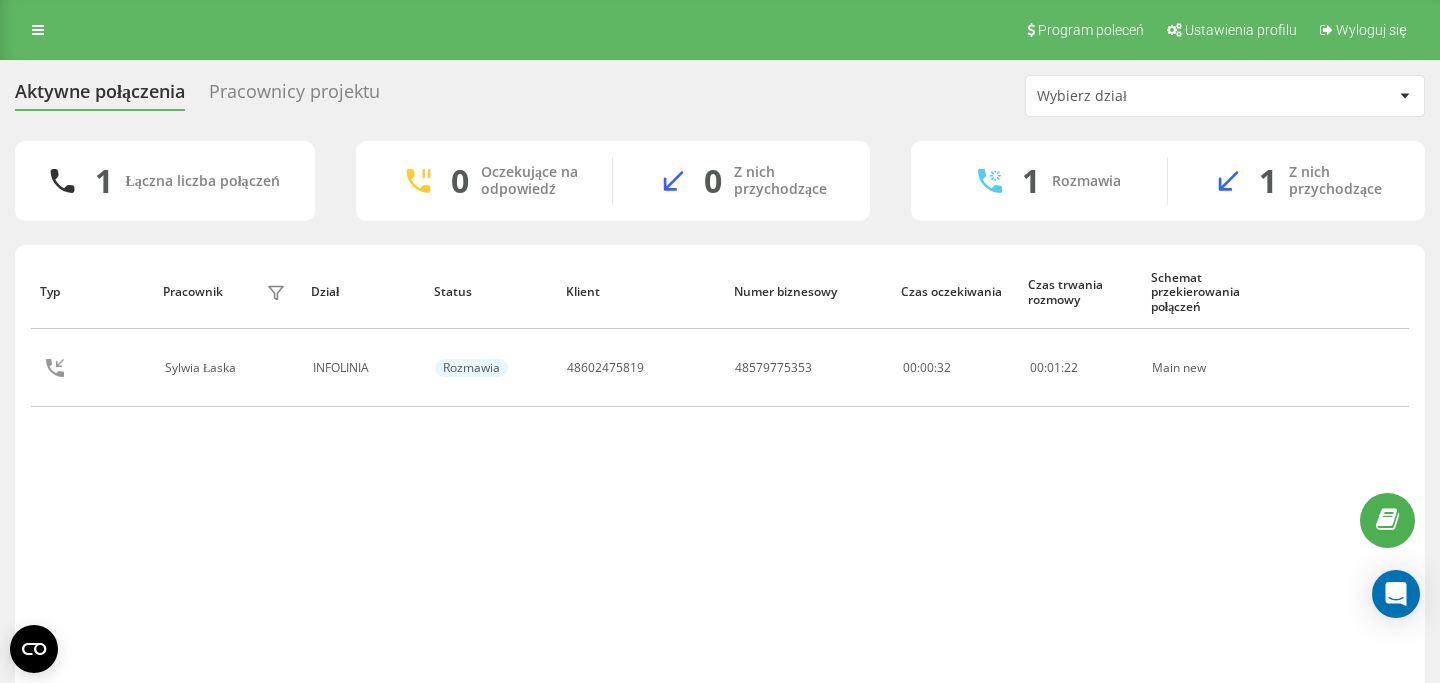 scroll, scrollTop: 0, scrollLeft: 0, axis: both 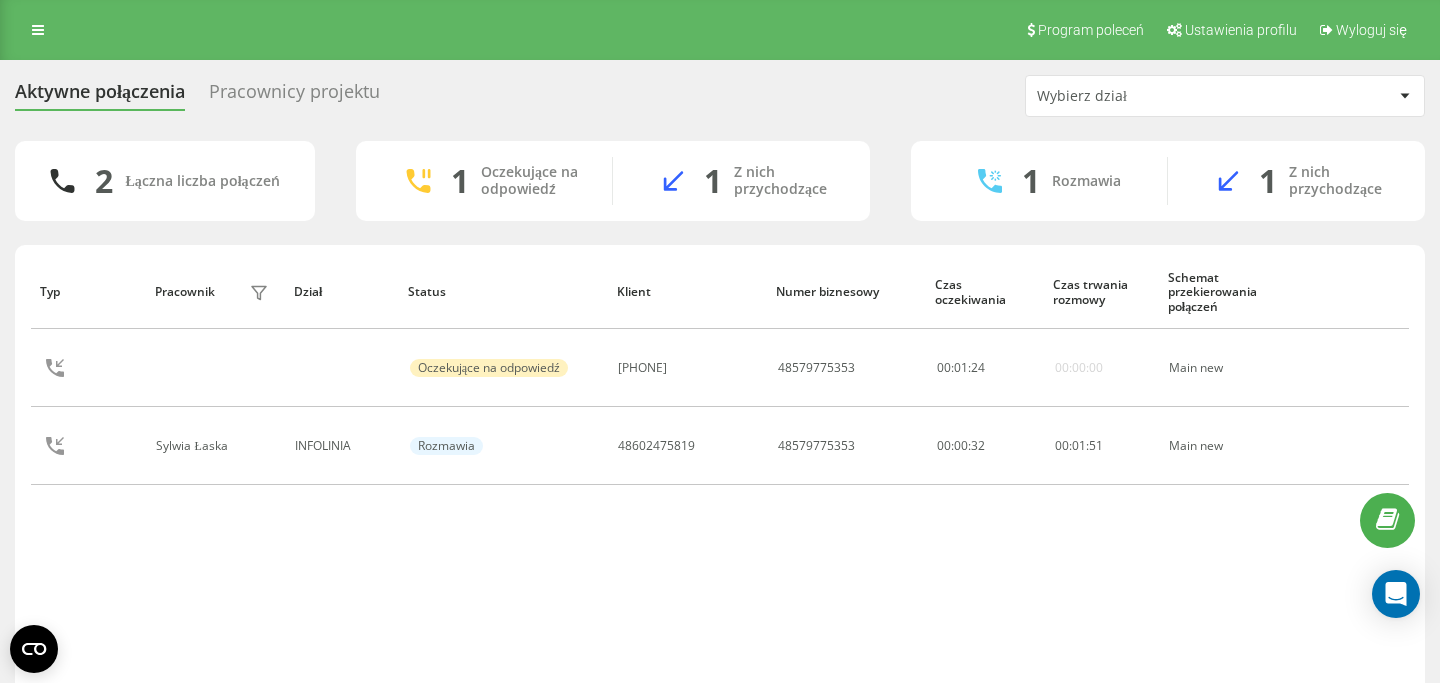 click on "Pracownicy projektu" at bounding box center (294, 96) 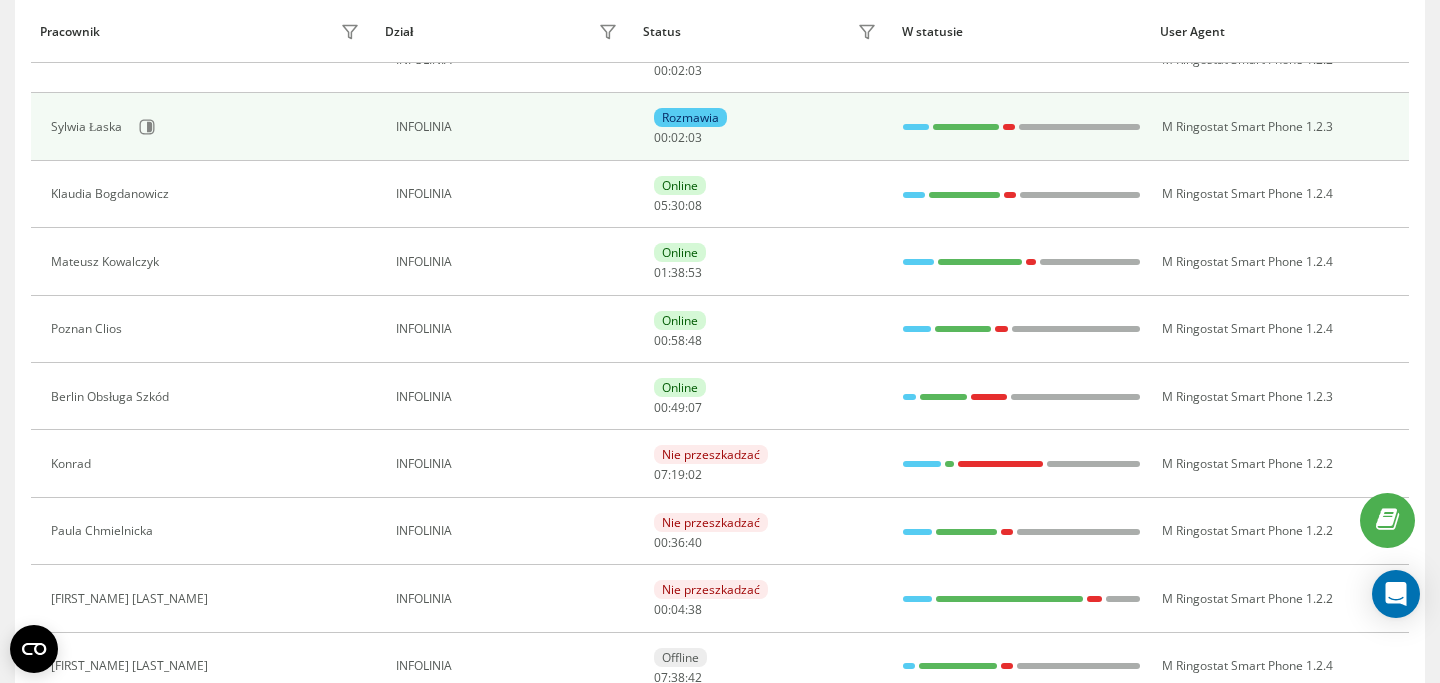 scroll, scrollTop: 313, scrollLeft: 0, axis: vertical 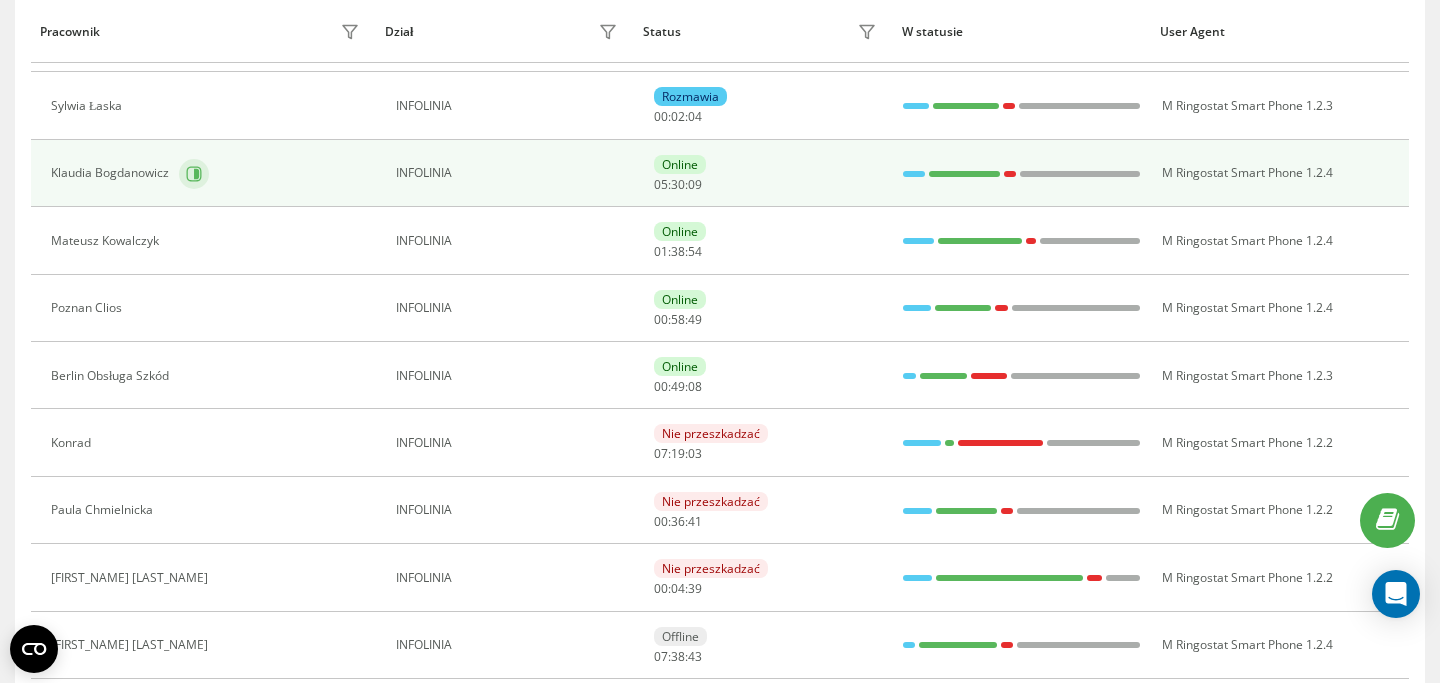 click 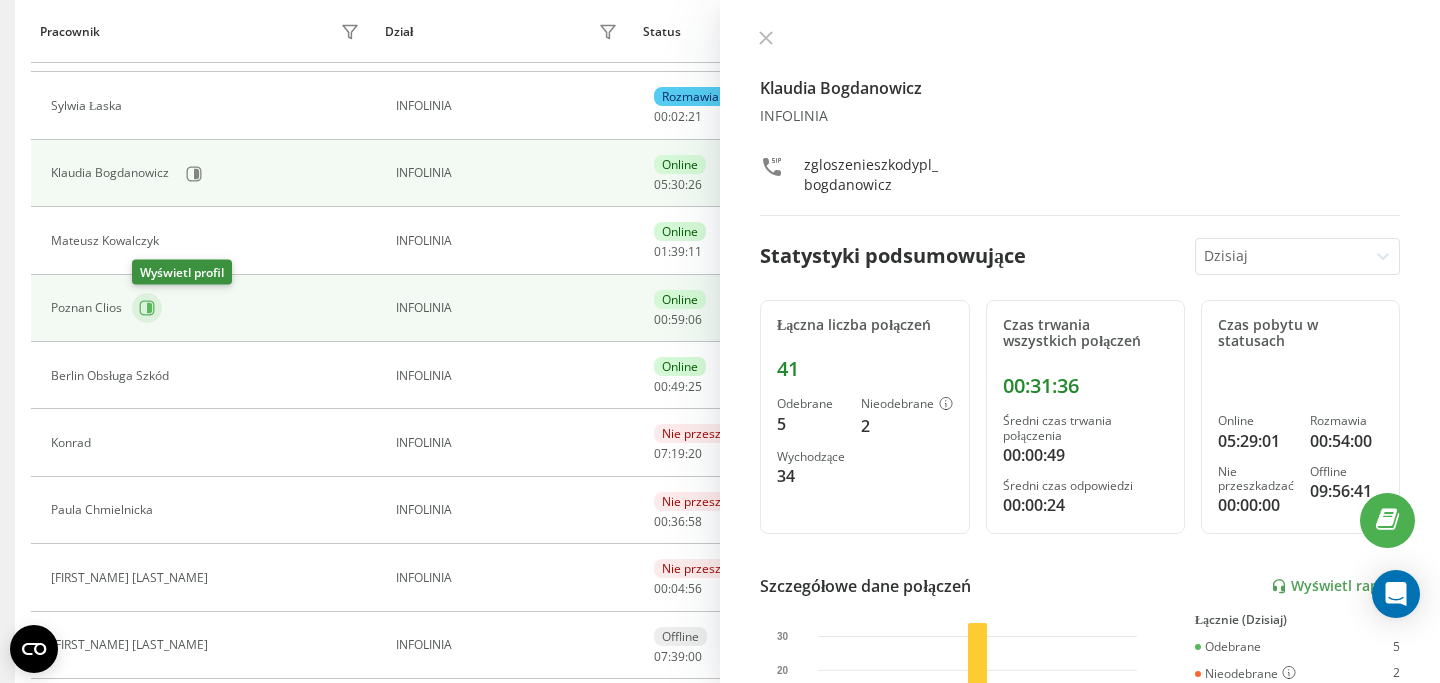 click 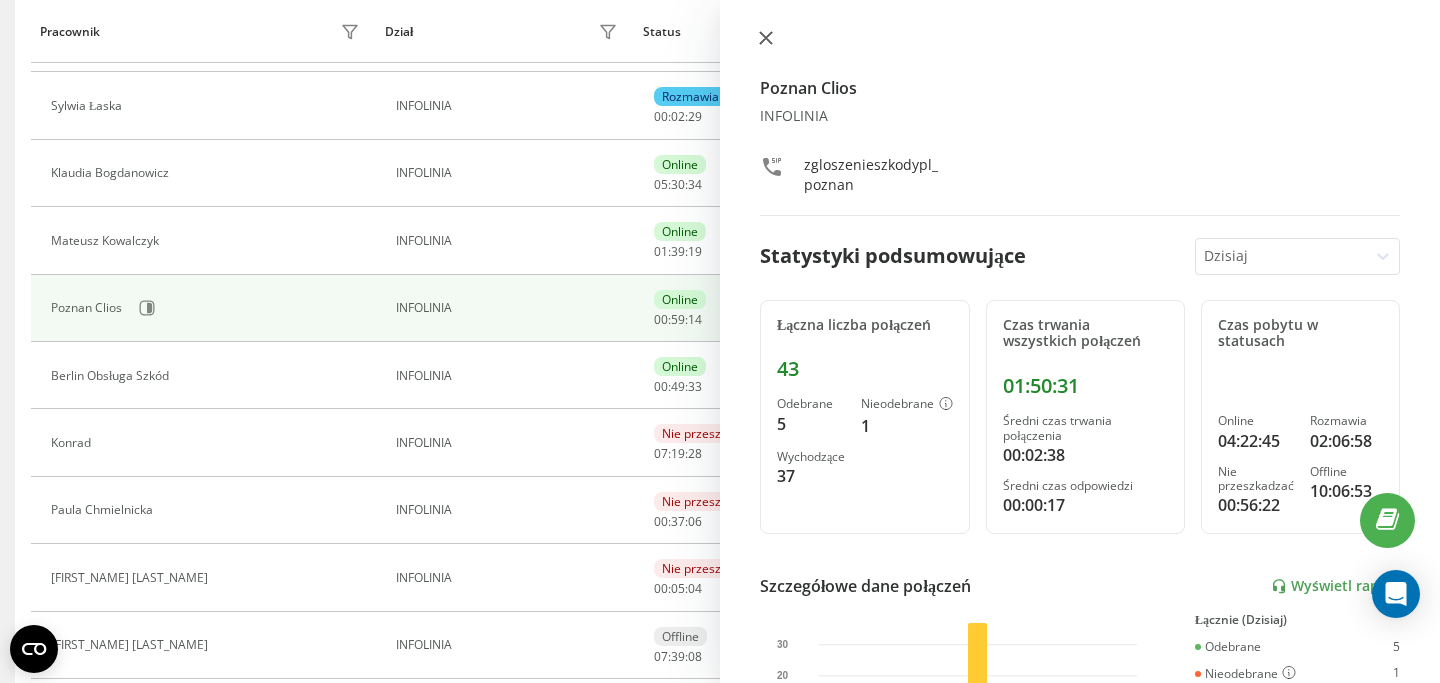 click 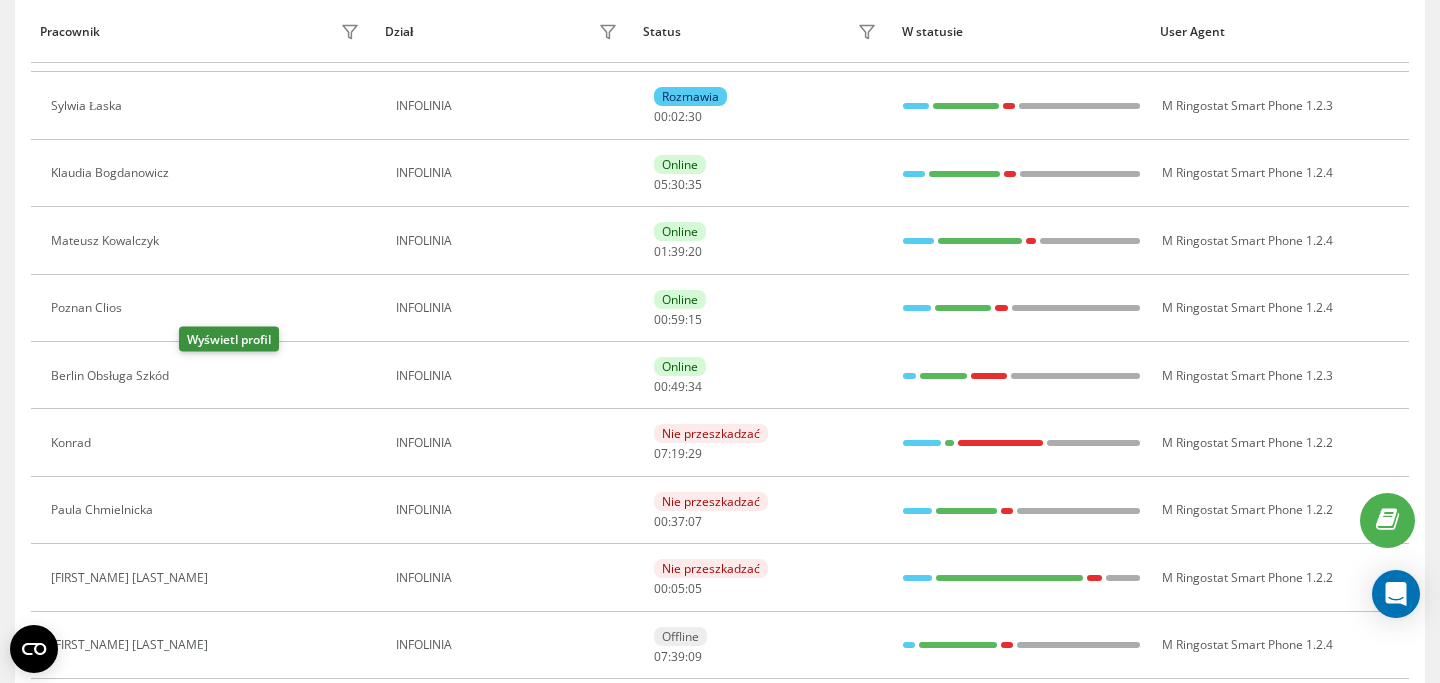 click at bounding box center [191, 378] 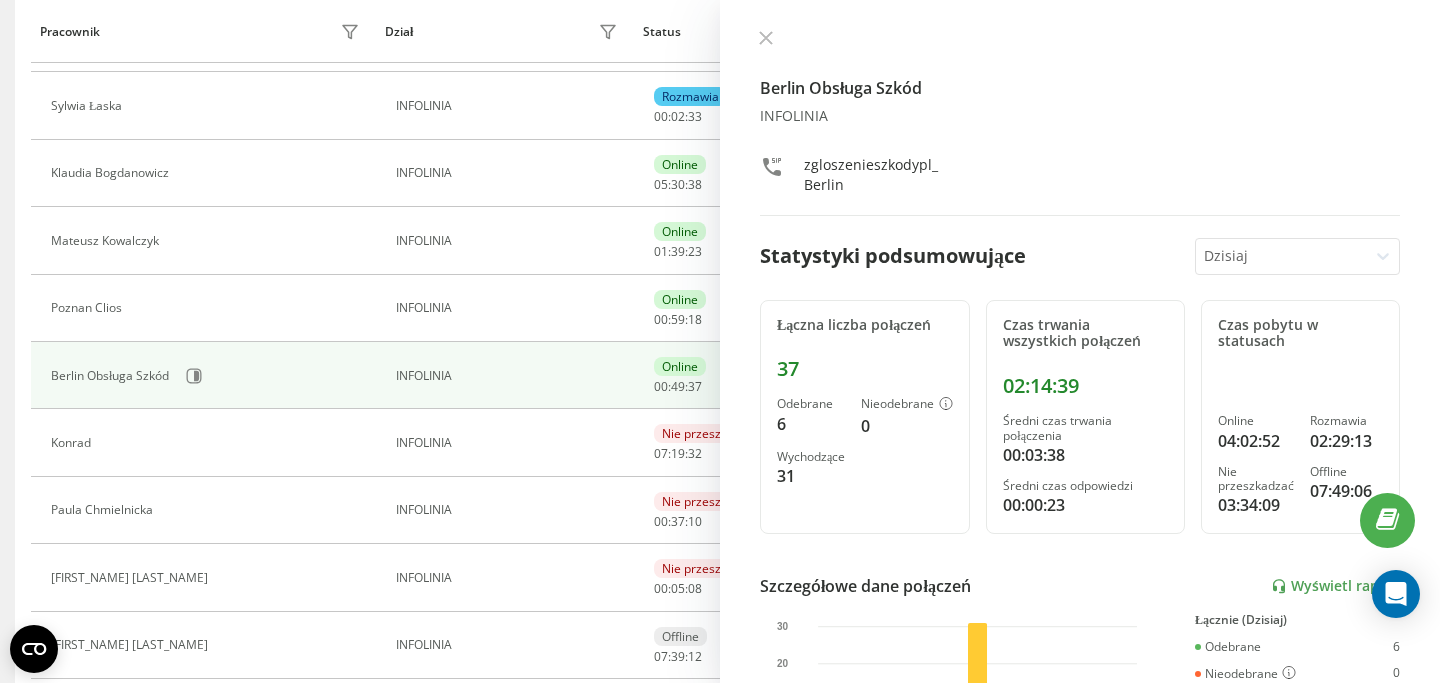 click 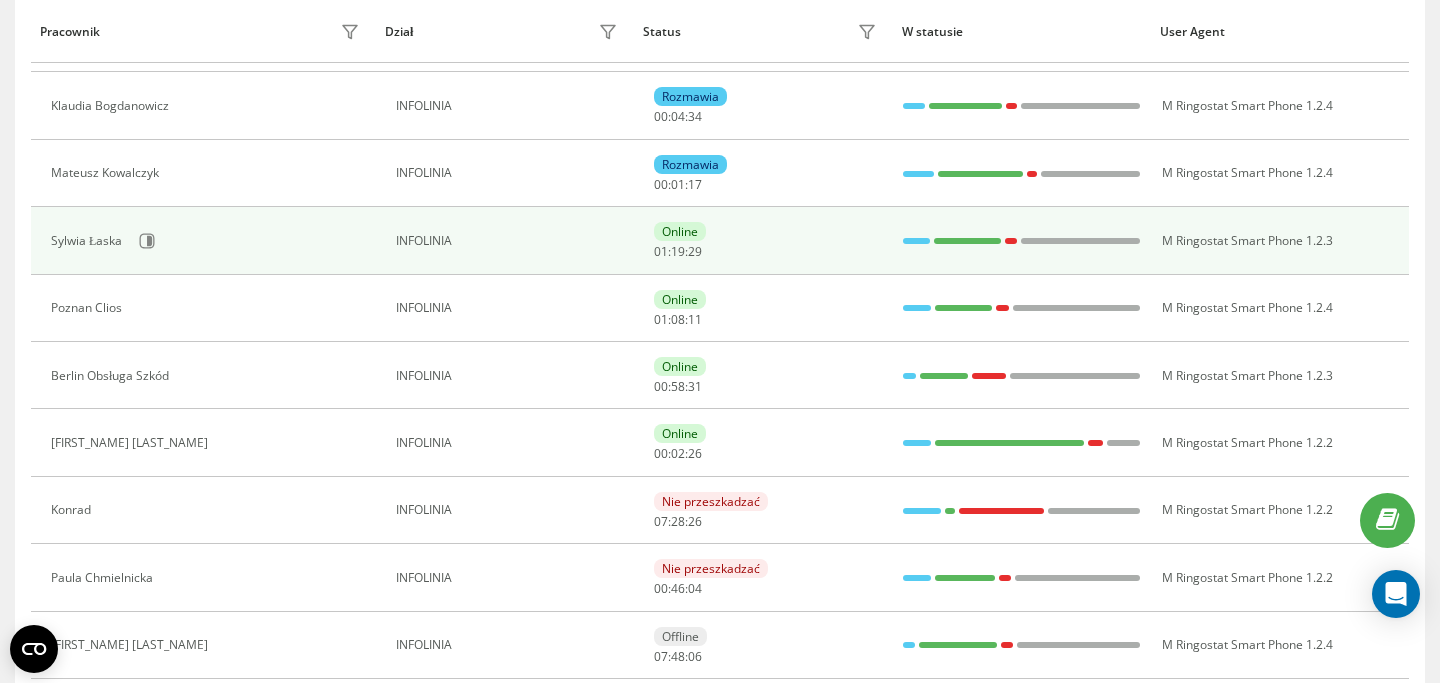 scroll, scrollTop: 0, scrollLeft: 0, axis: both 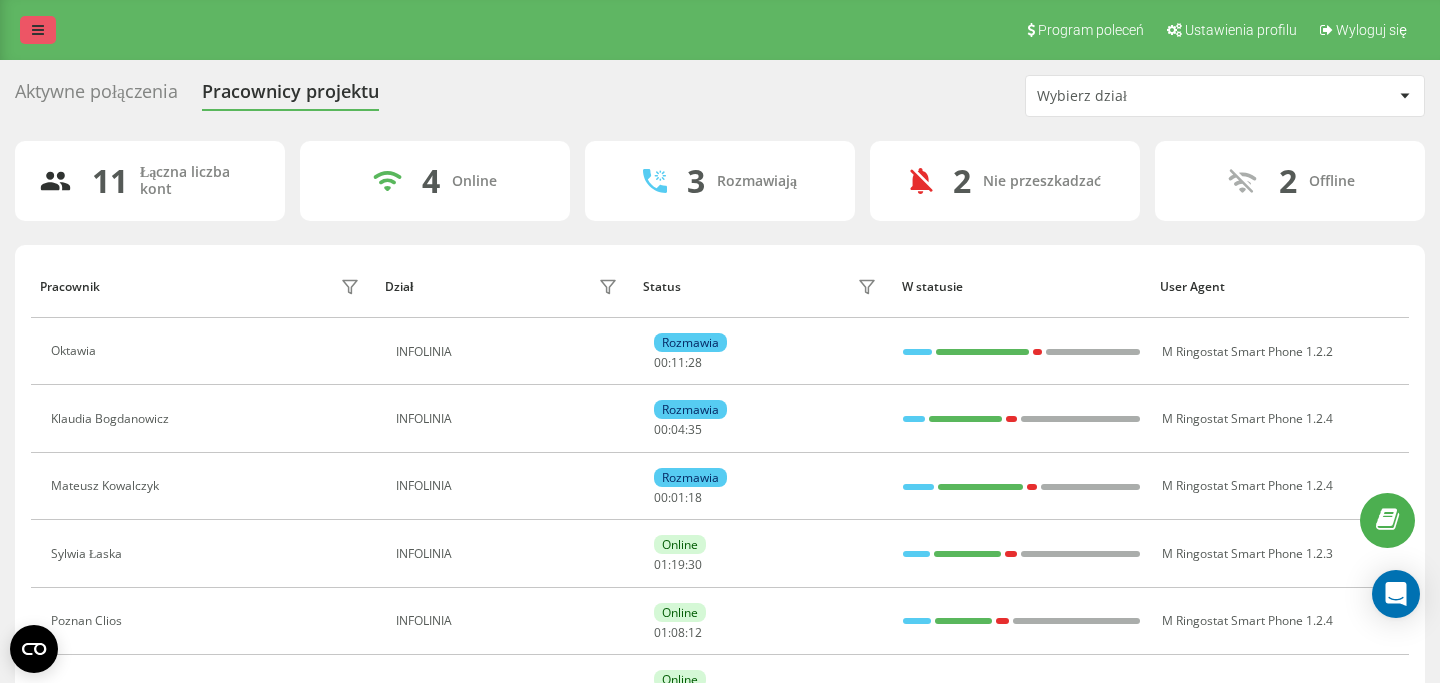 click at bounding box center (38, 30) 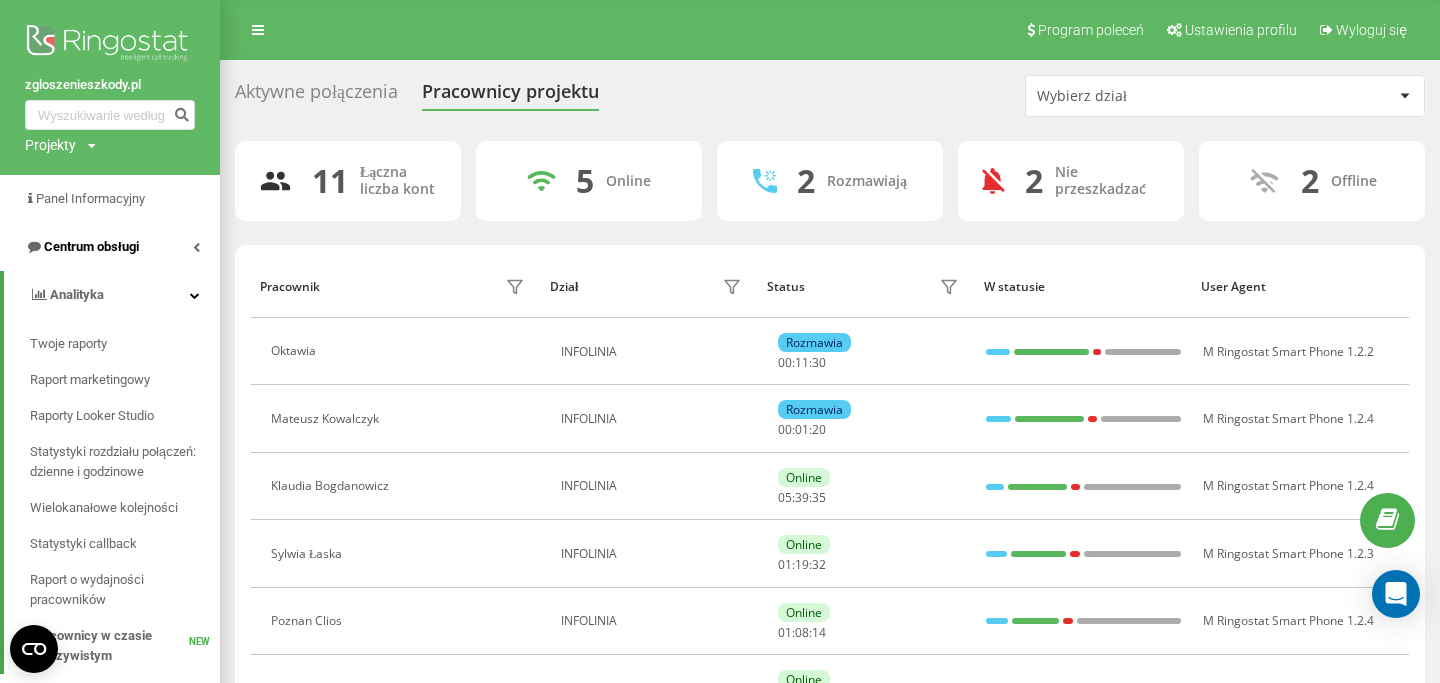 click on "Centrum obsługi" at bounding box center (110, 247) 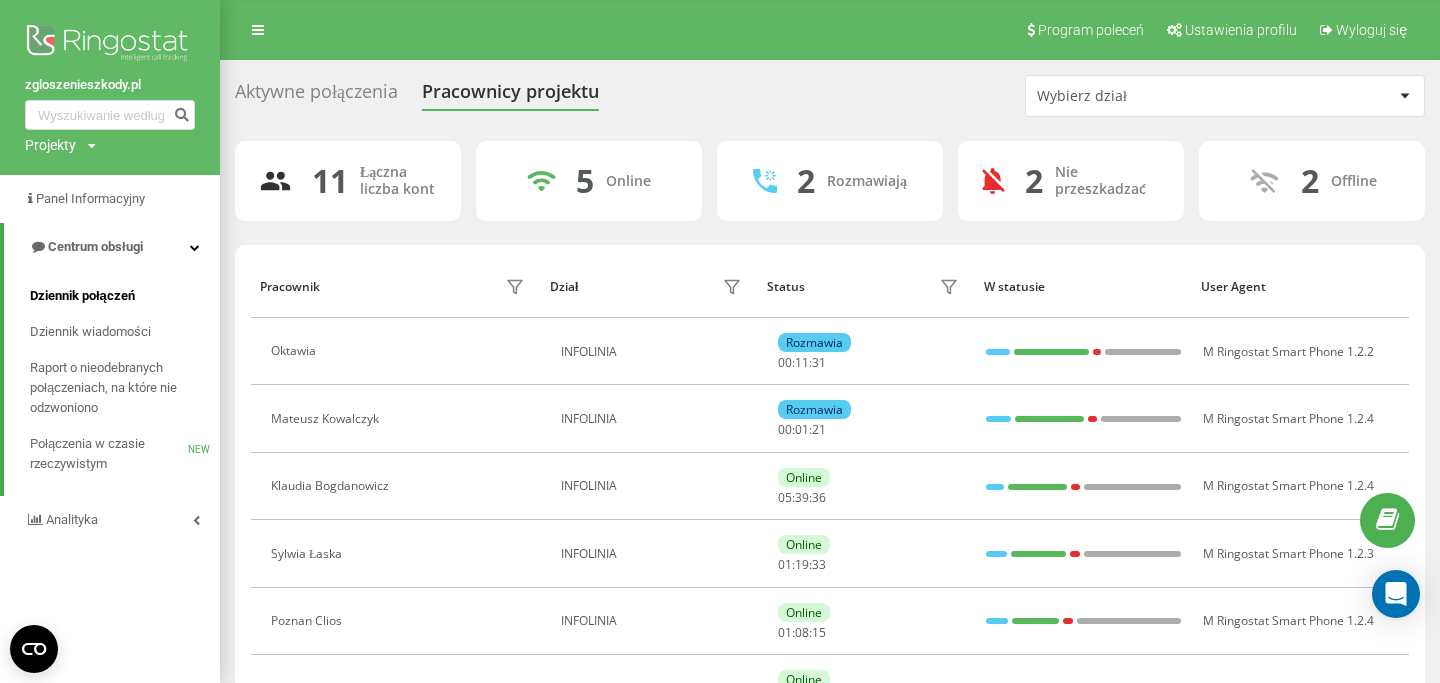 click on "Dziennik połączeń" at bounding box center [125, 296] 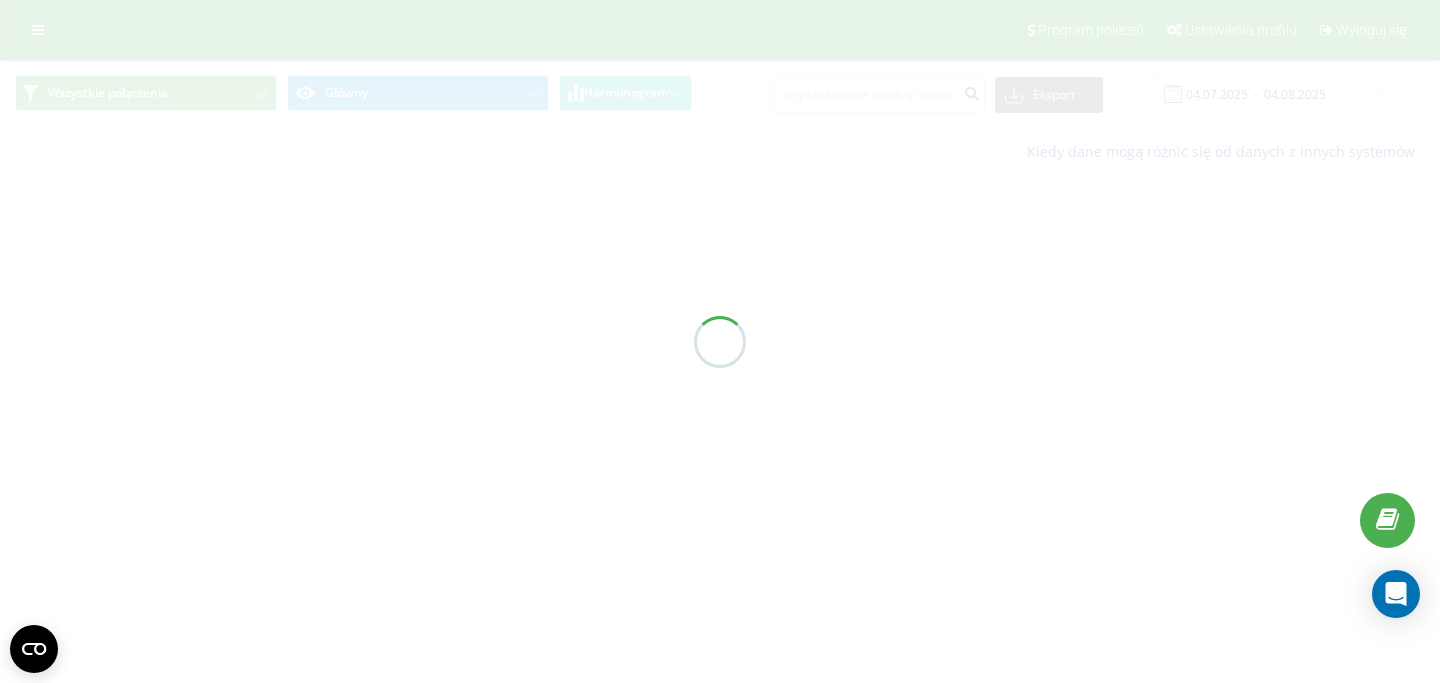 scroll, scrollTop: 0, scrollLeft: 0, axis: both 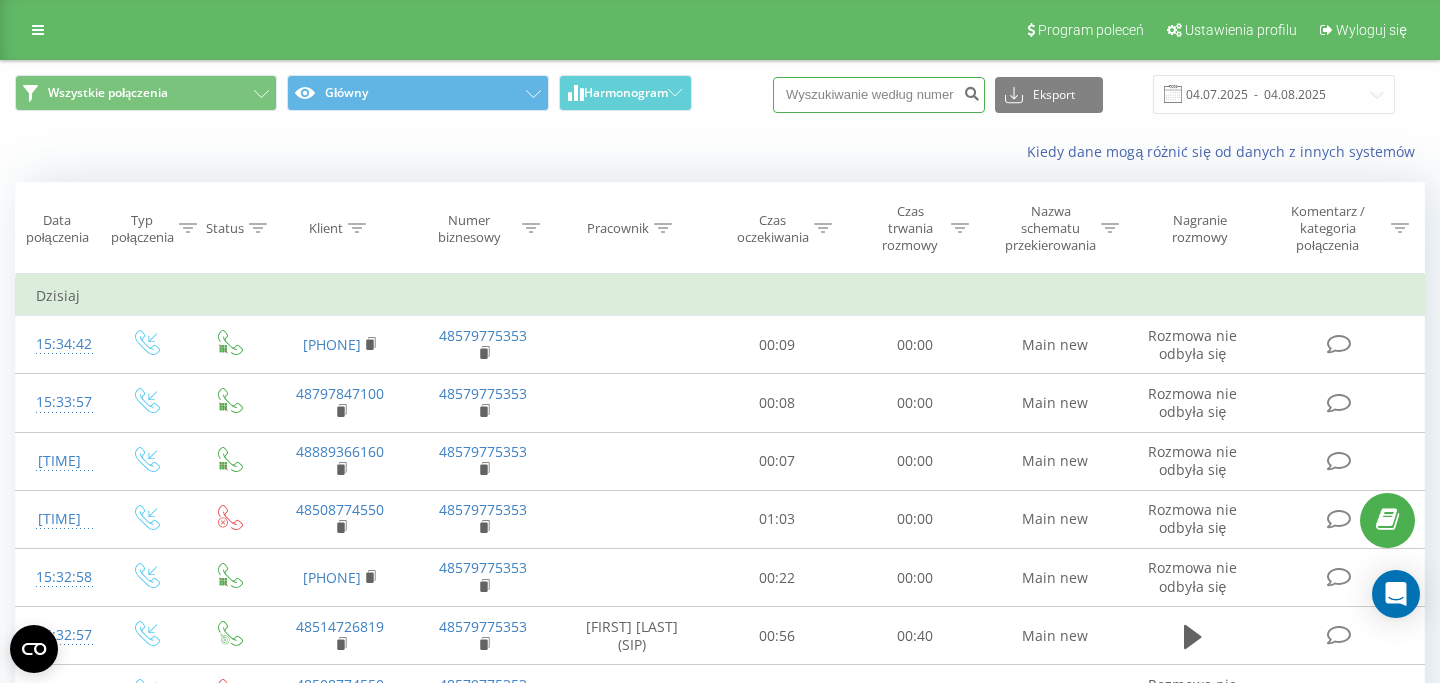 click at bounding box center [879, 95] 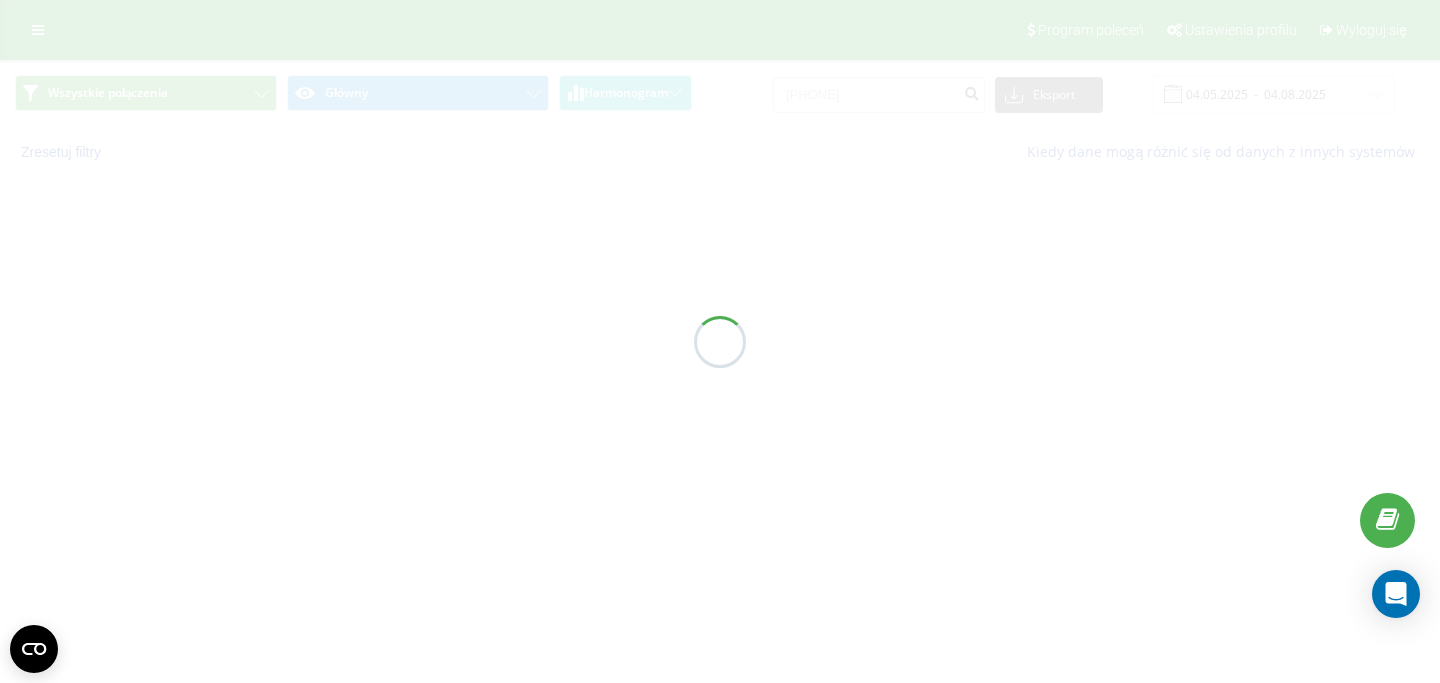 scroll, scrollTop: 0, scrollLeft: 0, axis: both 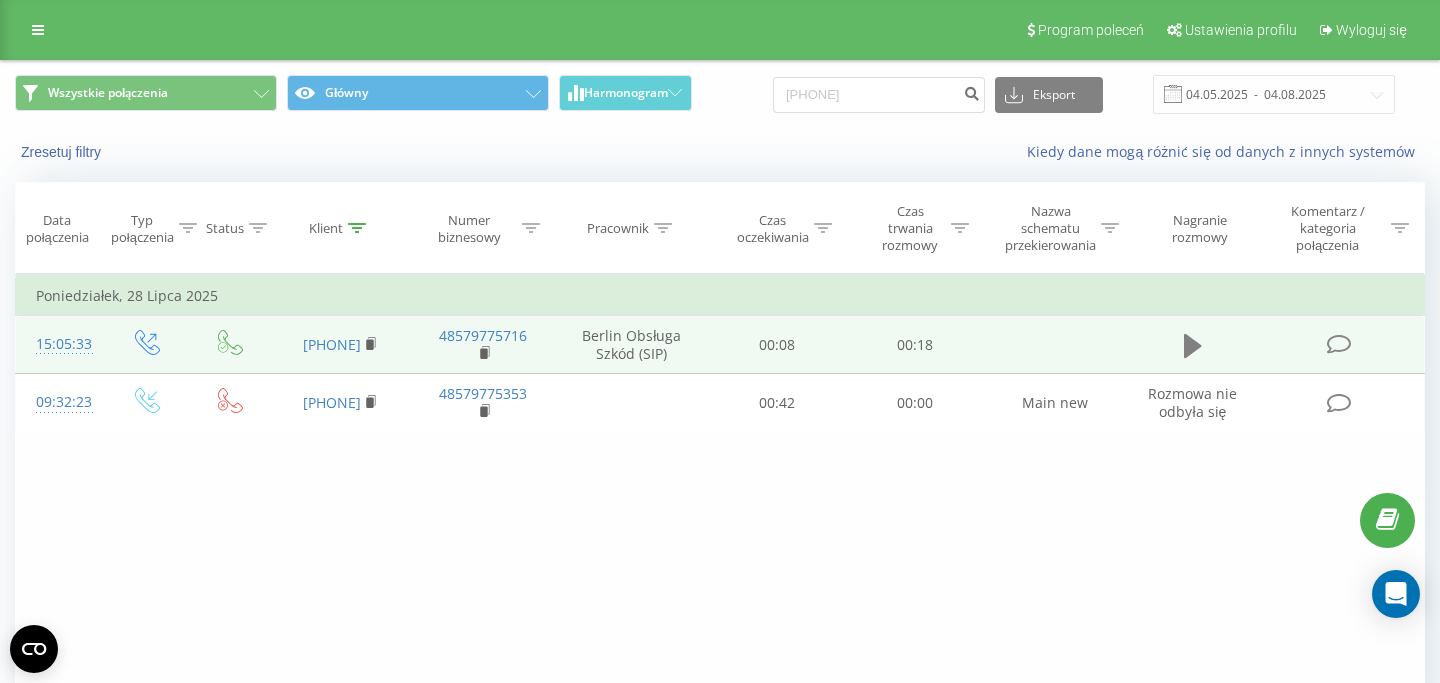 click 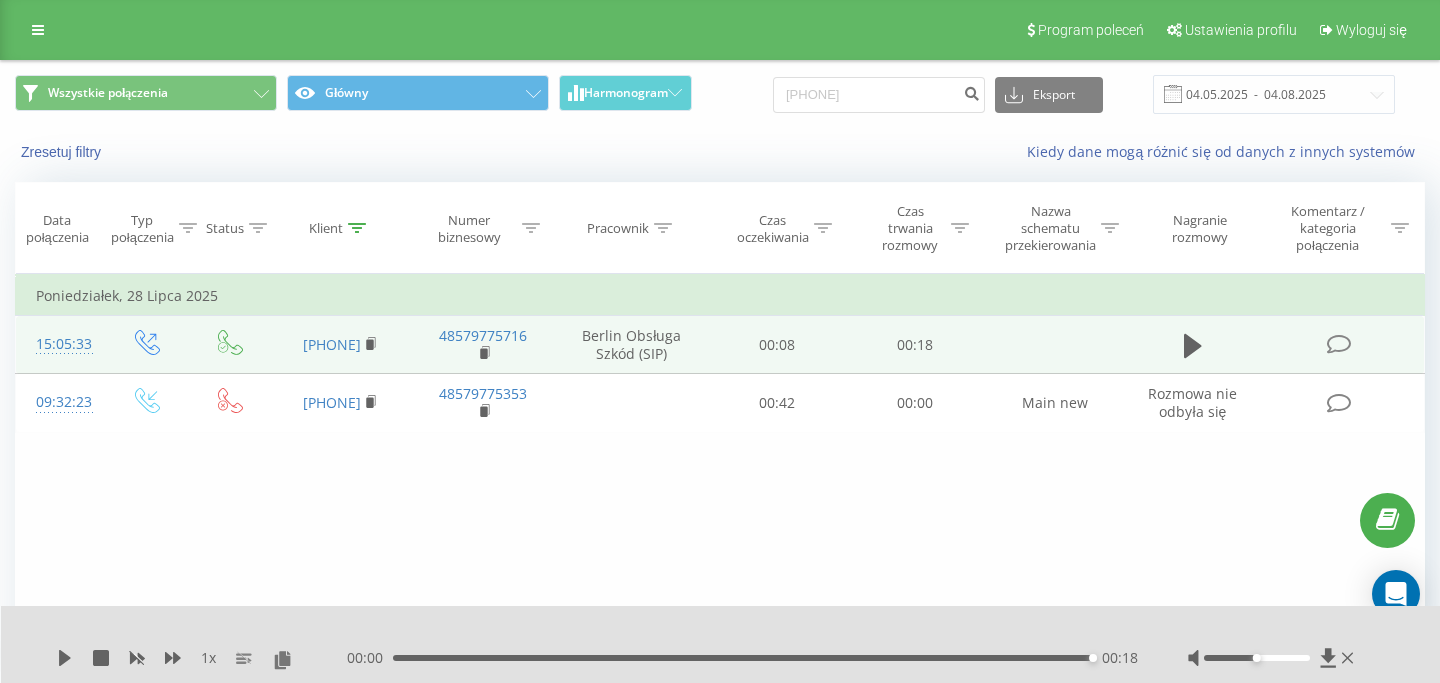 click on "Program poleceń Ustawienia profilu Wyloguj się" at bounding box center (720, 30) 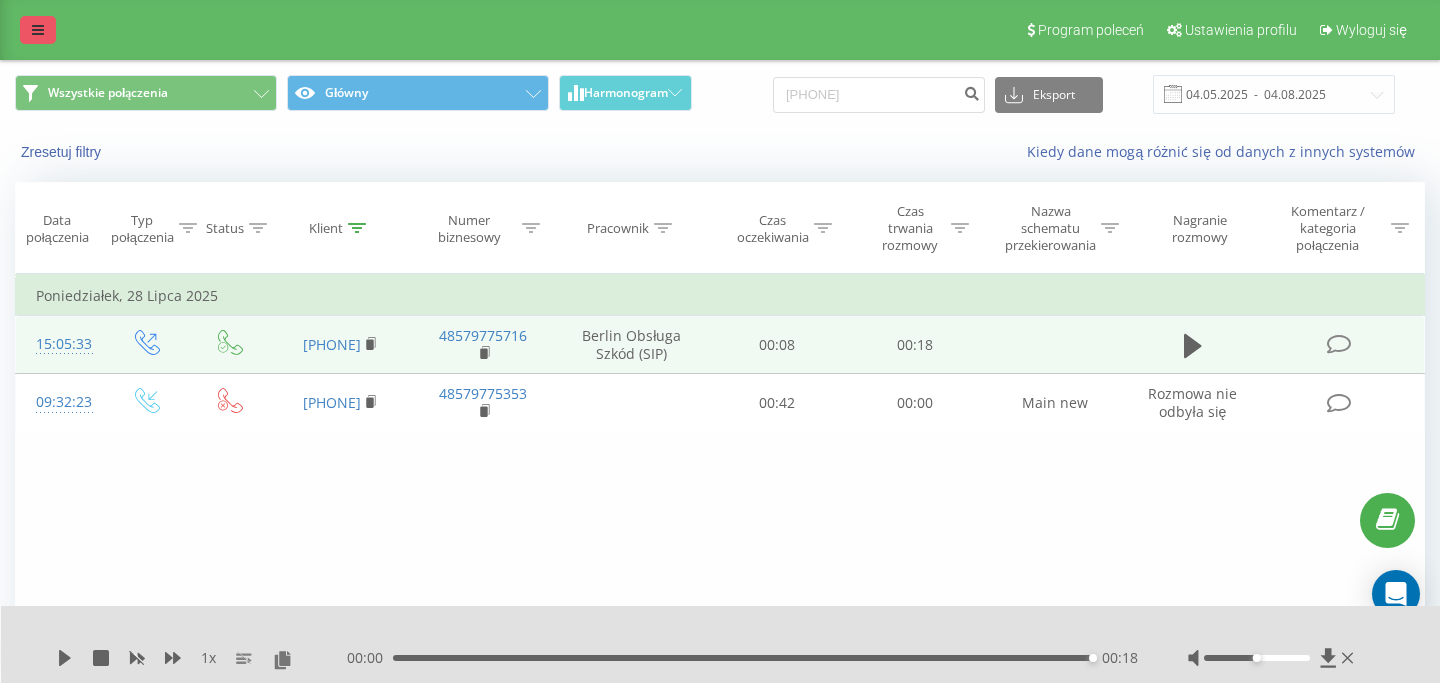 click at bounding box center [38, 30] 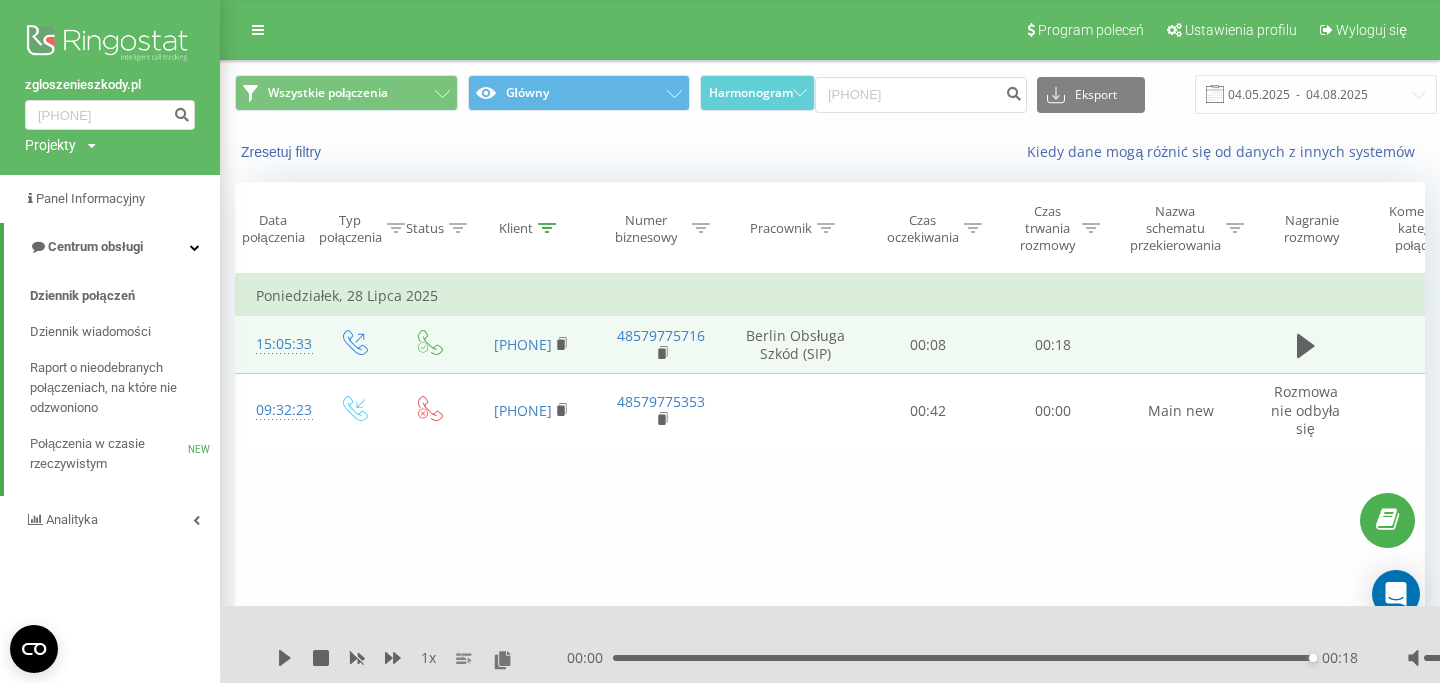 click on "Wszystkie połączenia Główny Harmonogram [PHONE] Eksport .csv .xls .xlsx [DATE]  -  [DATE]" at bounding box center [830, 94] 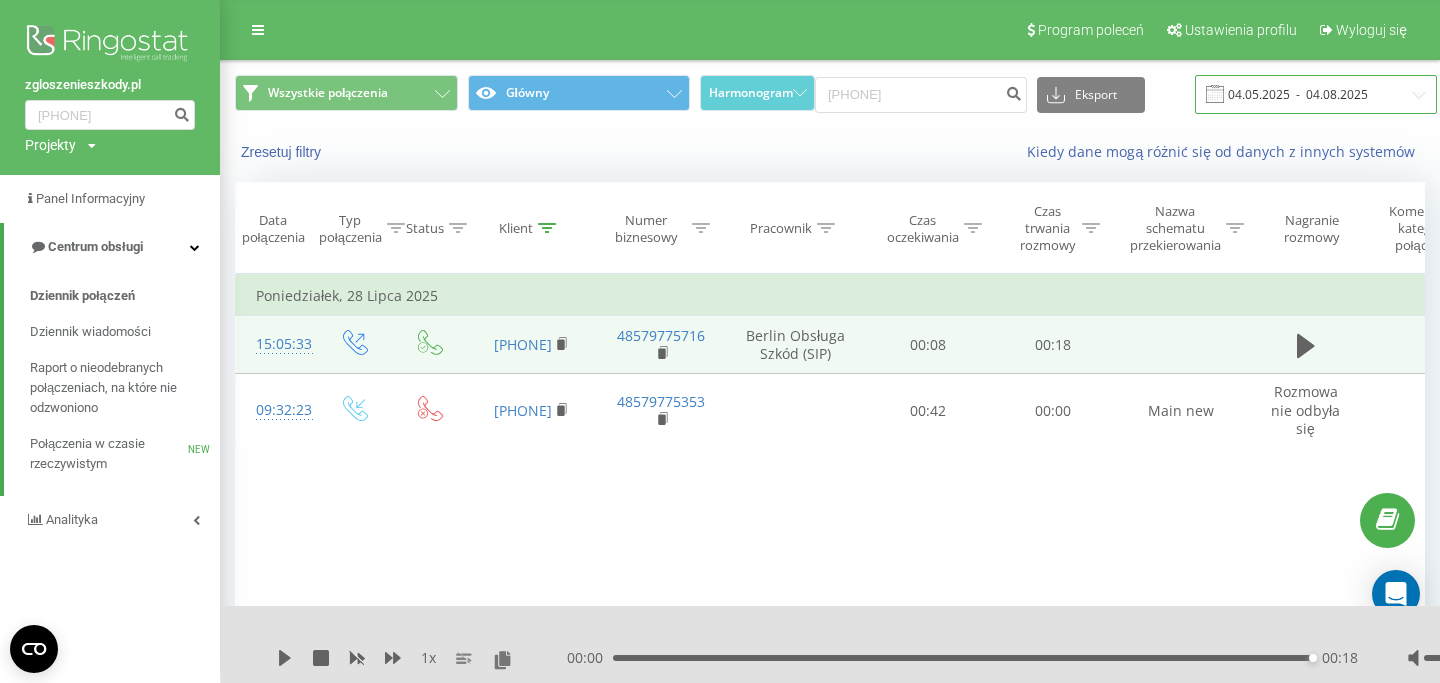 click on "04.05.2025  -  04.08.2025" at bounding box center [1316, 94] 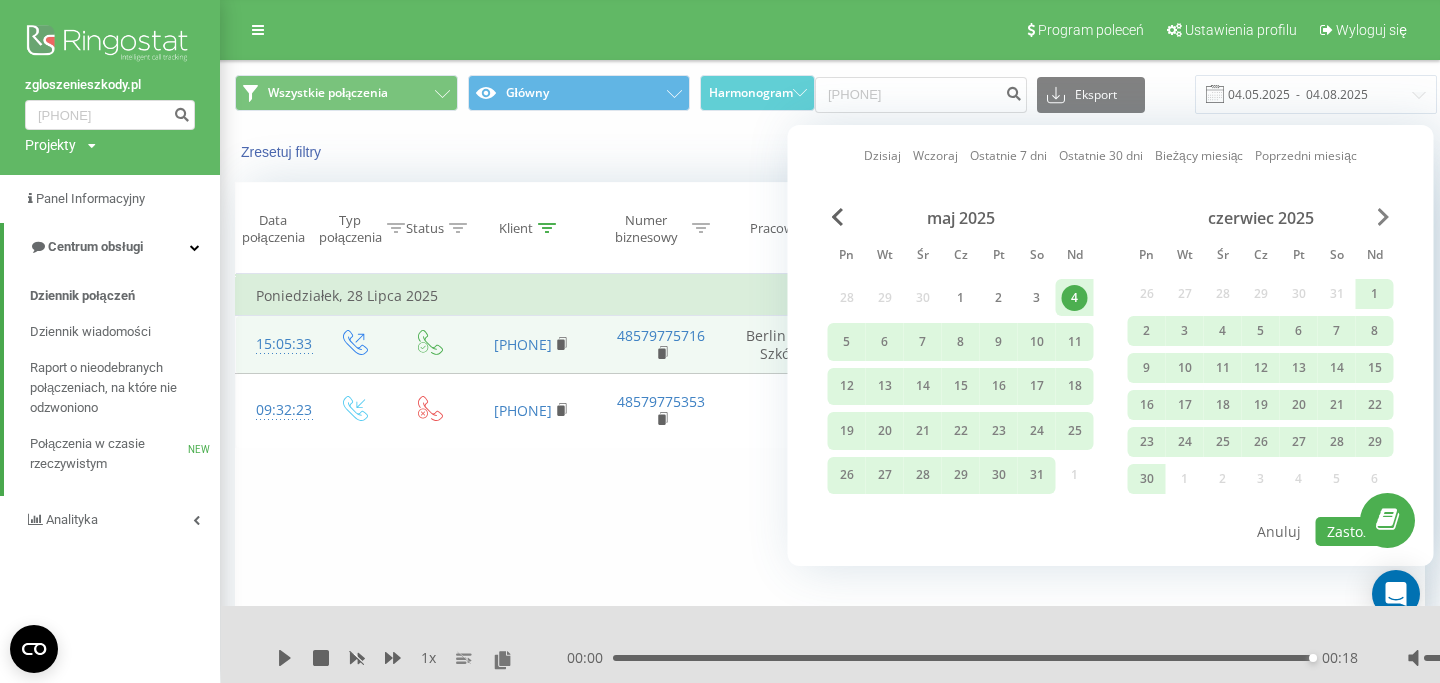 click at bounding box center [1384, 217] 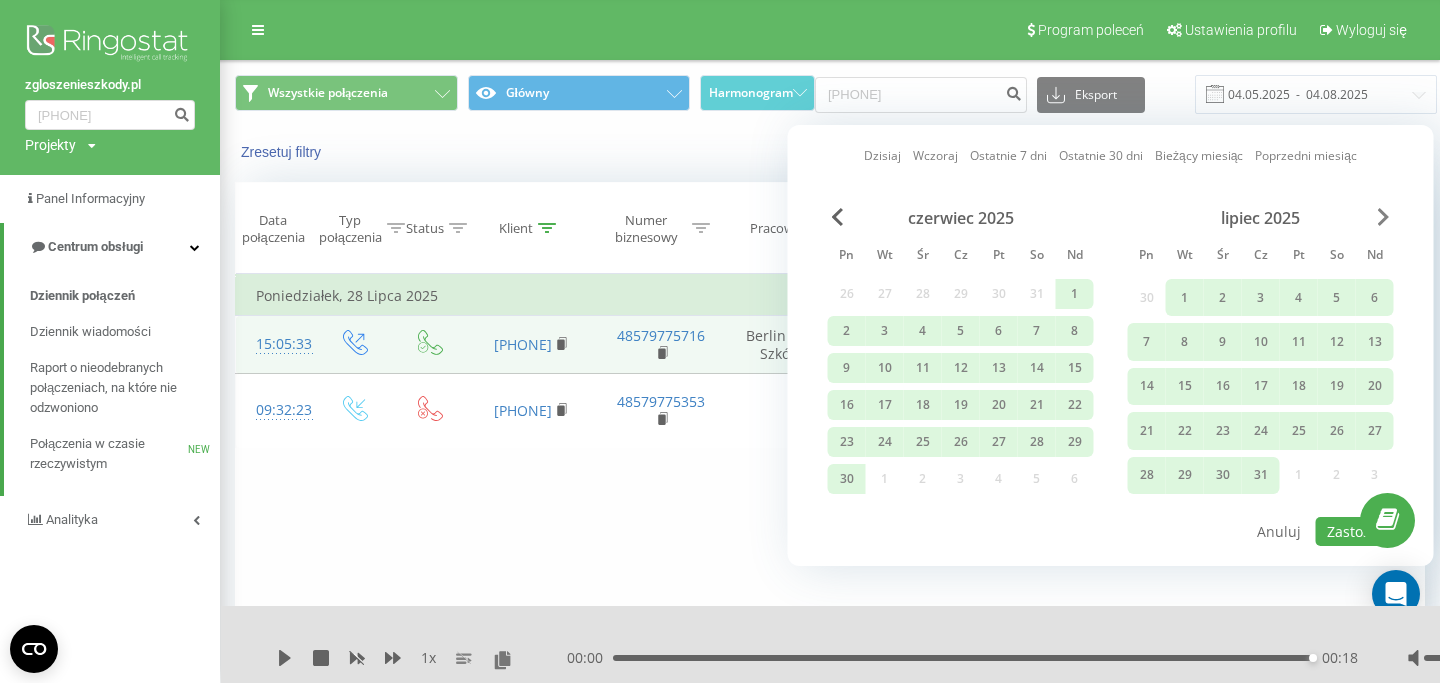 click at bounding box center [1384, 217] 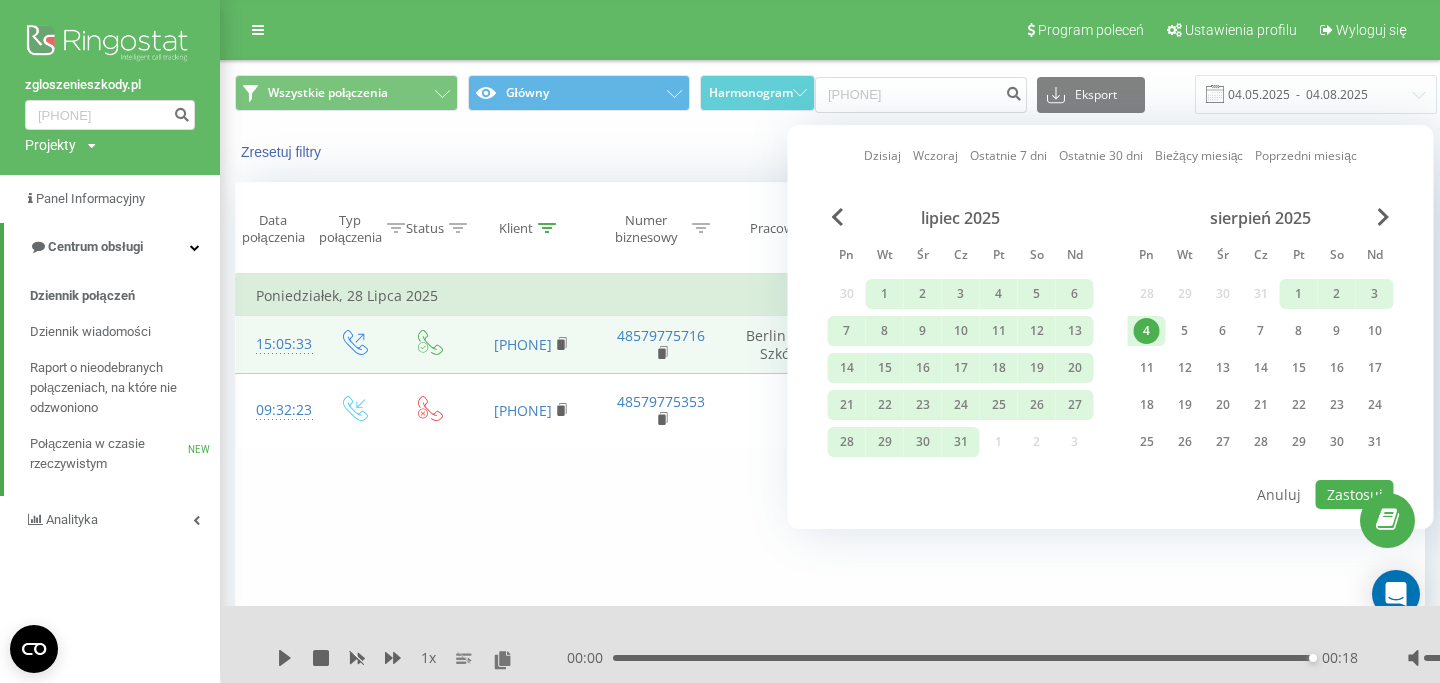 click on "4" at bounding box center [1147, 331] 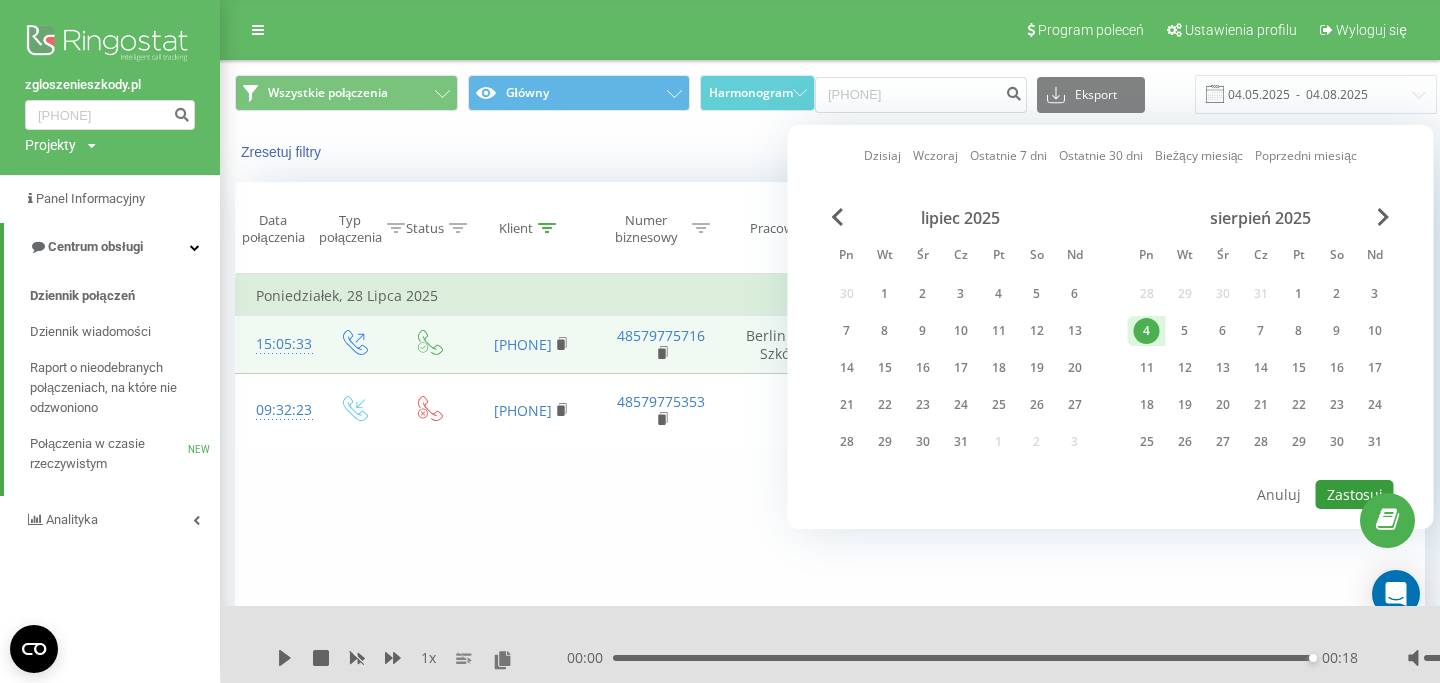 click on "Zastosuj" at bounding box center (1355, 494) 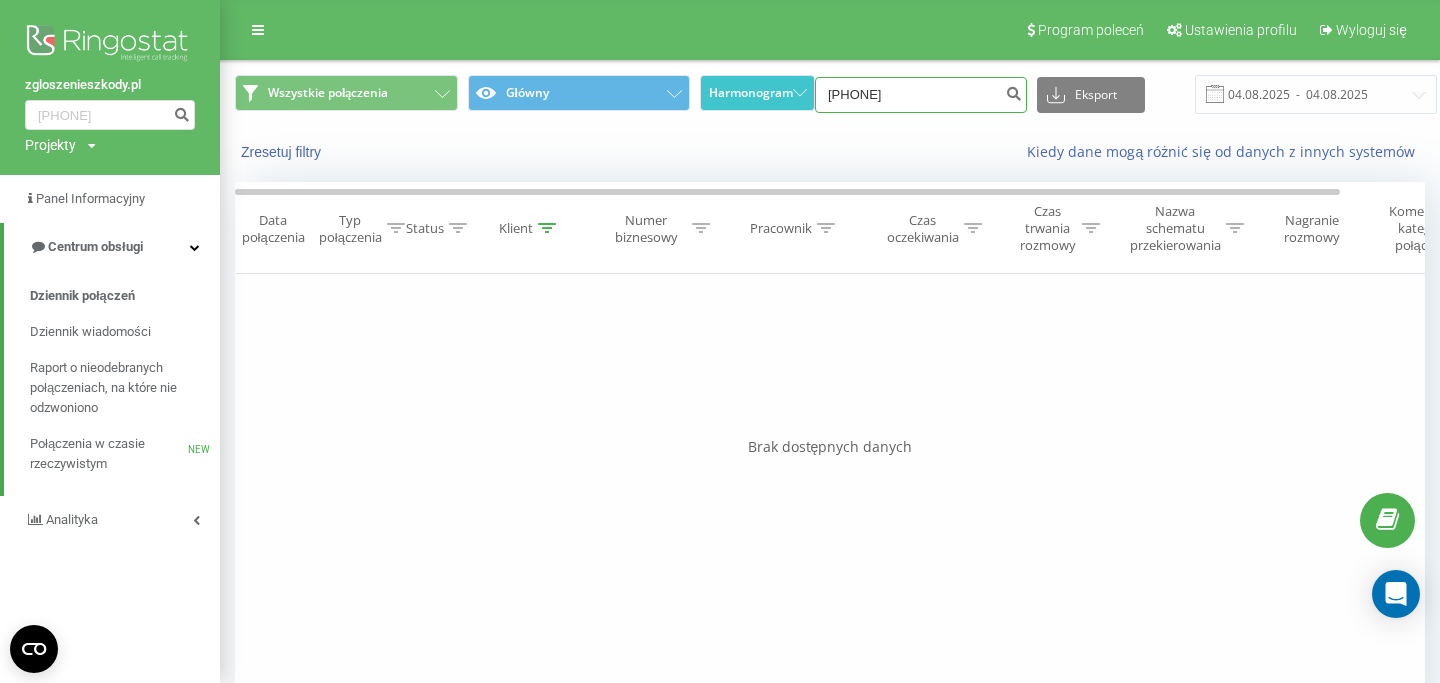 drag, startPoint x: 921, startPoint y: 93, endPoint x: 777, endPoint y: 93, distance: 144 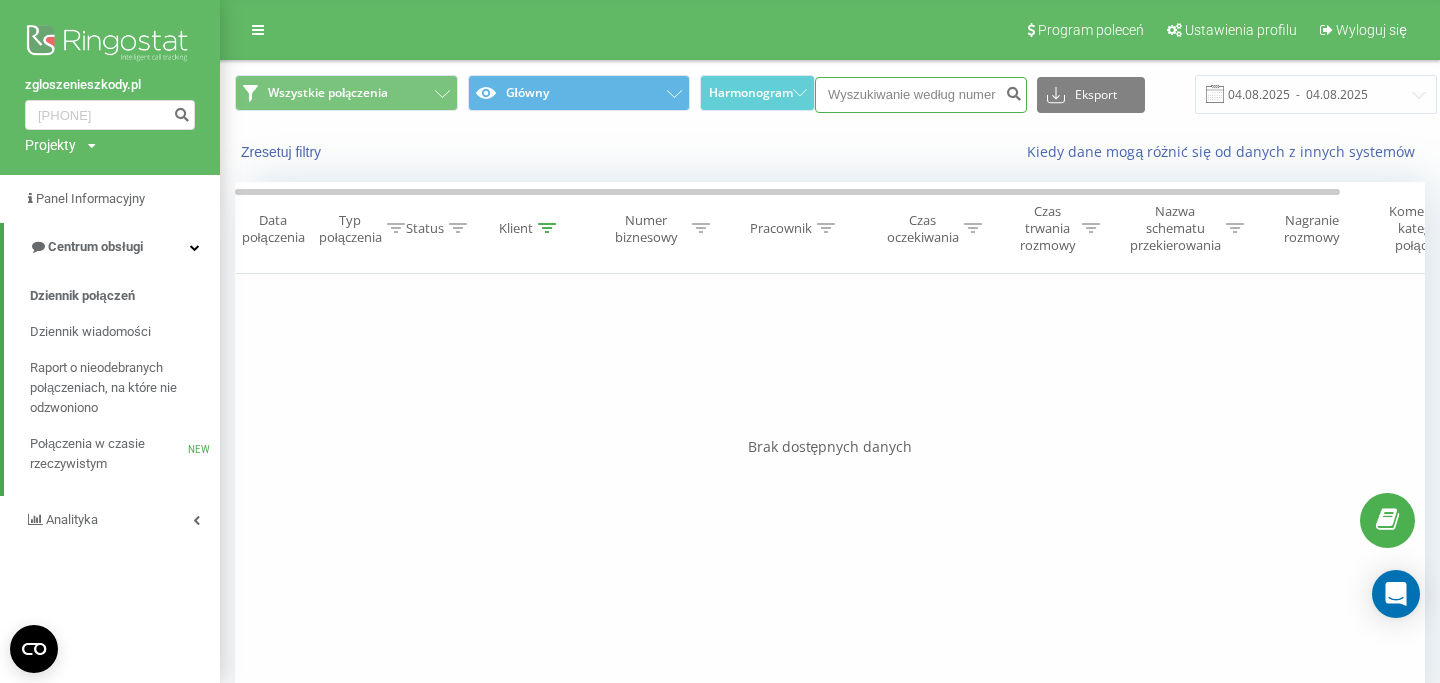 type 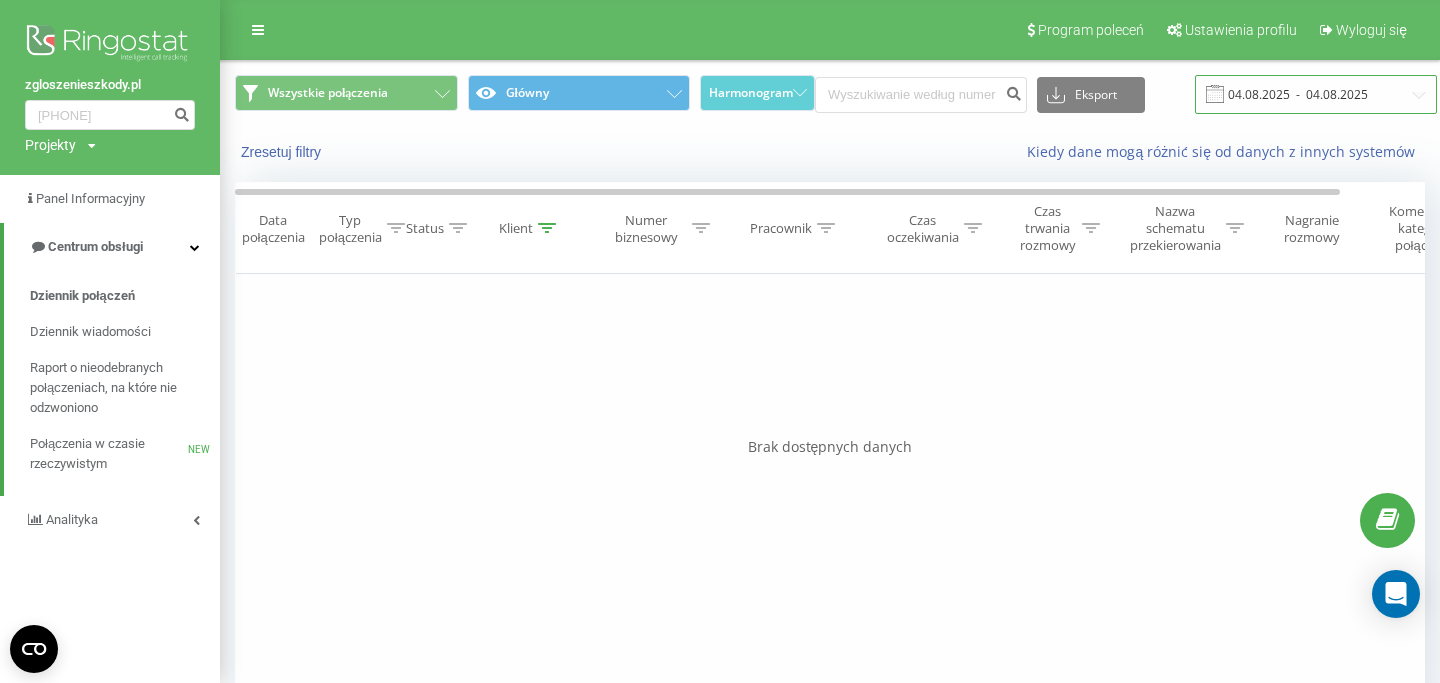 click on "04.08.2025  -  04.08.2025" at bounding box center (1316, 94) 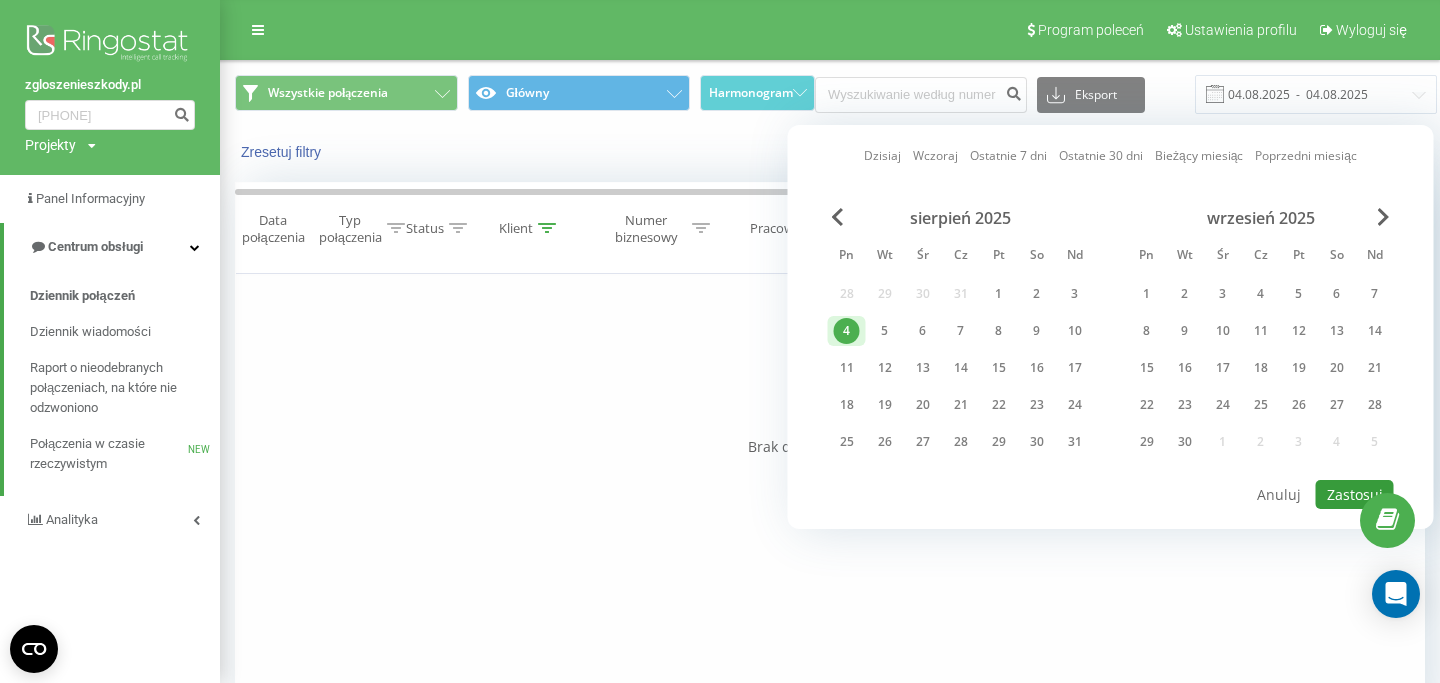 click on "Zastosuj" at bounding box center (1355, 494) 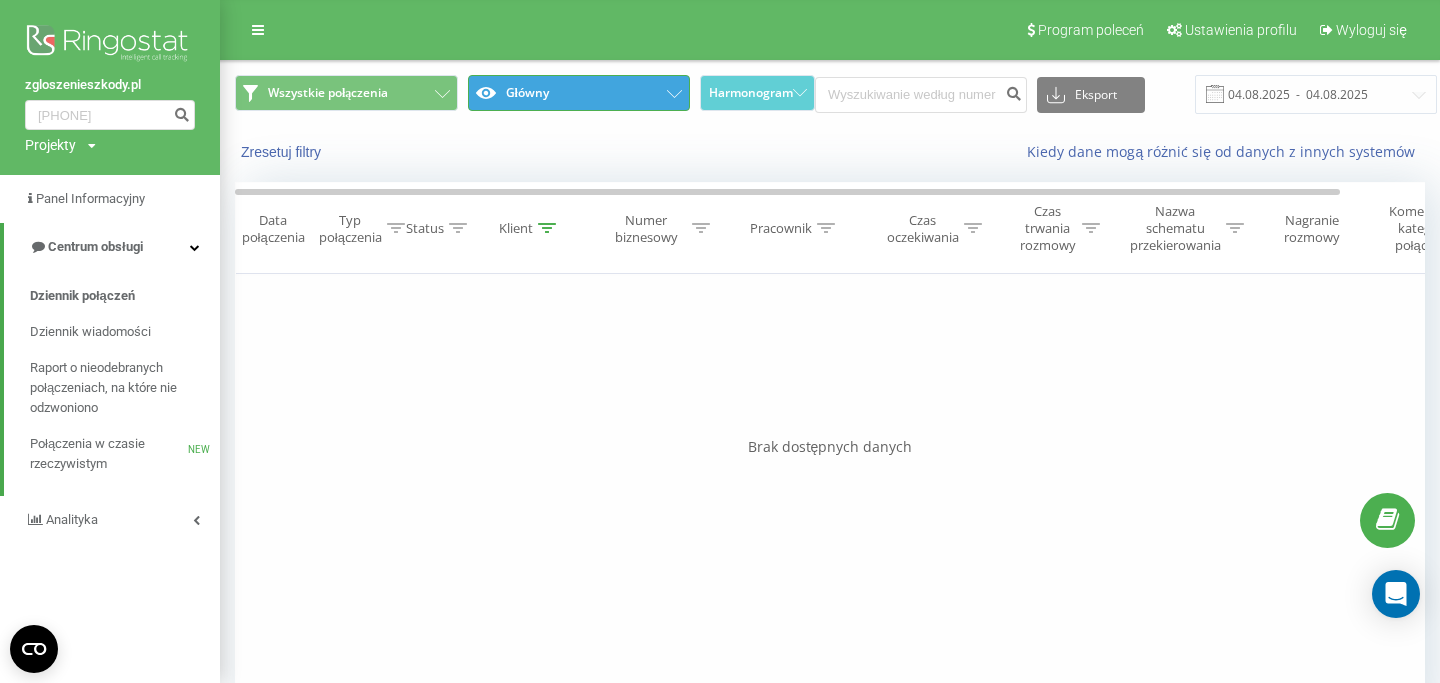 click on "Główny" at bounding box center (579, 93) 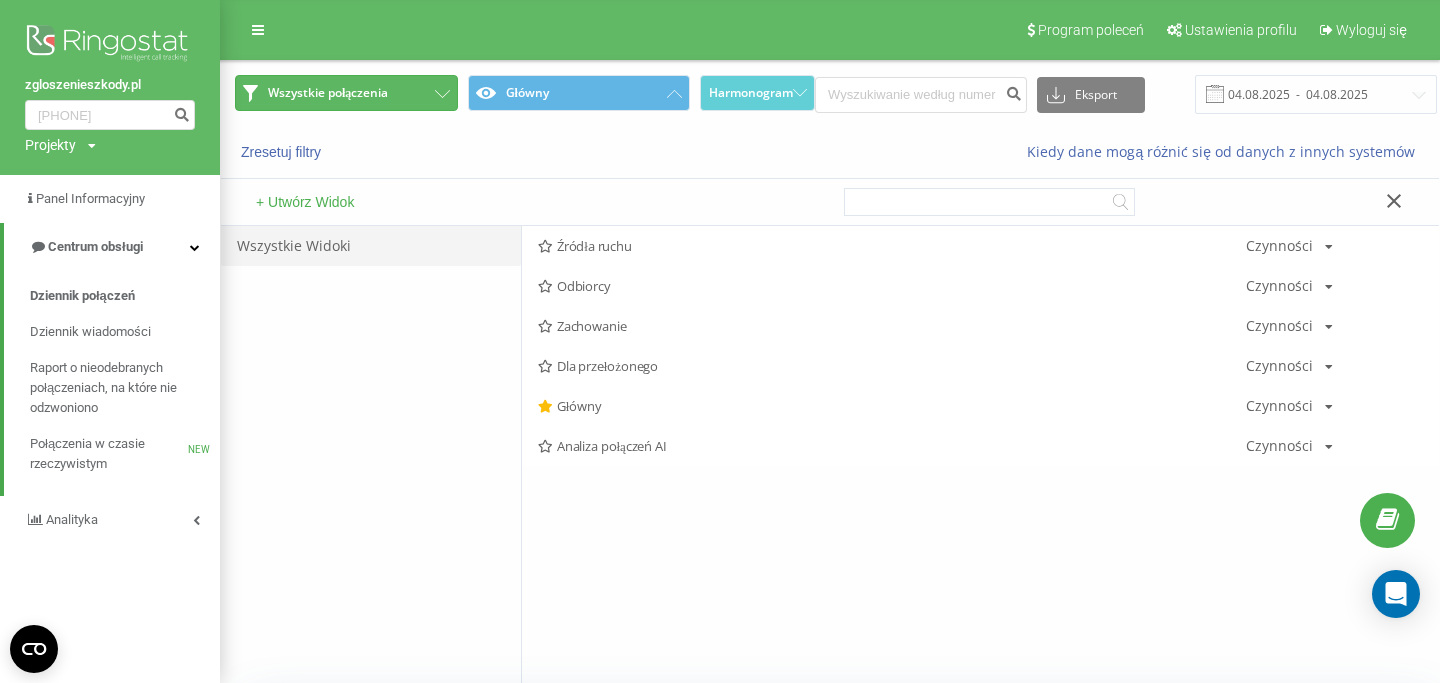 click on "Wszystkie połączenia" at bounding box center (346, 93) 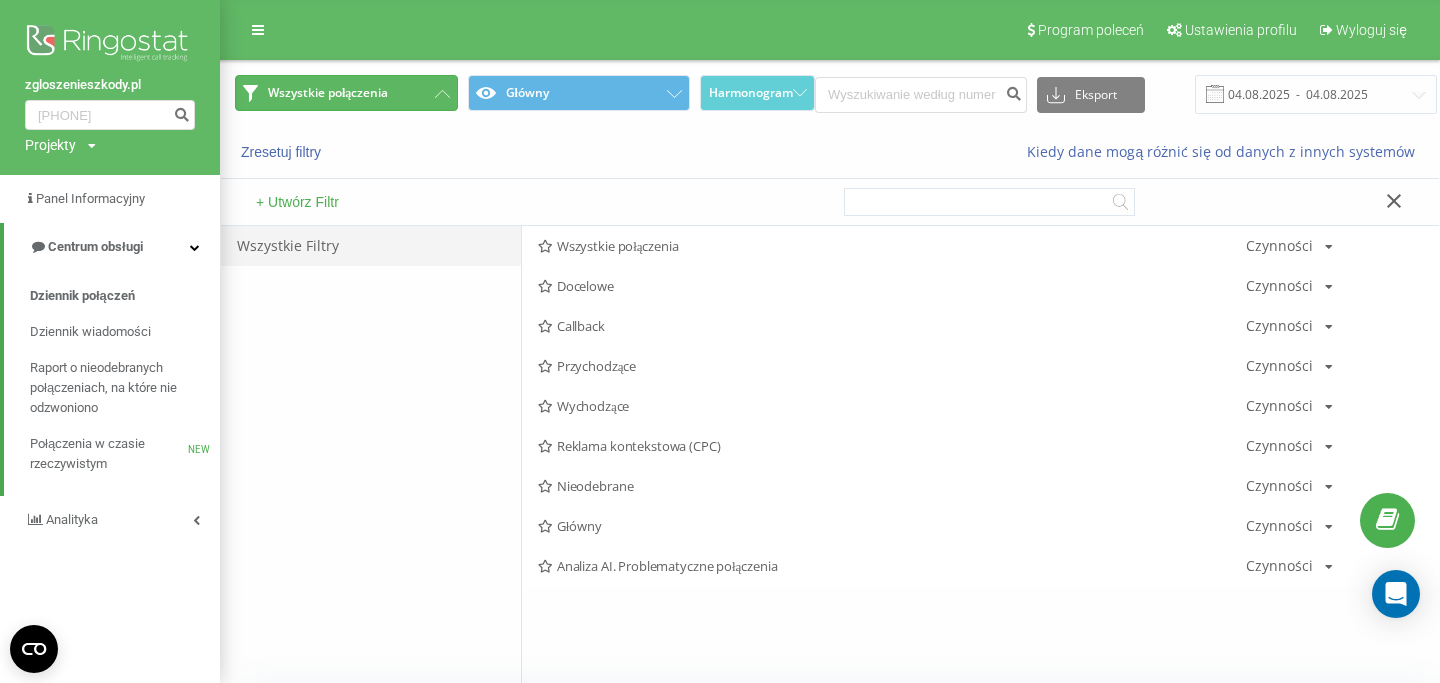 click 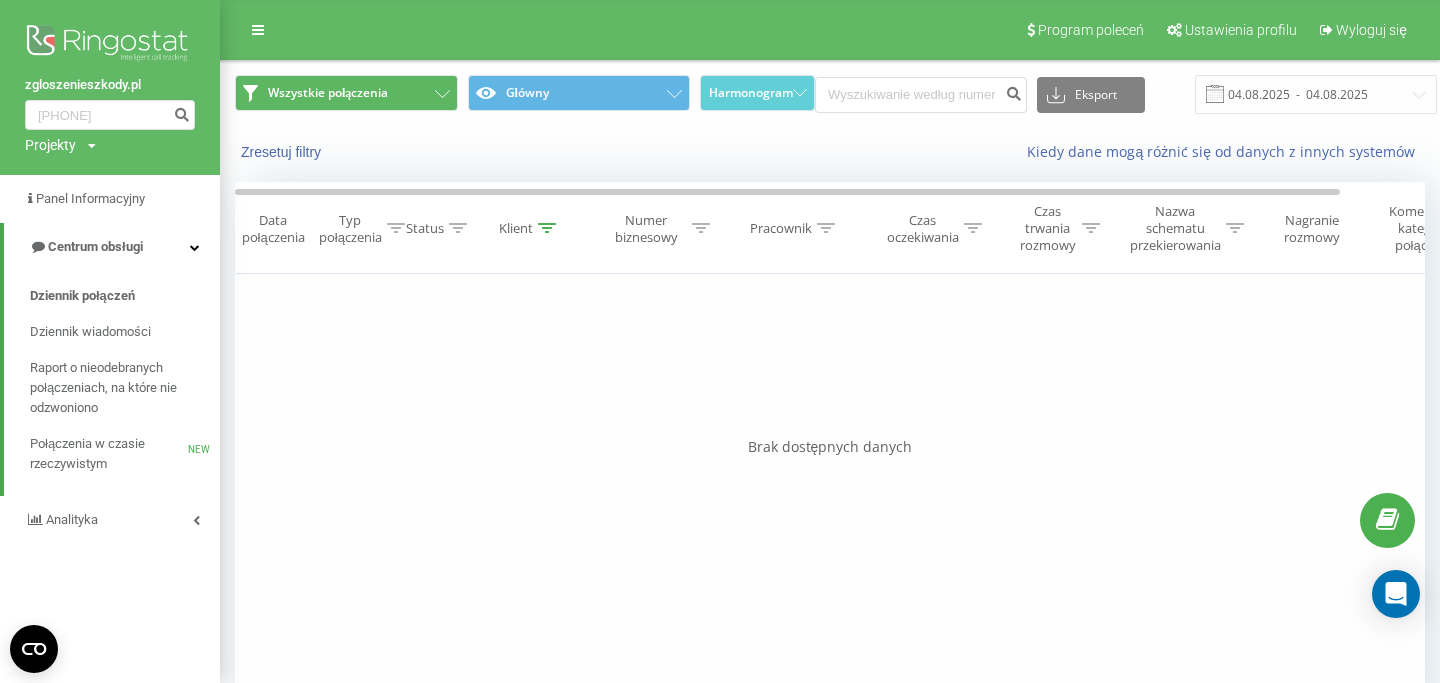 click on "Typ połączenia" at bounding box center (356, 228) 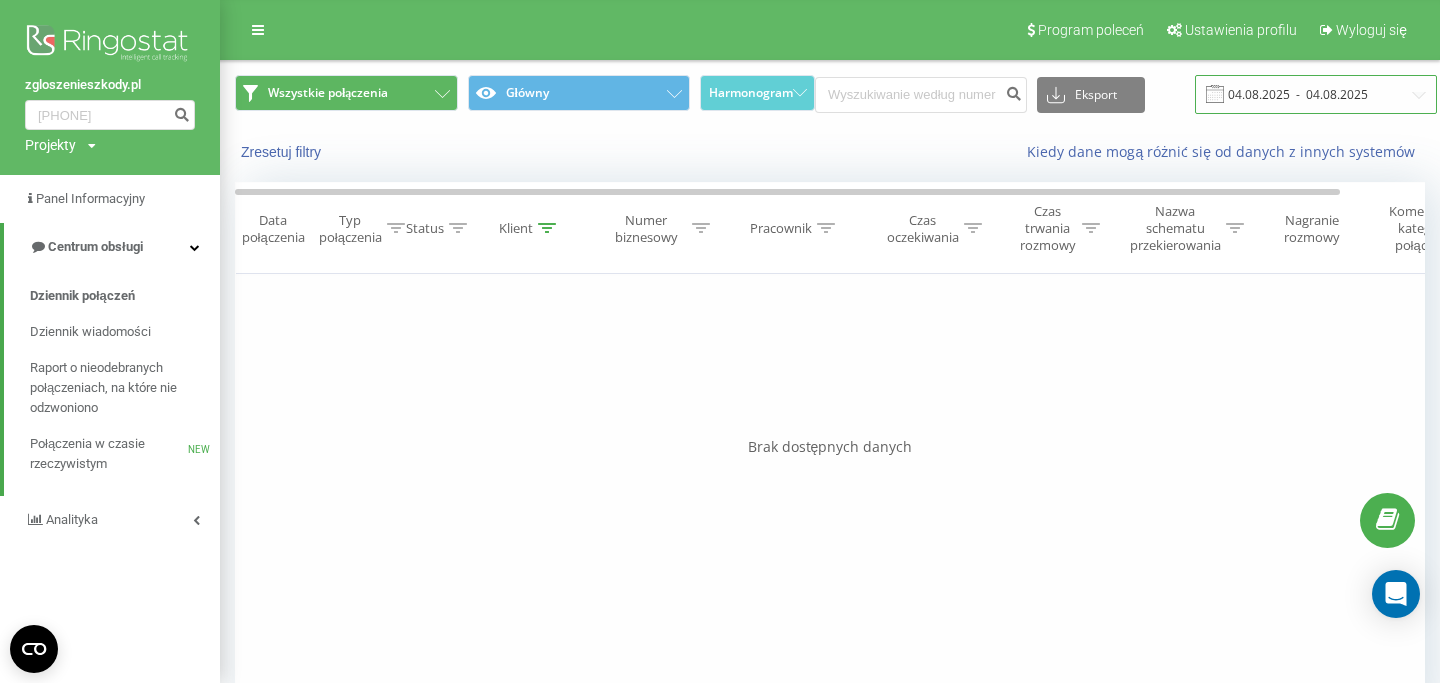 click on "04.08.2025  -  04.08.2025" at bounding box center [1316, 94] 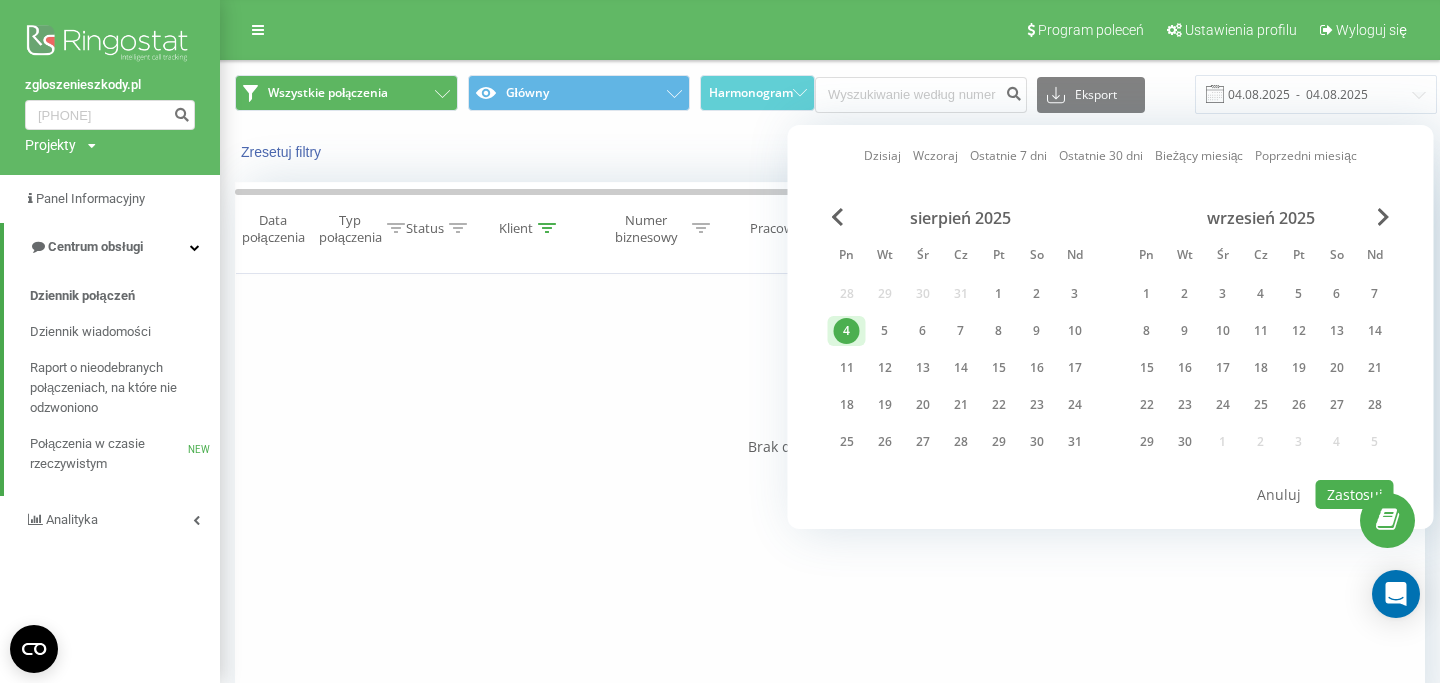 click on "Dzisiaj" at bounding box center [882, 155] 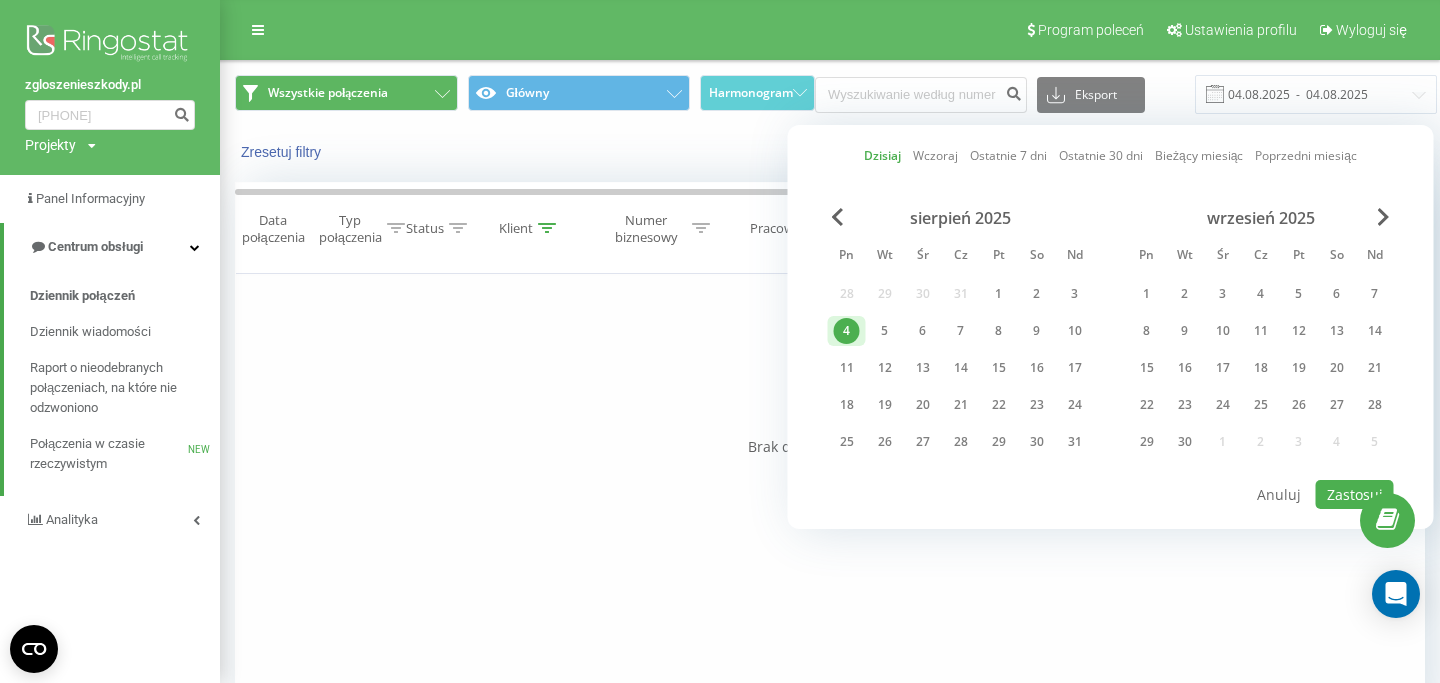 click on "Dzisiaj" at bounding box center [882, 155] 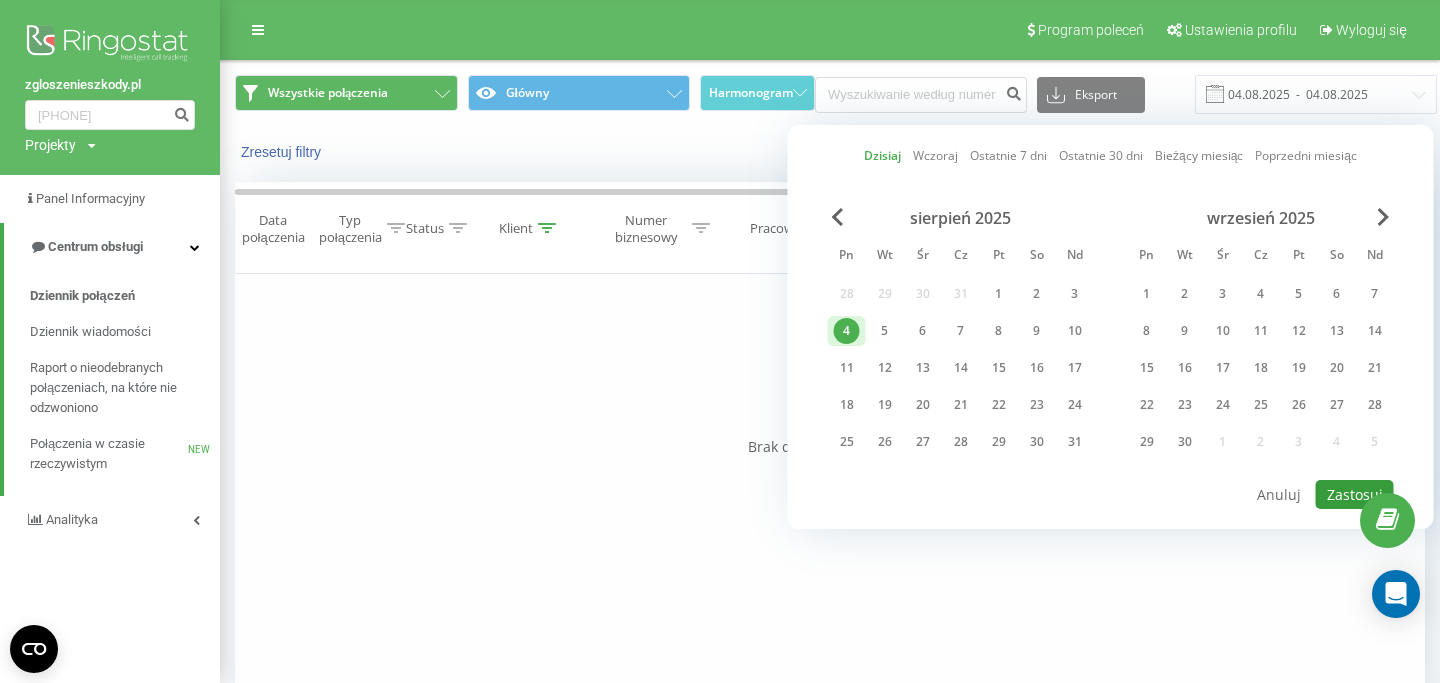 click on "Zastosuj" at bounding box center (1355, 494) 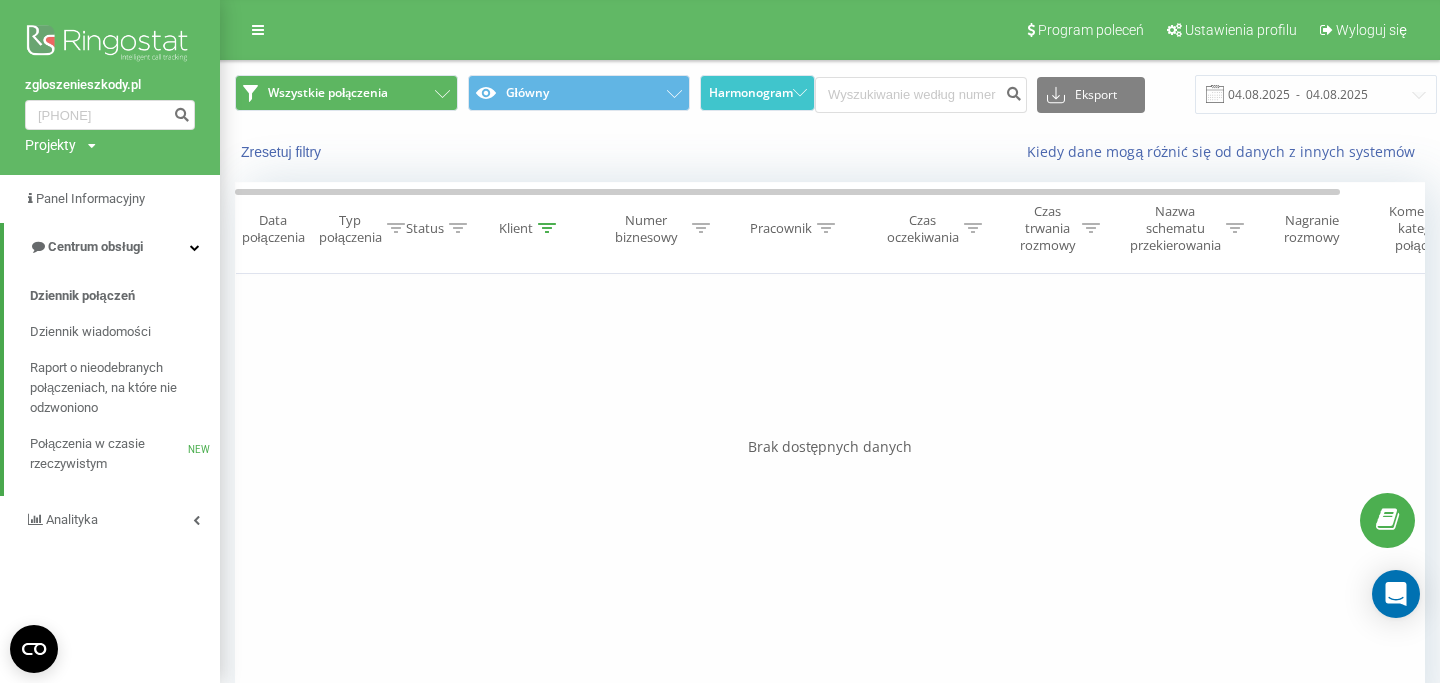 click on "Harmonogram" at bounding box center (757, 93) 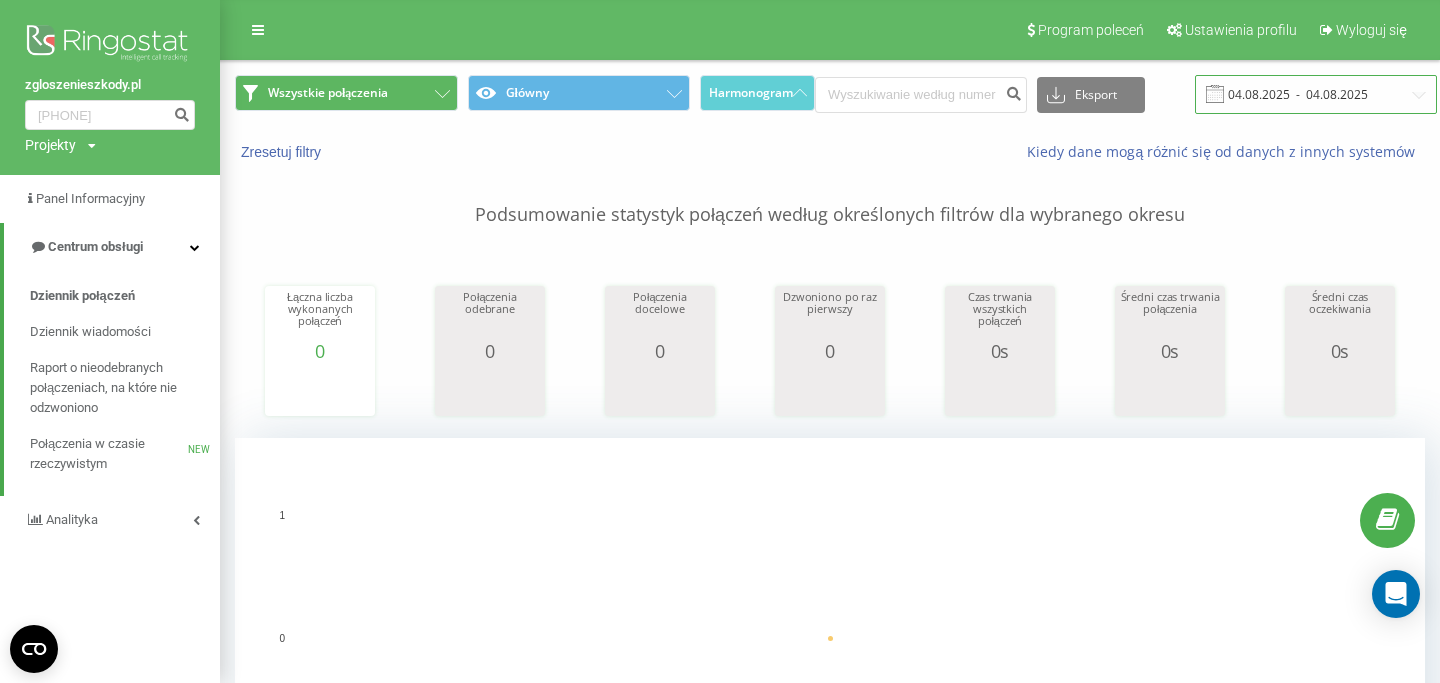 click on "04.08.2025  -  04.08.2025" at bounding box center (1316, 94) 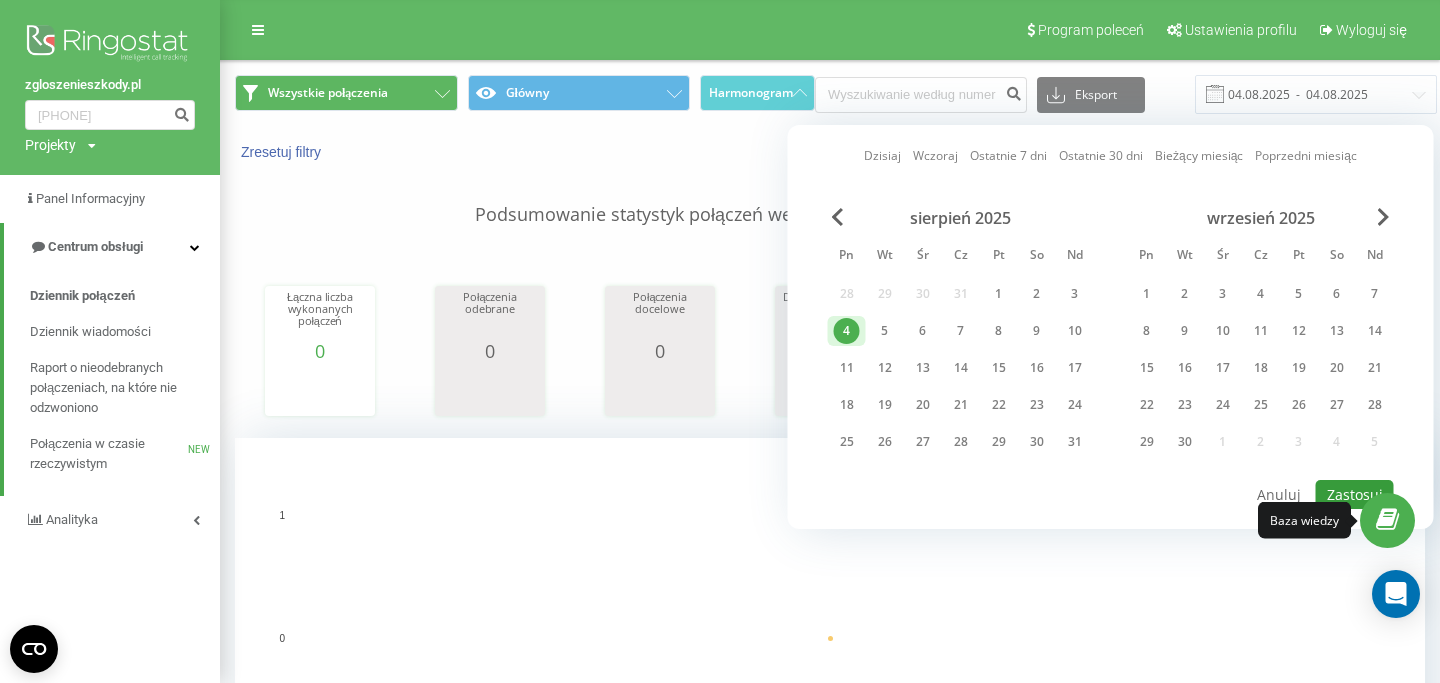 click on "Zastosuj" at bounding box center (1355, 494) 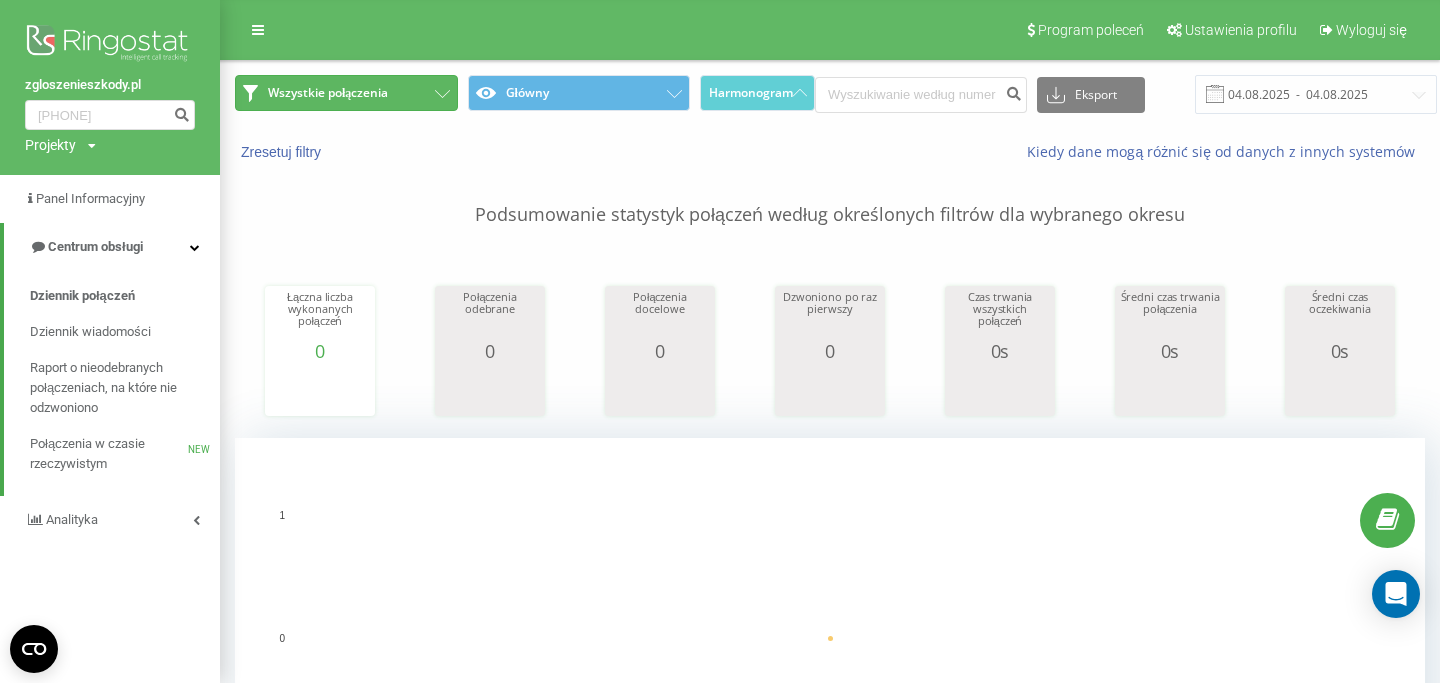 click on "Wszystkie połączenia" at bounding box center [346, 93] 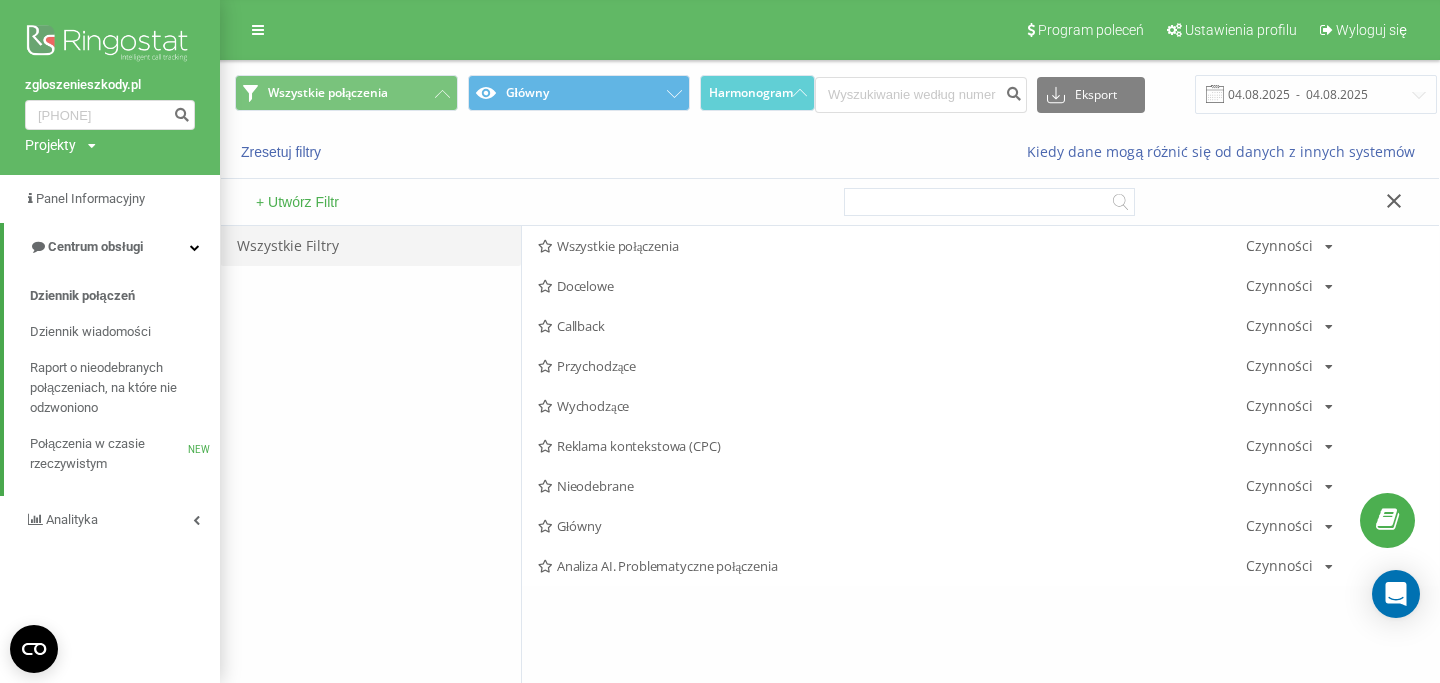 click on "Zresetuj filtry Kiedy dane mogą różnić się od danych z innych systemów" at bounding box center [830, 152] 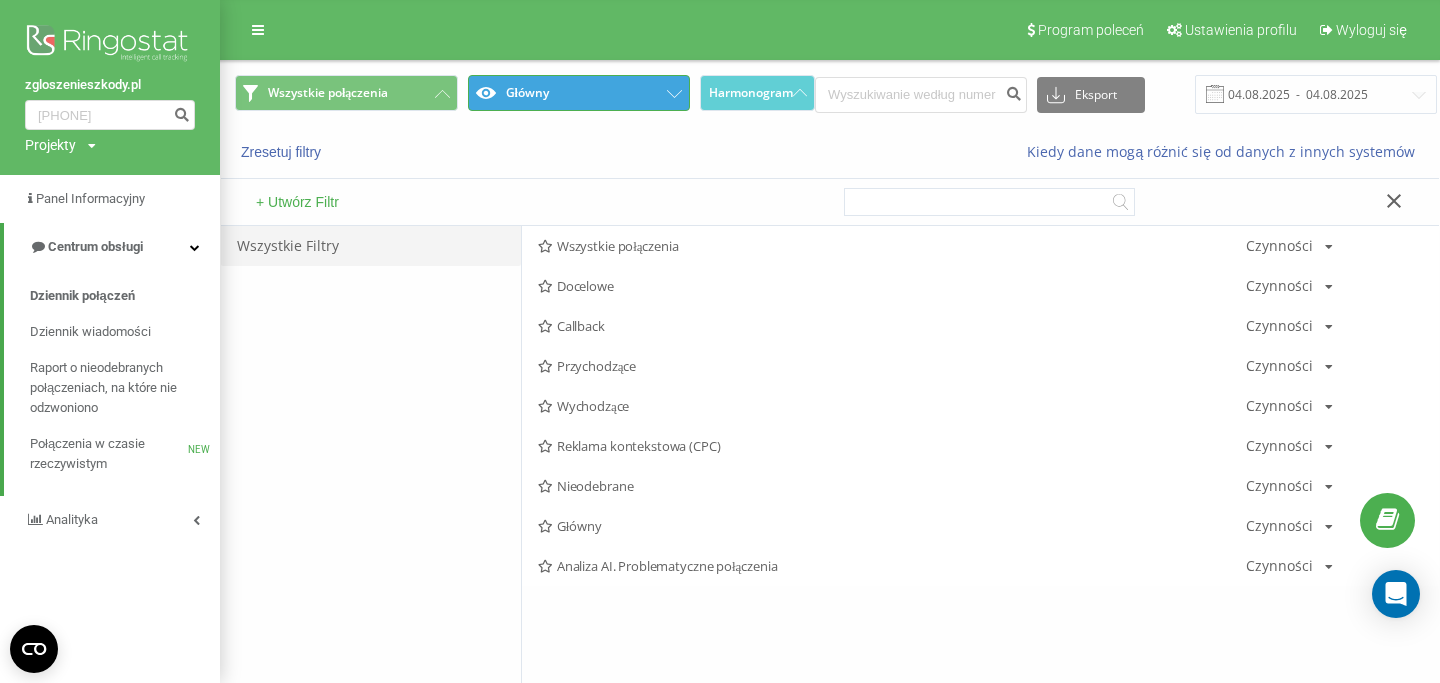 click on "Główny" at bounding box center [579, 93] 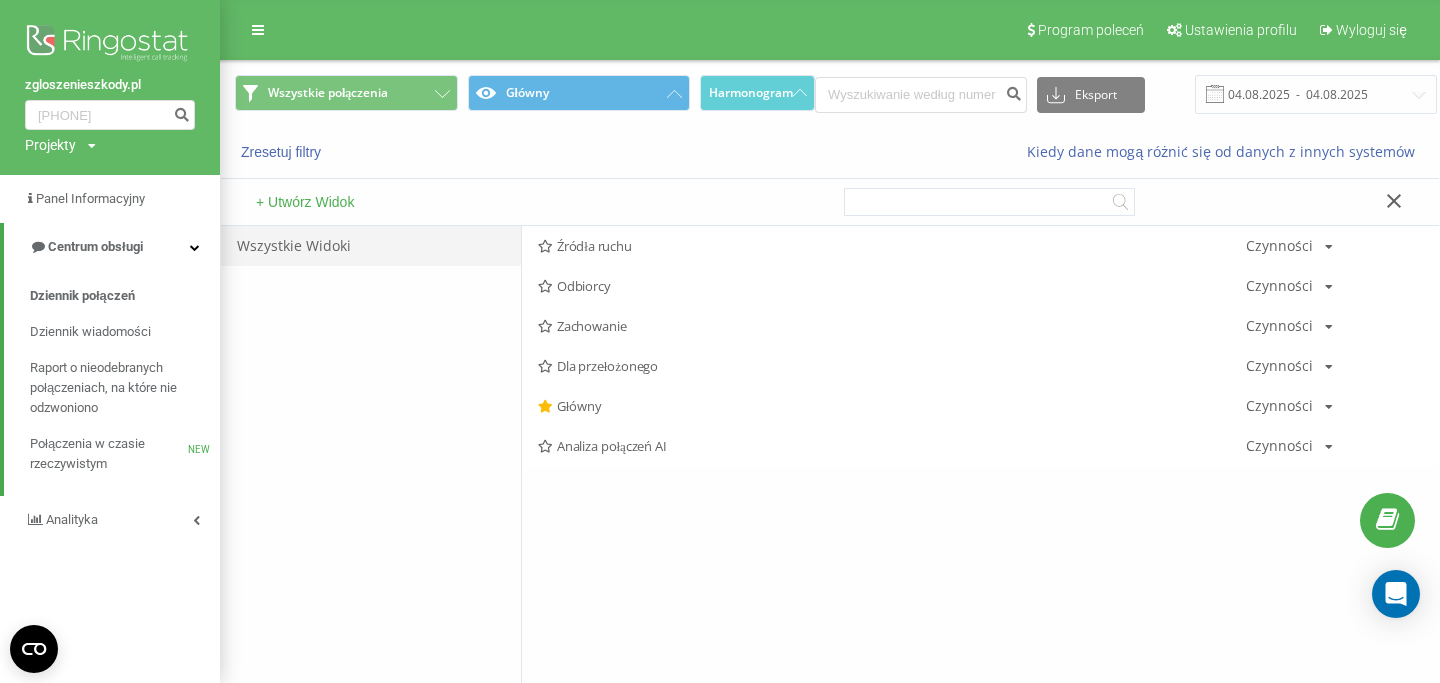 click 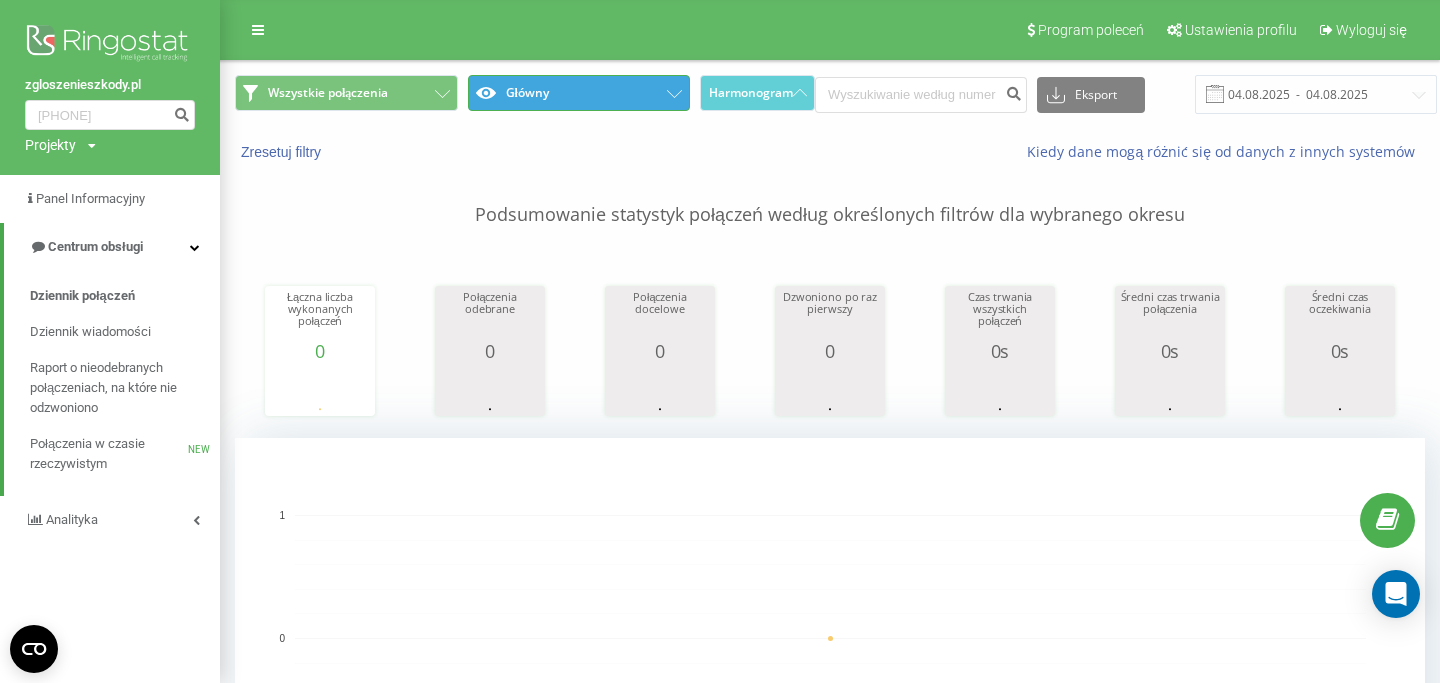 click on "Główny" at bounding box center (579, 93) 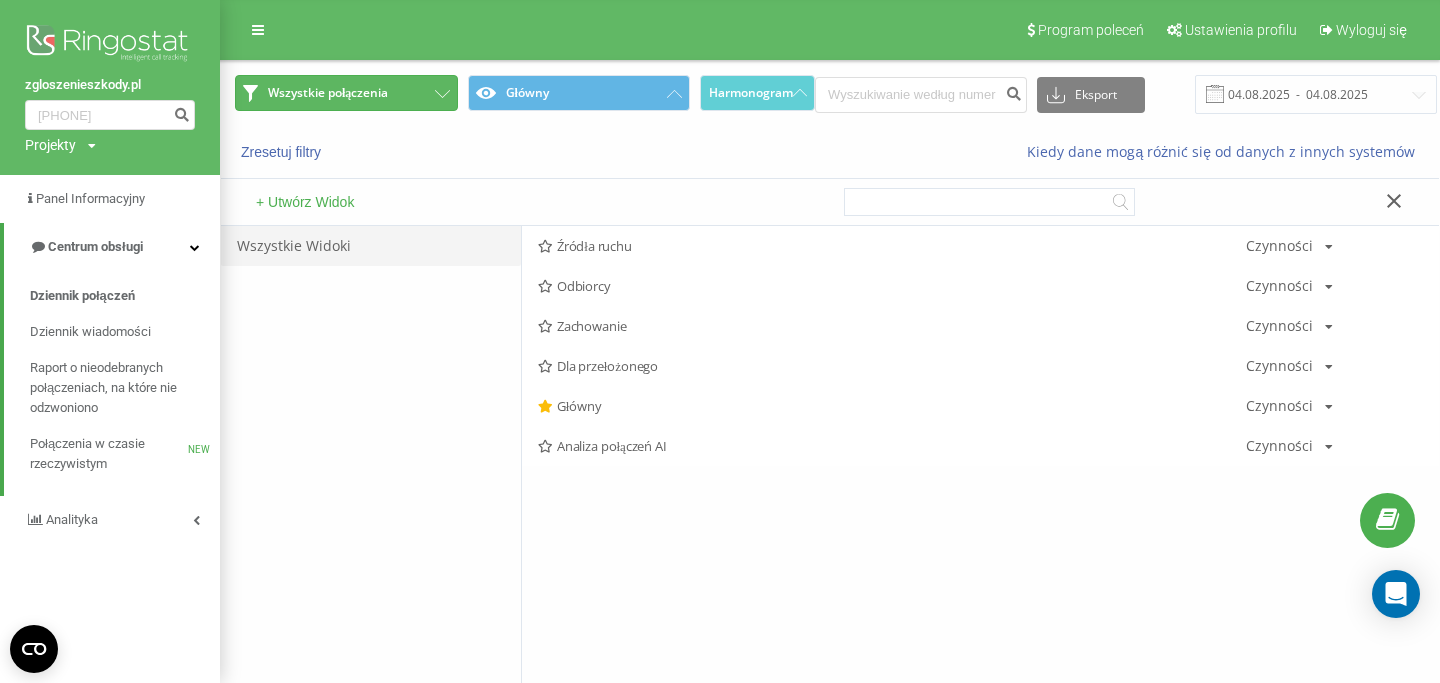 click on "Wszystkie połączenia" at bounding box center (346, 93) 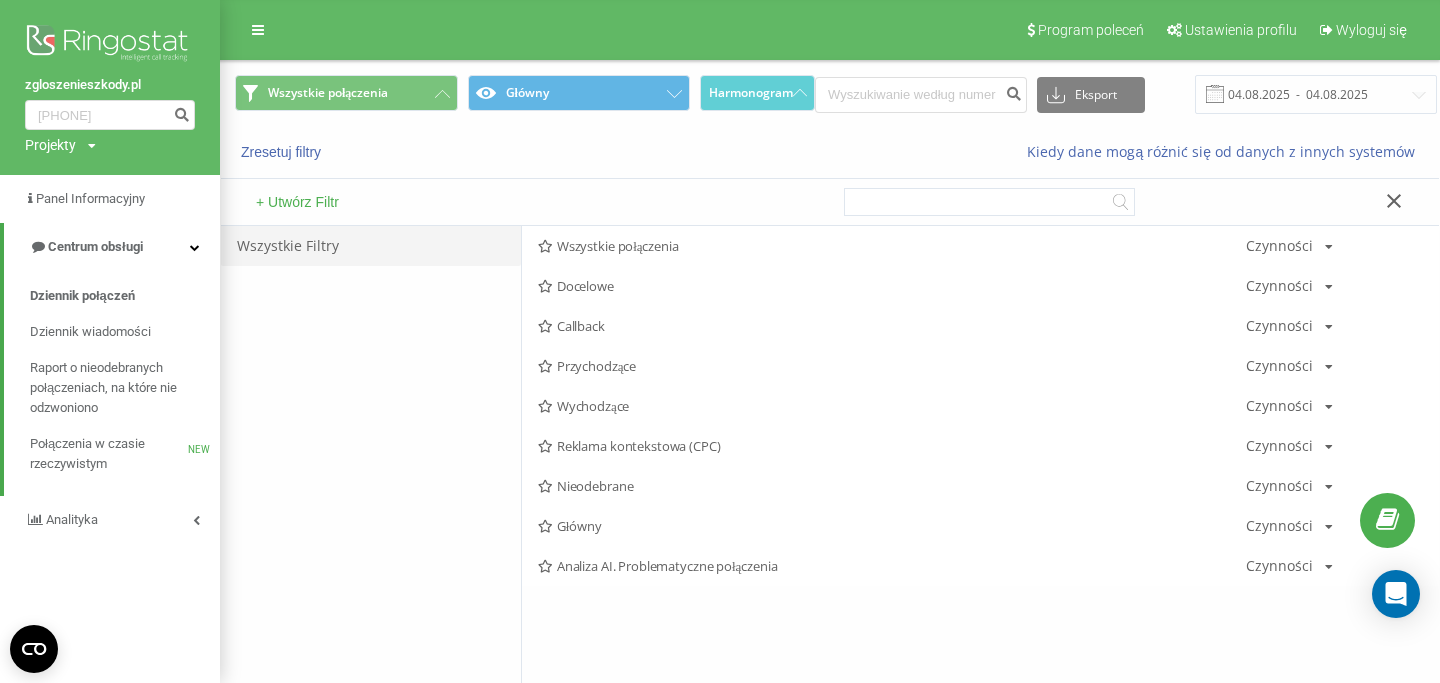 click on "Zresetuj filtry Kiedy dane mogą różnić się od danych z innych systemów" at bounding box center [830, 152] 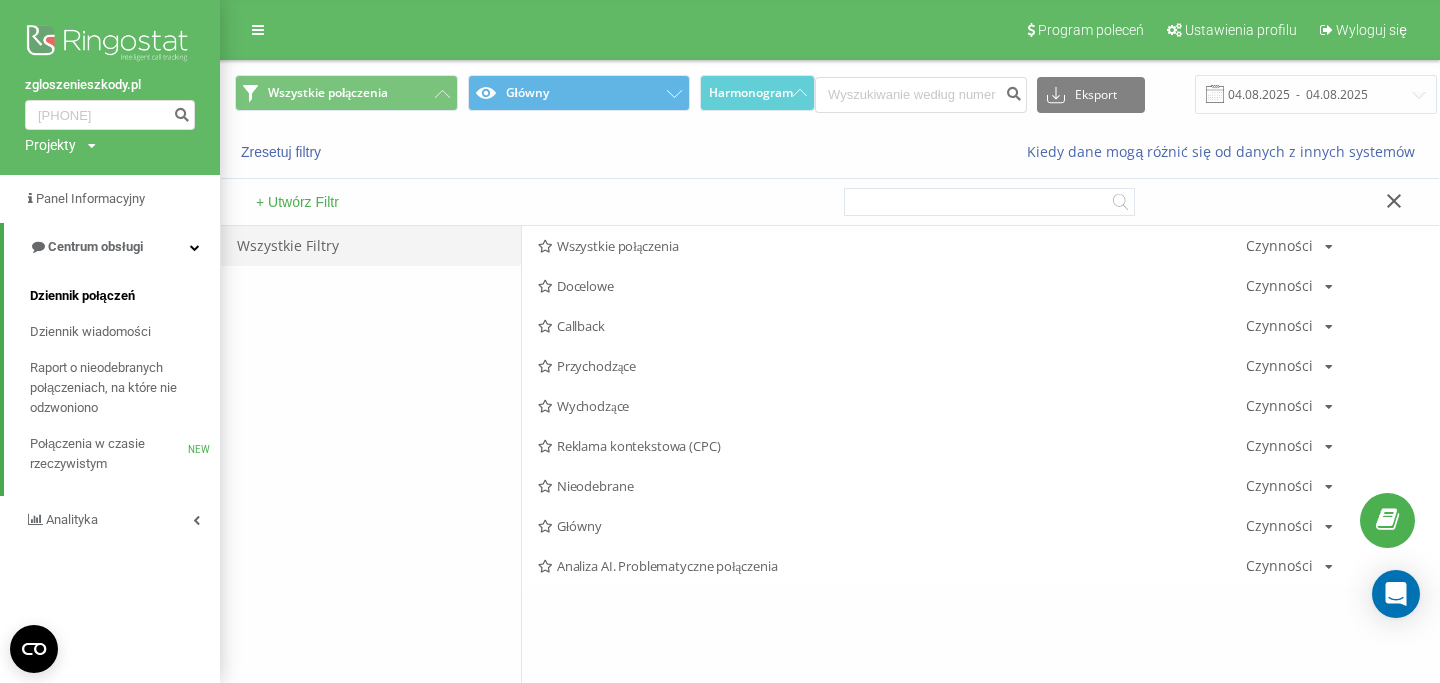 click on "Dziennik połączeń" at bounding box center (125, 296) 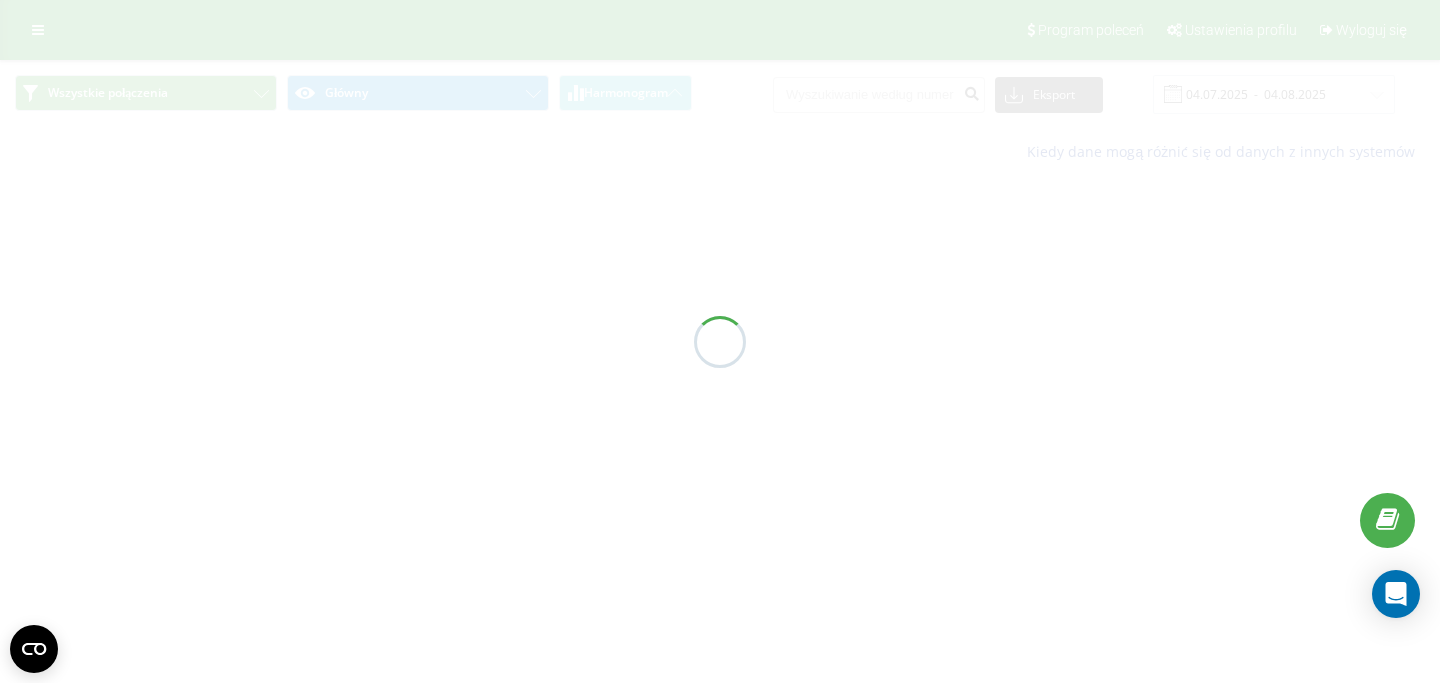 scroll, scrollTop: 0, scrollLeft: 0, axis: both 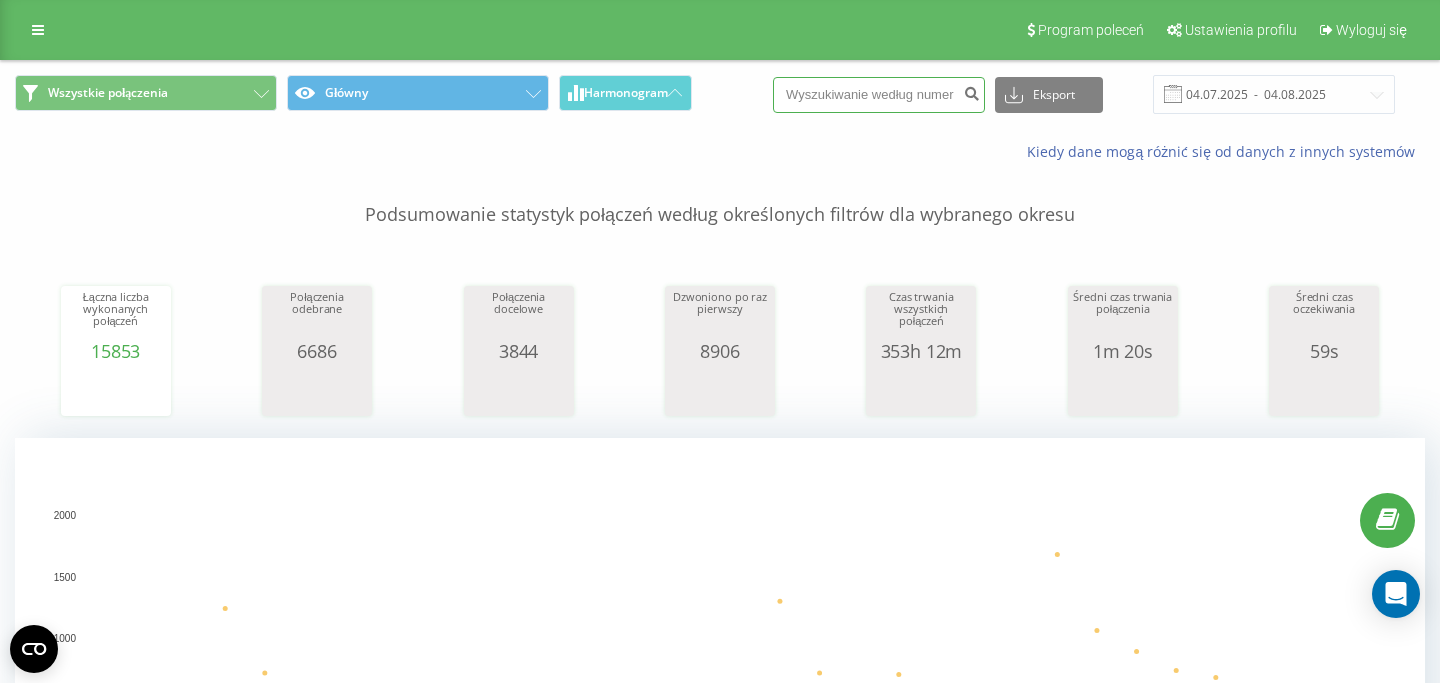 click at bounding box center [879, 95] 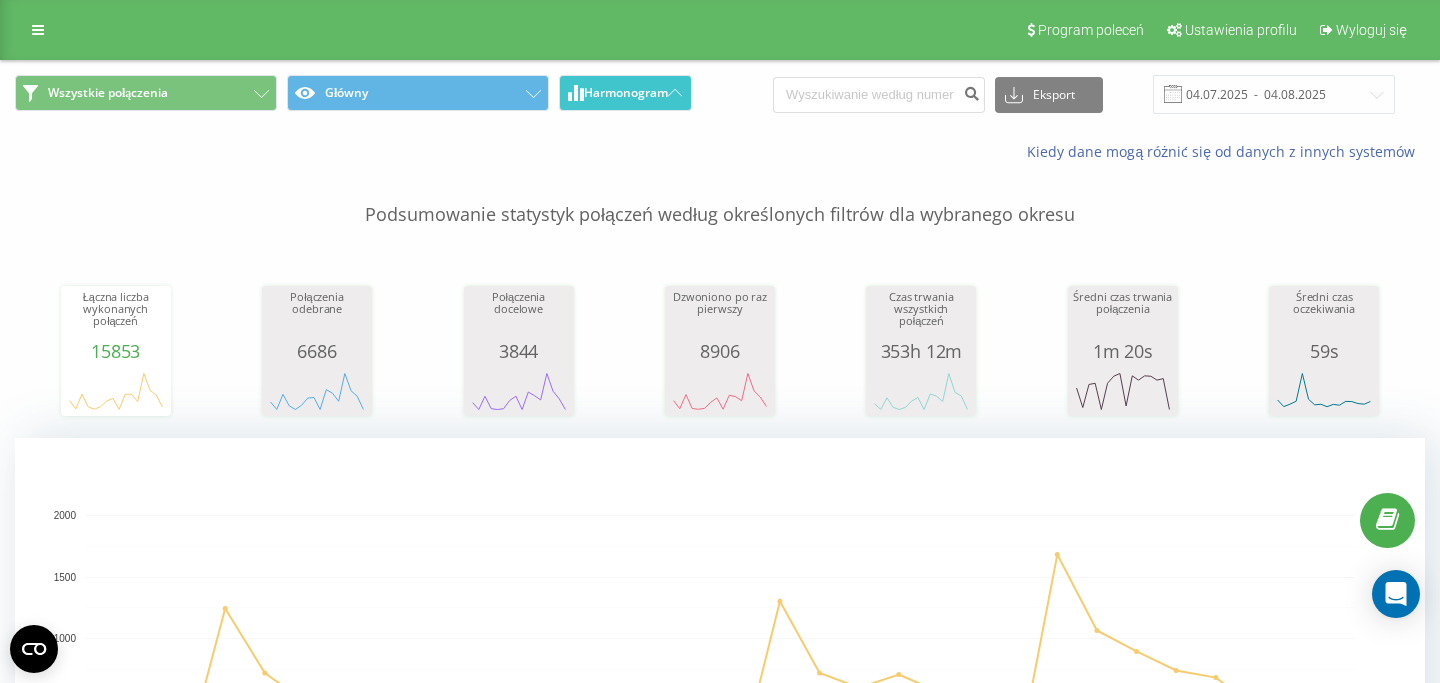 click on "Harmonogram" at bounding box center [625, 93] 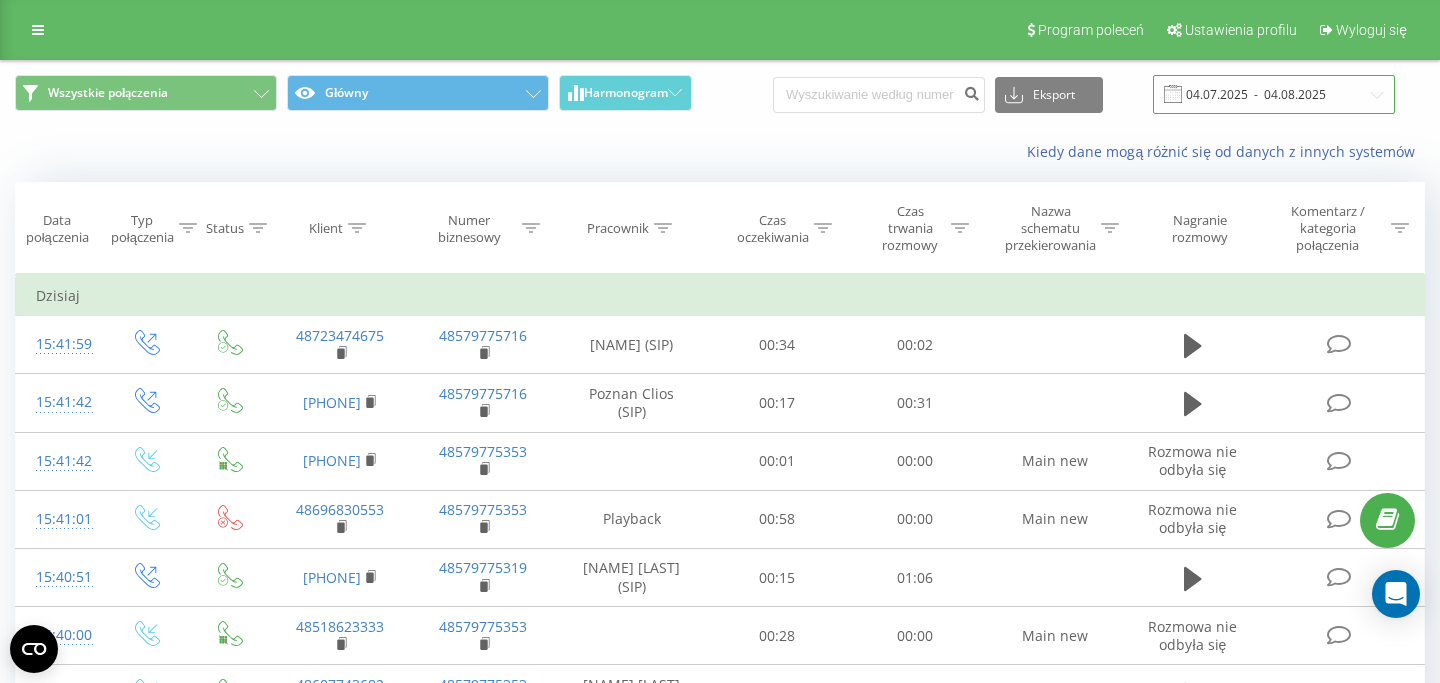 click on "04.07.2025  -  04.08.2025" at bounding box center (1274, 94) 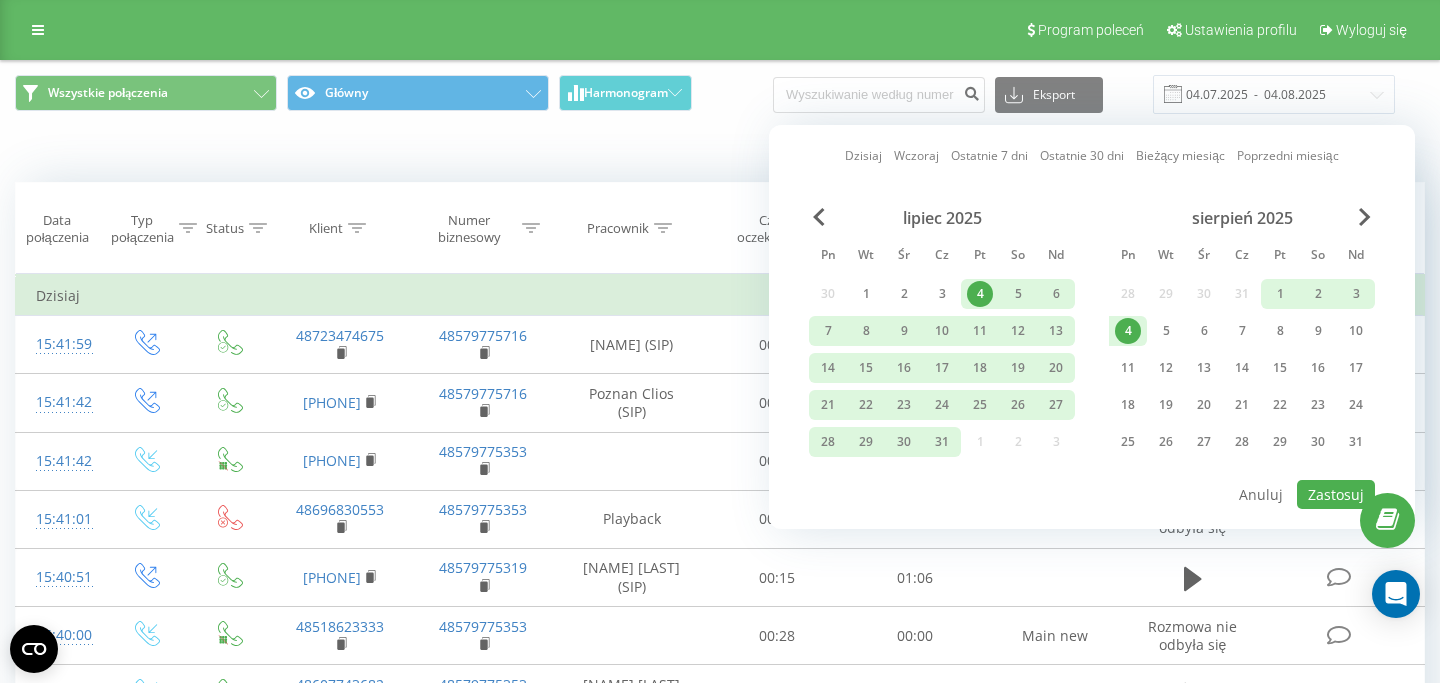 click on "4" at bounding box center (1128, 331) 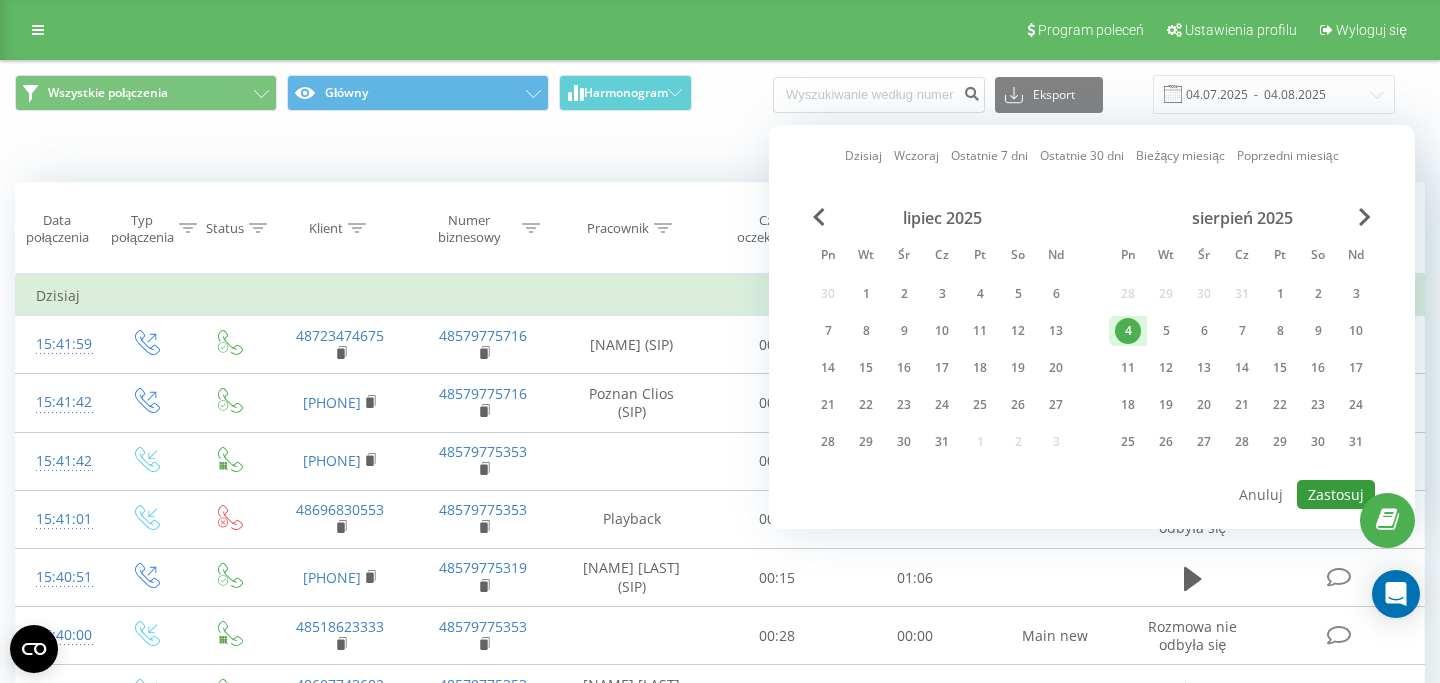 click on "Zastosuj" at bounding box center [1336, 494] 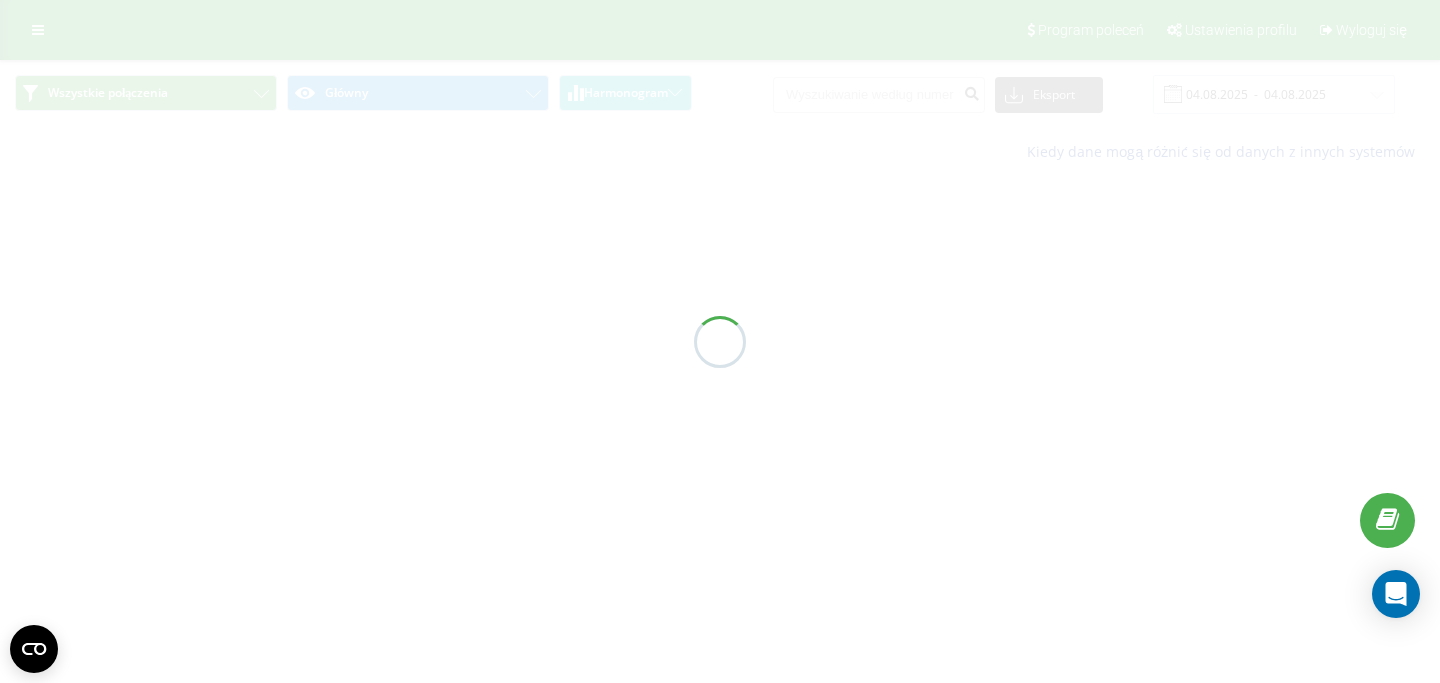 type on "04.08.2025  -  04.08.2025" 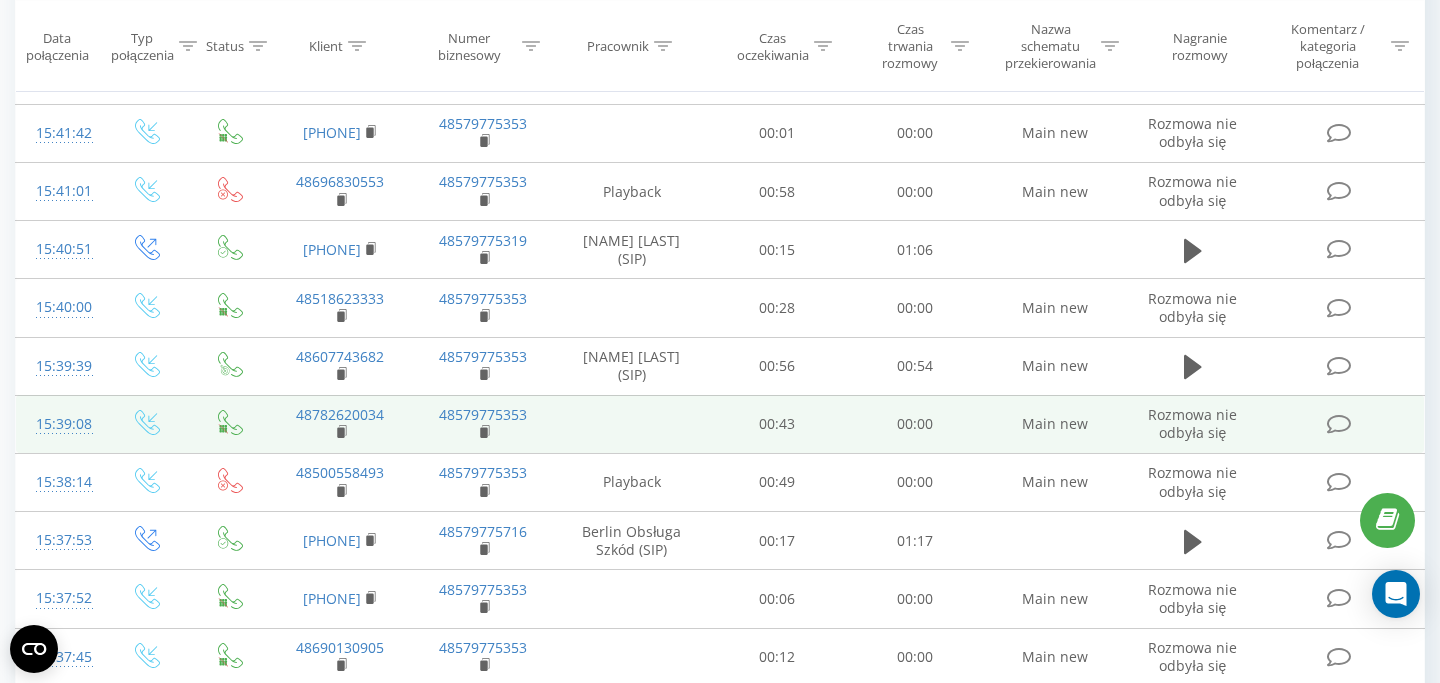 scroll, scrollTop: 385, scrollLeft: 0, axis: vertical 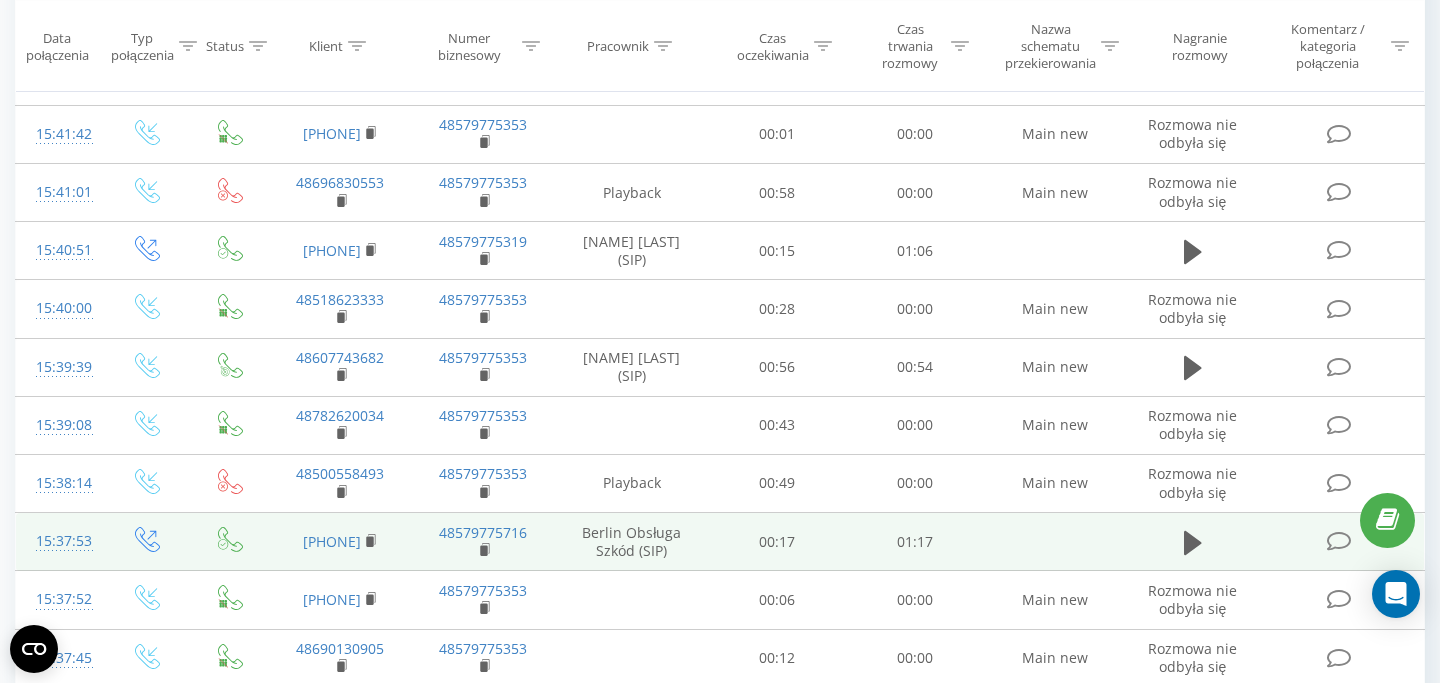 click on "[PHONE]" at bounding box center (340, 542) 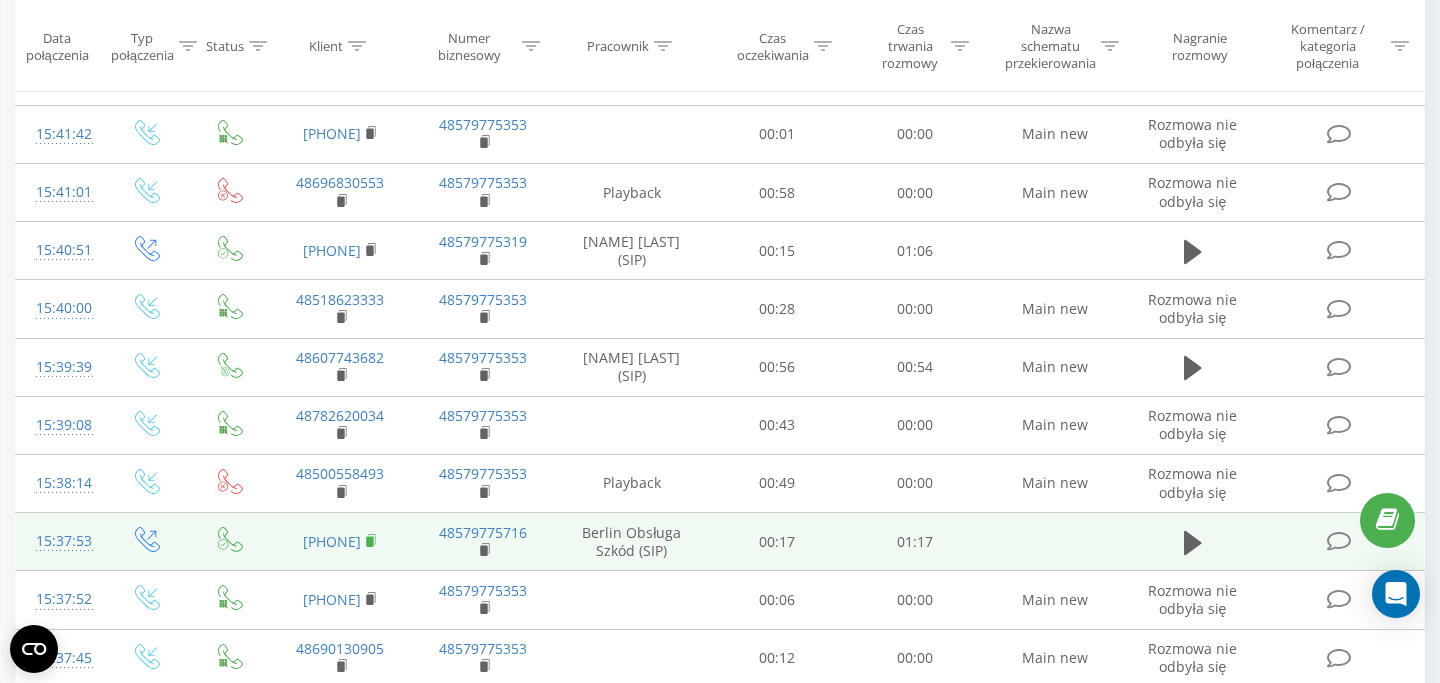 click 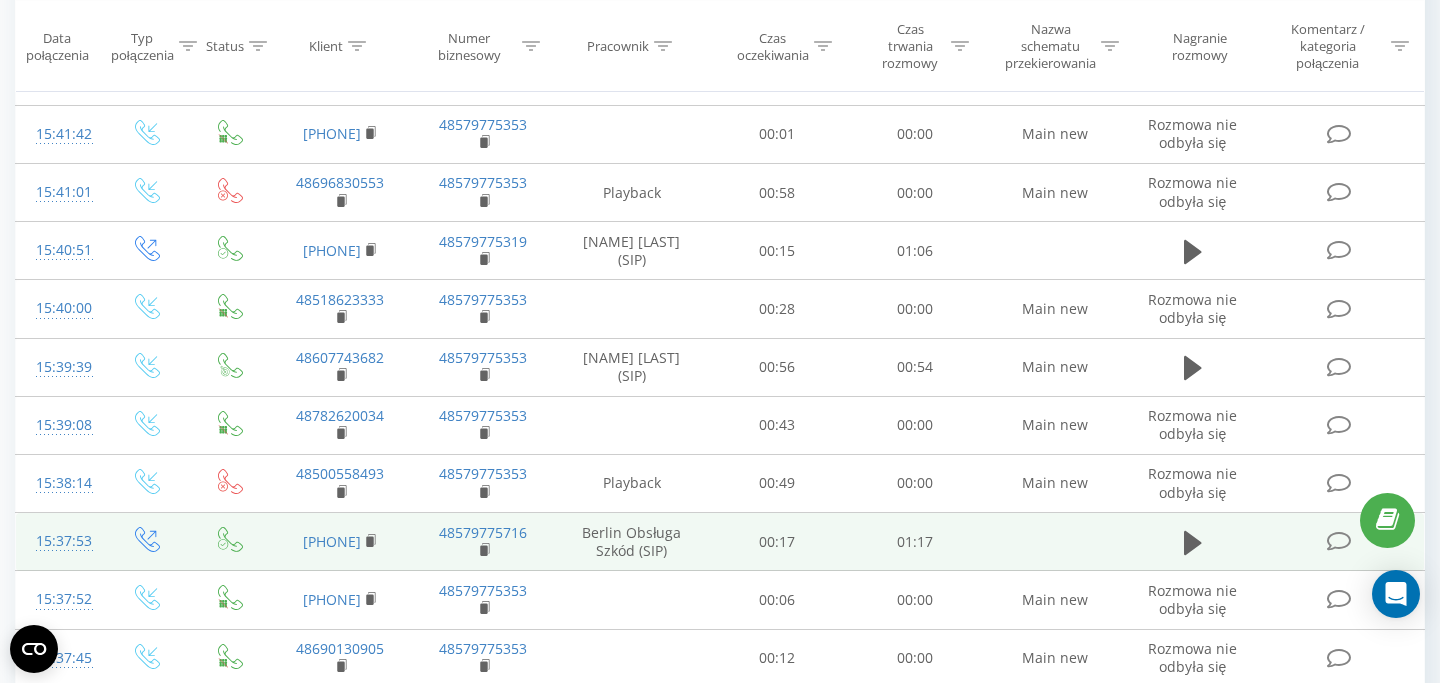 click at bounding box center (1193, 542) 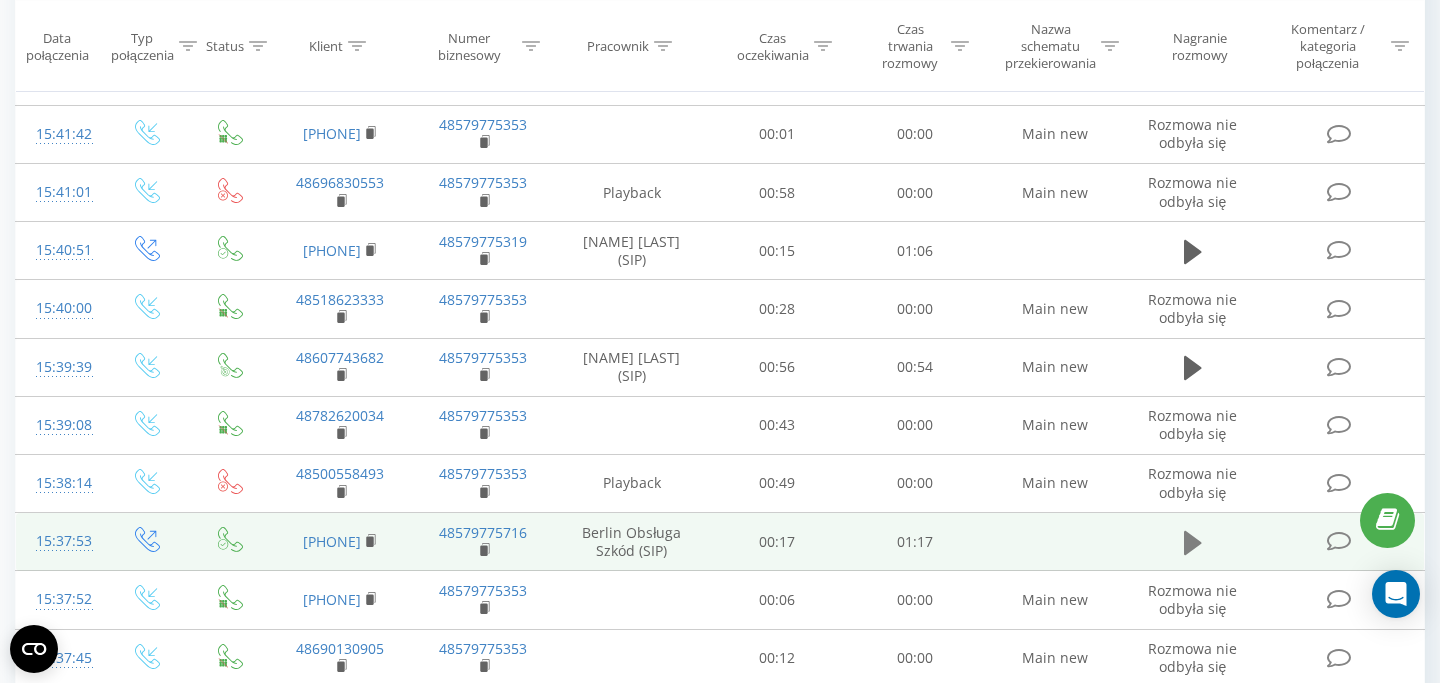 click 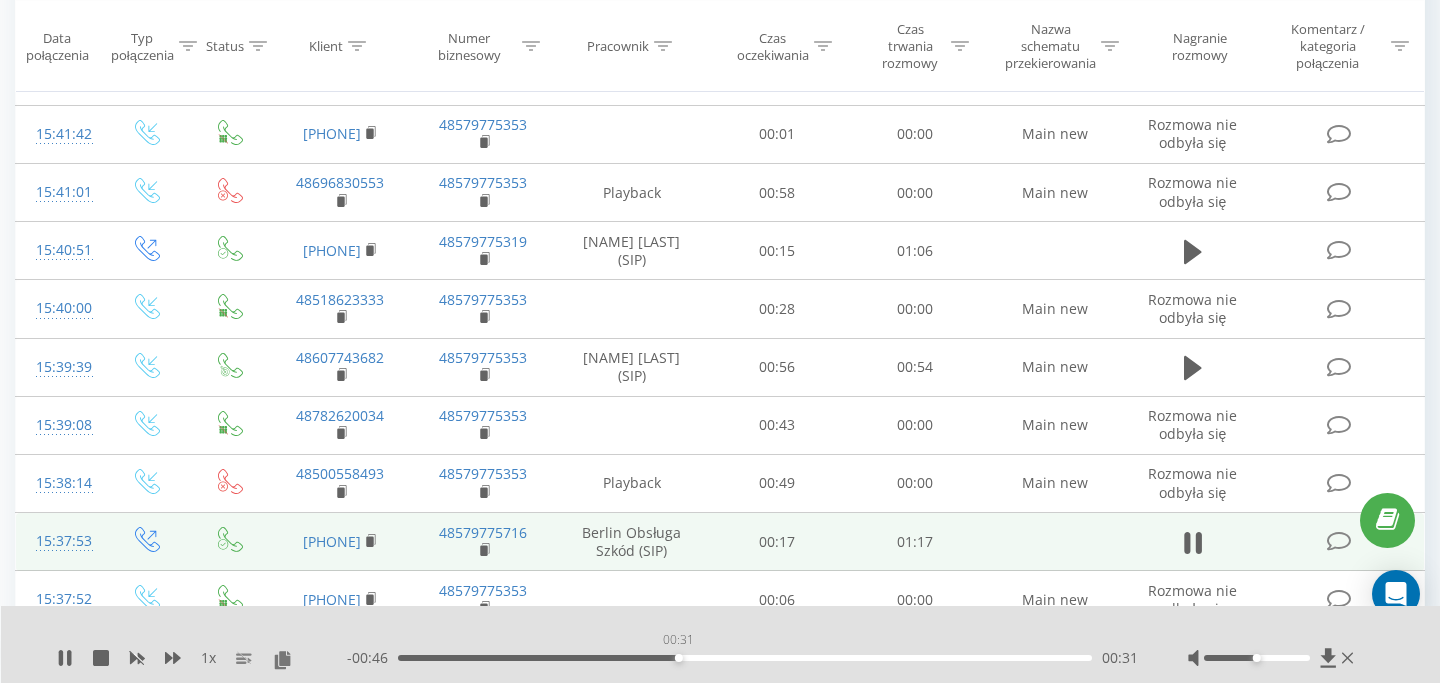 click on "00:31" at bounding box center (745, 658) 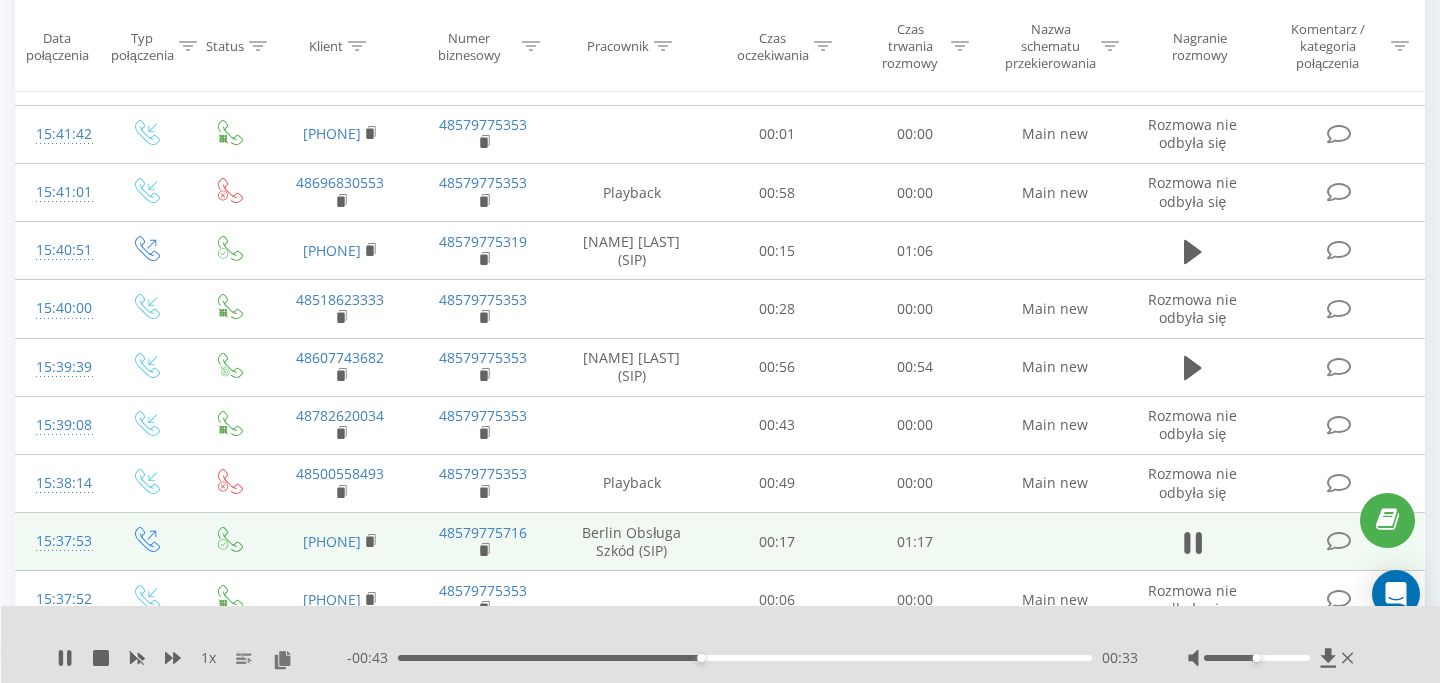 click on "00:33" at bounding box center (745, 658) 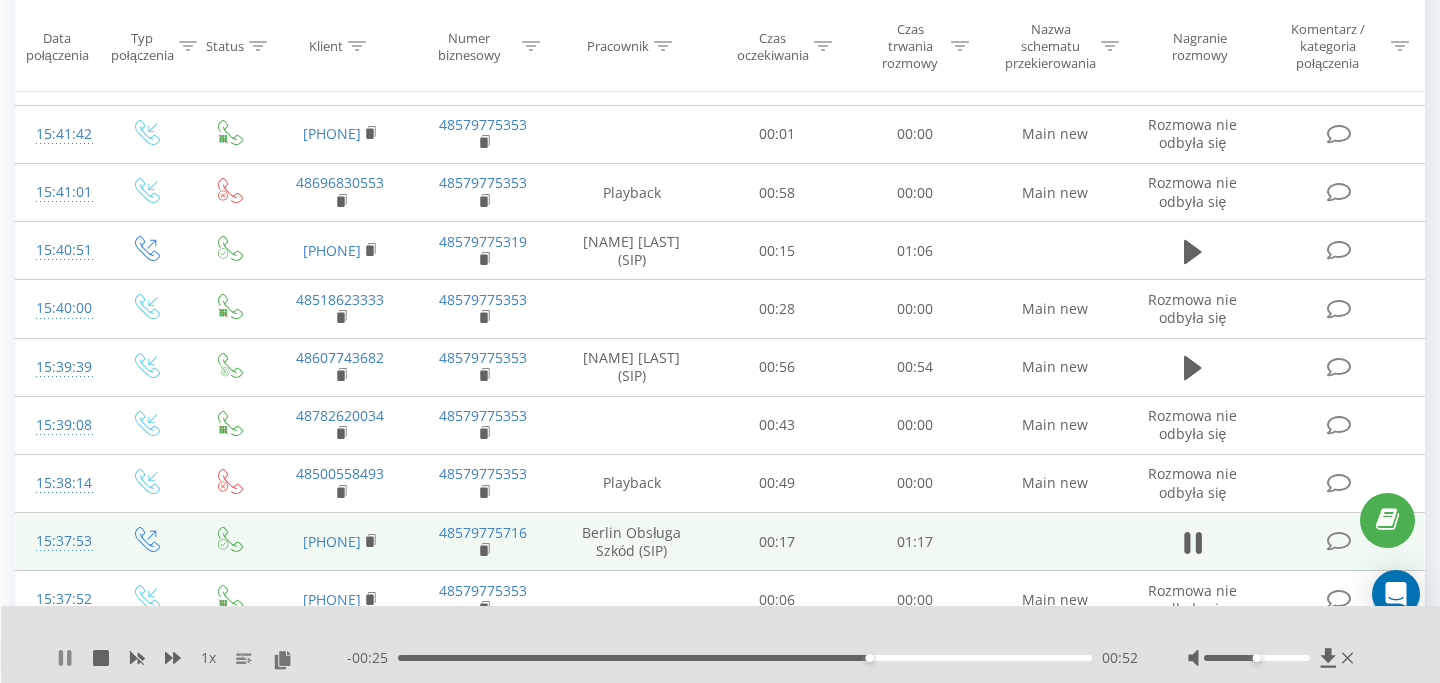 click 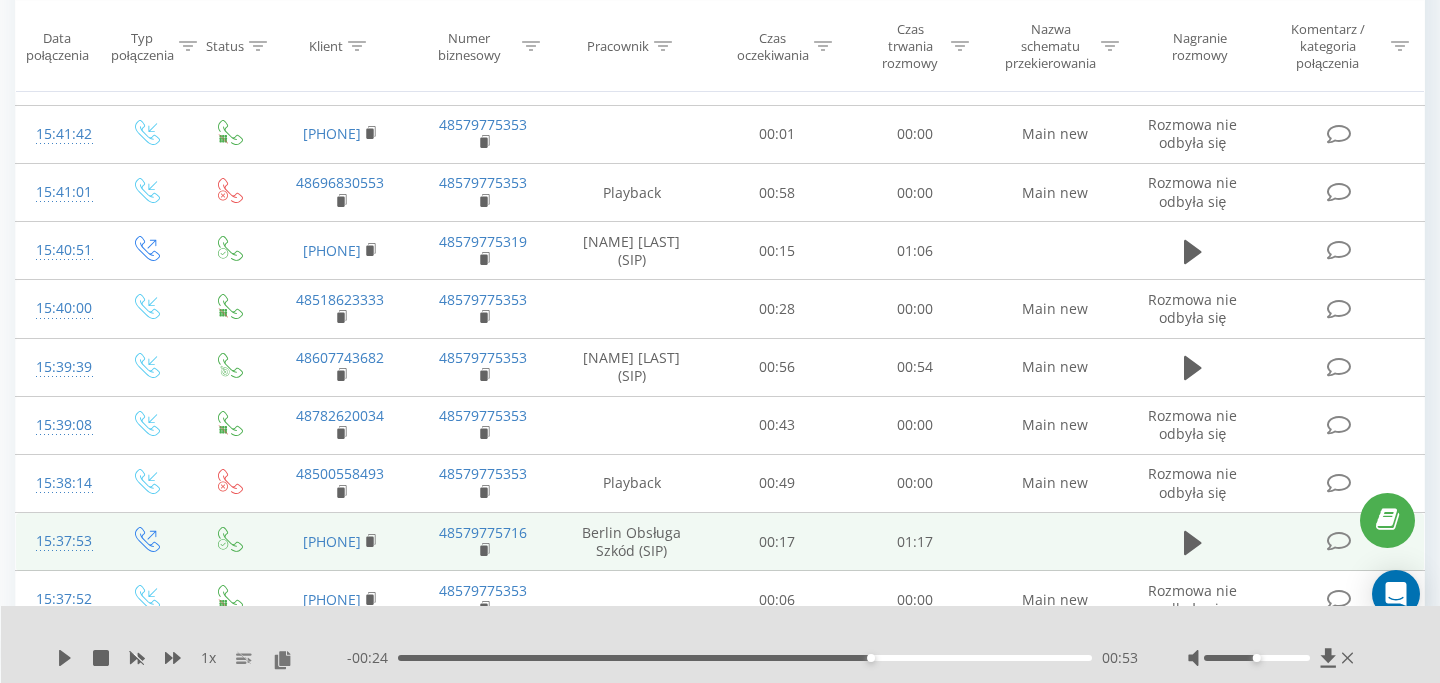 scroll, scrollTop: 0, scrollLeft: 0, axis: both 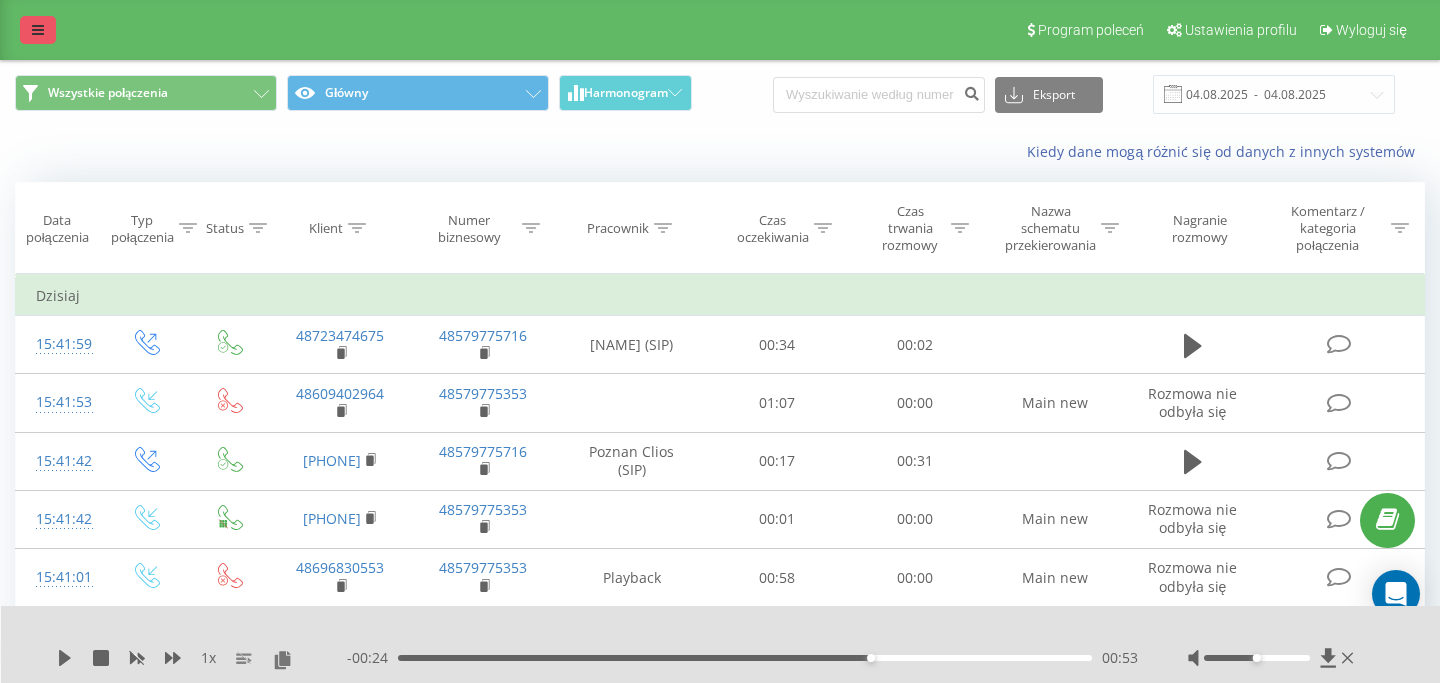 click at bounding box center [38, 30] 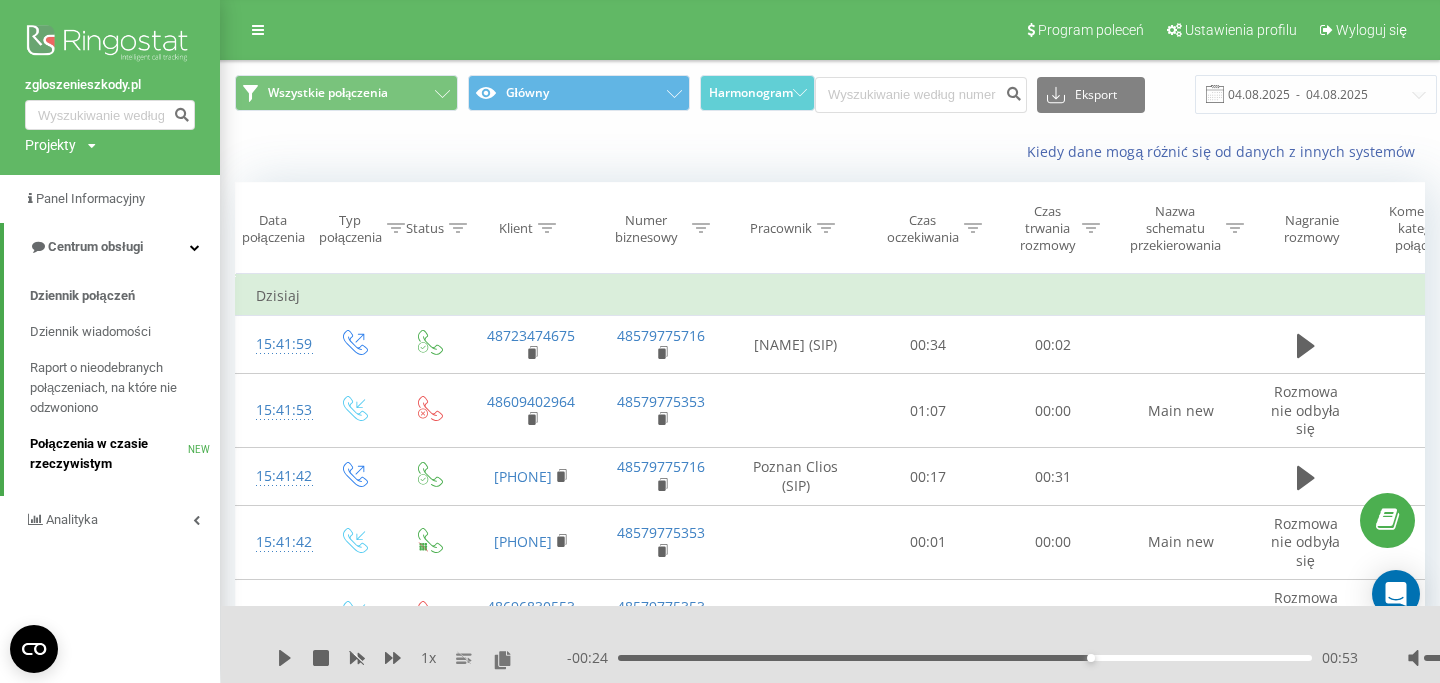 click on "Połączenia w czasie rzeczywistym" at bounding box center (109, 454) 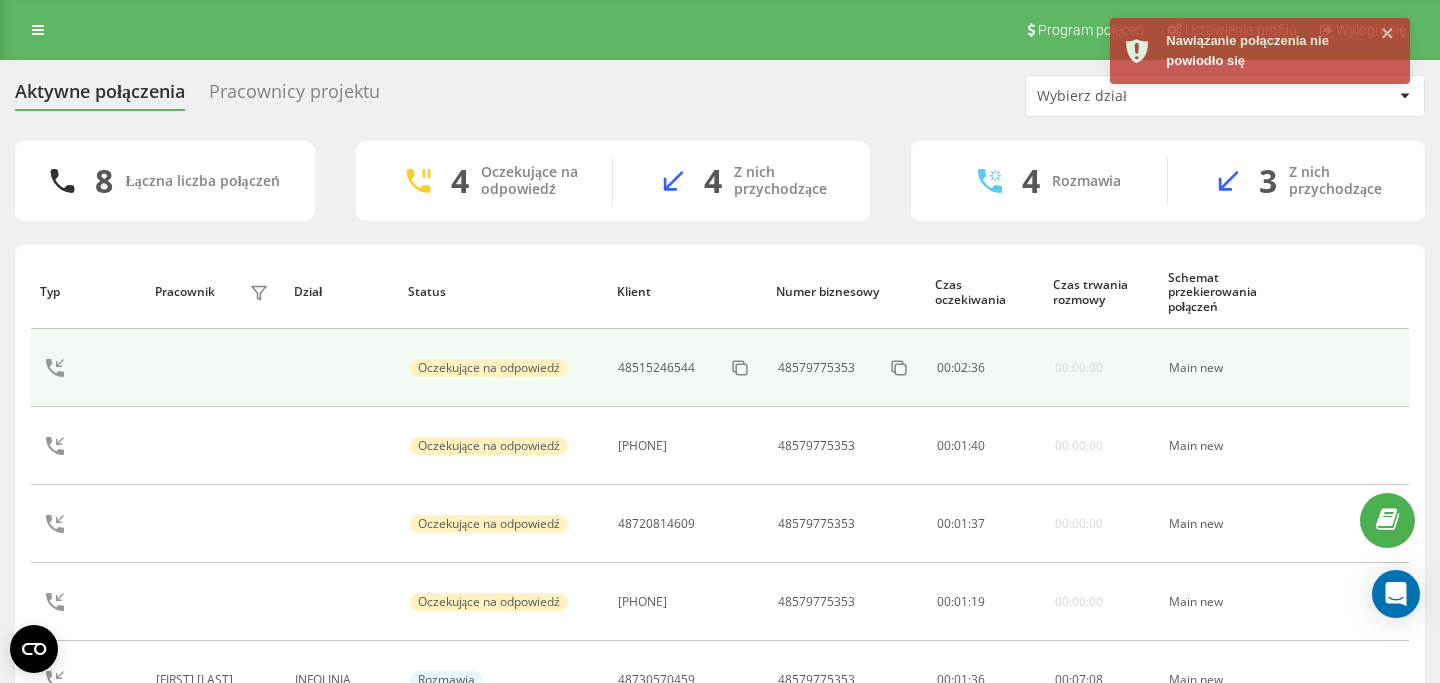 scroll, scrollTop: 0, scrollLeft: 0, axis: both 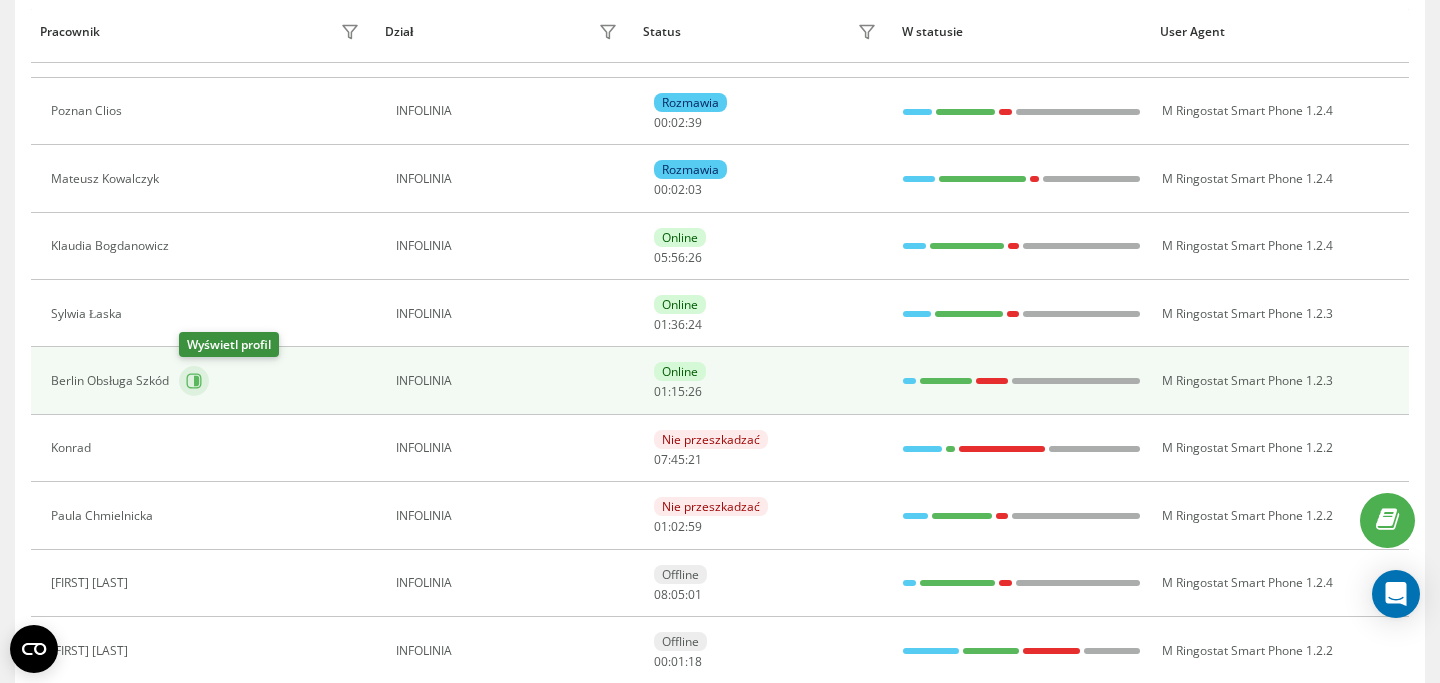 click at bounding box center (194, 381) 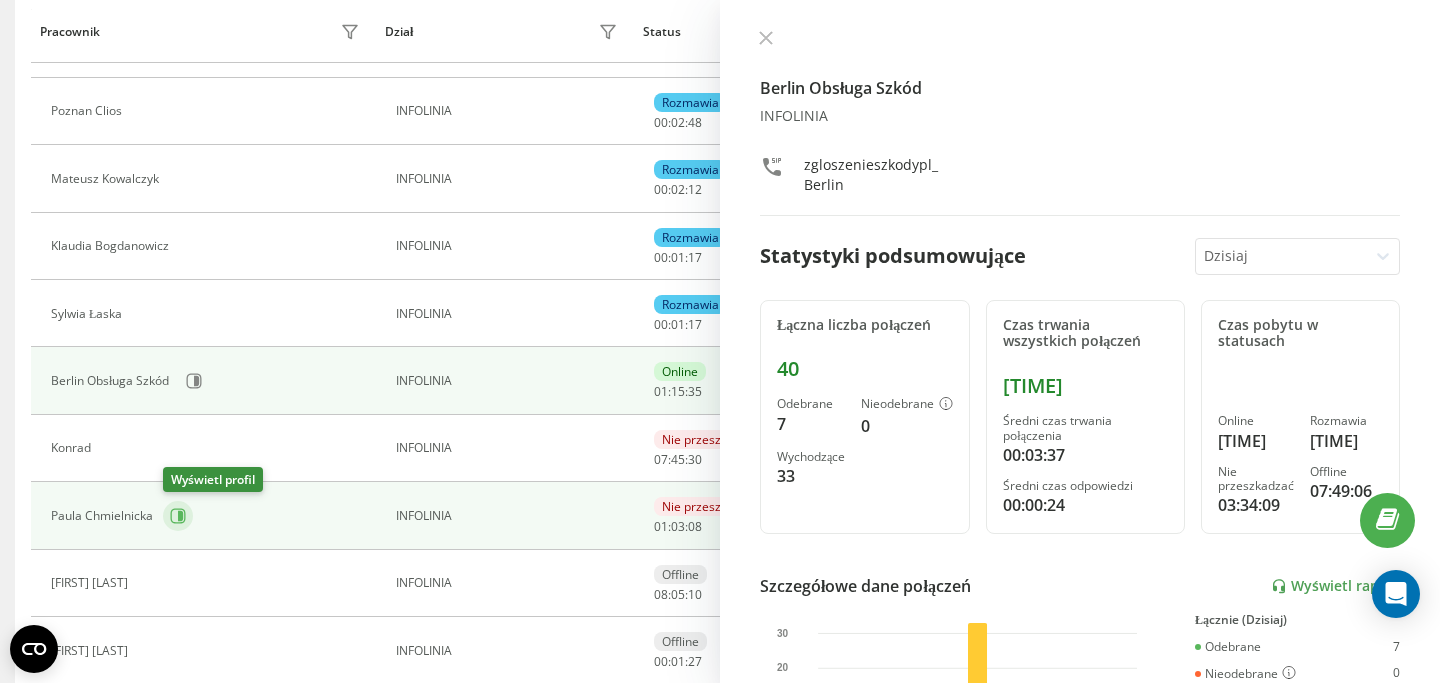 click 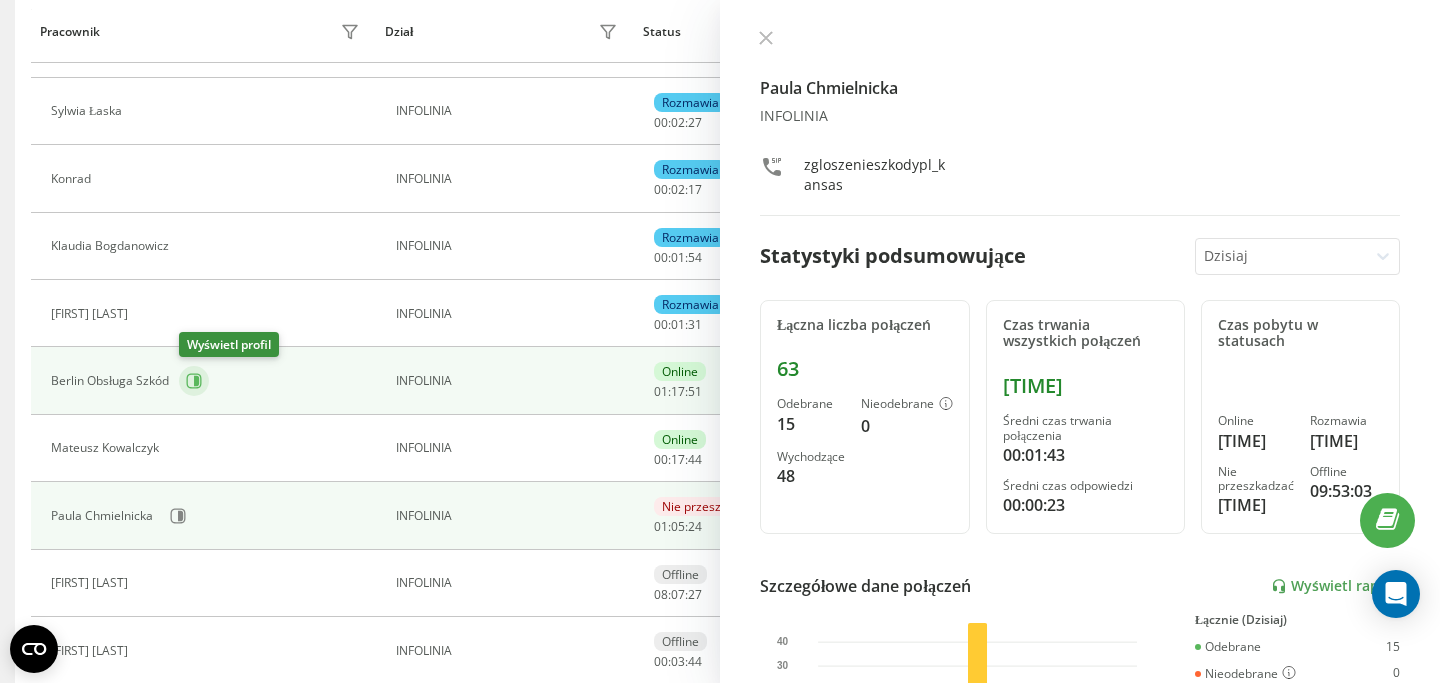 click at bounding box center [194, 381] 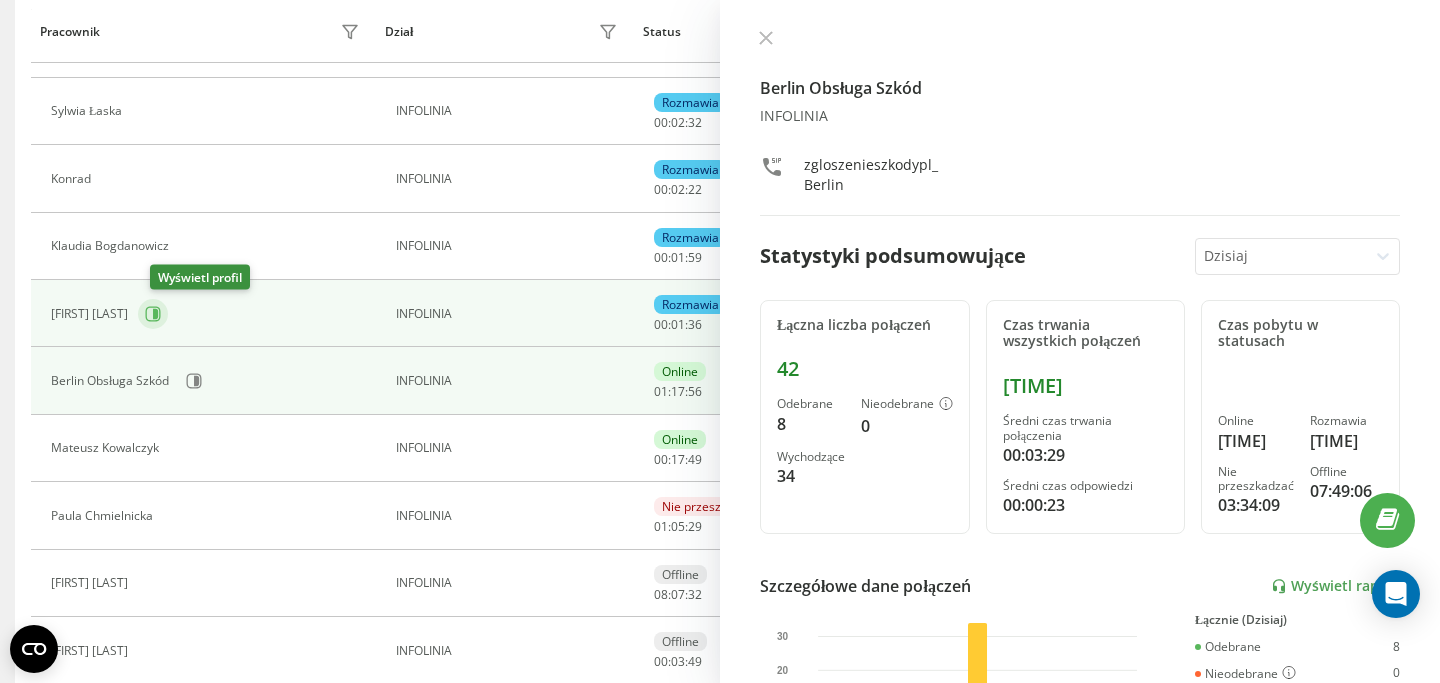 click 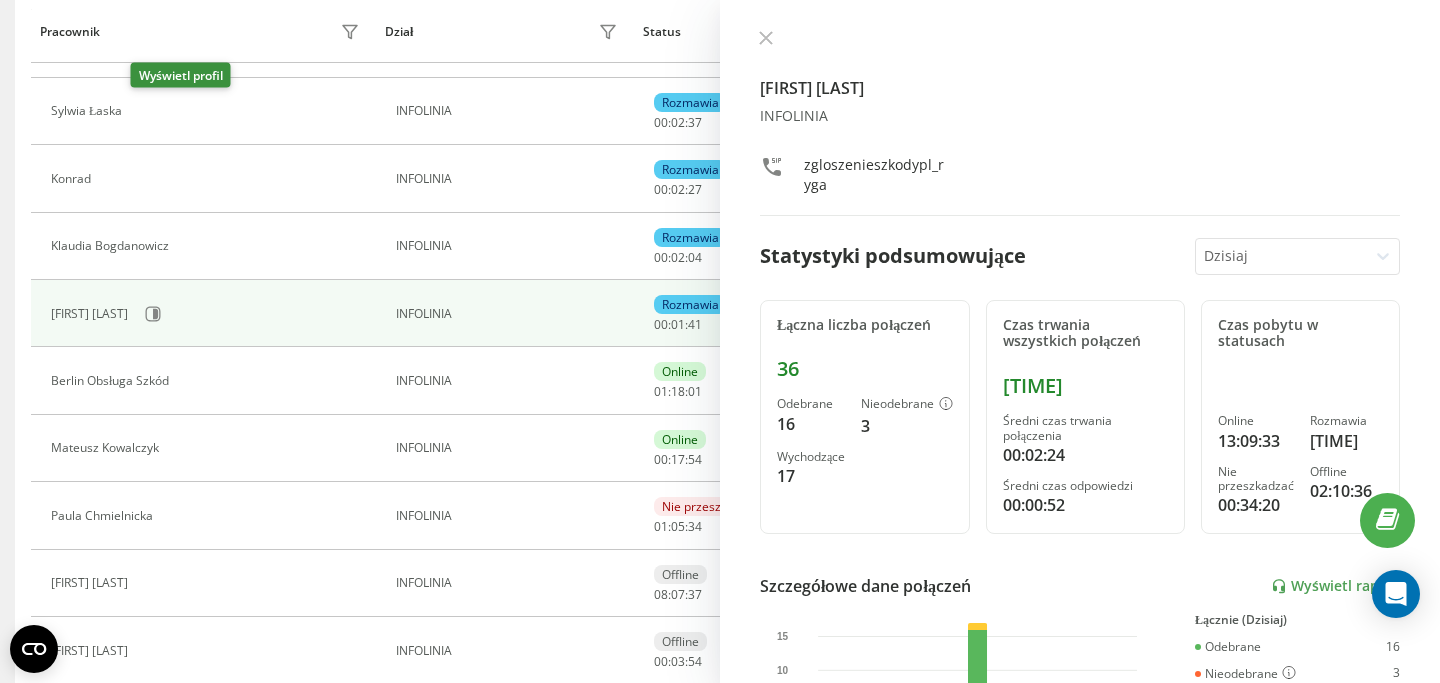 click 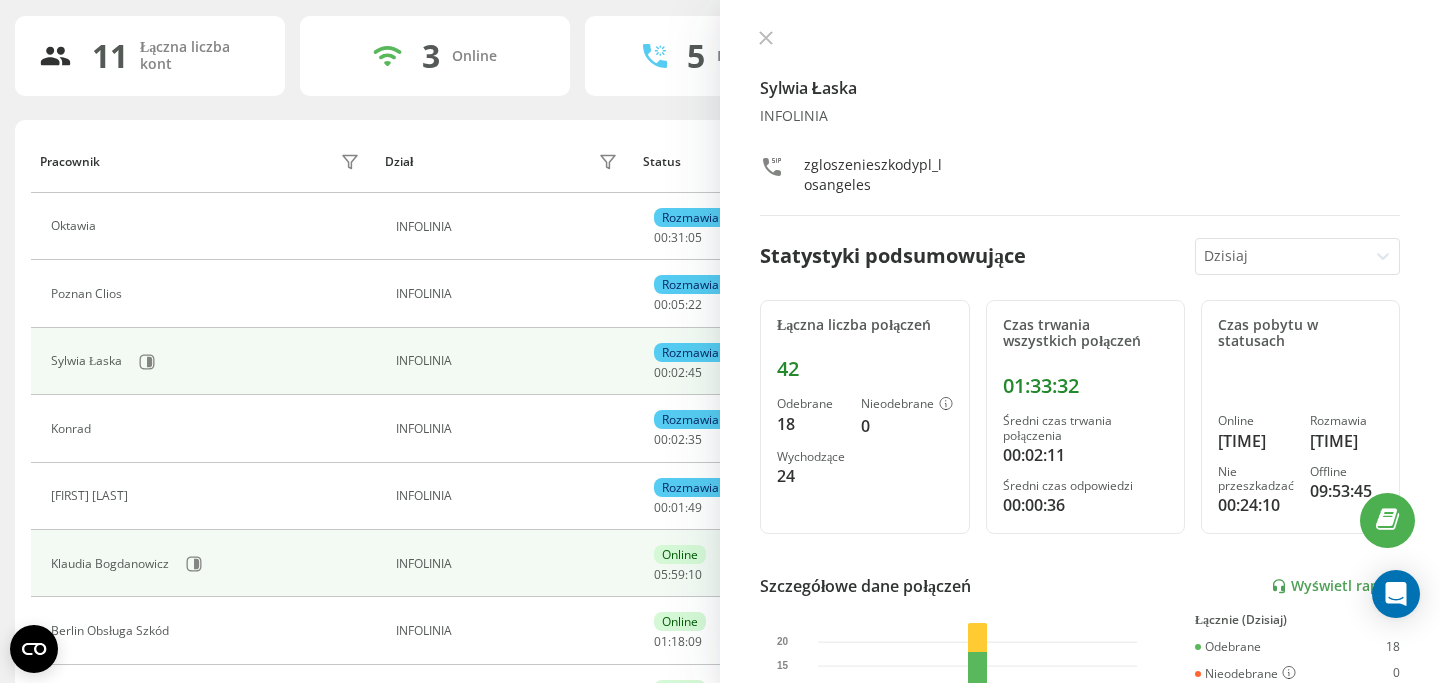 scroll, scrollTop: 0, scrollLeft: 0, axis: both 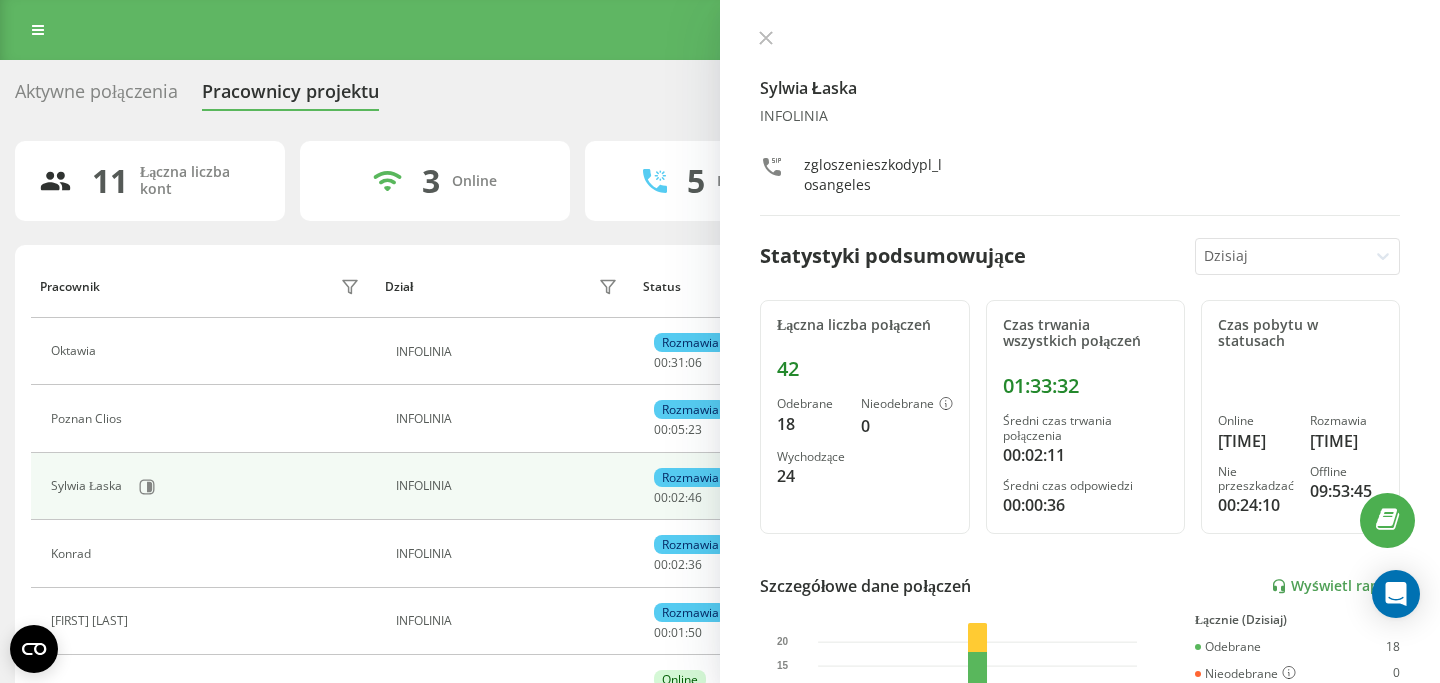 click on "Aktywne połączenia" at bounding box center (96, 96) 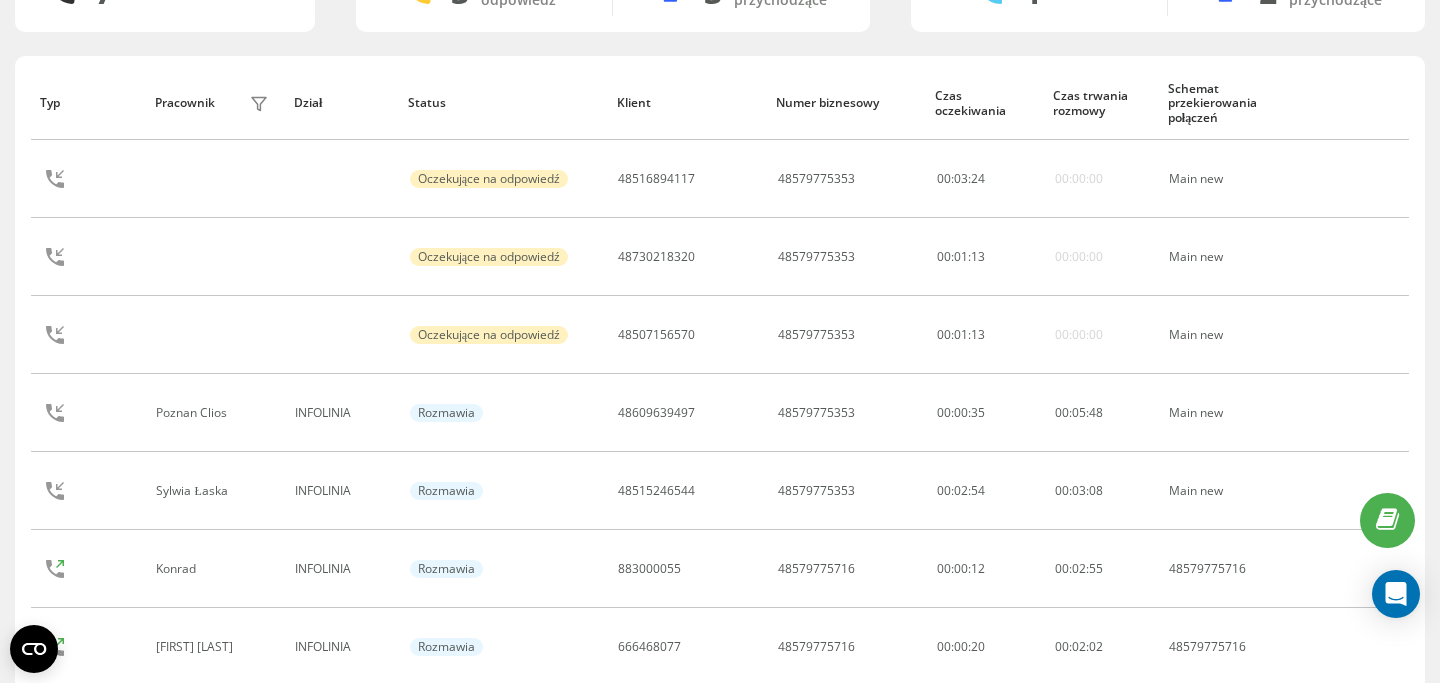 scroll, scrollTop: 192, scrollLeft: 0, axis: vertical 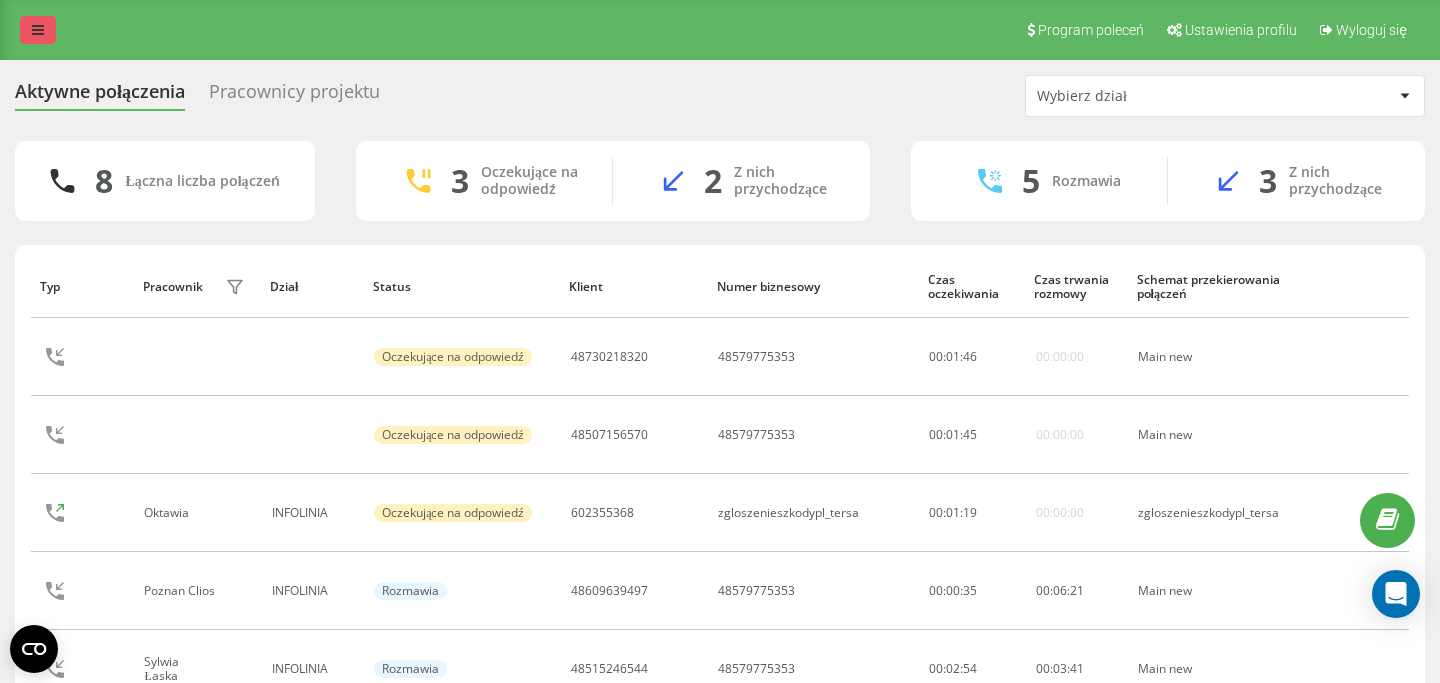 click at bounding box center [38, 30] 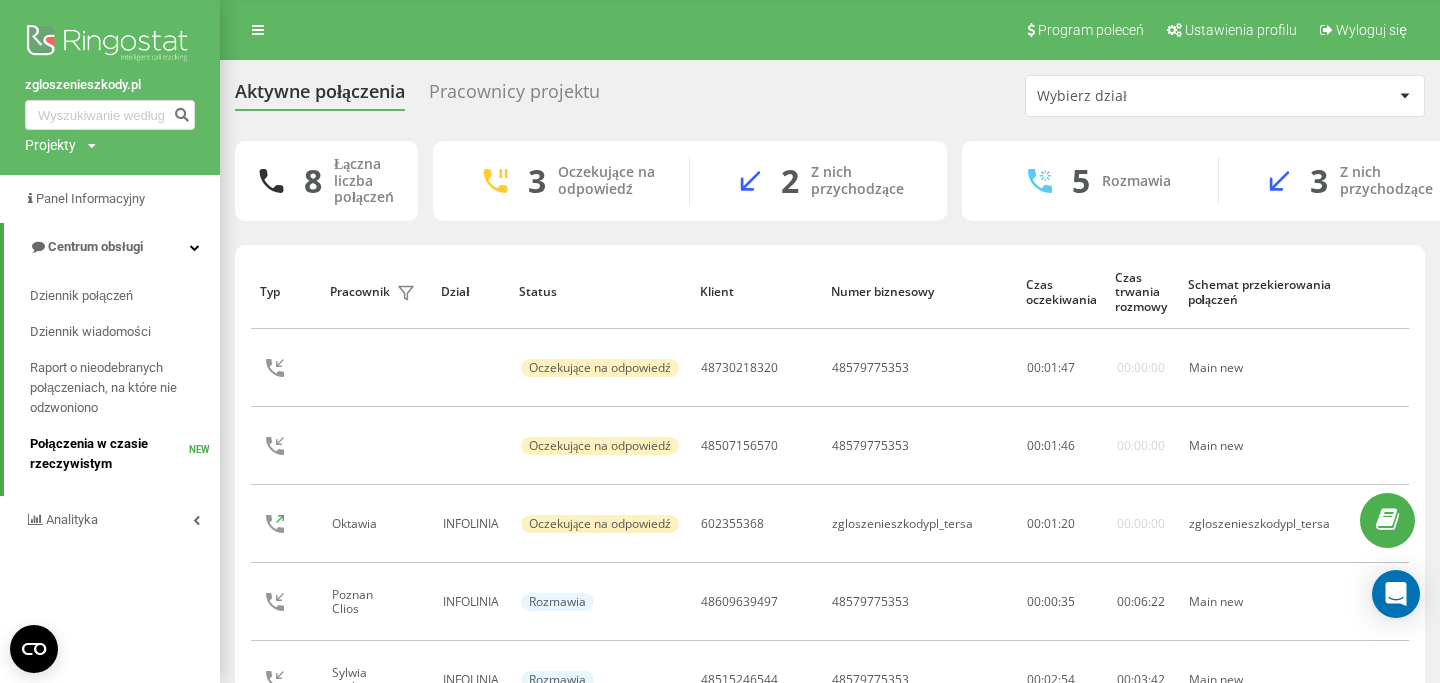 click on "Połączenia w czasie rzeczywistym" at bounding box center (109, 454) 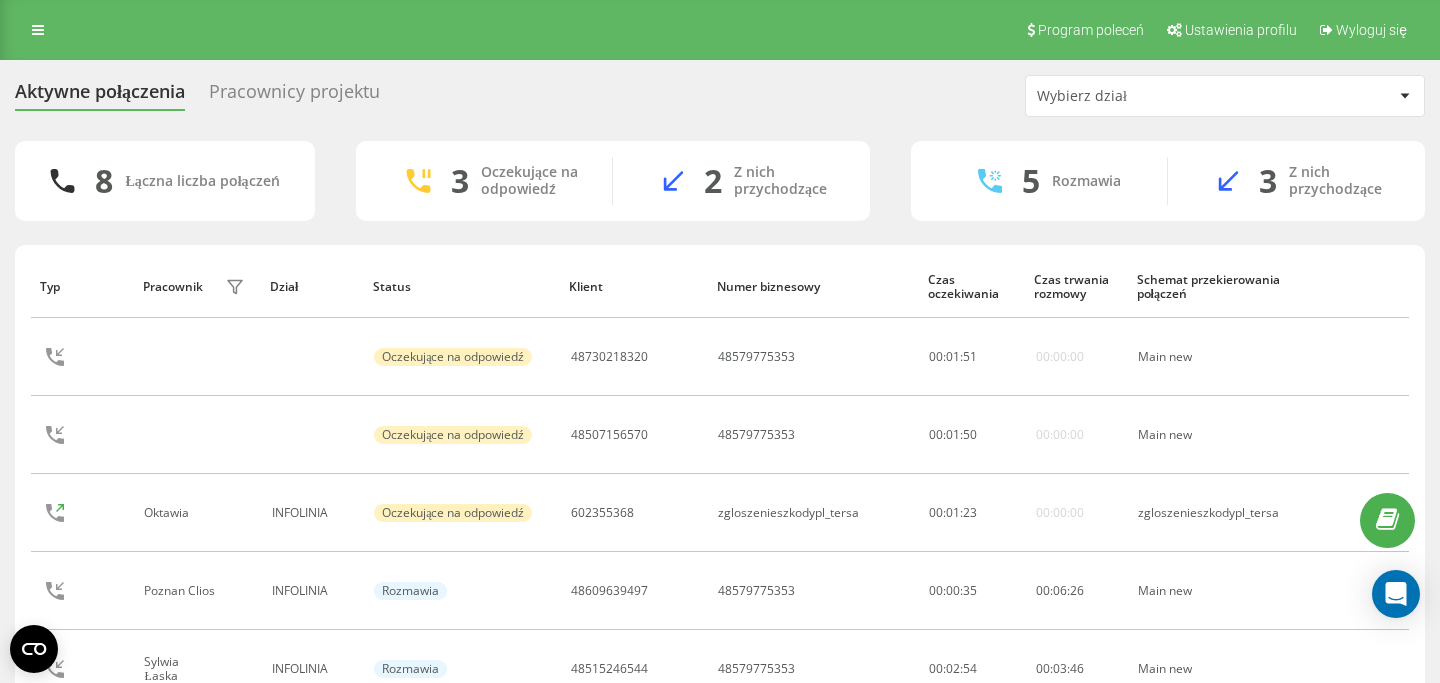 scroll, scrollTop: 0, scrollLeft: 0, axis: both 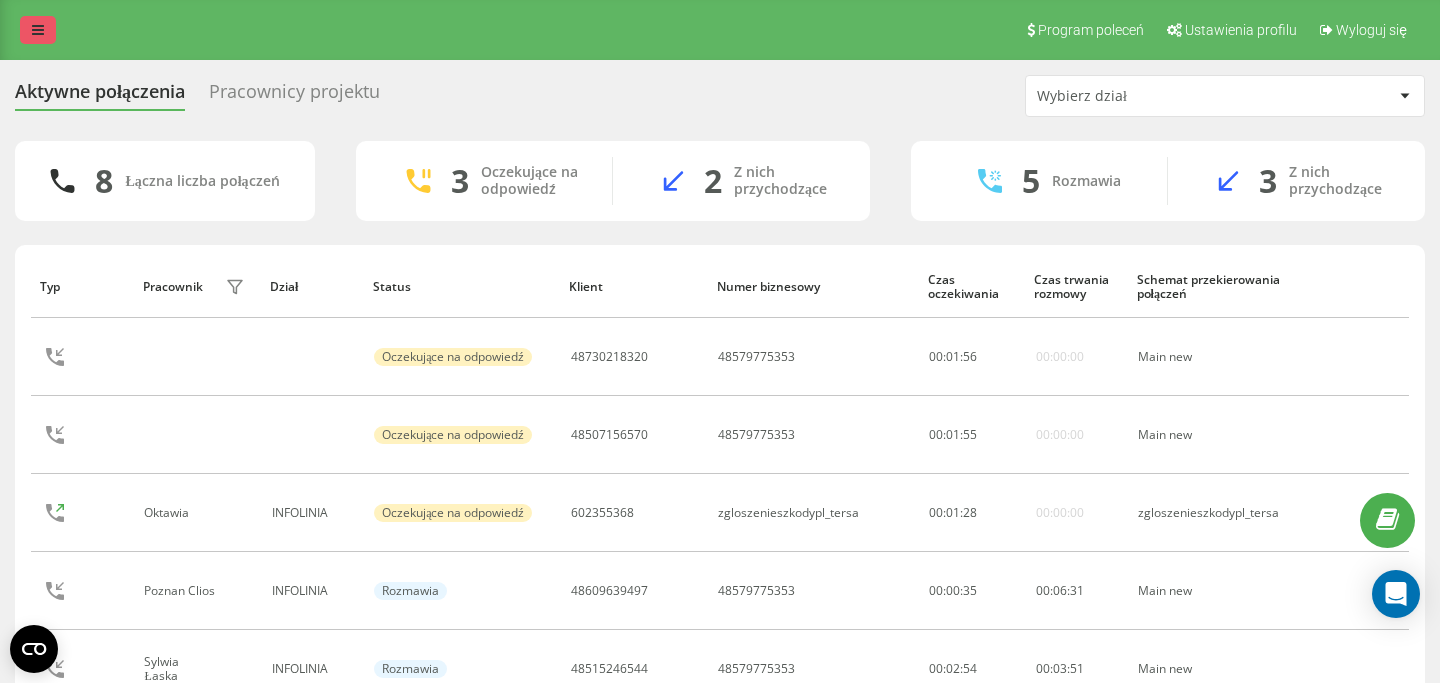 click at bounding box center [38, 30] 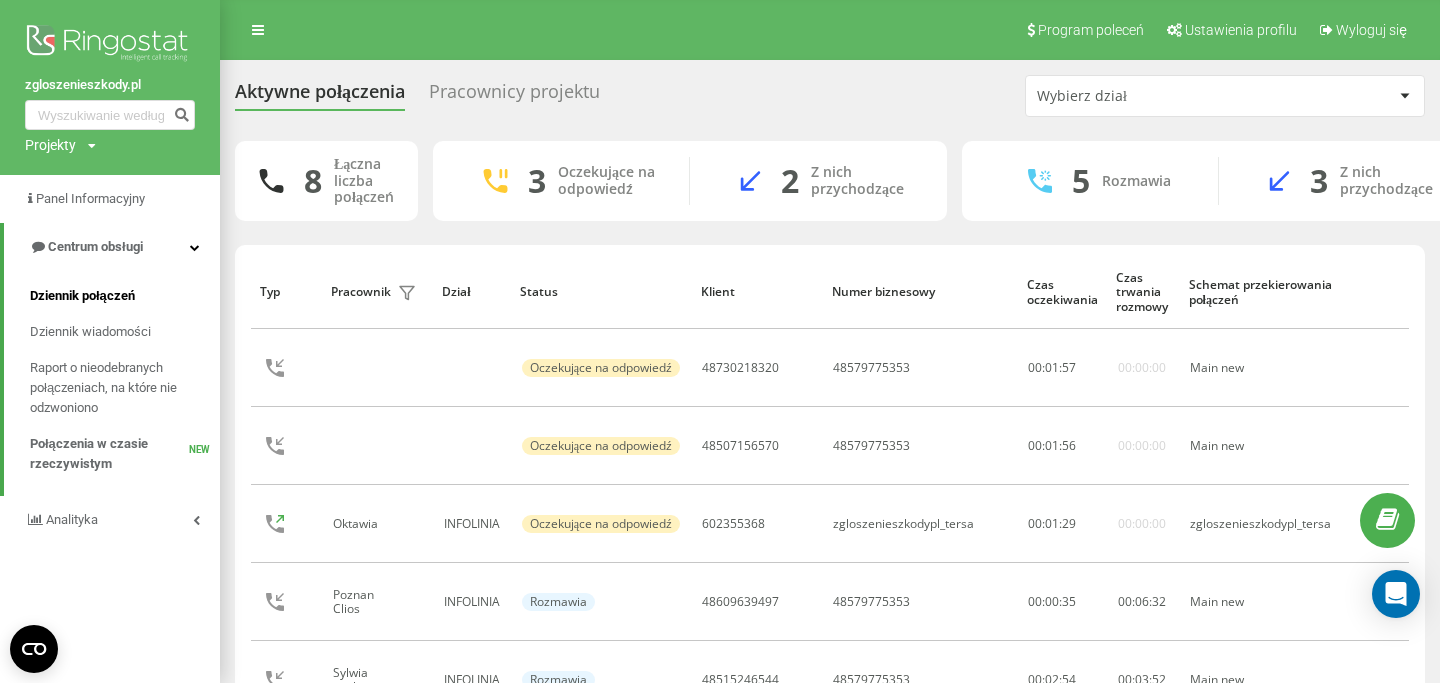 click on "Dziennik połączeń" at bounding box center (82, 296) 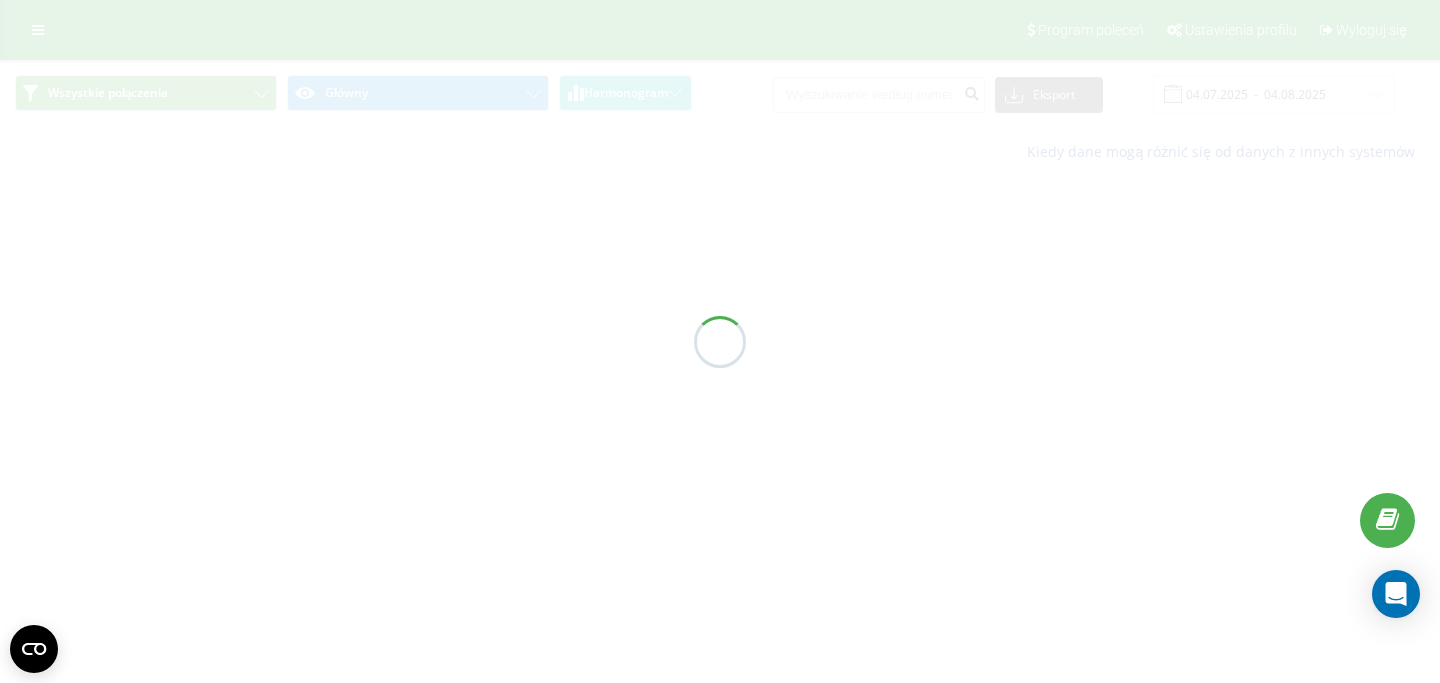 scroll, scrollTop: 0, scrollLeft: 0, axis: both 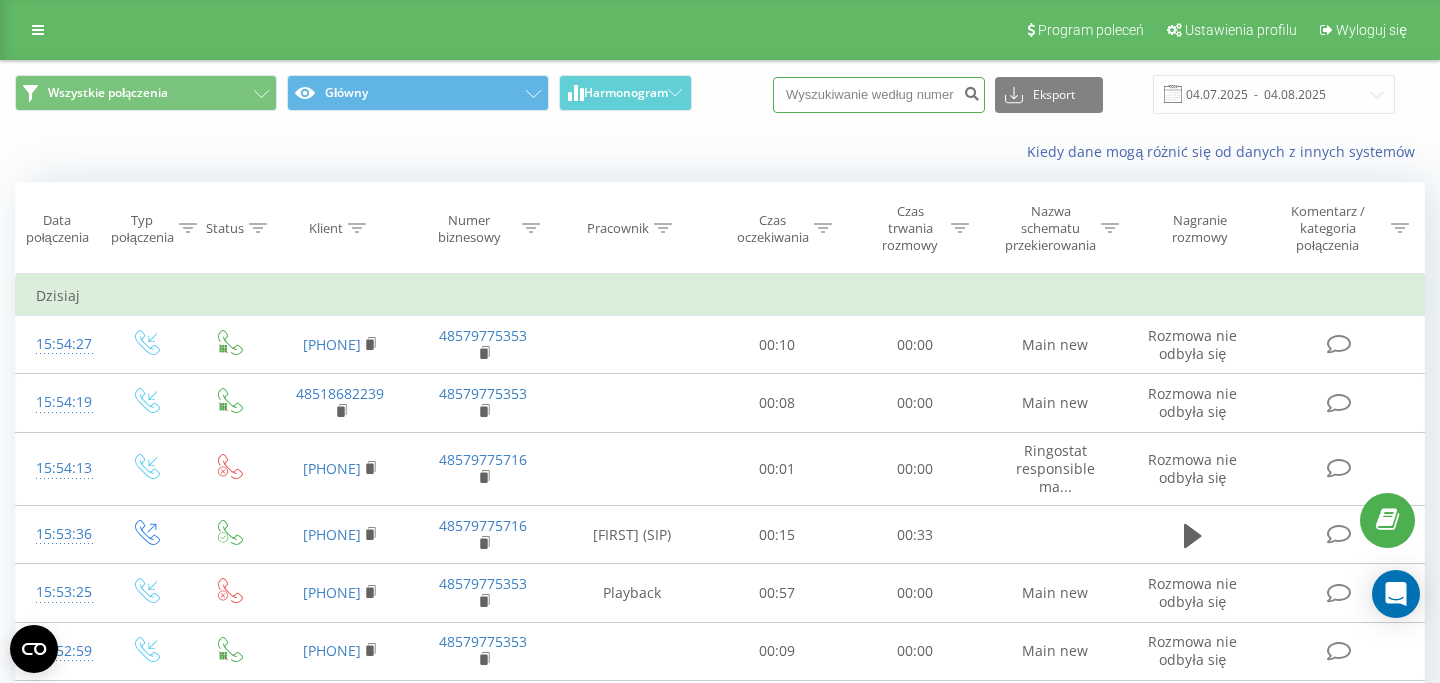 click at bounding box center [879, 95] 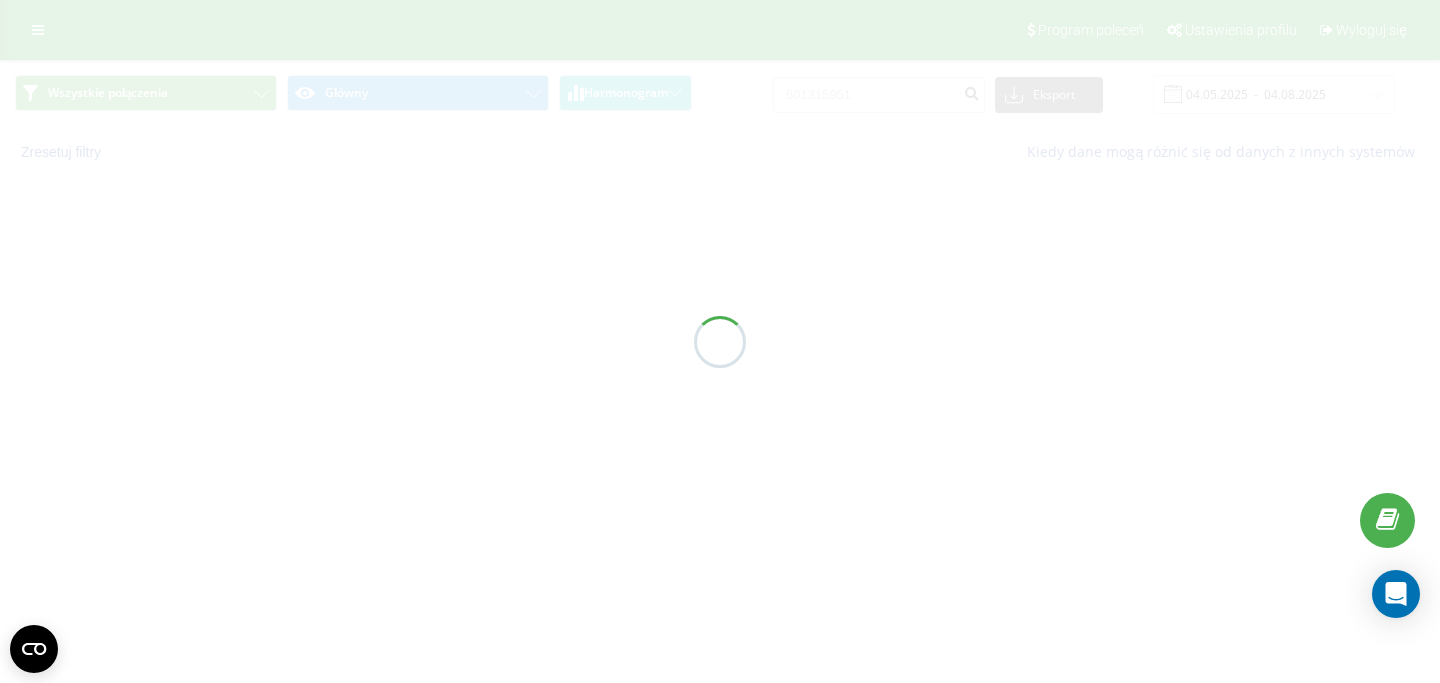 scroll, scrollTop: 0, scrollLeft: 0, axis: both 